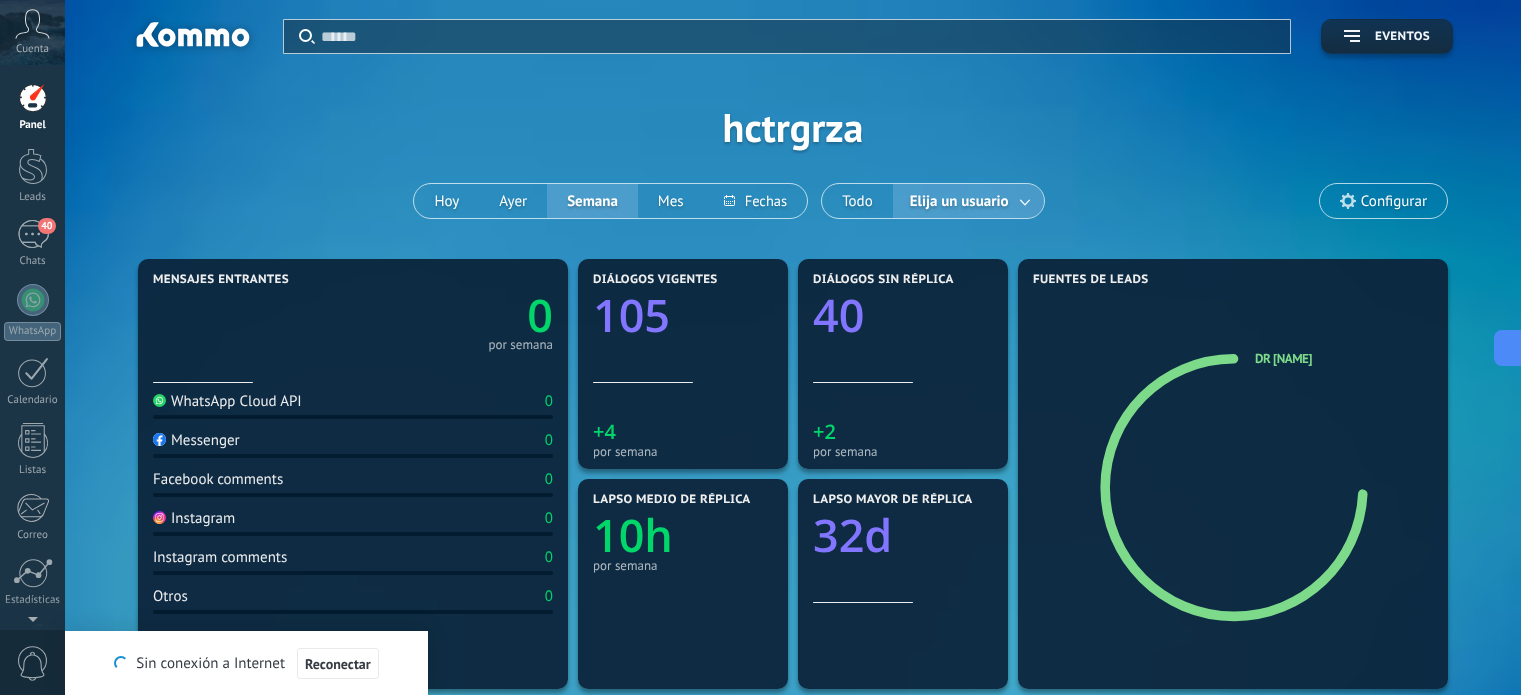 scroll, scrollTop: 0, scrollLeft: 0, axis: both 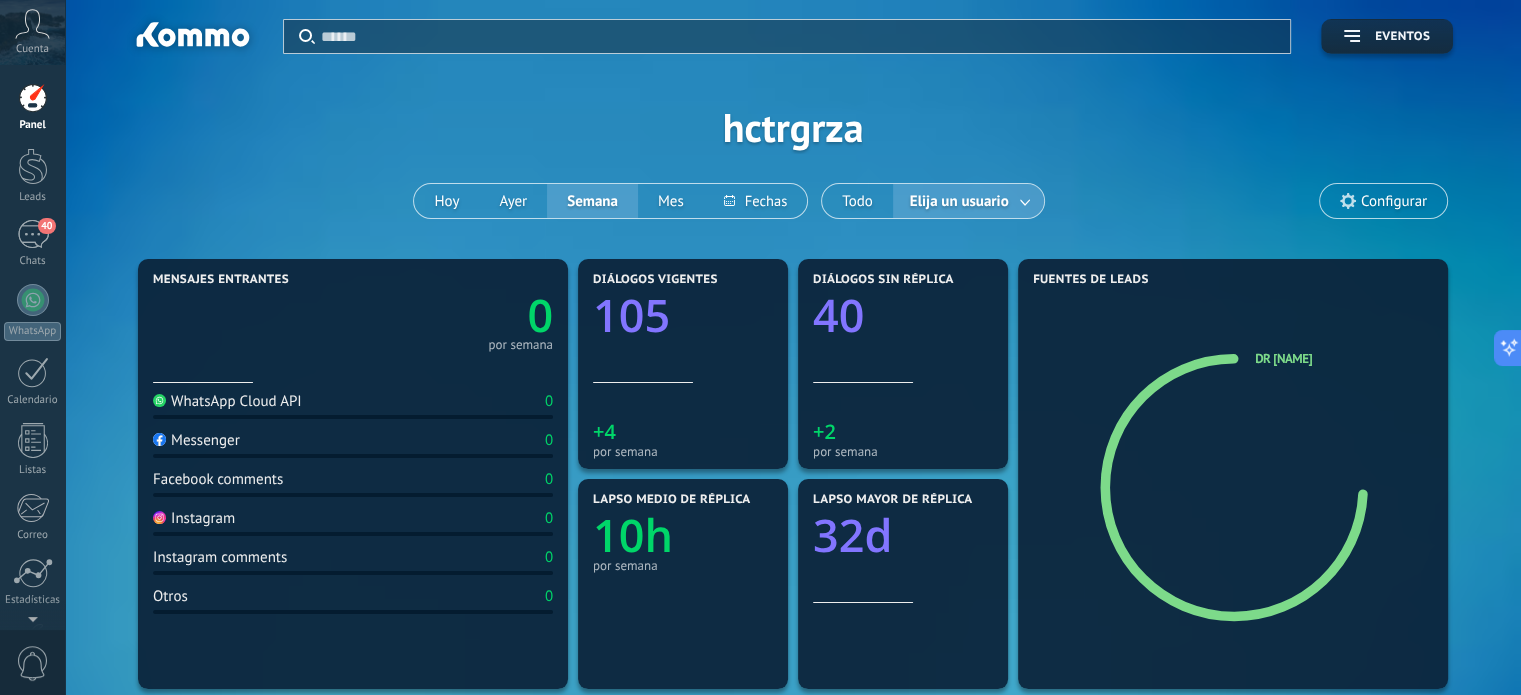 click on "Aplicar Eventos hctrgrza Hoy Ayer Semana Mes Todo Elija un usuario Configurar" at bounding box center [793, 127] 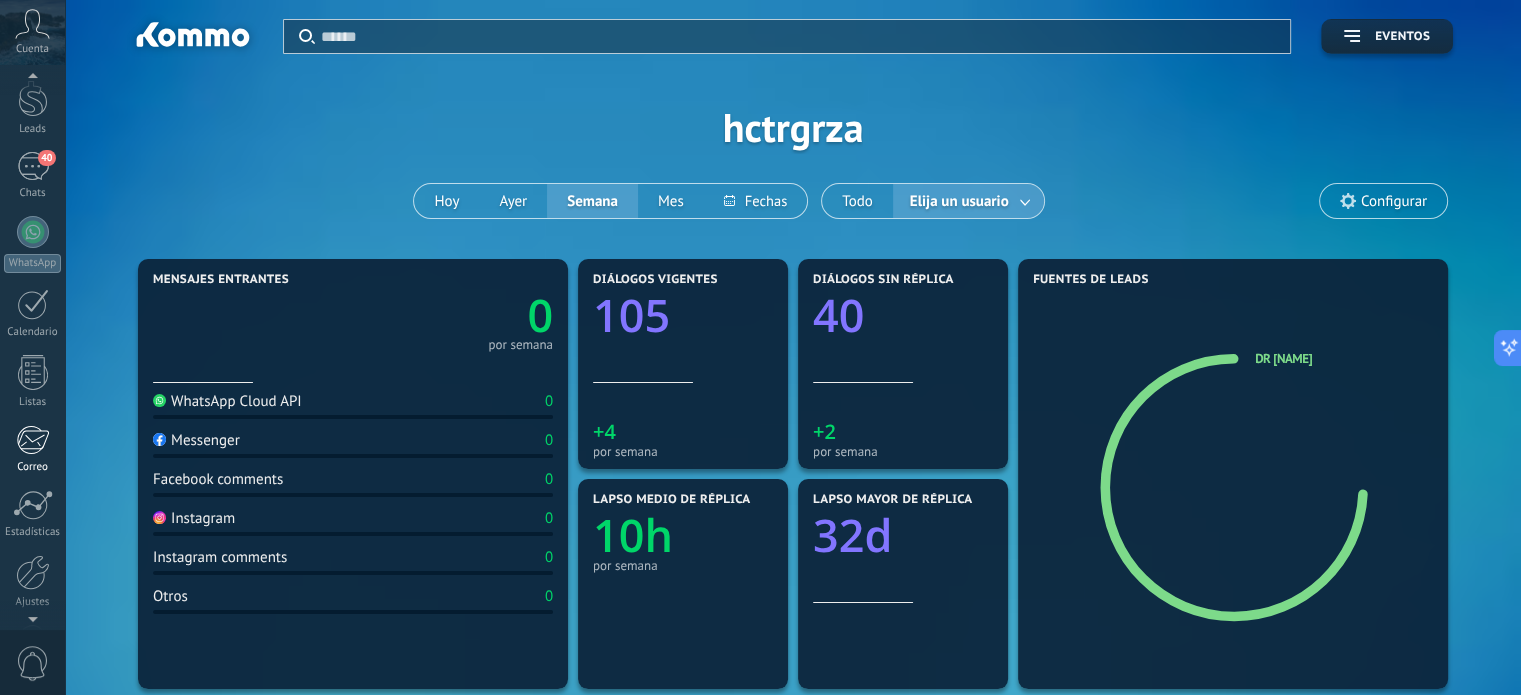 scroll, scrollTop: 136, scrollLeft: 0, axis: vertical 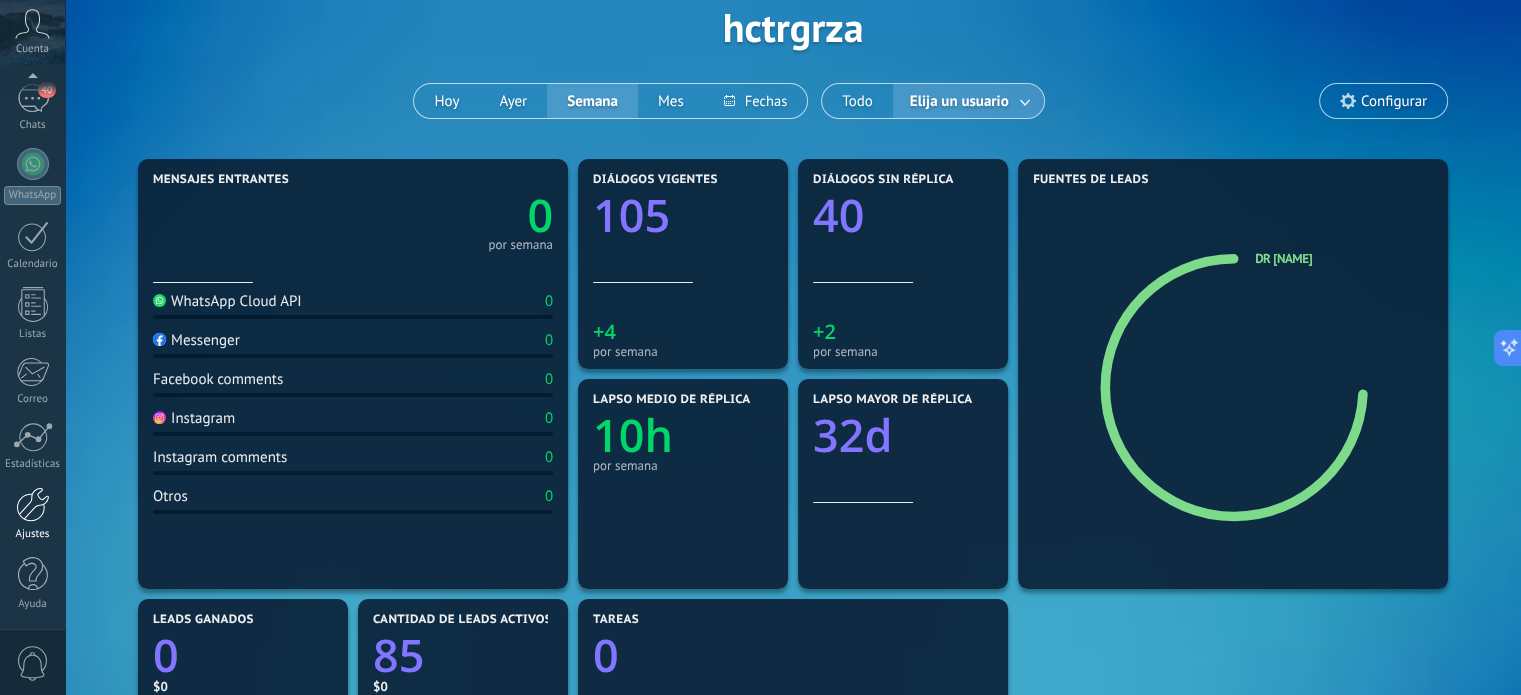 click at bounding box center [33, 504] 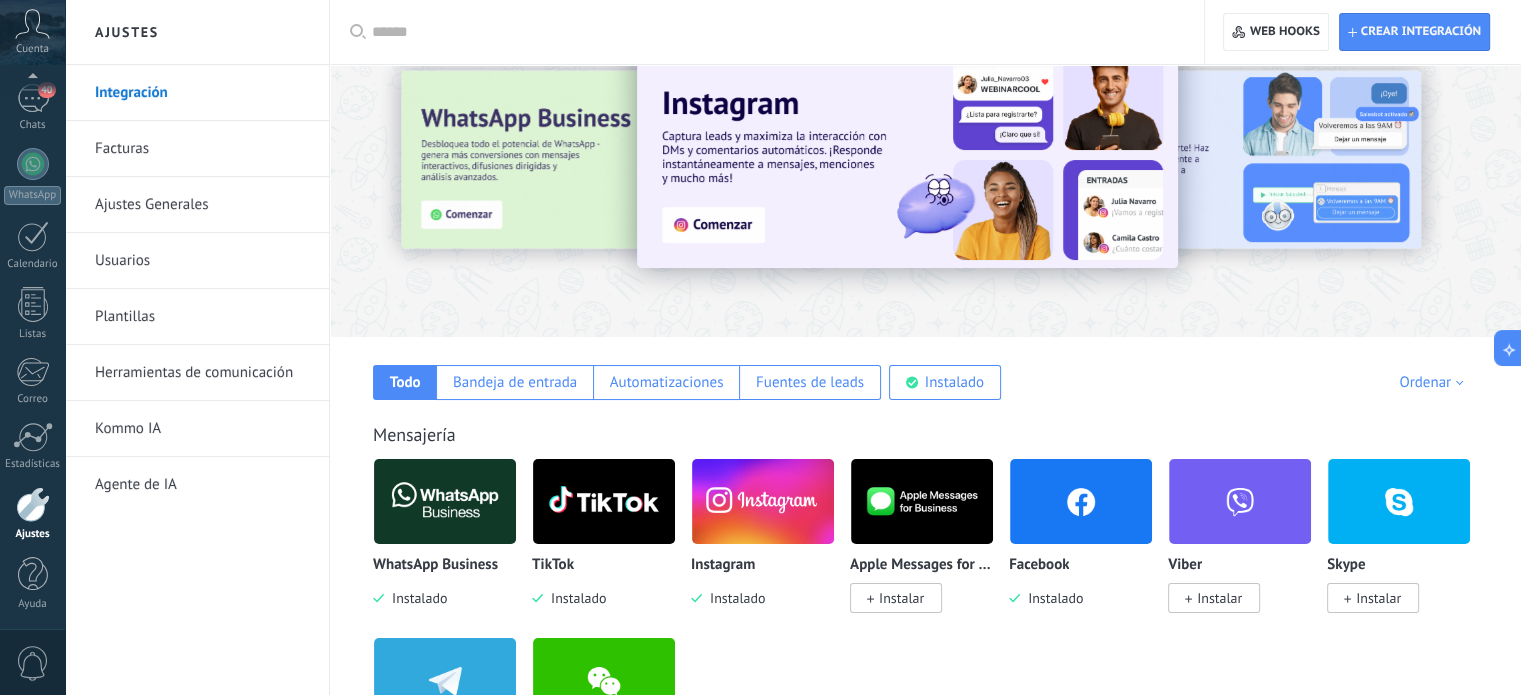 scroll, scrollTop: 100, scrollLeft: 0, axis: vertical 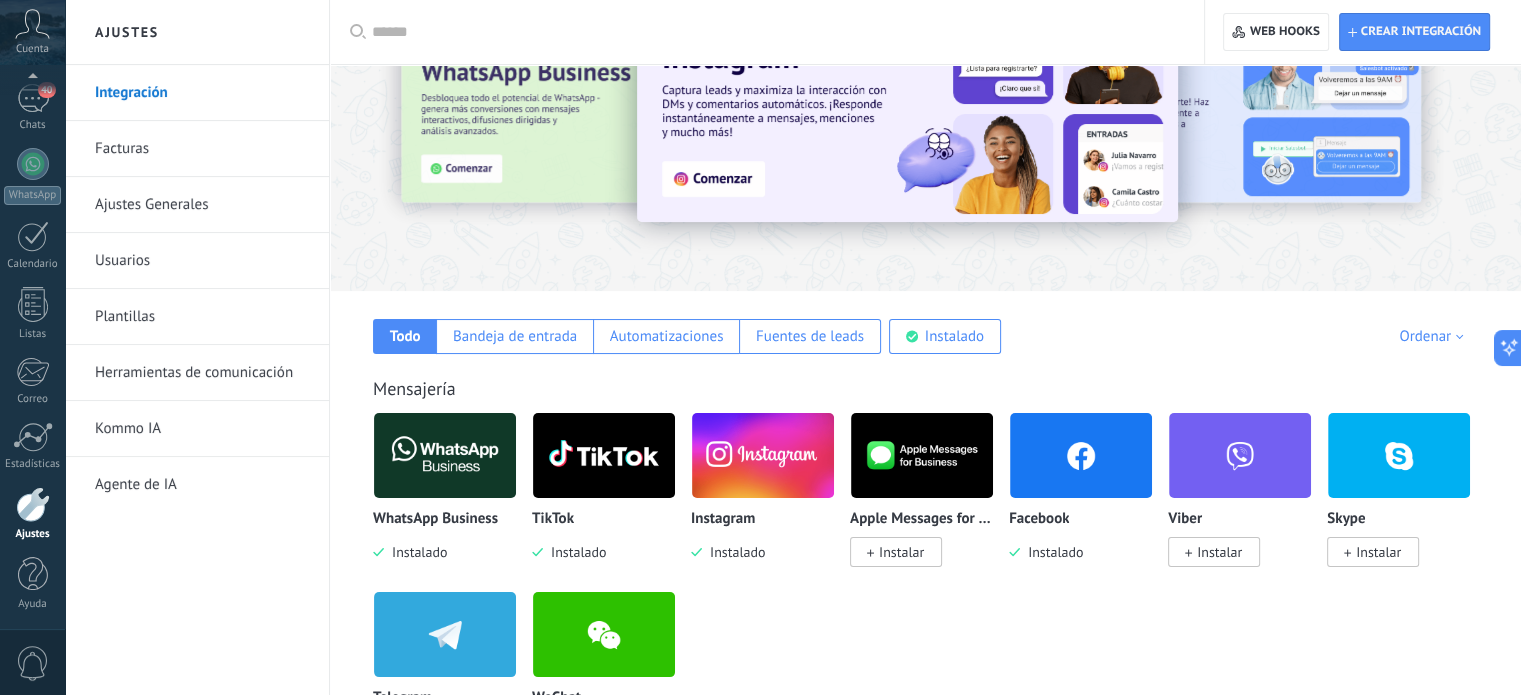 click at bounding box center (445, 455) 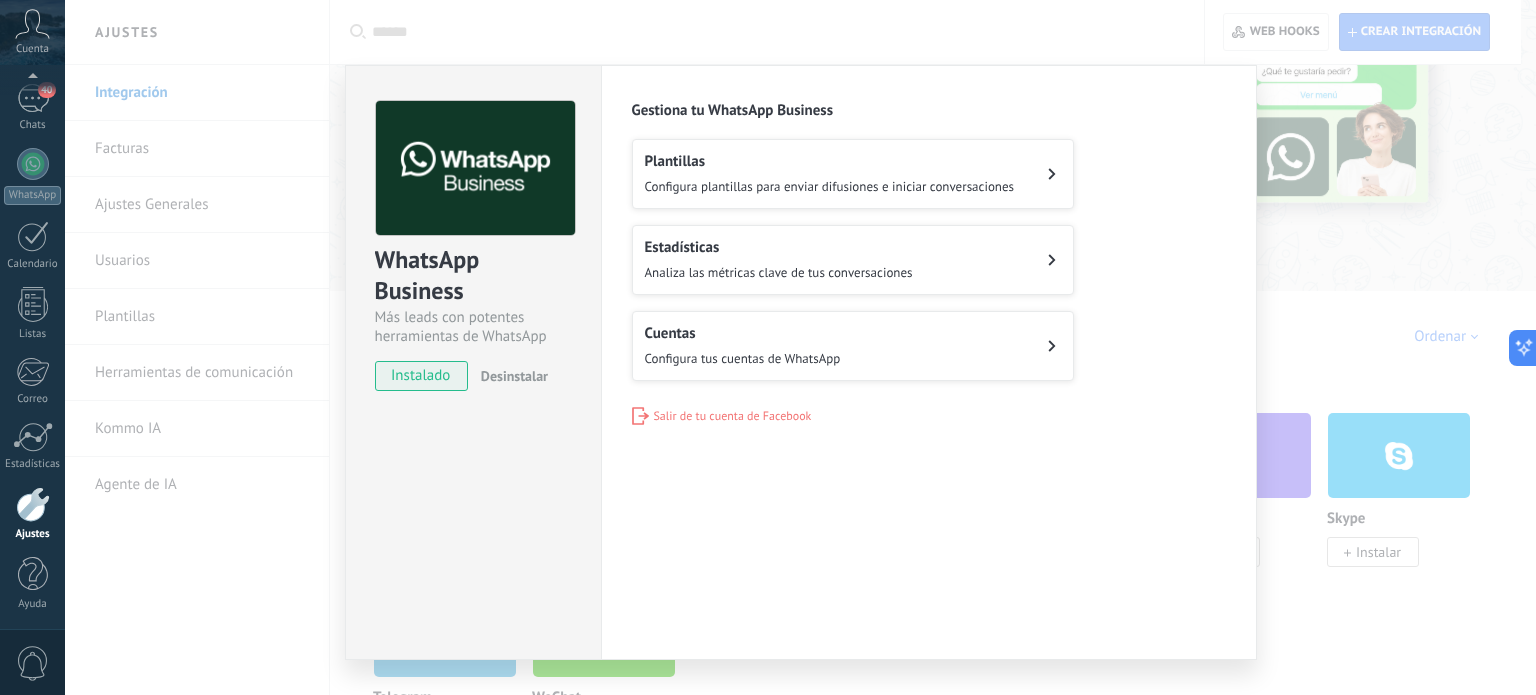 click on "Cuentas" at bounding box center (743, 333) 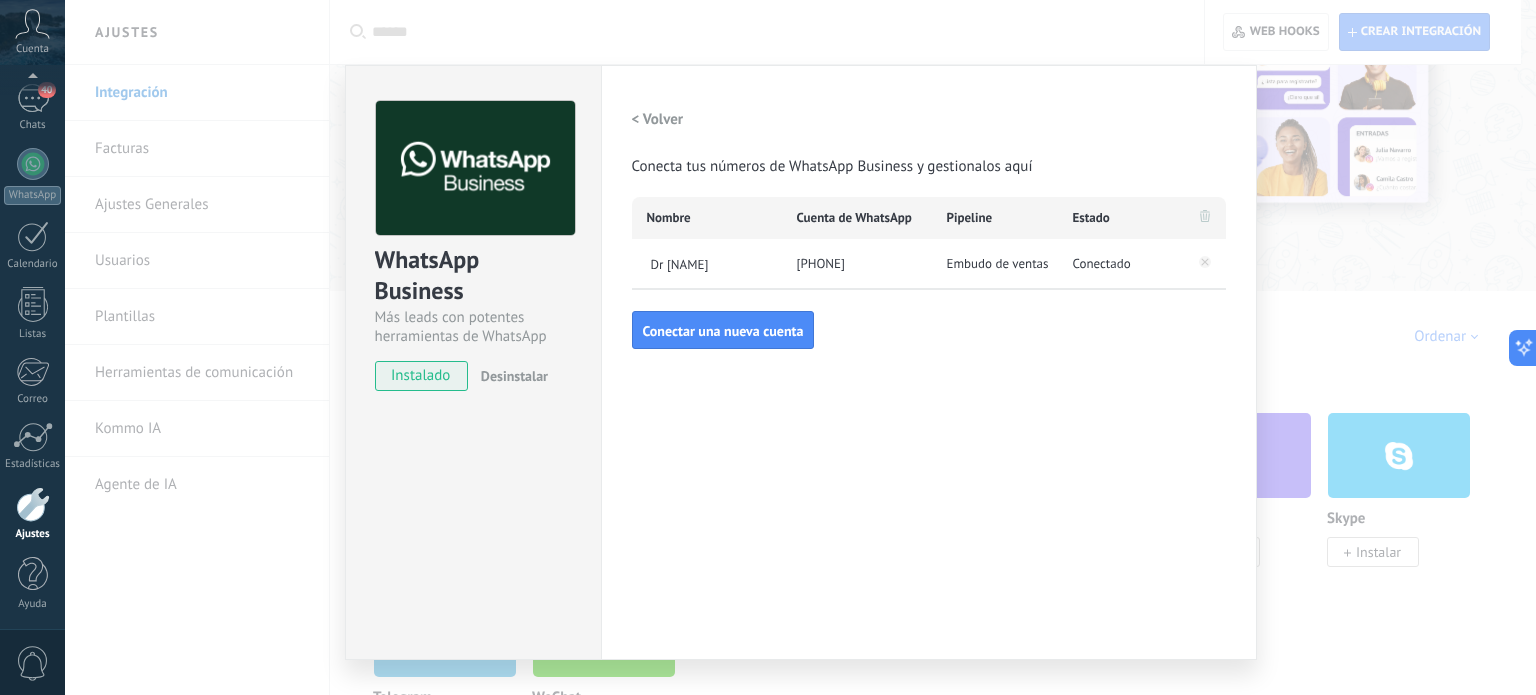 click on "WhatsApp Business Más leads con potentes herramientas de WhatsApp instalado Desinstalar Configuraciones Autorizaciones Esta pestaña registra a los usuarios que han concedido acceso a las integración a esta cuenta. Si deseas remover la posibilidad que un usuario pueda enviar solicitudes a la cuenta en nombre de esta integración, puedes revocar el acceso. Si el acceso a todos los usuarios es revocado, la integración dejará de funcionar. Esta aplicacion está instalada, pero nadie le ha dado acceso aun. WhatsApp Cloud API más _:  Guardar < Volver Conecta tus números de WhatsApp Business y gestionalos aquí Nombre Cuenta de WhatsApp Pipeline Estado Dr Héctor Garza +52 1 867 400 2525 Embudo de ventas Conectado Conectar una nueva cuenta" at bounding box center (800, 347) 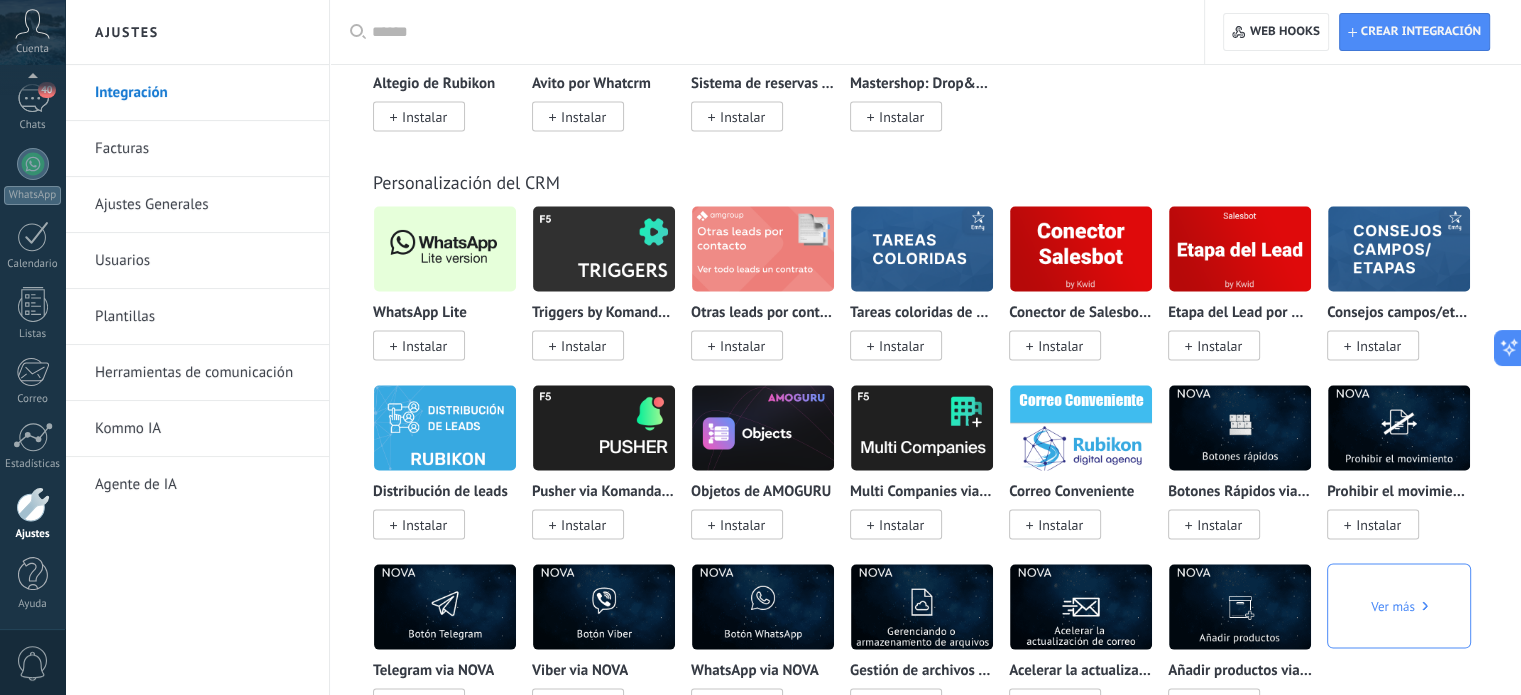 scroll, scrollTop: 3900, scrollLeft: 0, axis: vertical 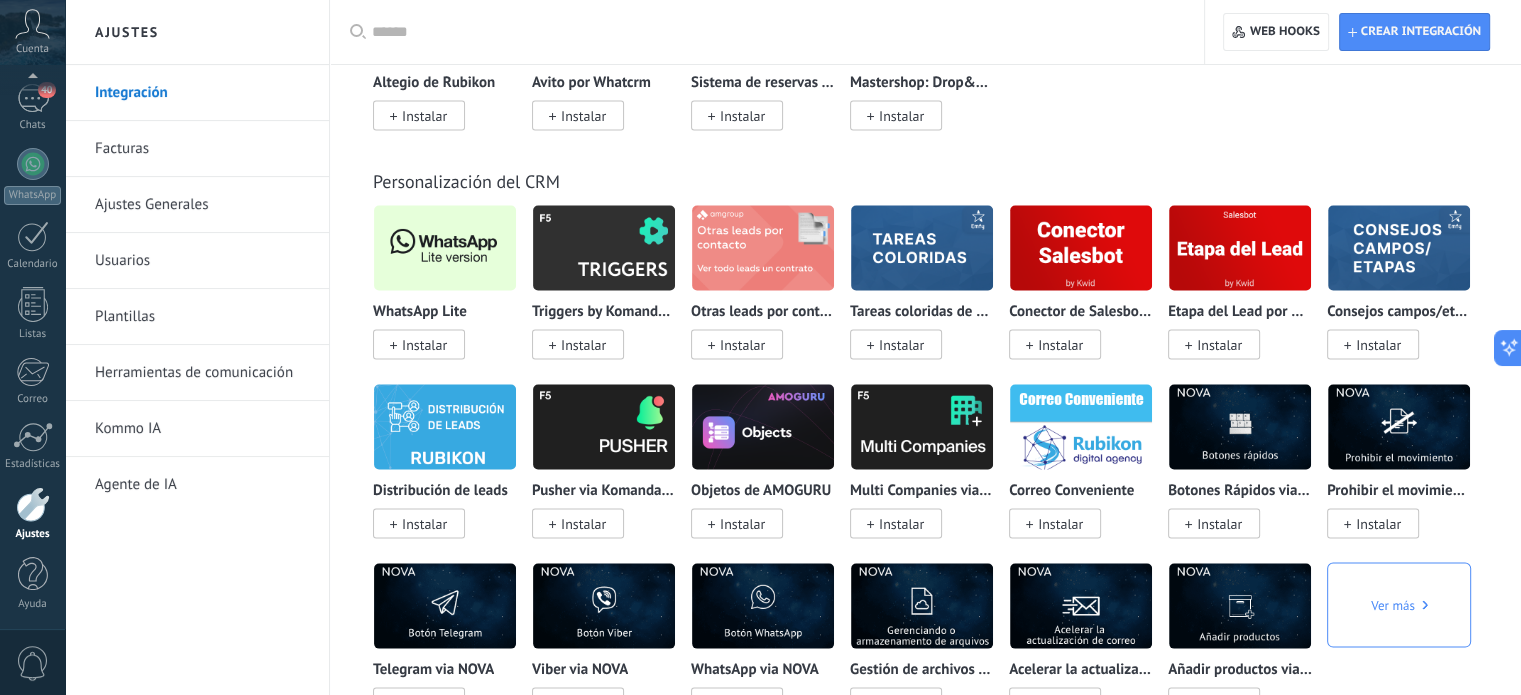click at bounding box center [445, 248] 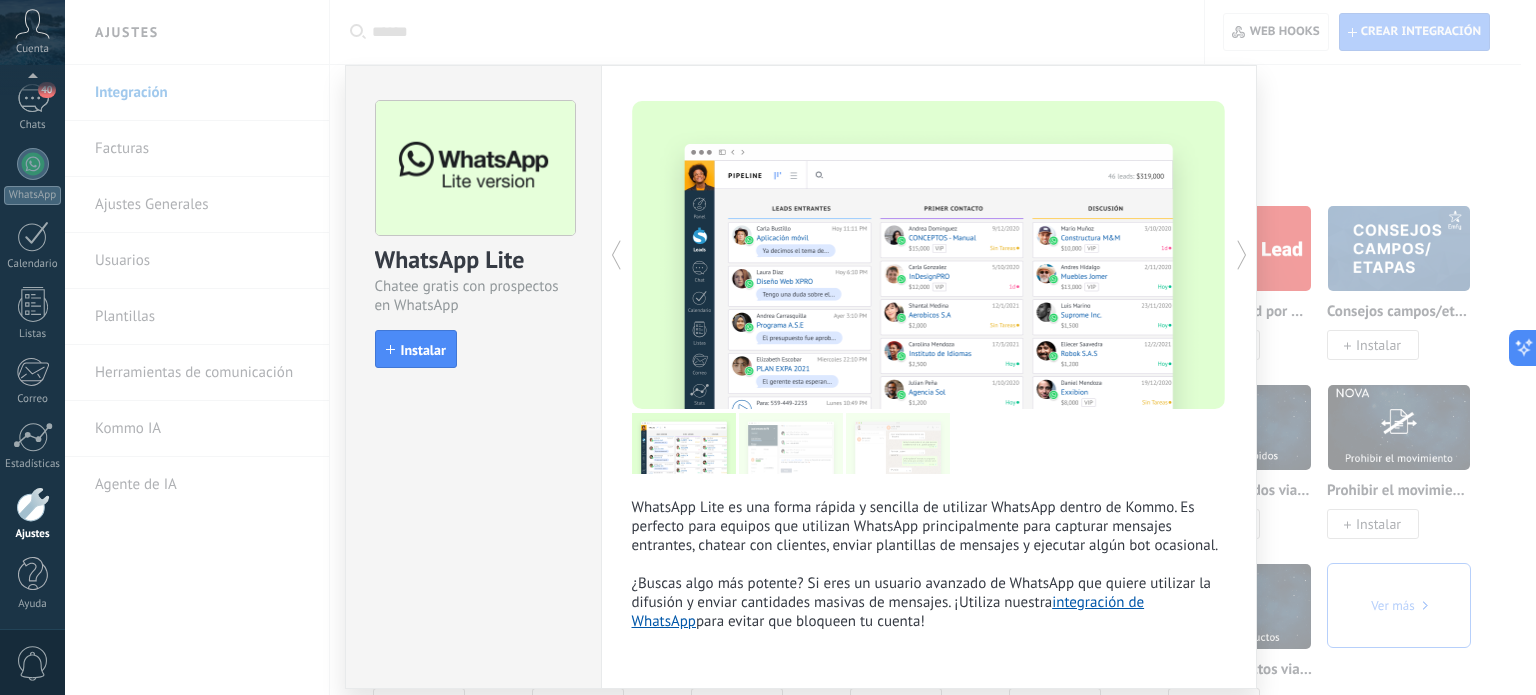 click on "WhatsApp Lite Chatee gratis con prospectos en WhatsApp install Instalar WhatsApp Lite es una forma rápida y sencilla de utilizar WhatsApp dentro de Kommo. Es perfecto para equipos que utilizan WhatsApp principalmente para capturar mensajes entrantes, chatear con clientes, enviar plantillas de mensajes y ejecutar algún bot ocasional.   ¿Buscas algo más potente? Si eres un usuario avanzado de WhatsApp que quiere utilizar la difusión y enviar cantidades masivas de mensajes. ¡Utiliza nuestra  integración de WhatsApp  para evitar que bloqueen tu cuenta! más" at bounding box center (800, 347) 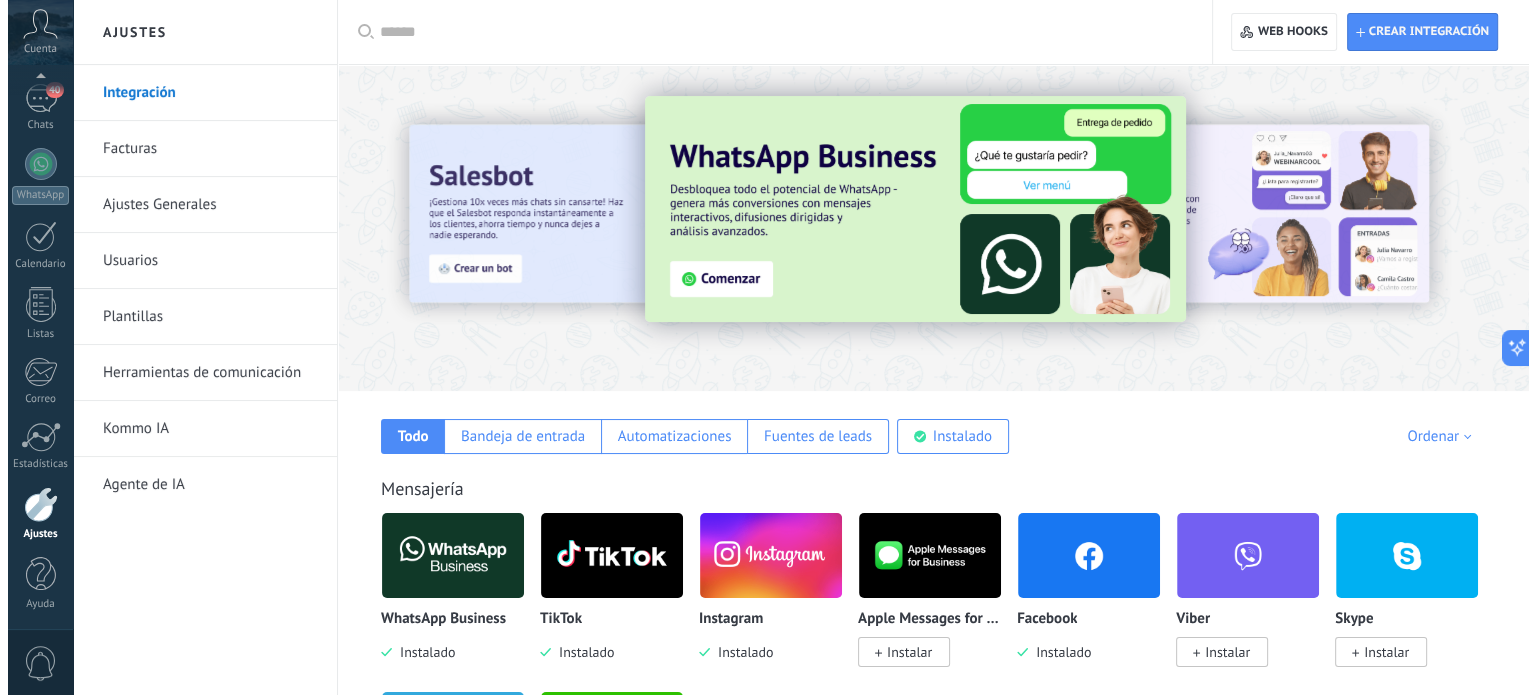 scroll, scrollTop: 200, scrollLeft: 0, axis: vertical 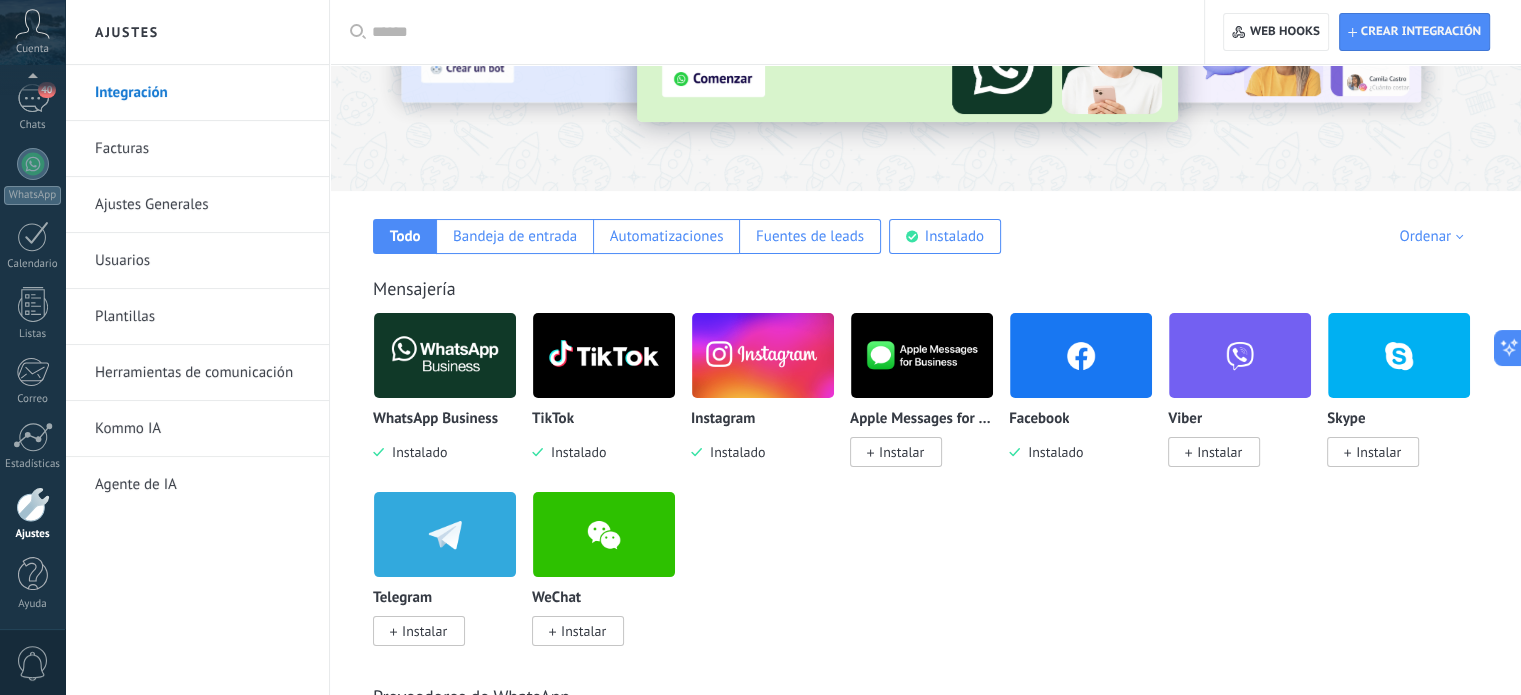 click at bounding box center (445, 355) 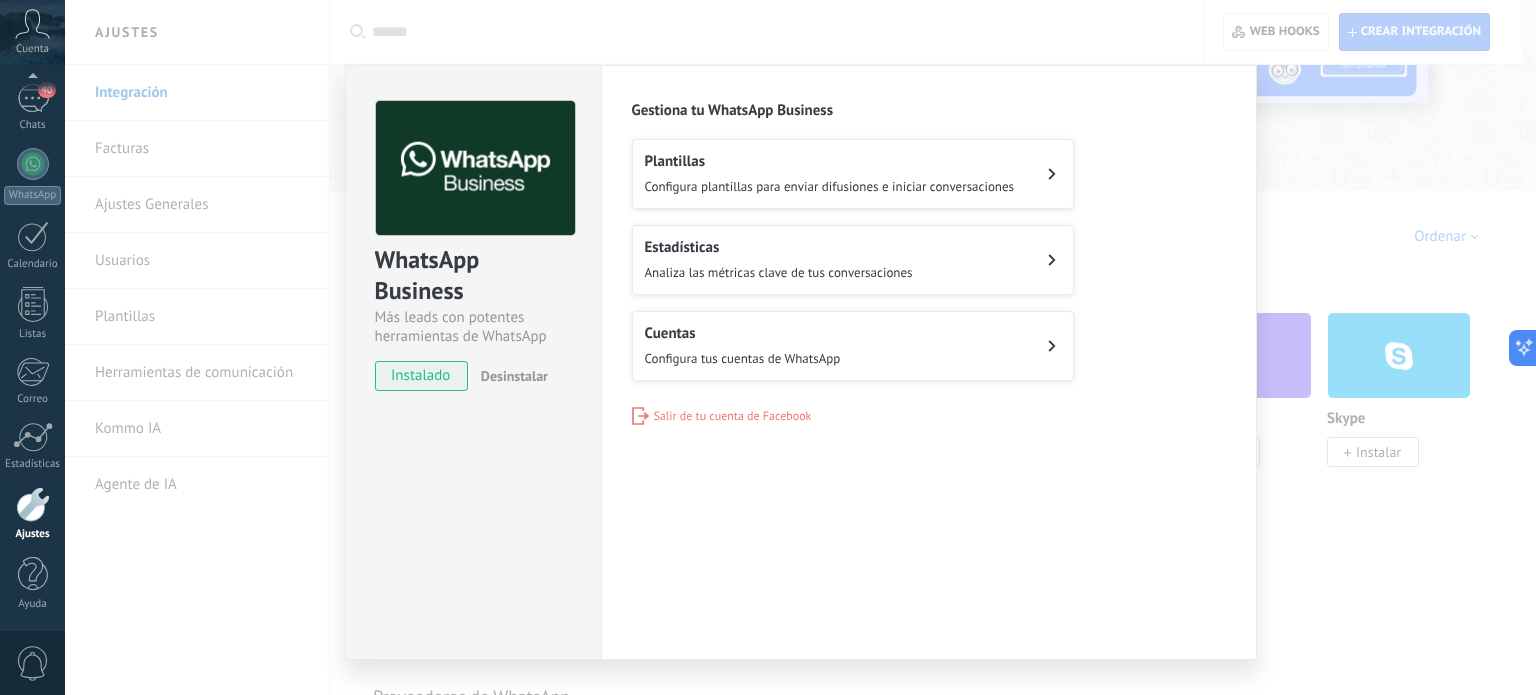 click on "Configura tus cuentas de WhatsApp" at bounding box center (743, 358) 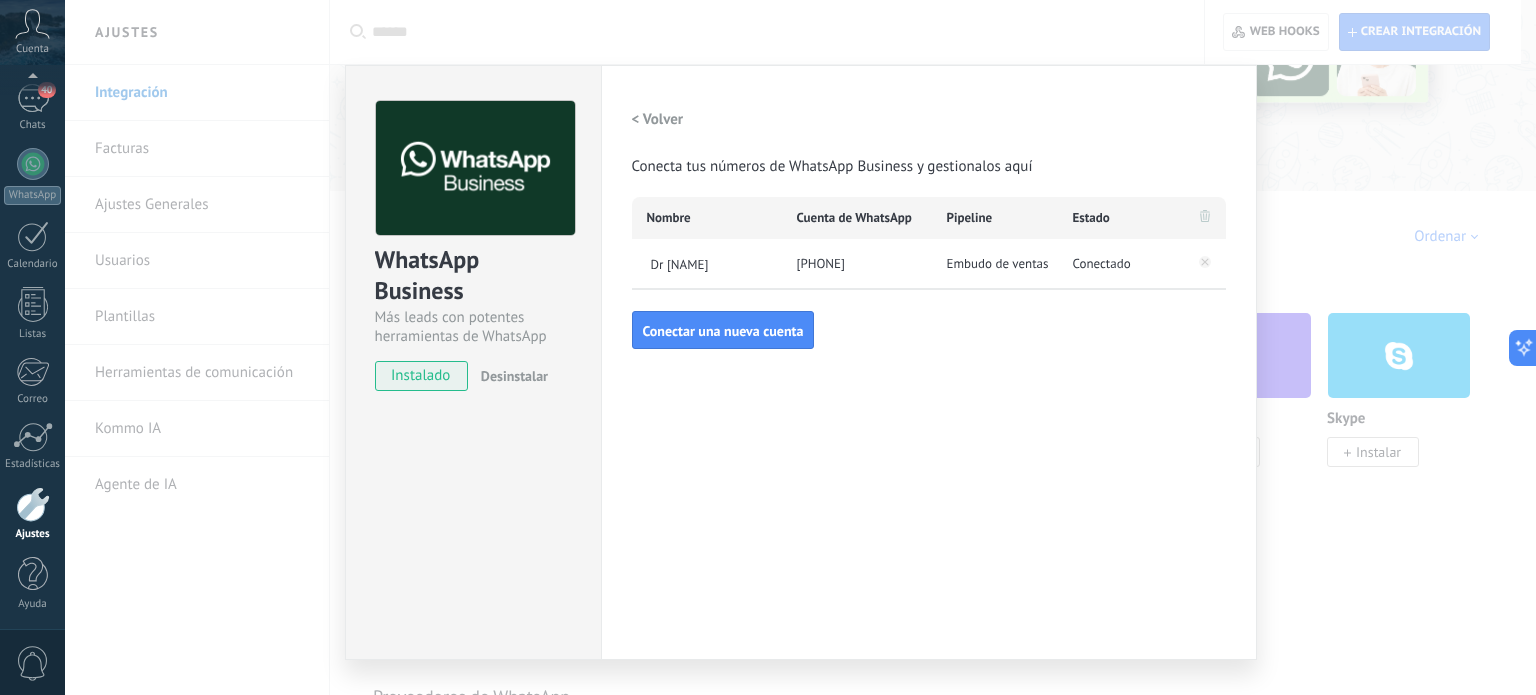 click on "WhatsApp Business Más leads con potentes herramientas de WhatsApp instalado Desinstalar Configuraciones Autorizaciones Esta pestaña registra a los usuarios que han concedido acceso a las integración a esta cuenta. Si deseas remover la posibilidad que un usuario pueda enviar solicitudes a la cuenta en nombre de esta integración, puedes revocar el acceso. Si el acceso a todos los usuarios es revocado, la integración dejará de funcionar. Esta aplicacion está instalada, pero nadie le ha dado acceso aun. WhatsApp Cloud API más _:  Guardar < Volver Conecta tus números de WhatsApp Business y gestionalos aquí Nombre Cuenta de WhatsApp Pipeline Estado Dr Héctor Garza +52 1 867 400 2525 Embudo de ventas Conectado Conectar una nueva cuenta" at bounding box center (800, 347) 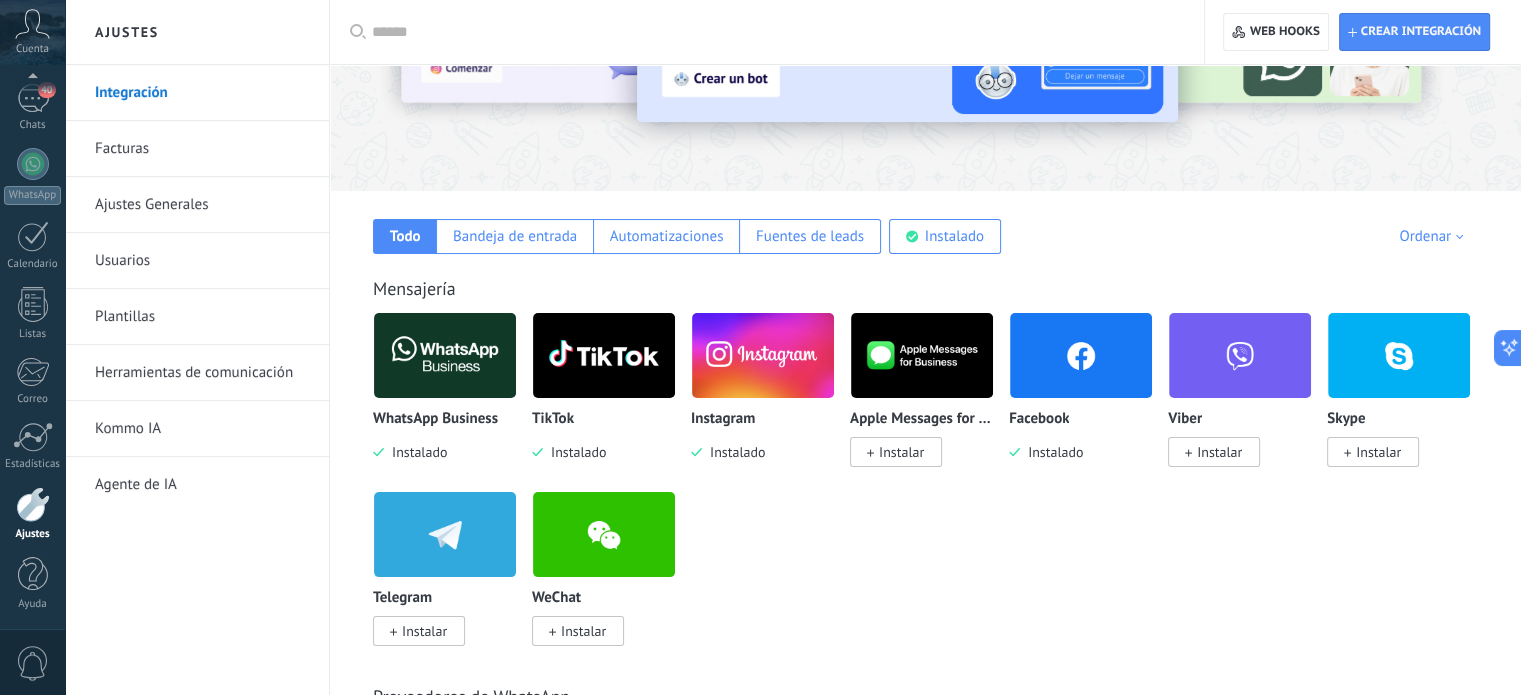 click at bounding box center [604, 355] 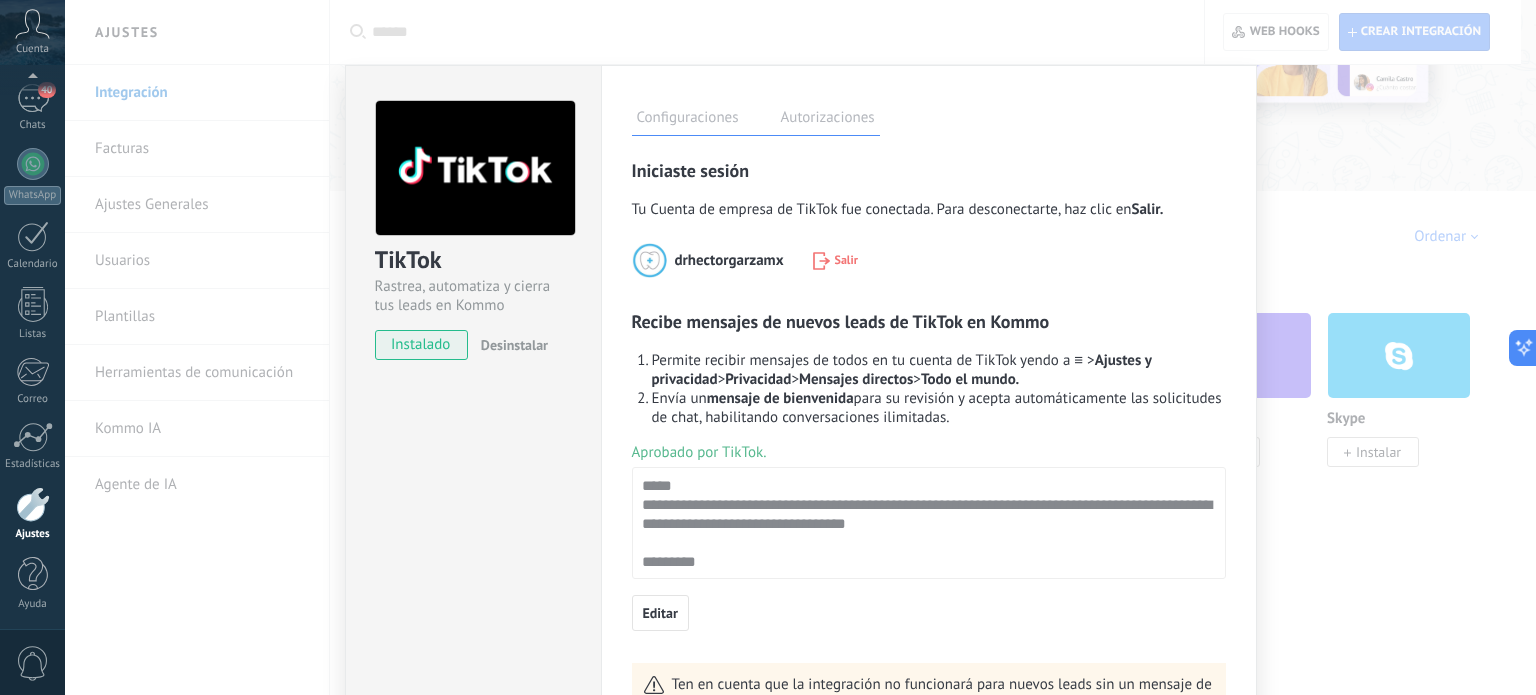 click on "TikTok Rastrea, automatiza y cierra tus leads en Kommo instalado Desinstalar Configuraciones Autorizaciones Esta pestaña registra a los usuarios que han concedido acceso a las integración a esta cuenta. Si deseas remover la posibilidad que un usuario pueda enviar solicitudes a la cuenta en nombre de esta integración, puedes revocar el acceso. Si el acceso a todos los usuarios es revocado, la integración dejará de funcionar. Esta aplicacion está instalada, pero nadie le ha dado acceso aun. Rastrea, automatiza y cierra tus leads en Kommo más Guardar Iniciaste sesión Tu Cuenta de empresa de TikTok fue conectada. Para desconectarte, haz clic en  Salir. drhectorgarzamx Salir Recibe mensajes de nuevos leads de TikTok en Kommo Permite recibir mensajes de todos en tu cuenta de TikTok yendo a ≡ >  Ajustes y privacidad  >  Privacidad  >  Mensajes directos  >  Todo el mundo. Envía un  mensaje de bienvenida Aprobado por TikTok. Editar" at bounding box center (800, 347) 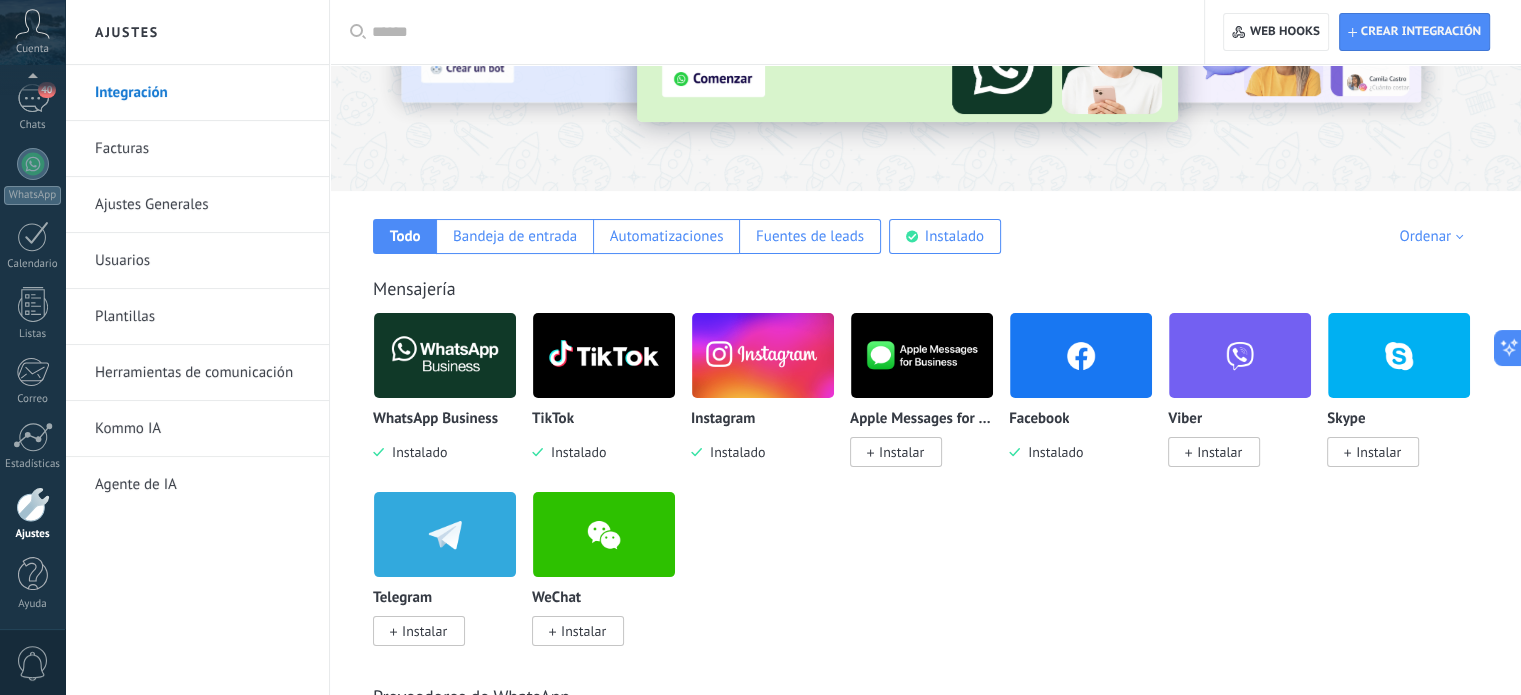 click at bounding box center (763, 355) 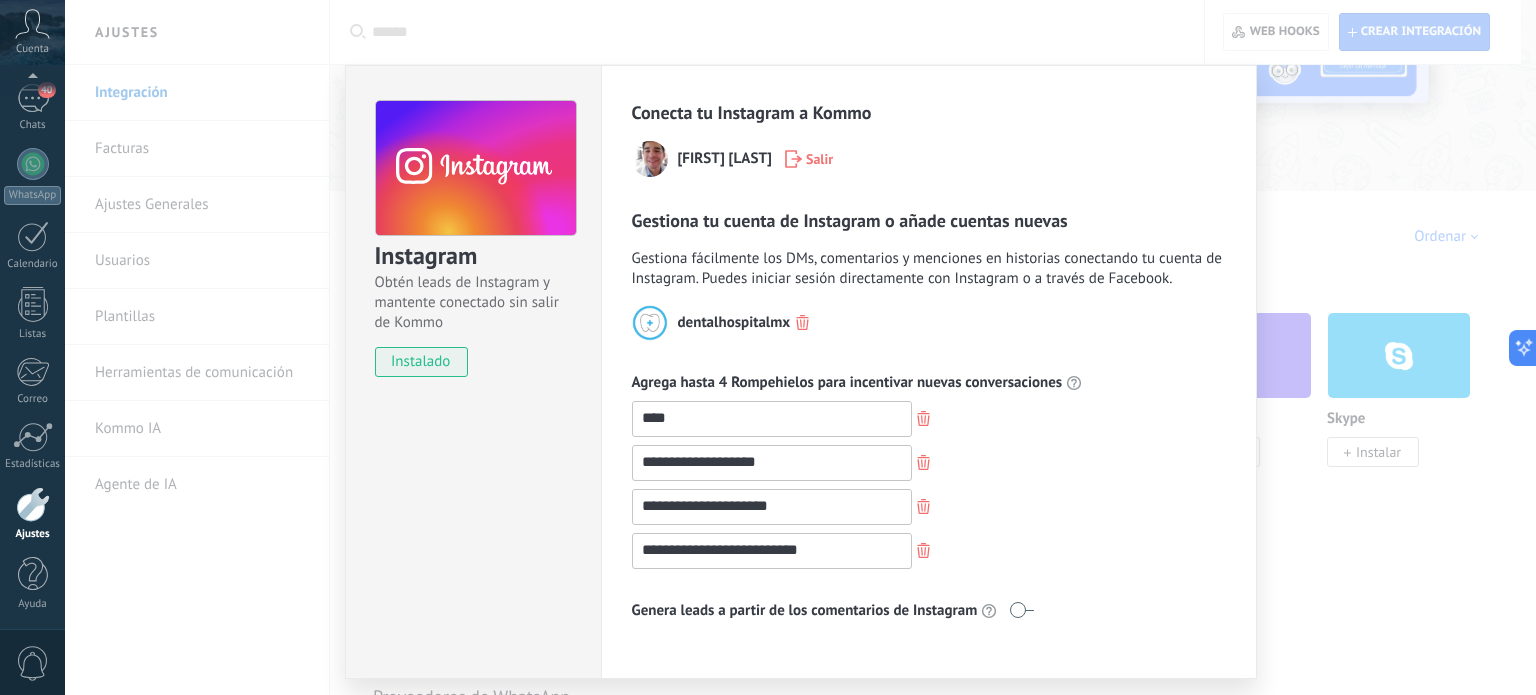 click on "**********" at bounding box center (800, 347) 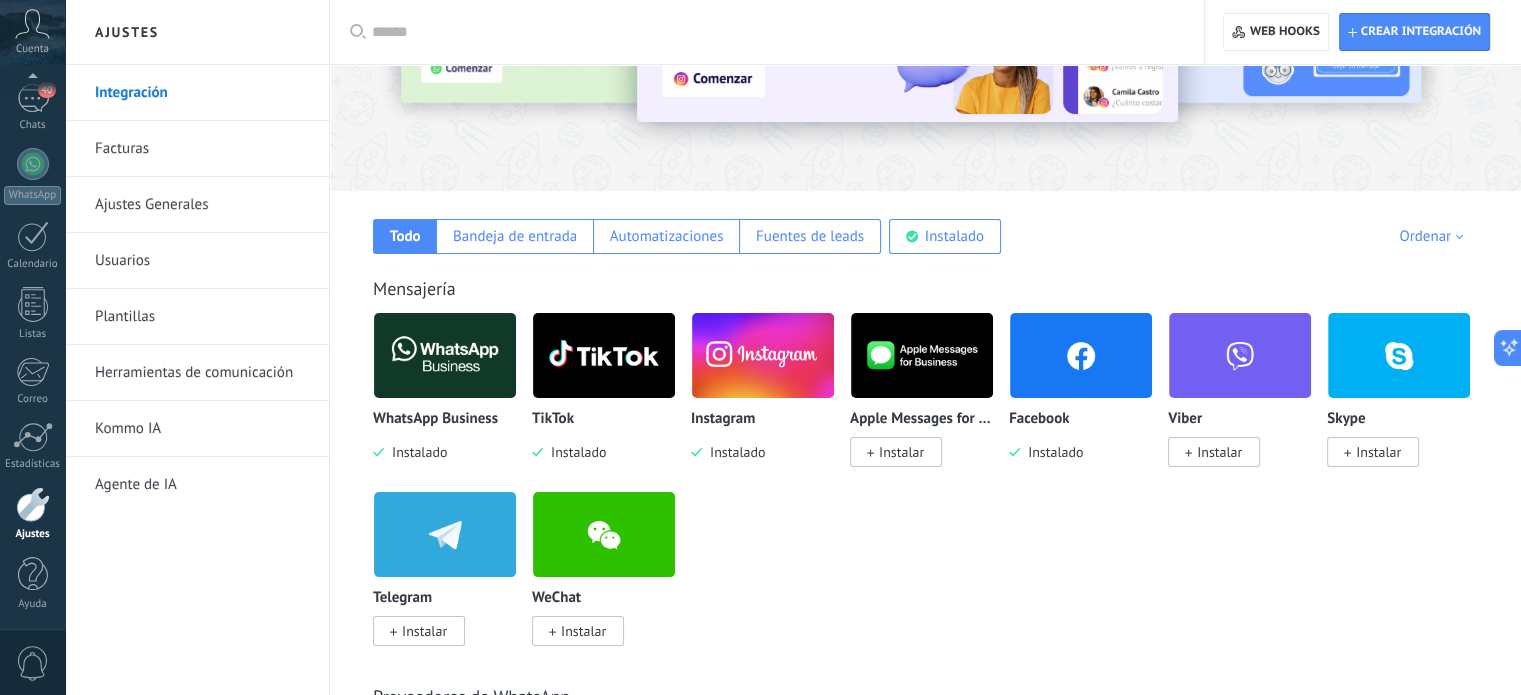 click at bounding box center (1081, 355) 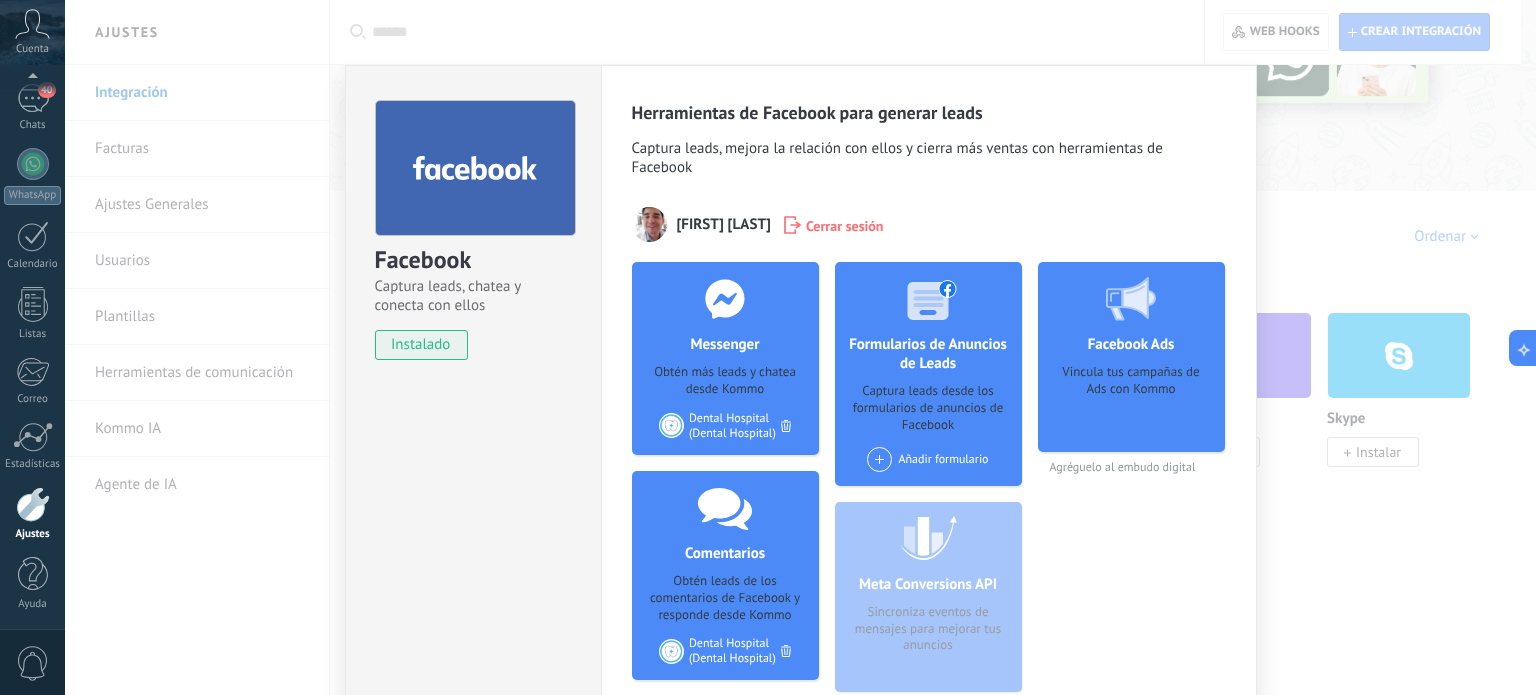 scroll, scrollTop: 145, scrollLeft: 0, axis: vertical 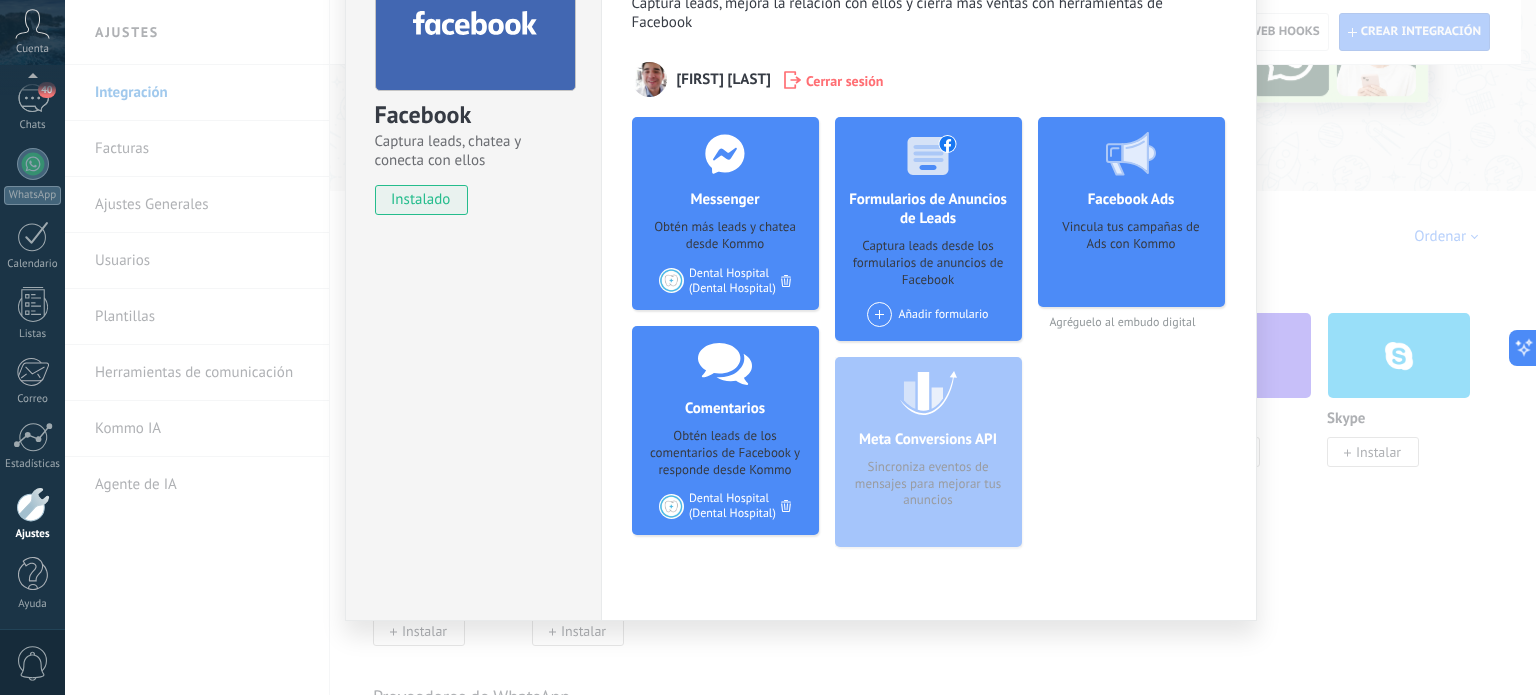 click on "Facebook Captura leads, chatea y conecta con ellos instalado Desinstalar Herramientas de Facebook para generar leads Captura leads, mejora la relación con ellos y cierra más ventas con herramientas de Facebook Hector Garza Cerrar sesión Messenger Obtén más leads y chatea desde Kommo Agregar página Dental Hospital (Dental Hospital) Comentarios Obtén leads de los comentarios de Facebook y responde desde Kommo Agregar página Dental Hospital (Dental Hospital) Formularios de Anuncios de Leads Captura leads desde los formularios de anuncios de Facebook Añadir formulario Meta Conversions API Sincroniza eventos de mensajes para mejorar tus anuncios Facebook Ads Vincula tus campañas de Ads con Kommo Agréguelo al embudo digital más" at bounding box center (800, 347) 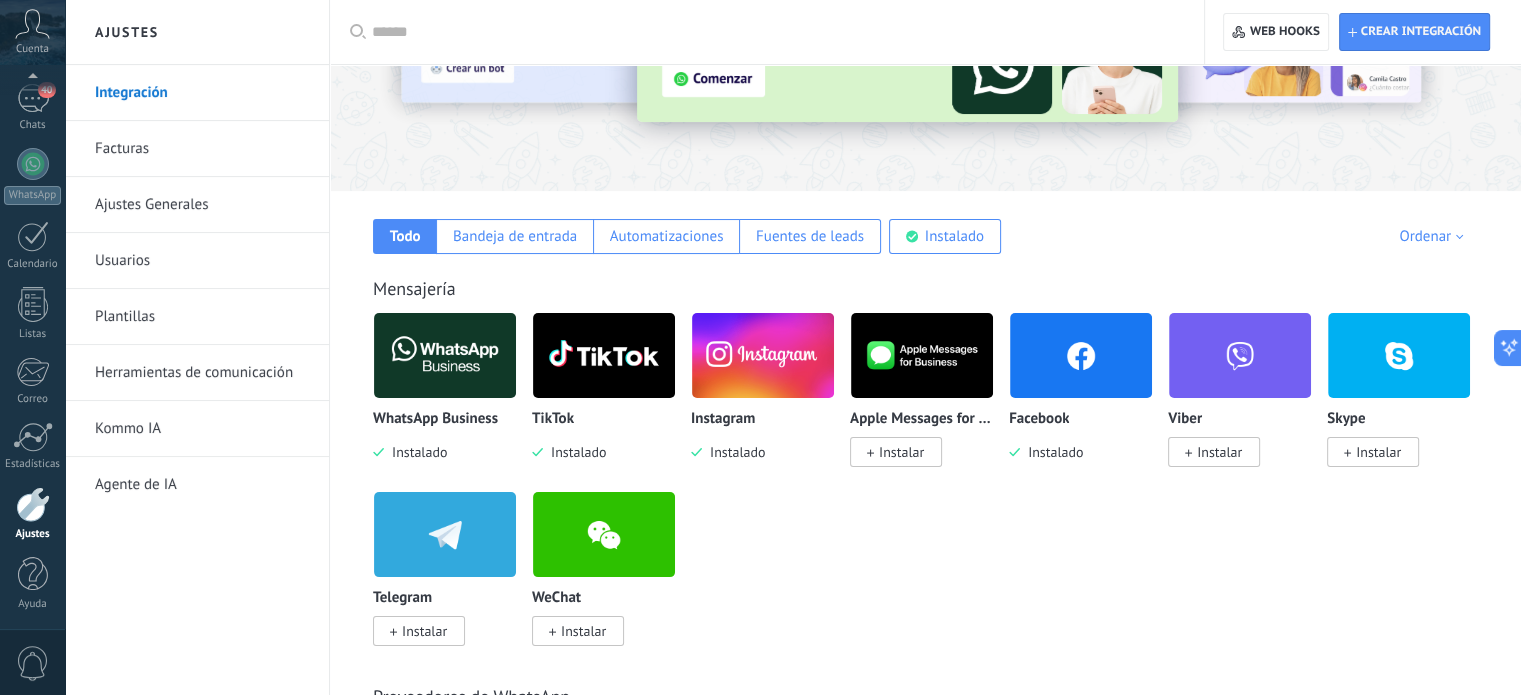 click at bounding box center (1081, 355) 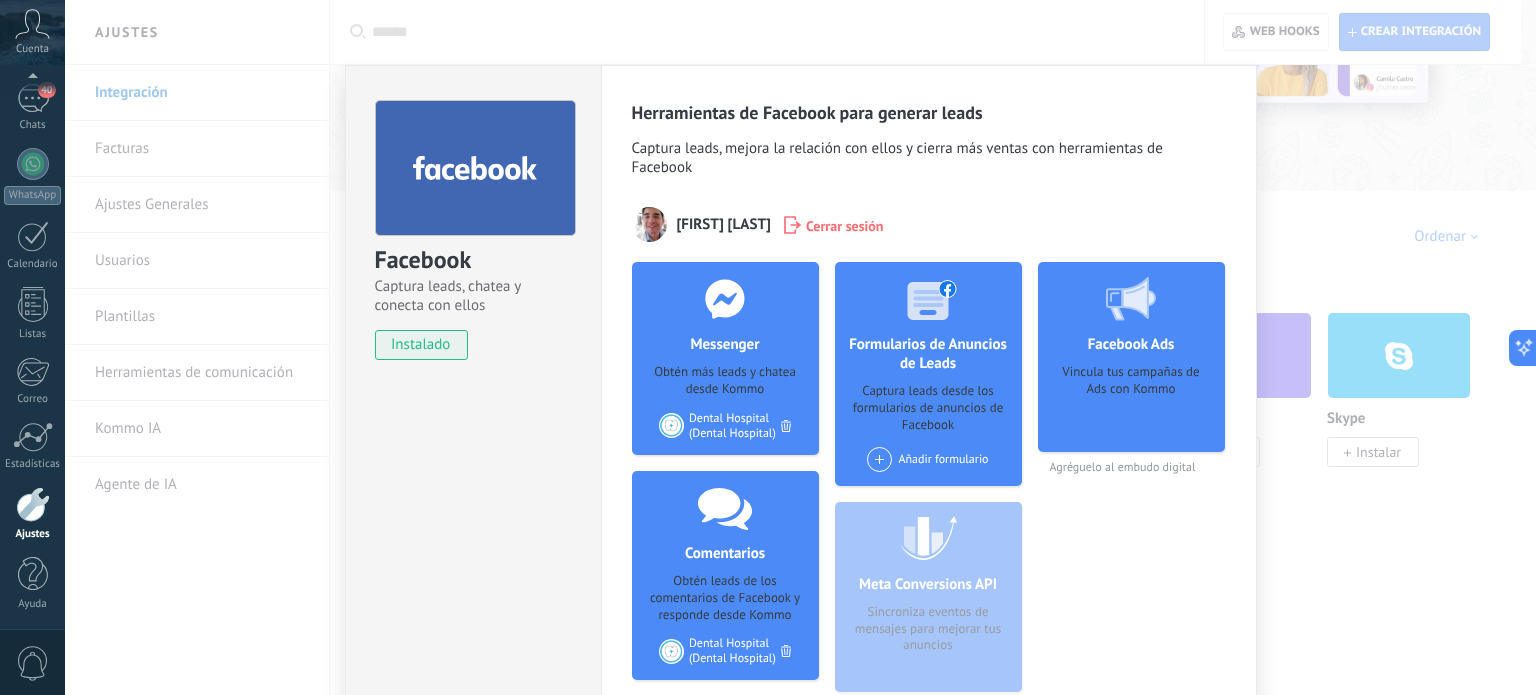 click 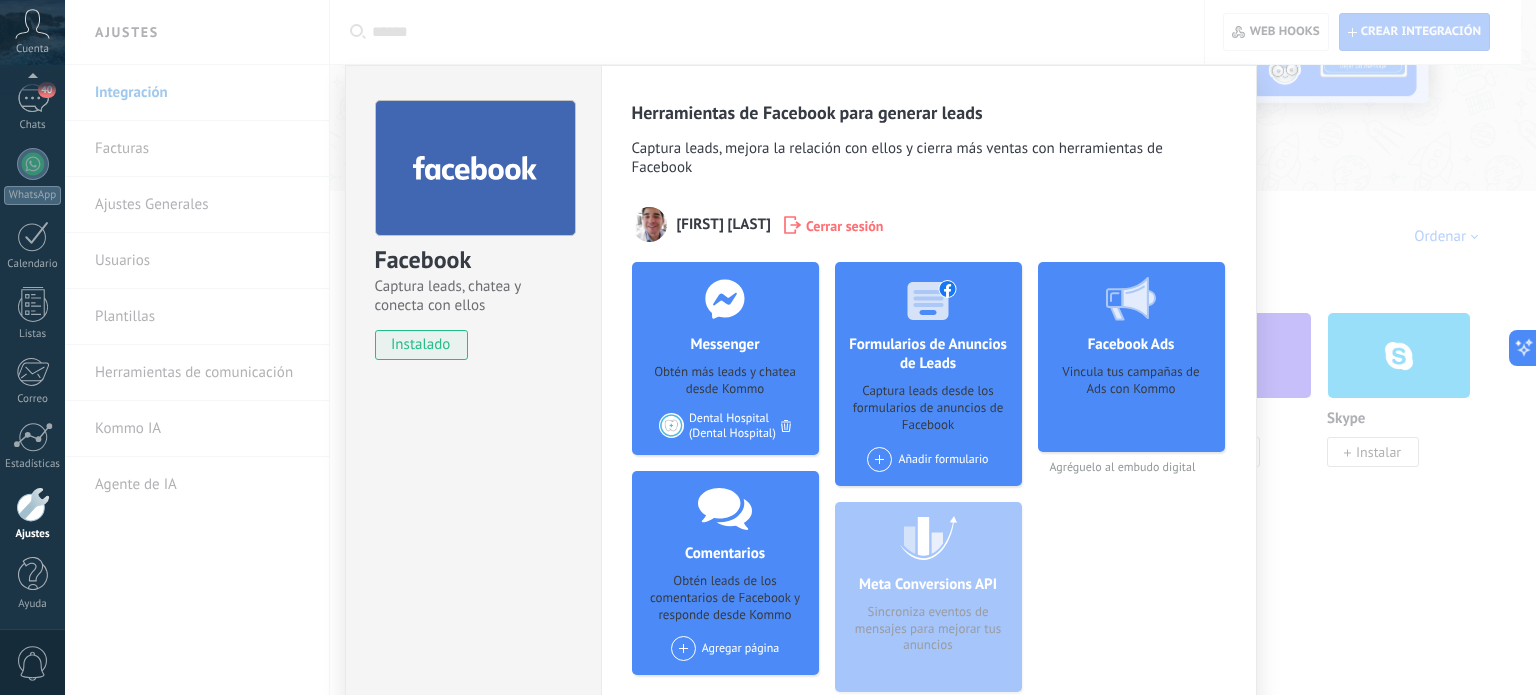click on "Facebook Captura leads, chatea y conecta con ellos instalado Desinstalar Herramientas de Facebook para generar leads Captura leads, mejora la relación con ellos y cierra más ventas con herramientas de Facebook Hector Garza Cerrar sesión Messenger Obtén más leads y chatea desde Kommo Agregar página Dental Hospital (Dental Hospital) Comentarios Obtén leads de los comentarios de Facebook y responde desde Kommo Agregar página Formularios de Anuncios de Leads Captura leads desde los formularios de anuncios de Facebook Añadir formulario Meta Conversions API Sincroniza eventos de mensajes para mejorar tus anuncios Facebook Ads Vincula tus campañas de Ads con Kommo Agréguelo al embudo digital más" at bounding box center (800, 347) 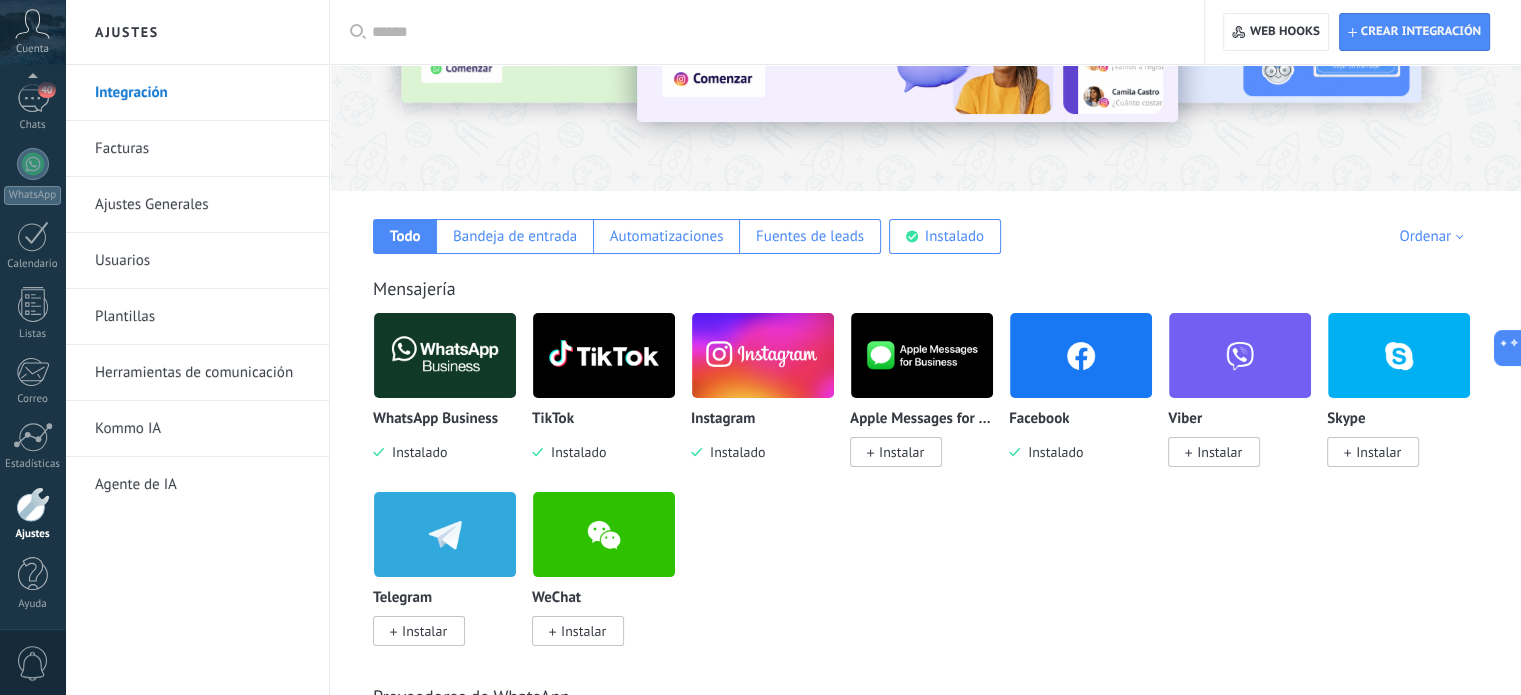 click at bounding box center (1081, 355) 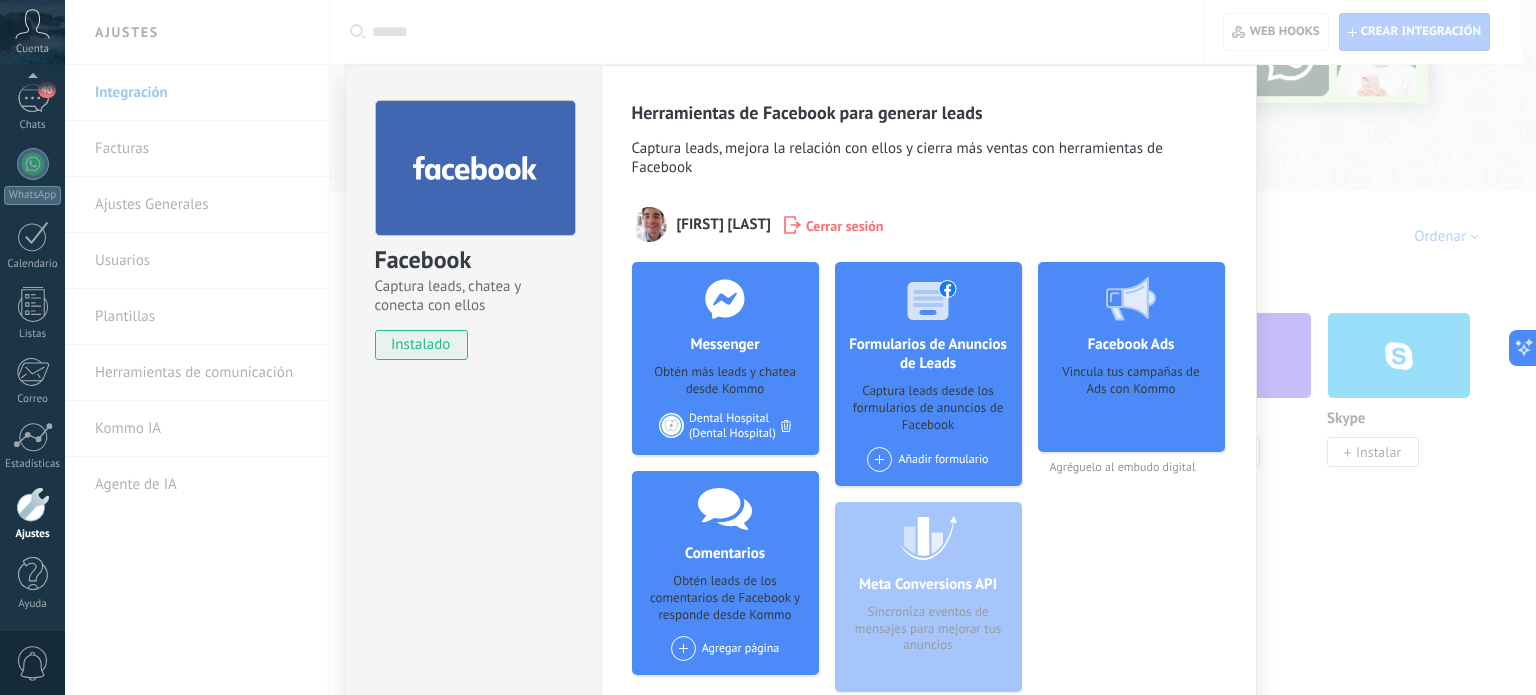 click on "Facebook Captura leads, chatea y conecta con ellos instalado Desinstalar Herramientas de Facebook para generar leads Captura leads, mejora la relación con ellos y cierra más ventas con herramientas de Facebook Hector Garza Cerrar sesión Messenger Obtén más leads y chatea desde Kommo Agregar página Dental Hospital (Dental Hospital) Comentarios Obtén leads de los comentarios de Facebook y responde desde Kommo Agregar página Formularios de Anuncios de Leads Captura leads desde los formularios de anuncios de Facebook Añadir formulario Meta Conversions API Sincroniza eventos de mensajes para mejorar tus anuncios Facebook Ads Vincula tus campañas de Ads con Kommo Agréguelo al embudo digital más" at bounding box center (800, 347) 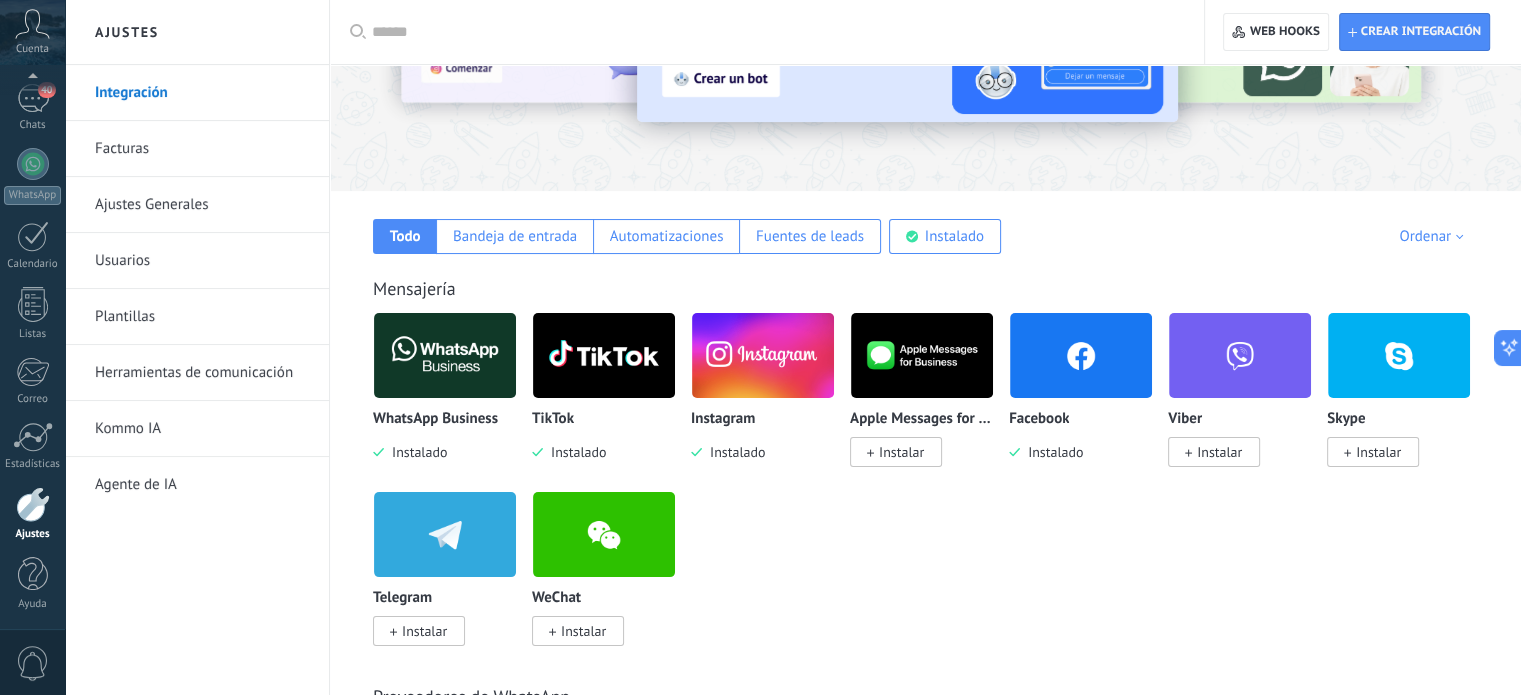 click at bounding box center (763, 355) 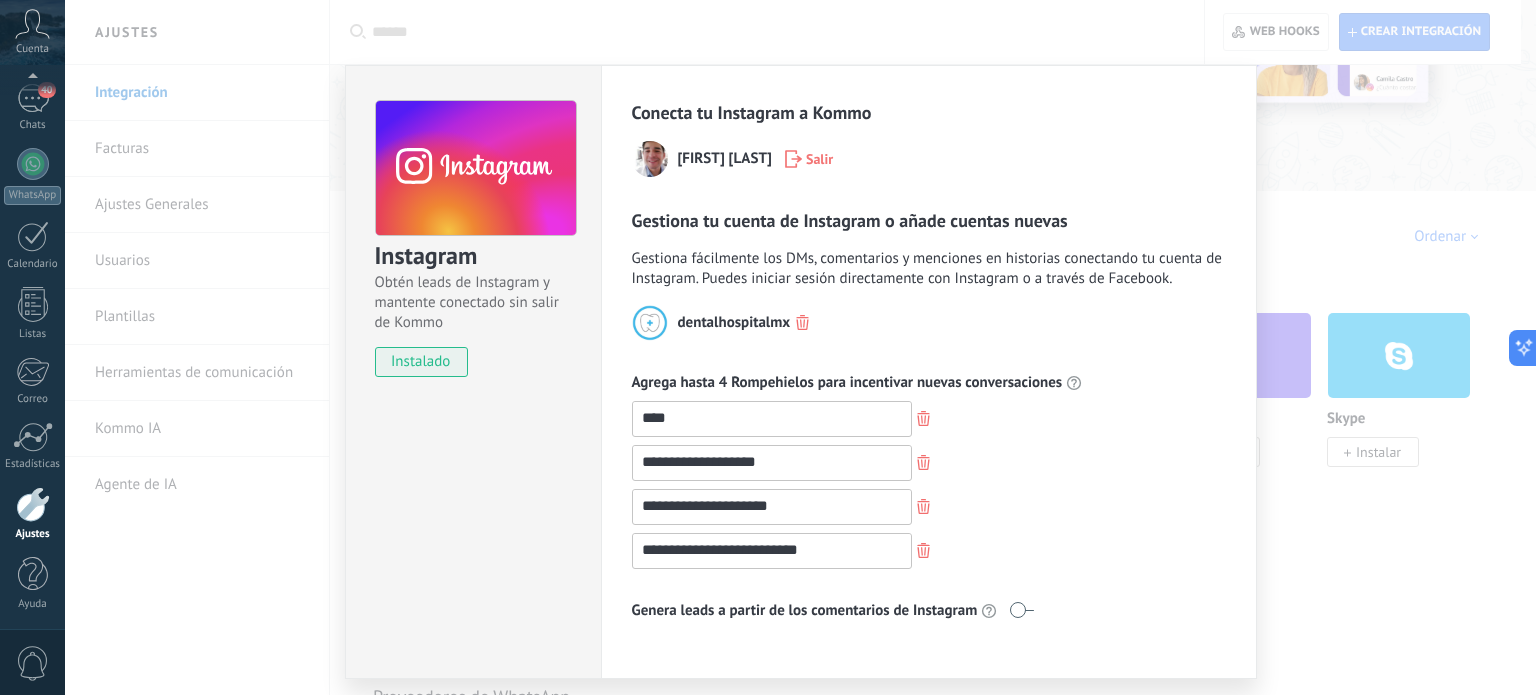 scroll, scrollTop: 56, scrollLeft: 0, axis: vertical 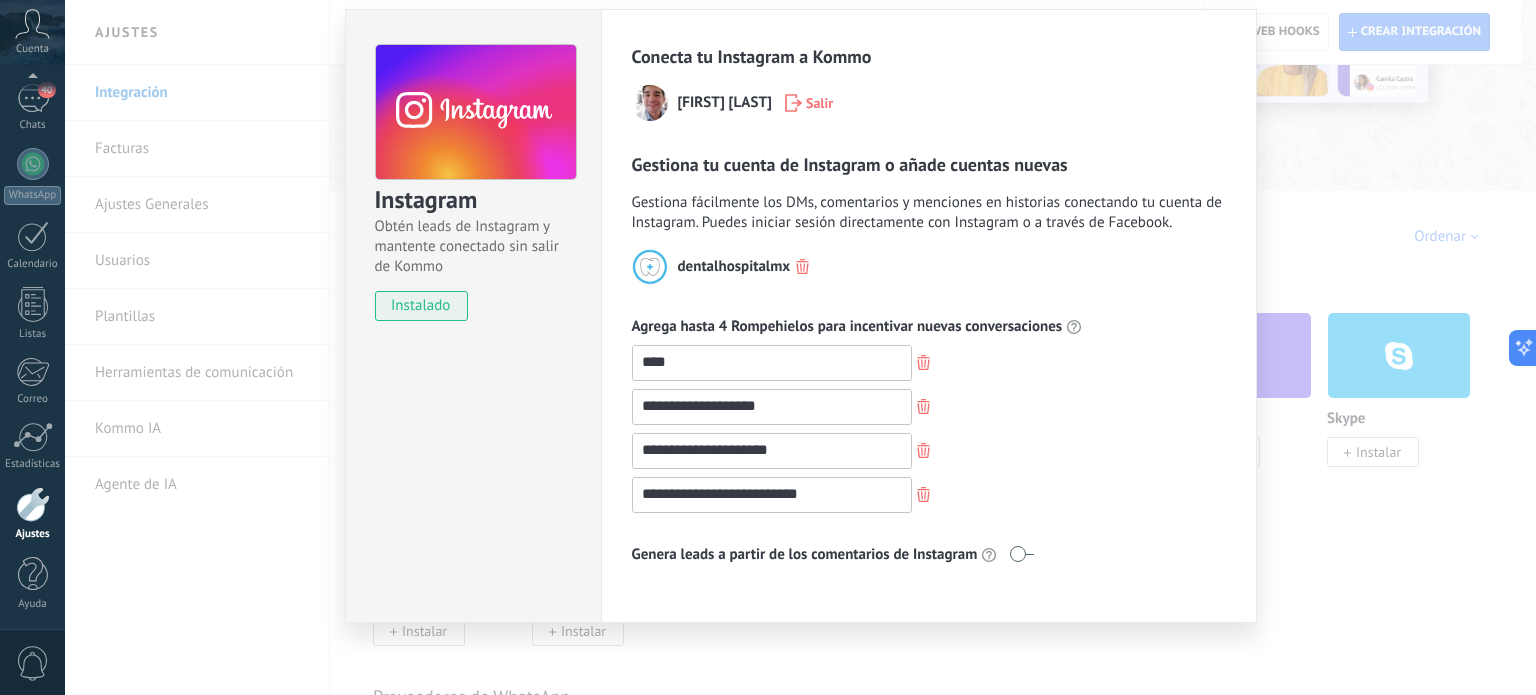 click at bounding box center (1021, 554) 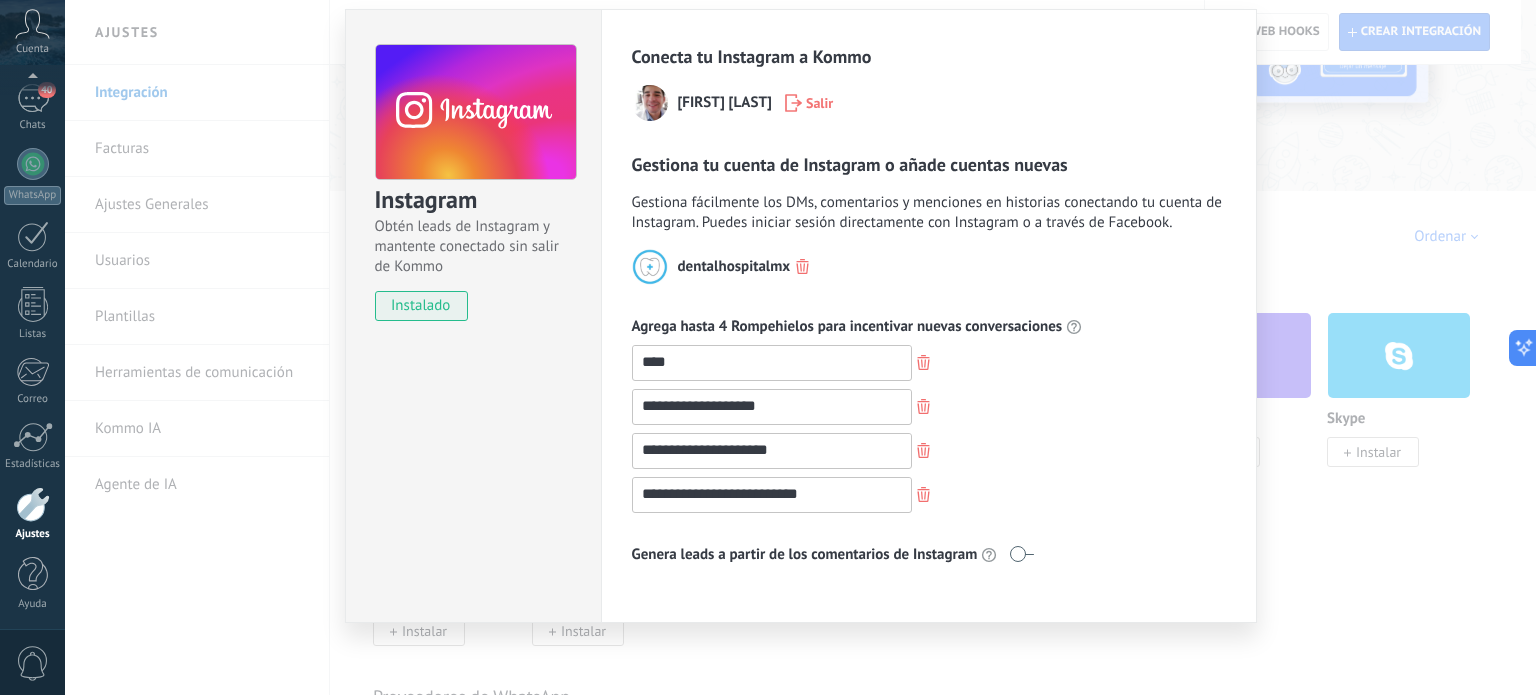 click on "**********" at bounding box center (800, 347) 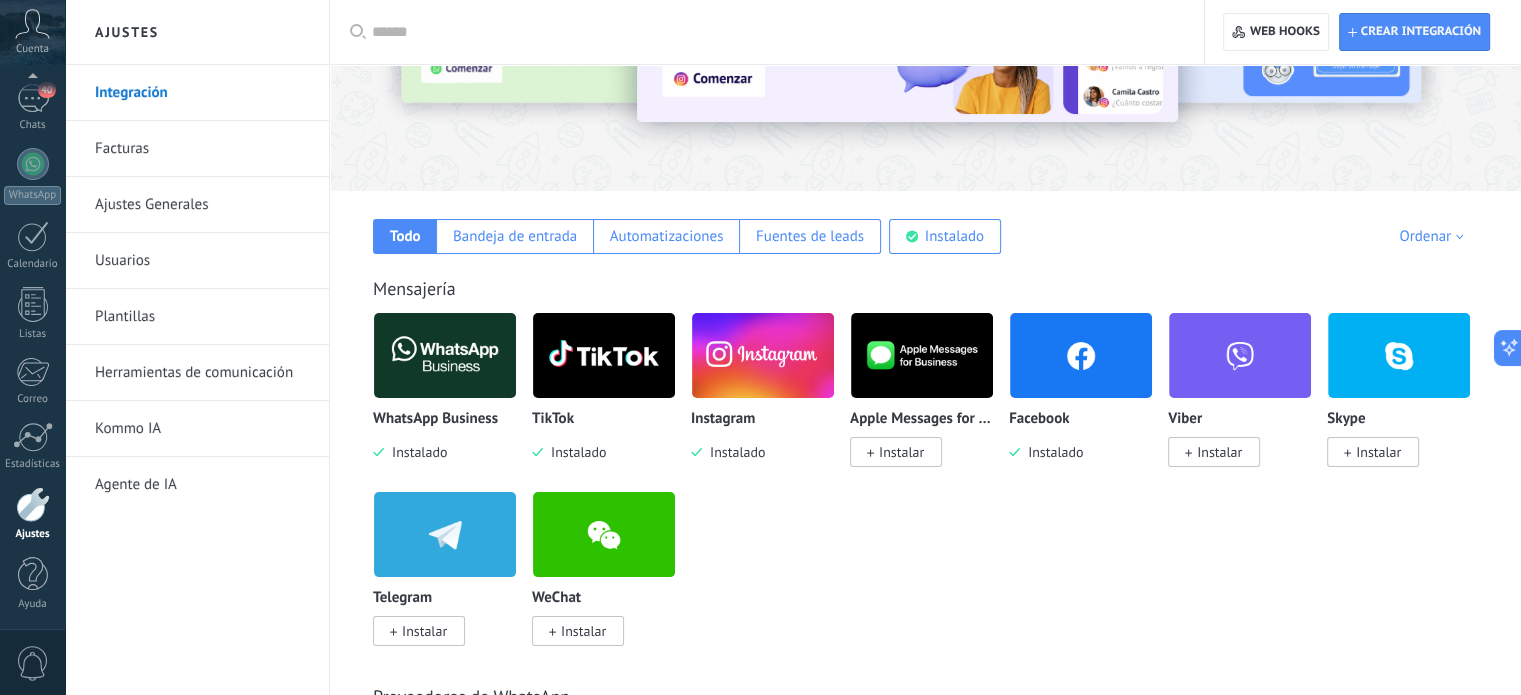 click at bounding box center (1081, 355) 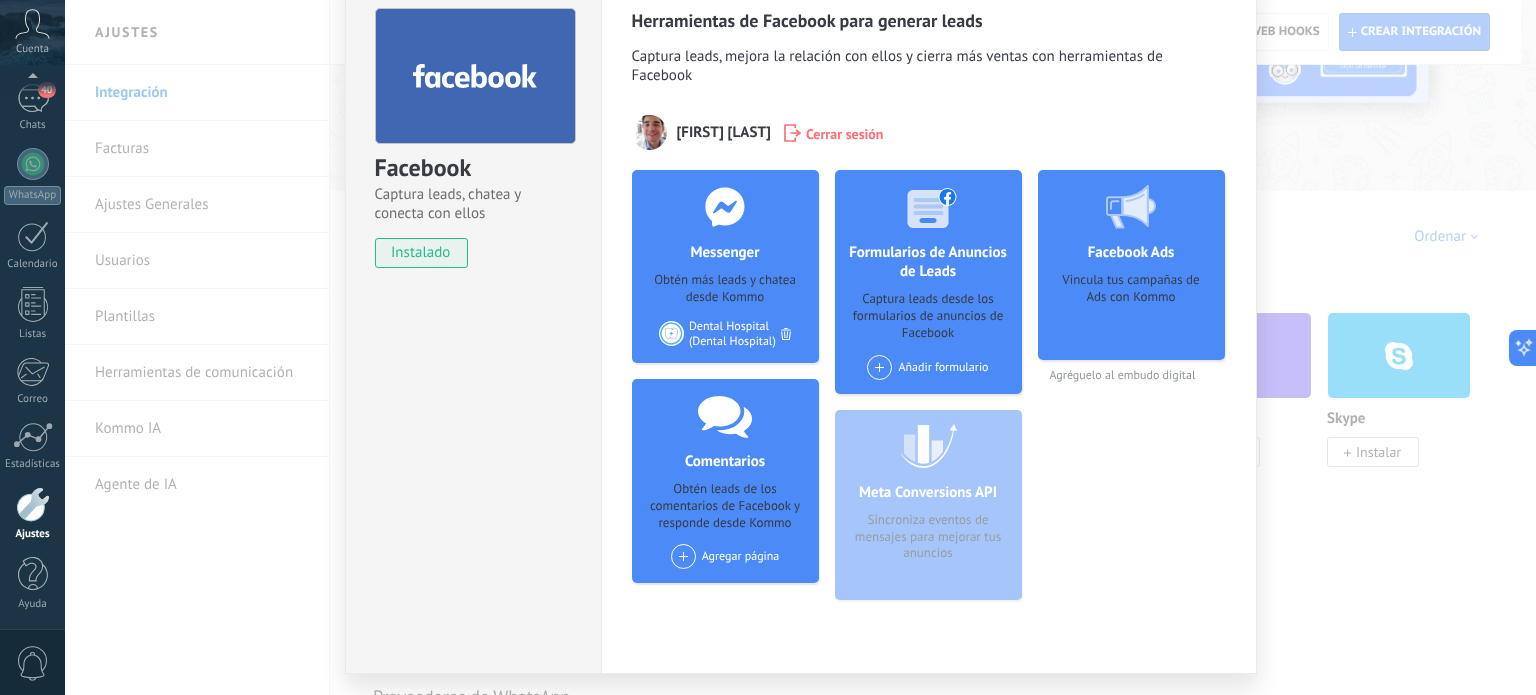 scroll, scrollTop: 100, scrollLeft: 0, axis: vertical 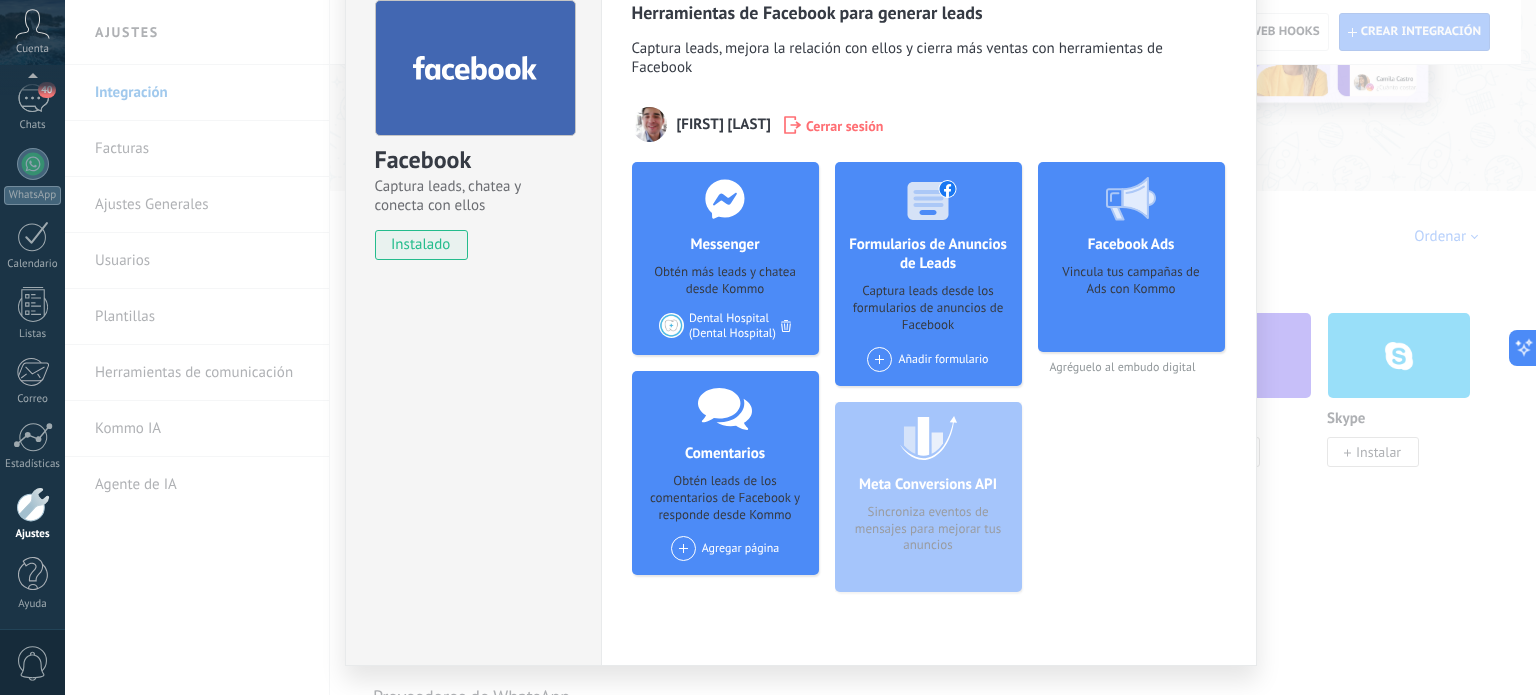 click 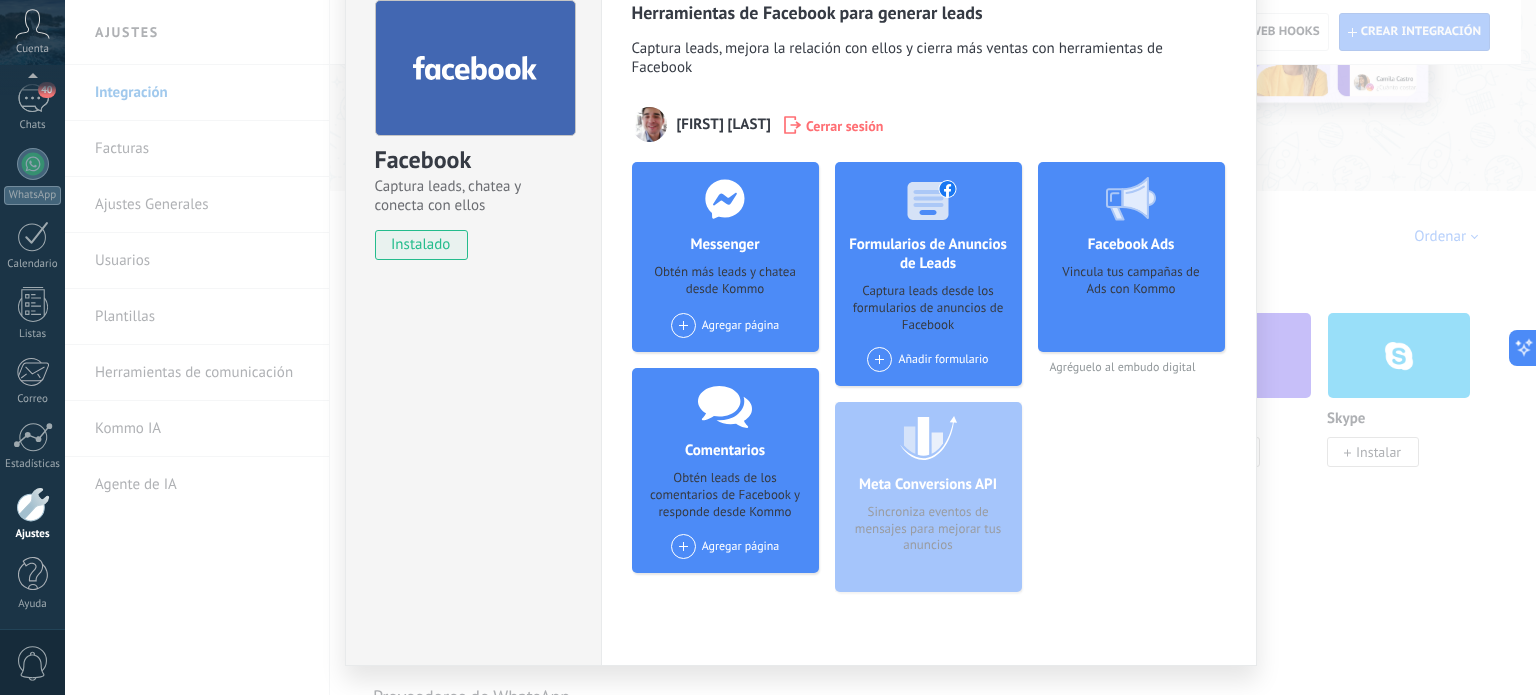 click at bounding box center [683, 325] 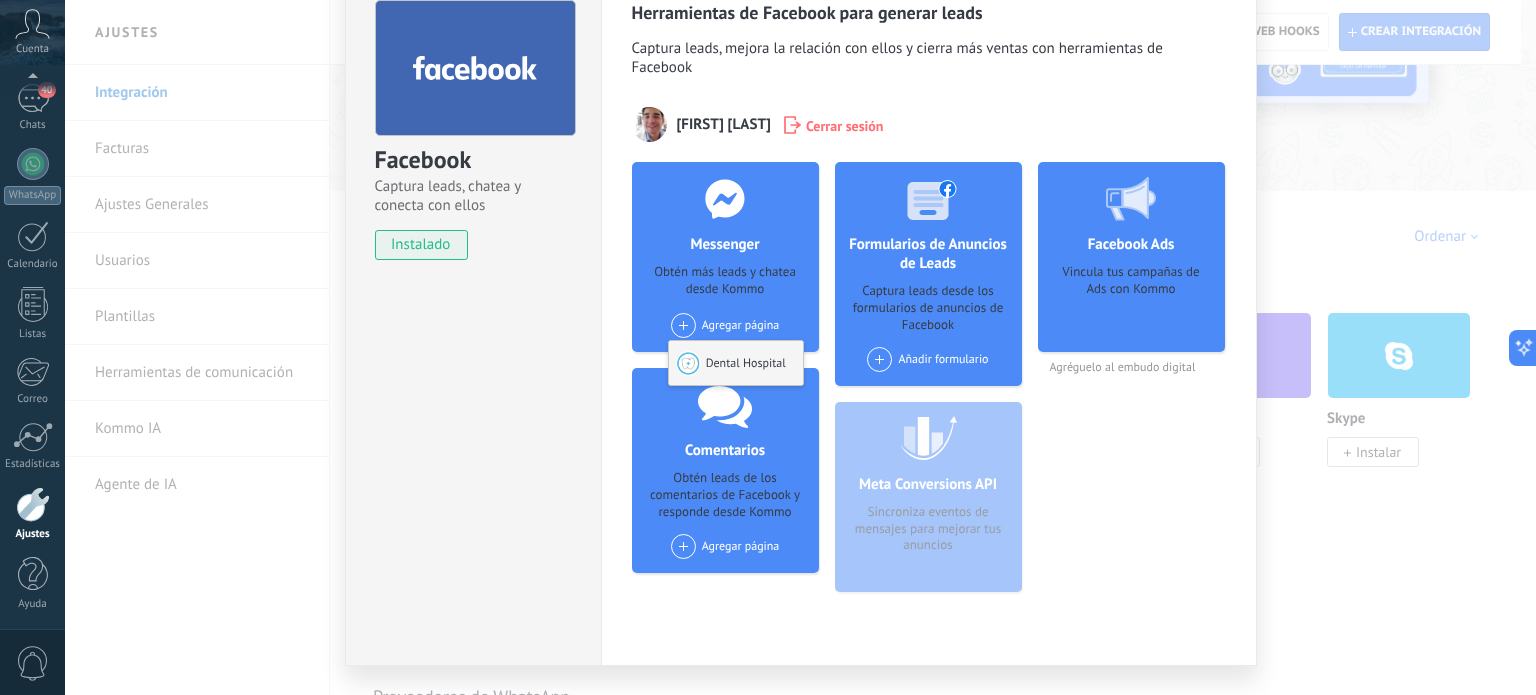 click at bounding box center [688, 363] 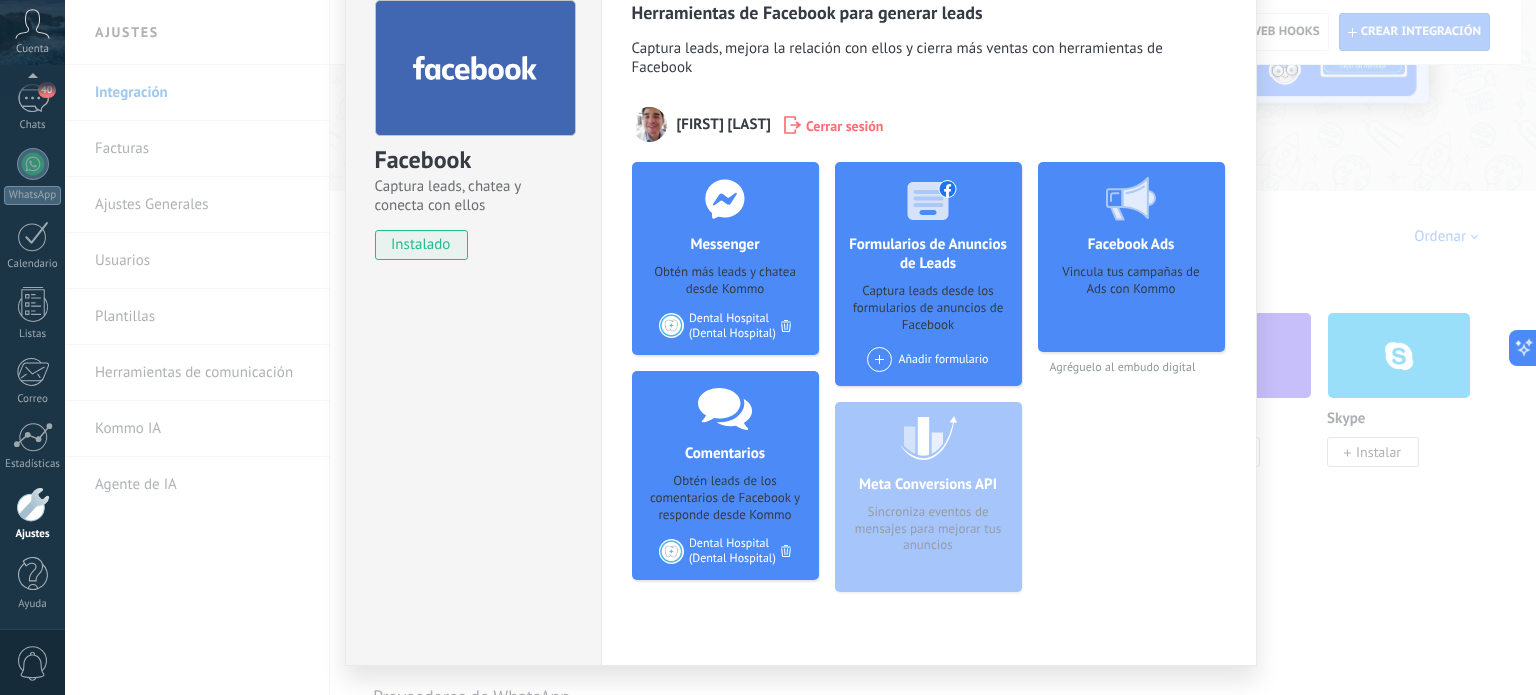 click 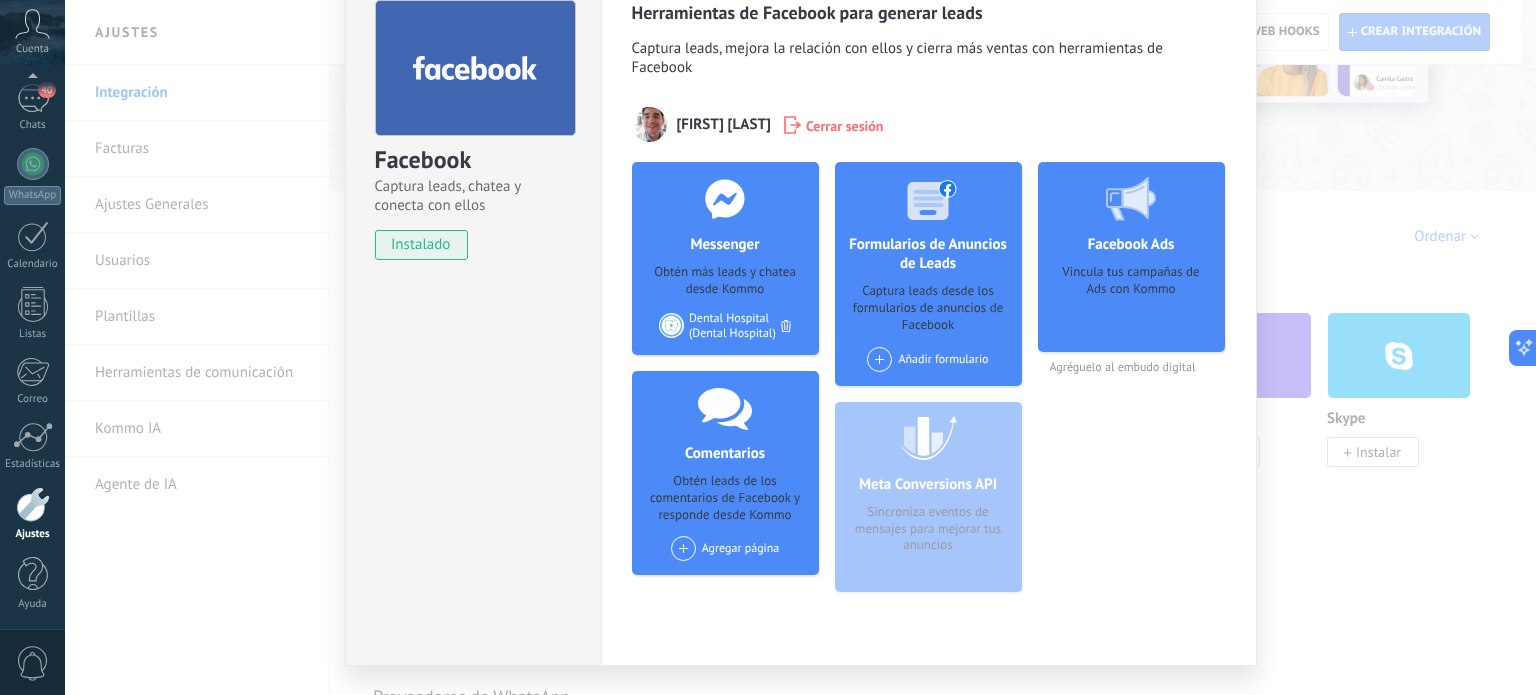 click on "Facebook Captura leads, chatea y conecta con ellos instalado Desinstalar Herramientas de Facebook para generar leads Captura leads, mejora la relación con ellos y cierra más ventas con herramientas de Facebook Hector Garza Cerrar sesión Messenger Obtén más leads y chatea desde Kommo Agregar página Dental Hospital (Dental Hospital) Comentarios Obtén leads de los comentarios de Facebook y responde desde Kommo Agregar página Formularios de Anuncios de Leads Captura leads desde los formularios de anuncios de Facebook Añadir formulario Meta Conversions API Sincroniza eventos de mensajes para mejorar tus anuncios Facebook Ads Vincula tus campañas de Ads con Kommo Agréguelo al embudo digital más" at bounding box center (800, 347) 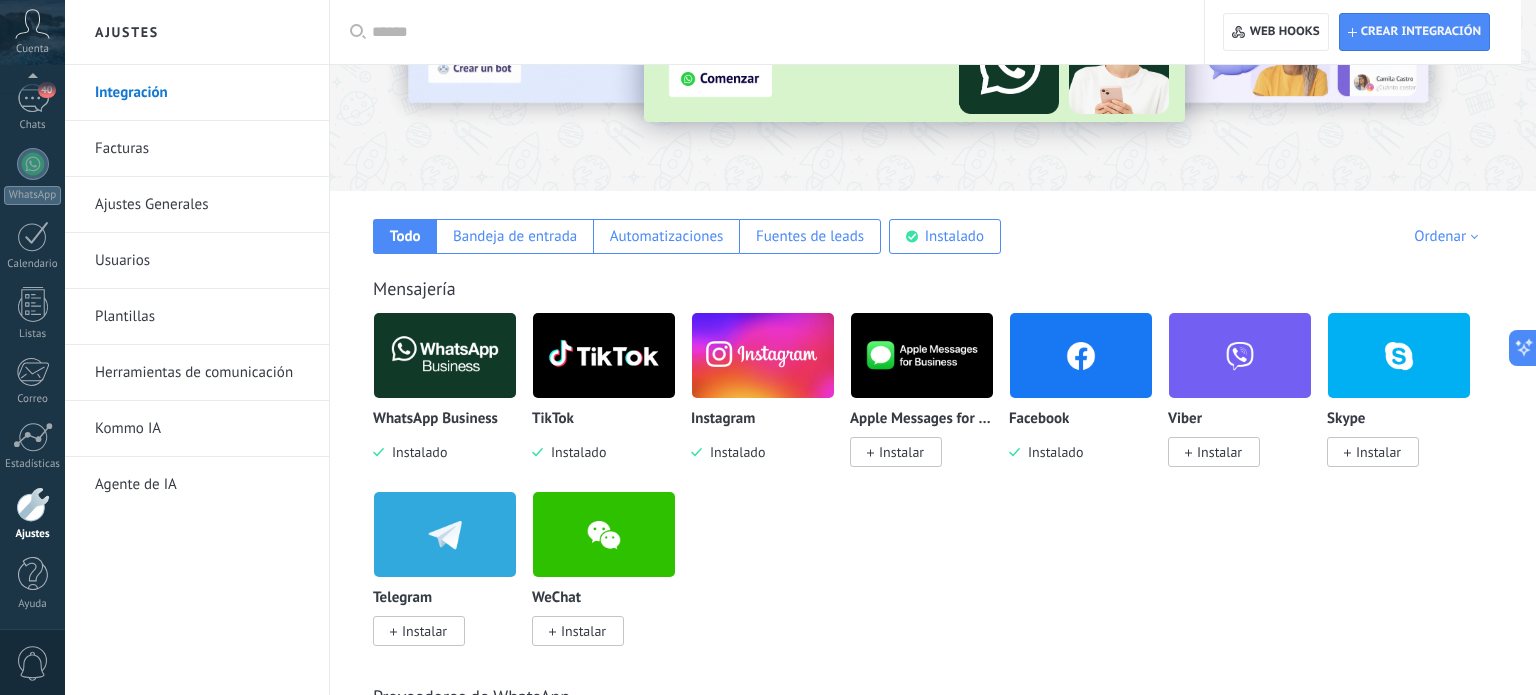 scroll, scrollTop: 0, scrollLeft: 0, axis: both 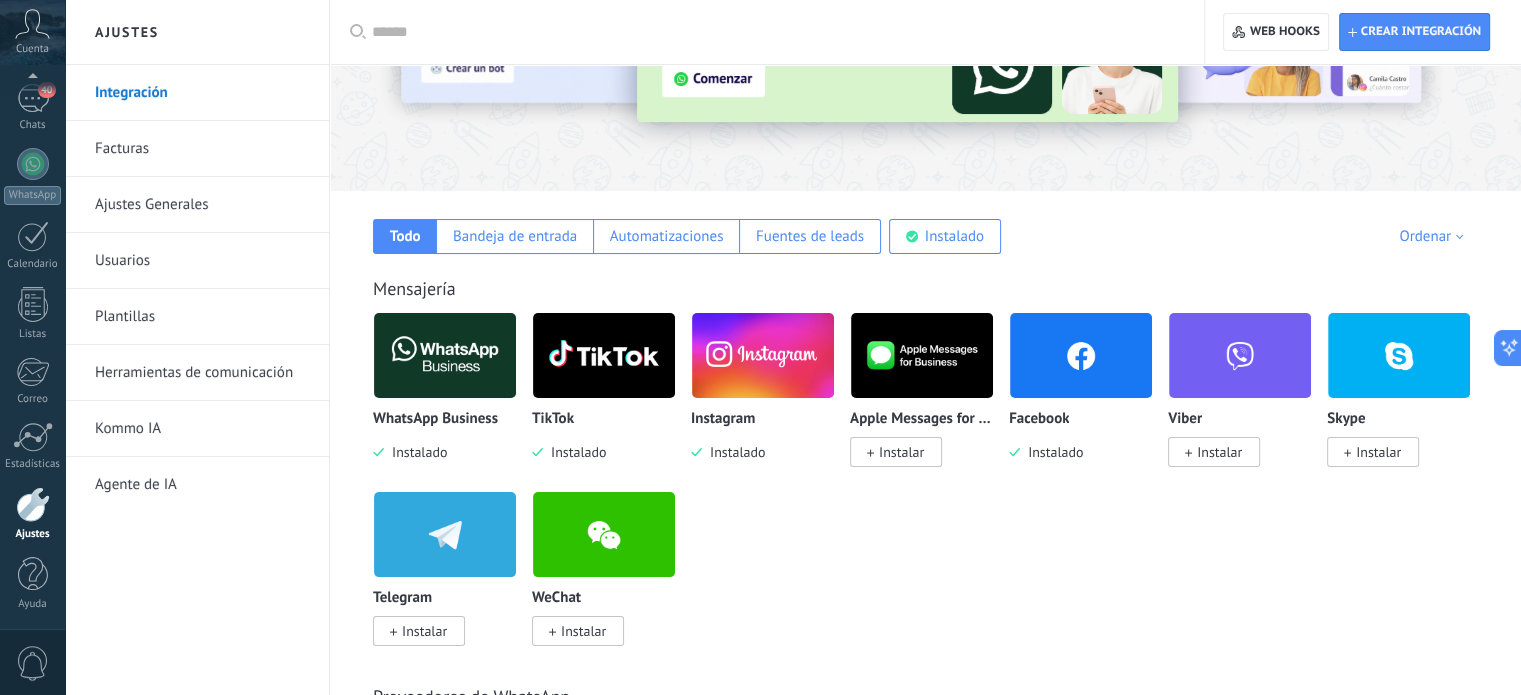 click at bounding box center (1081, 355) 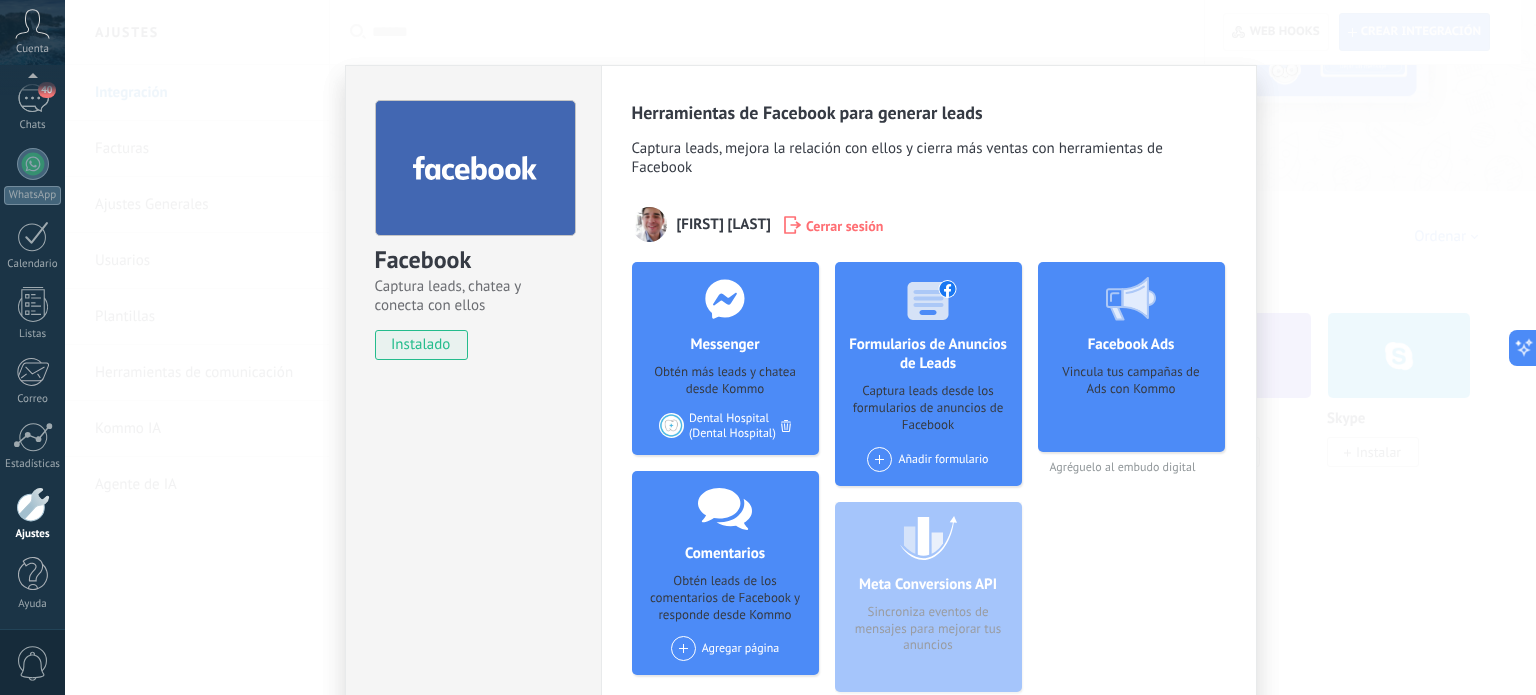 click on "[FIRST] [LAST]" at bounding box center [724, 224] 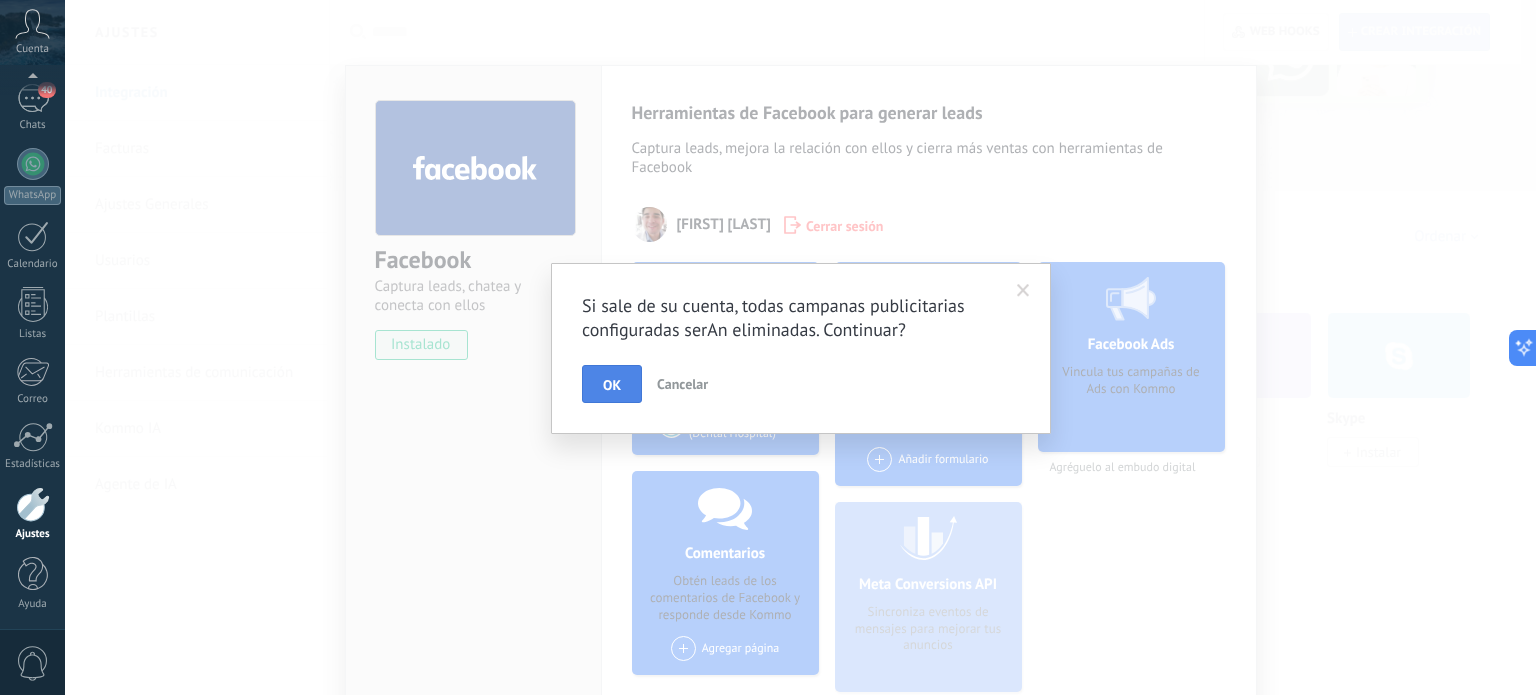 click on "OK" at bounding box center (612, 385) 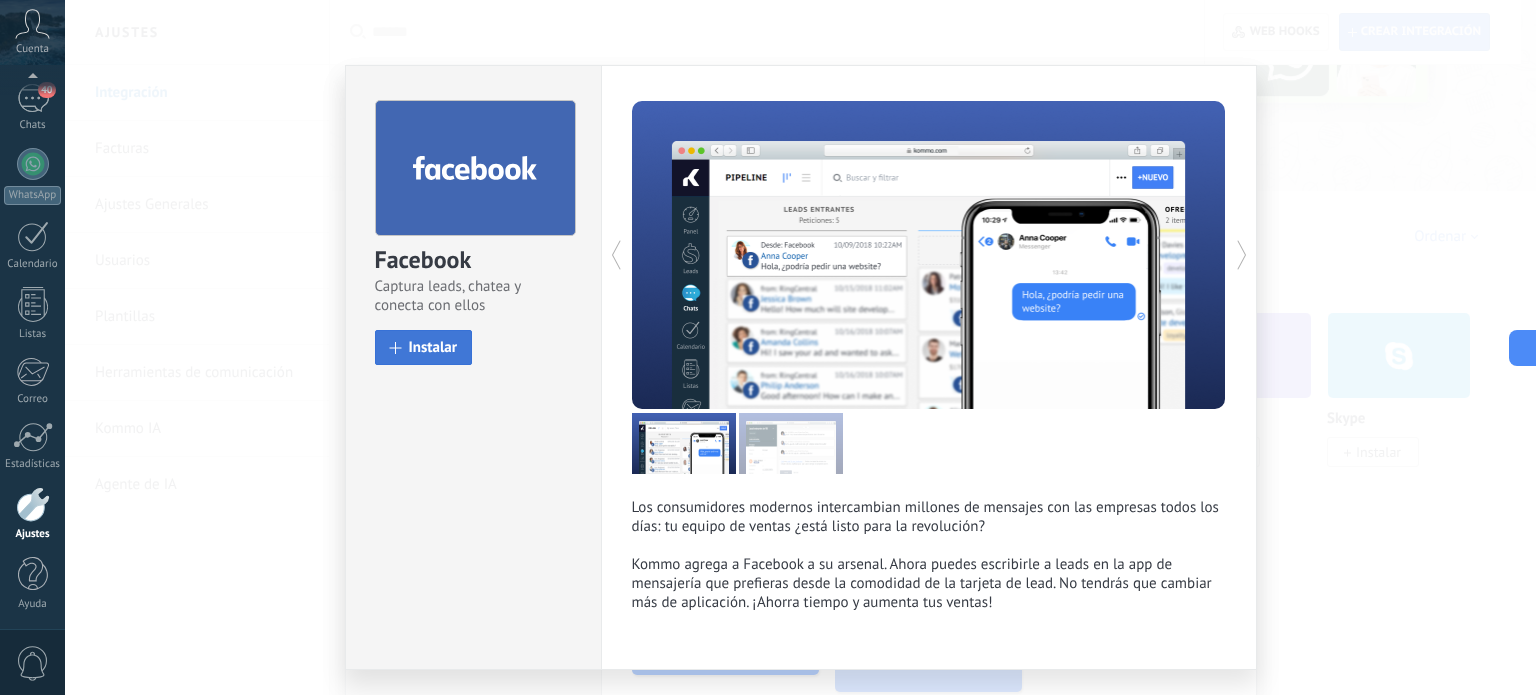 click on "Instalar" at bounding box center [424, 347] 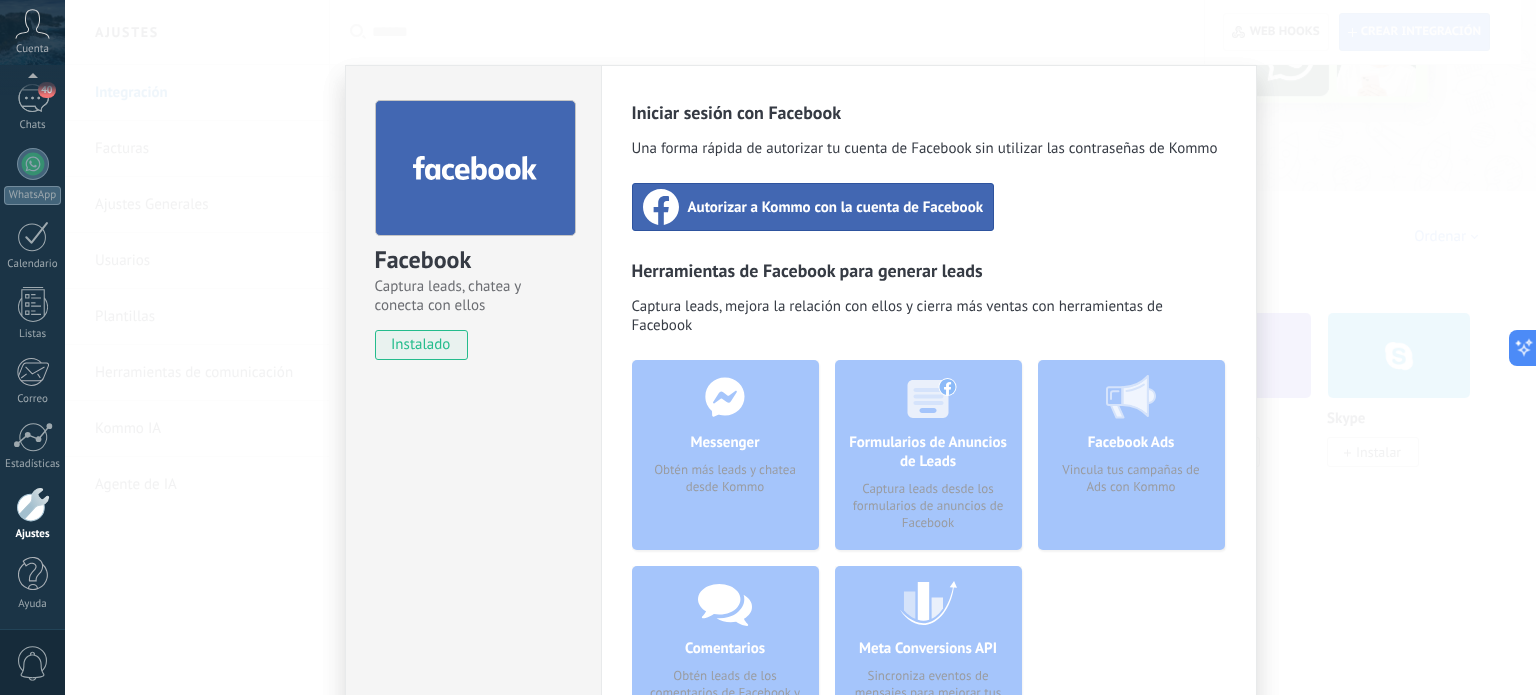 click on "Autorizar a Kommo con la cuenta de Facebook" at bounding box center (813, 207) 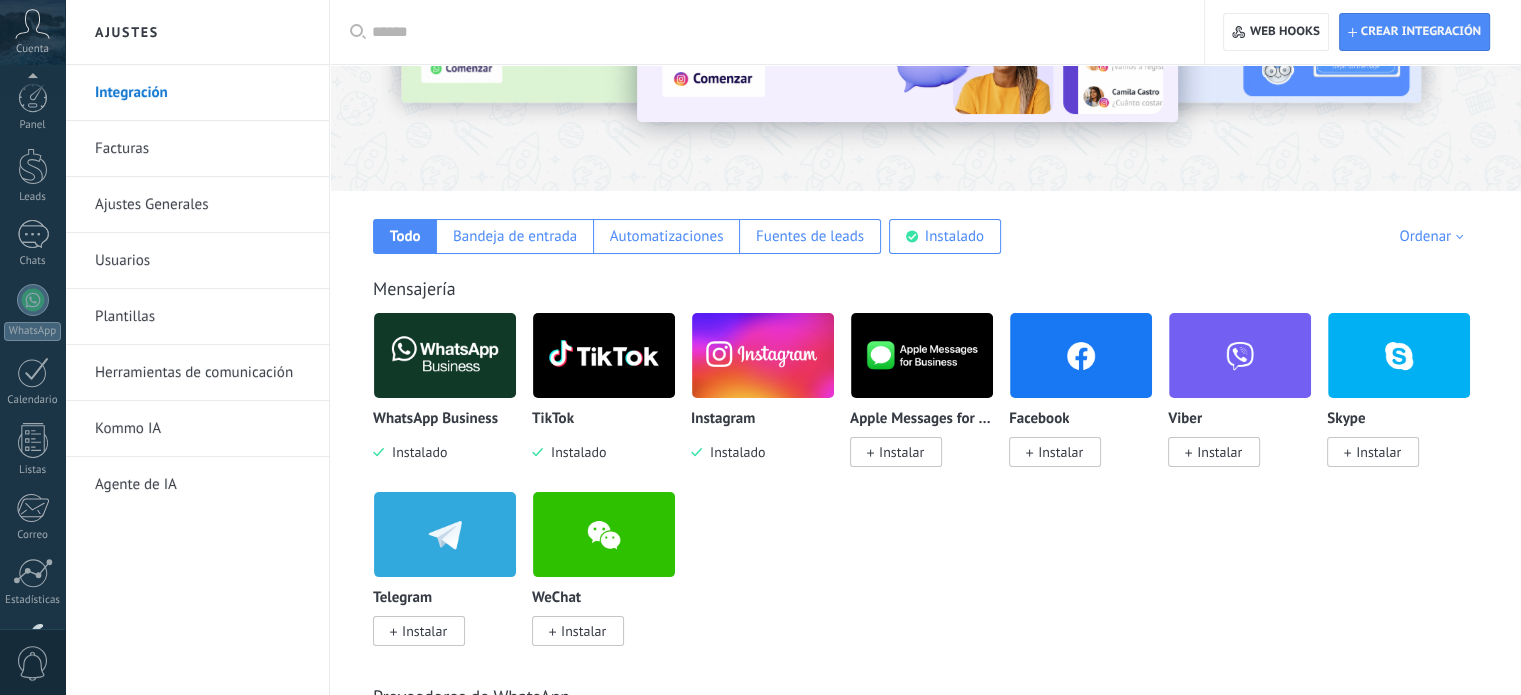 scroll, scrollTop: 200, scrollLeft: 0, axis: vertical 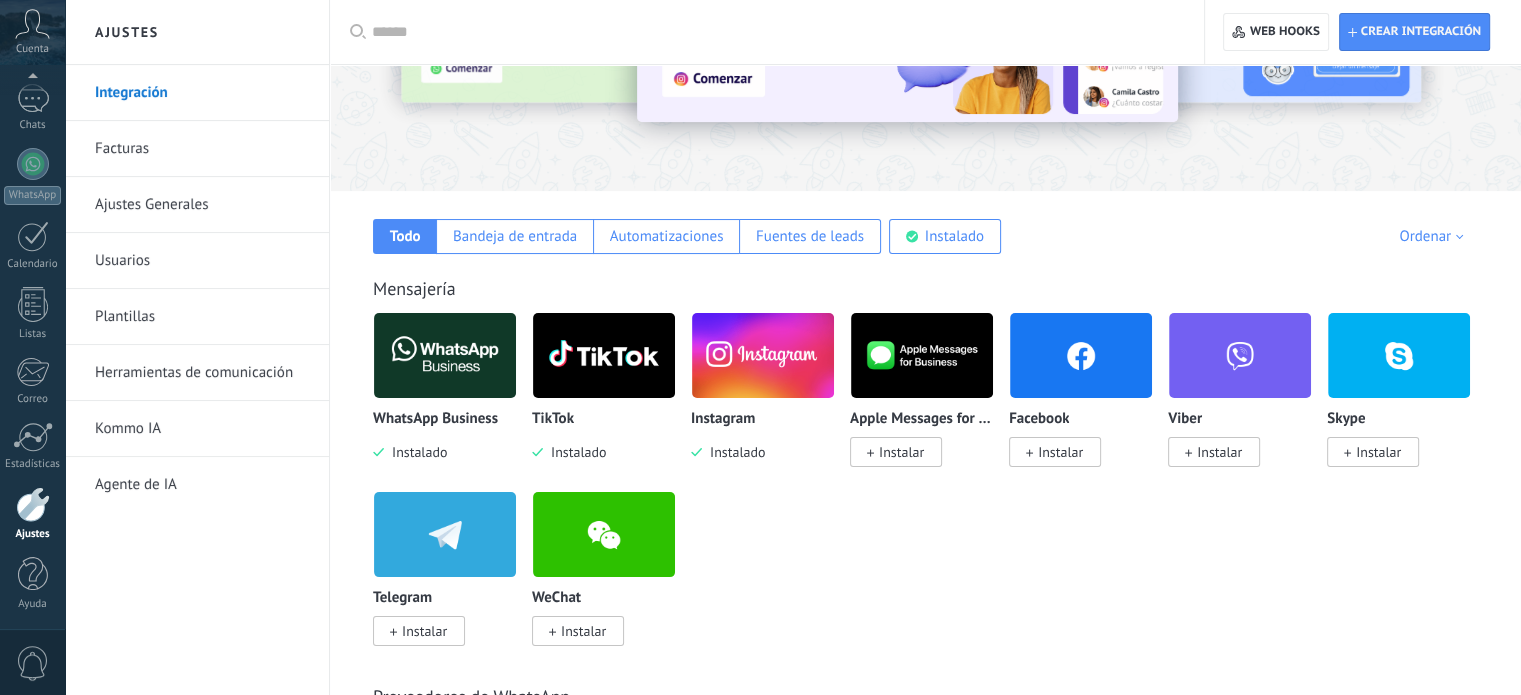 click on "Instalar" at bounding box center (1060, 452) 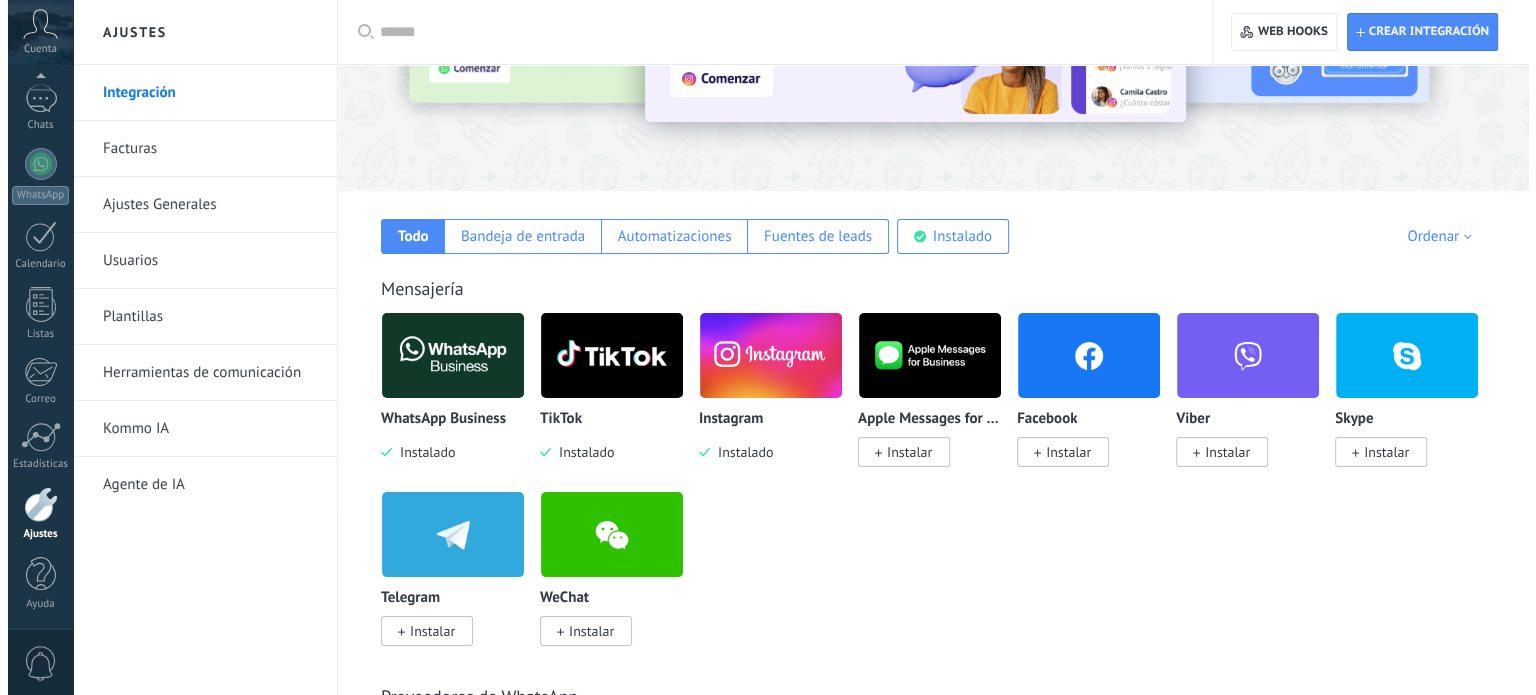 scroll, scrollTop: 0, scrollLeft: 0, axis: both 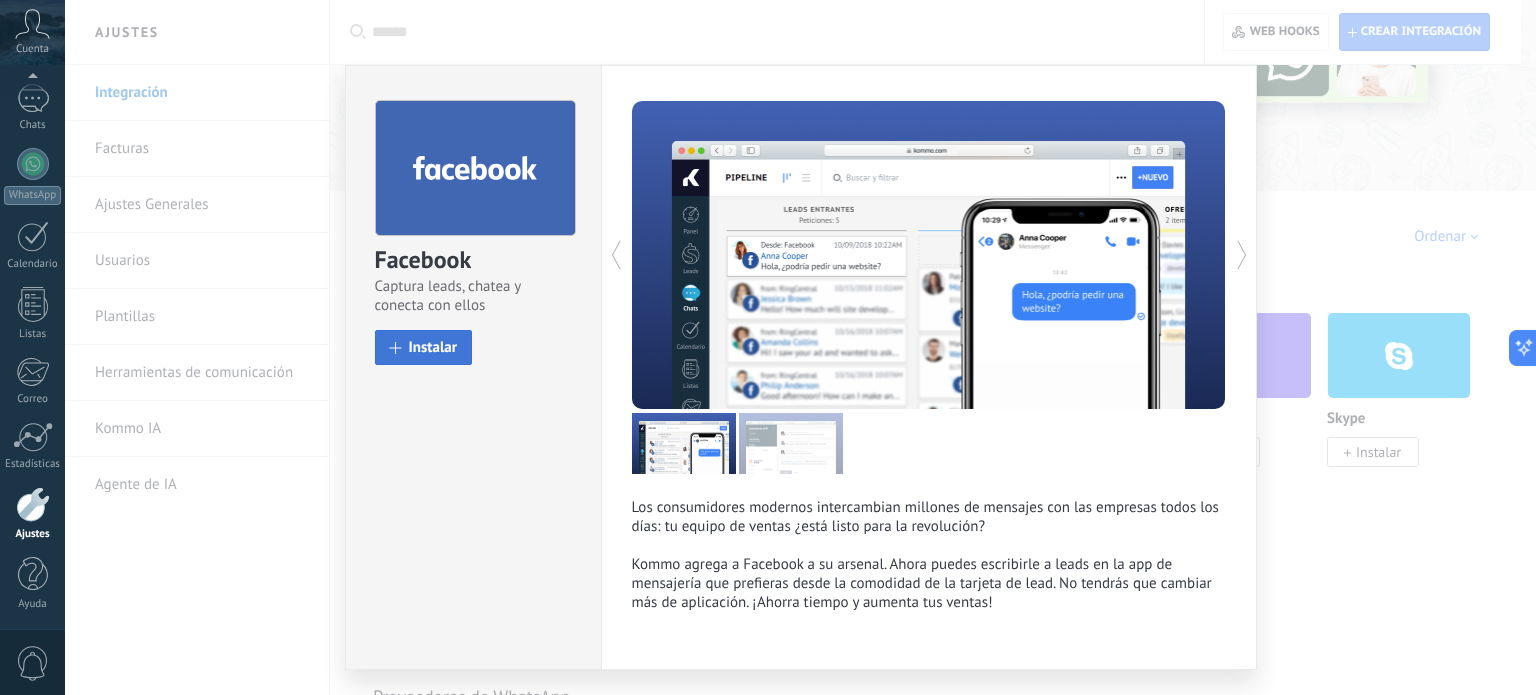 click on "Instalar" at bounding box center (433, 347) 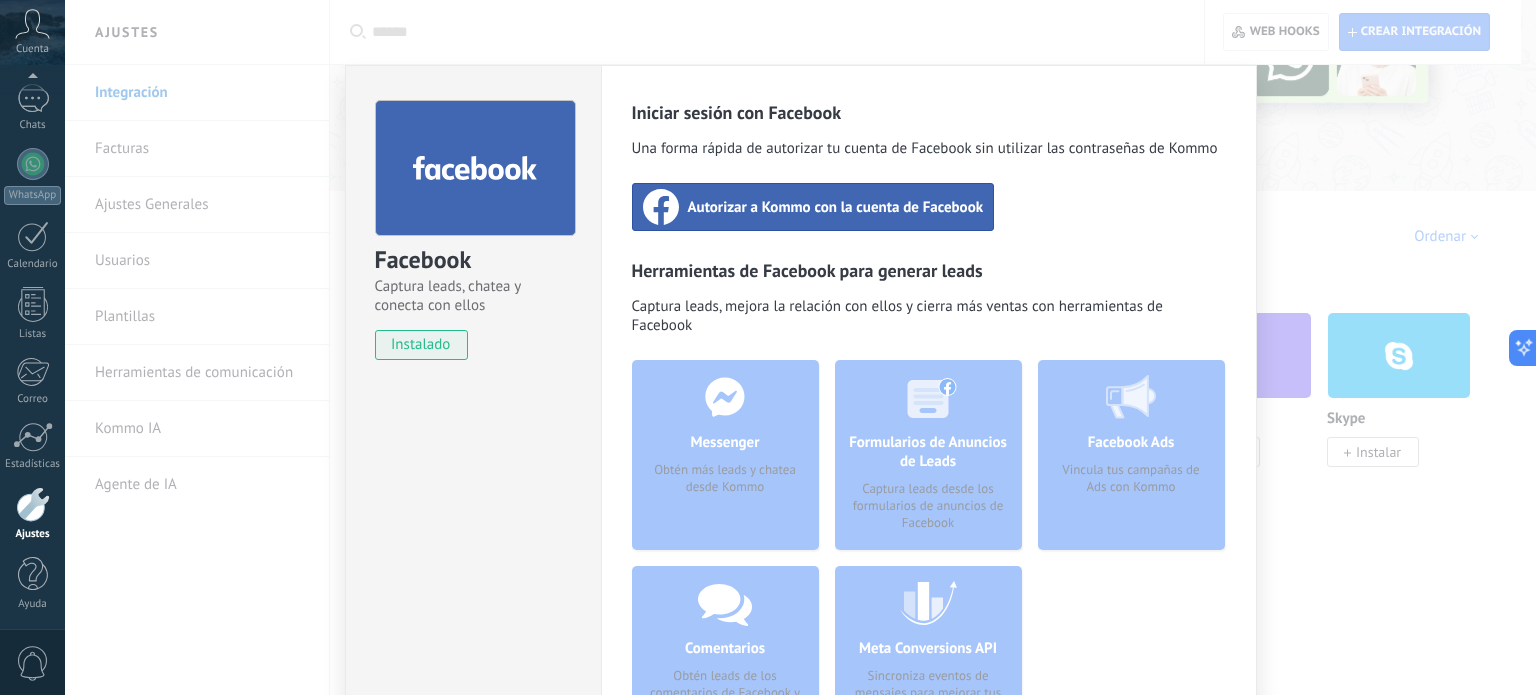 click on "Autorizar a Kommo con la cuenta de Facebook" at bounding box center [813, 207] 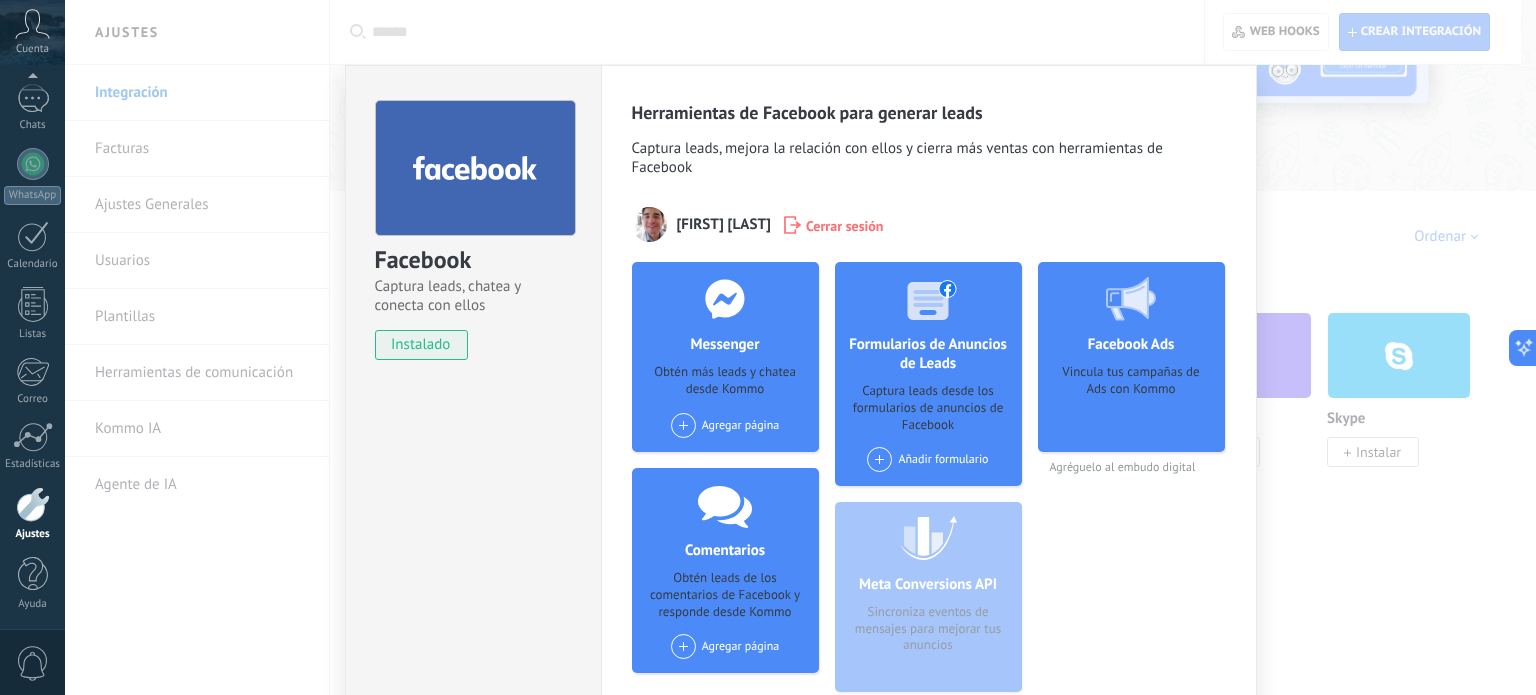 click at bounding box center [683, 425] 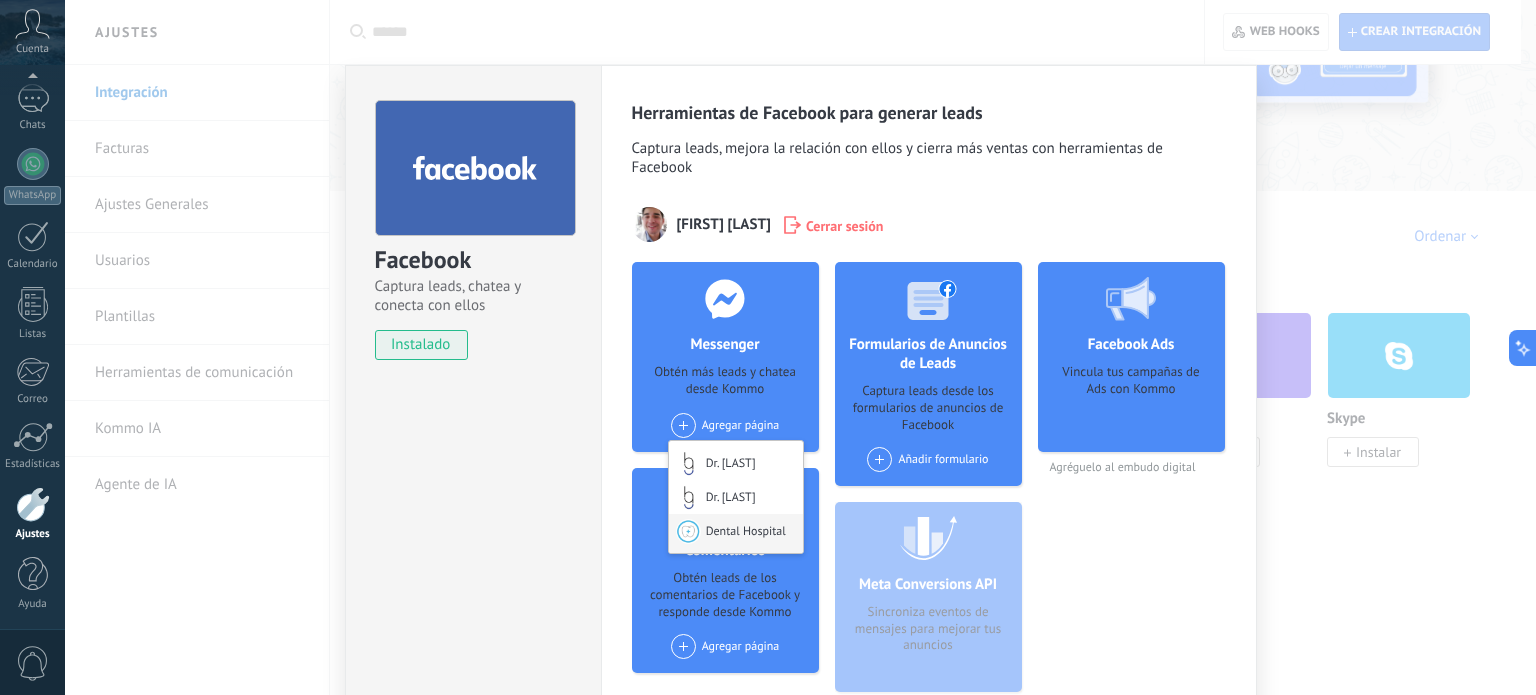 click on "Dental Hospital" at bounding box center [736, 533] 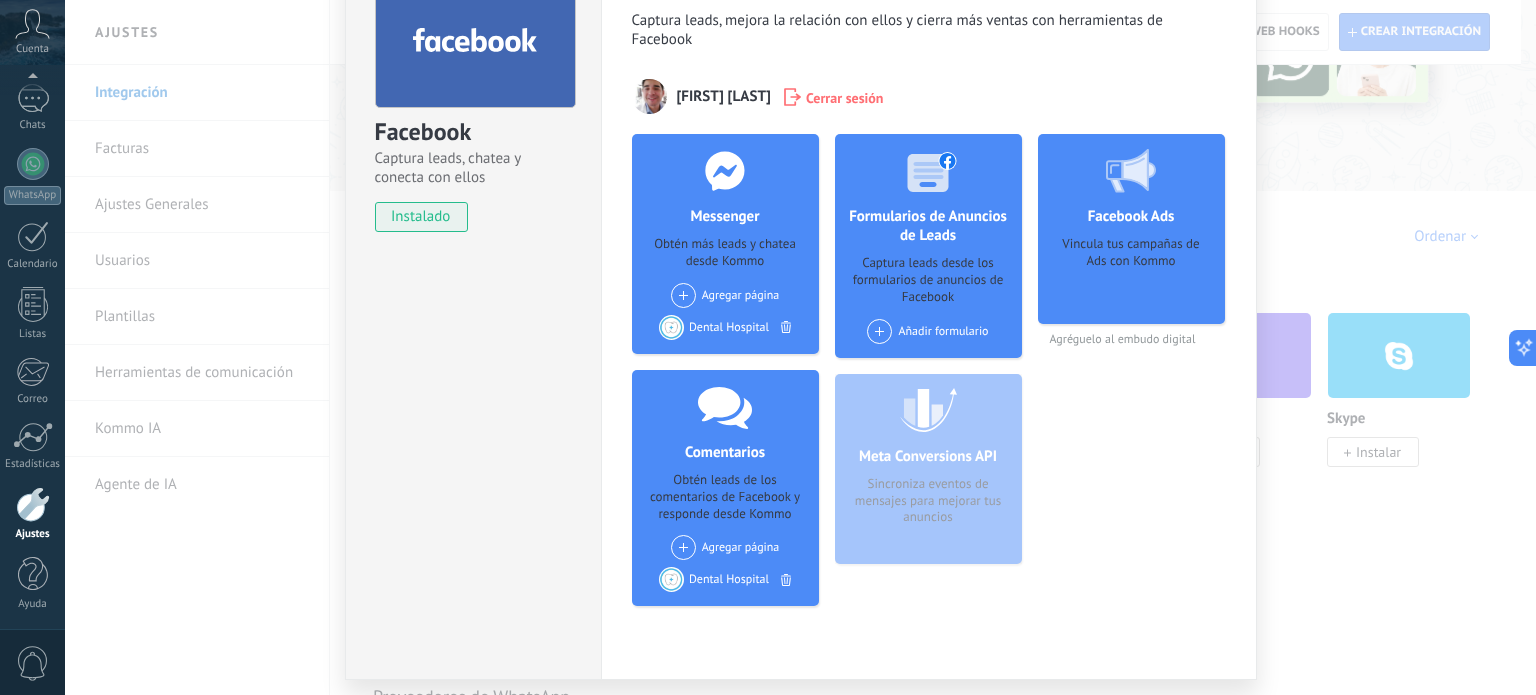 scroll, scrollTop: 188, scrollLeft: 0, axis: vertical 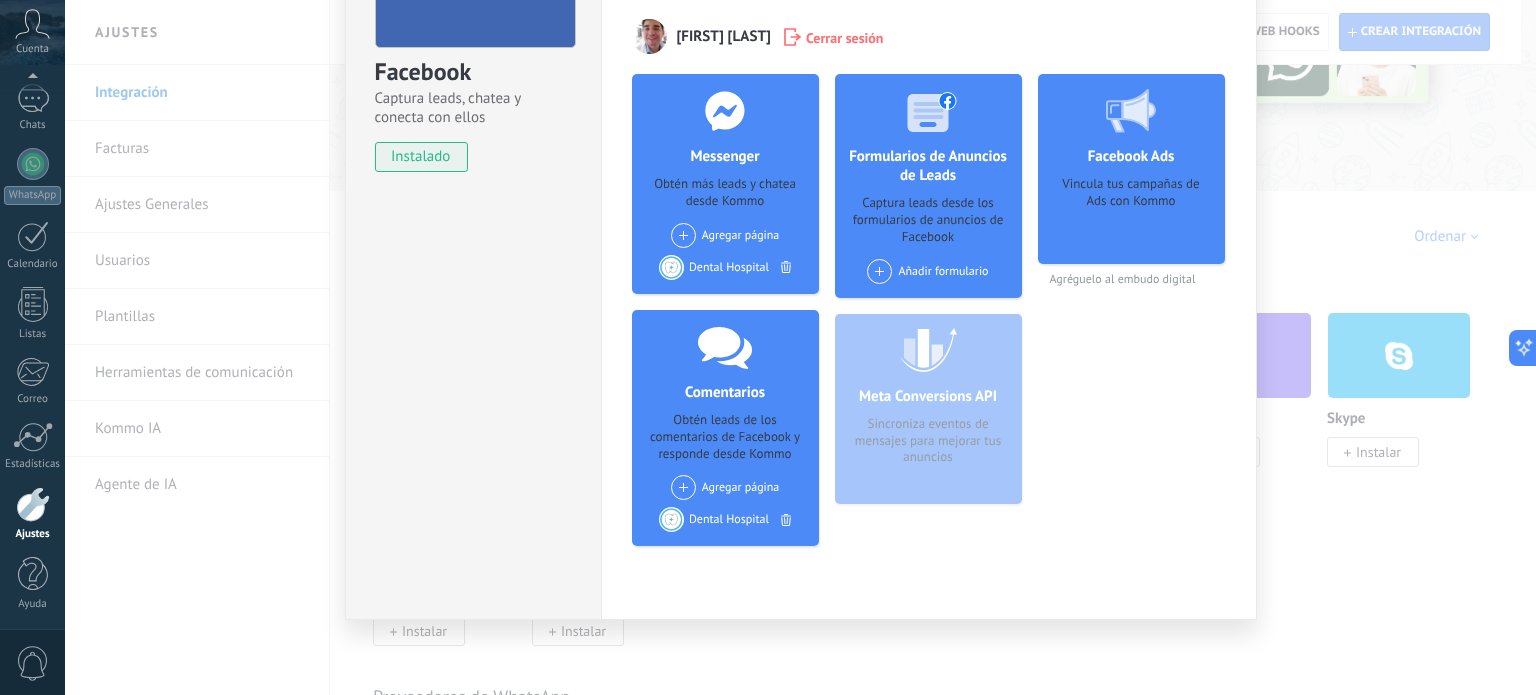 click 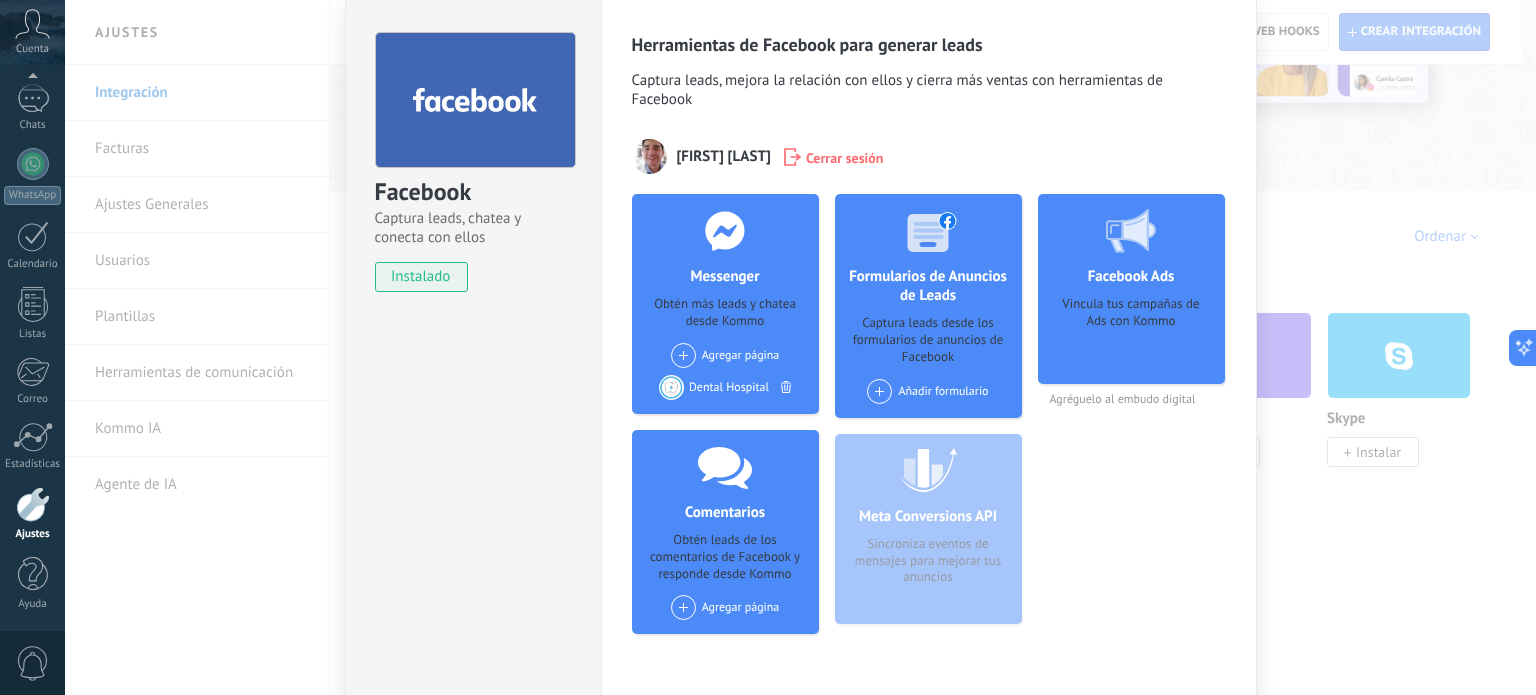 scroll, scrollTop: 56, scrollLeft: 0, axis: vertical 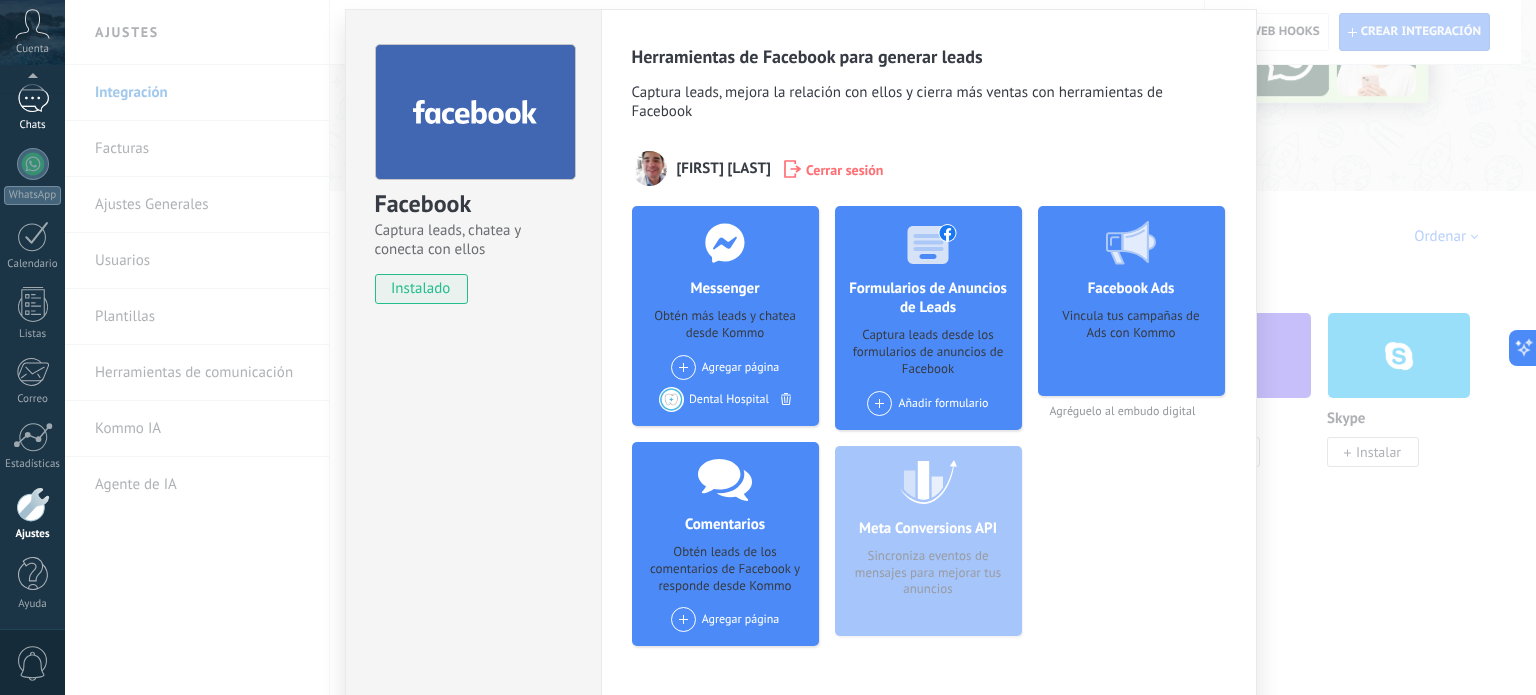 click at bounding box center [33, 98] 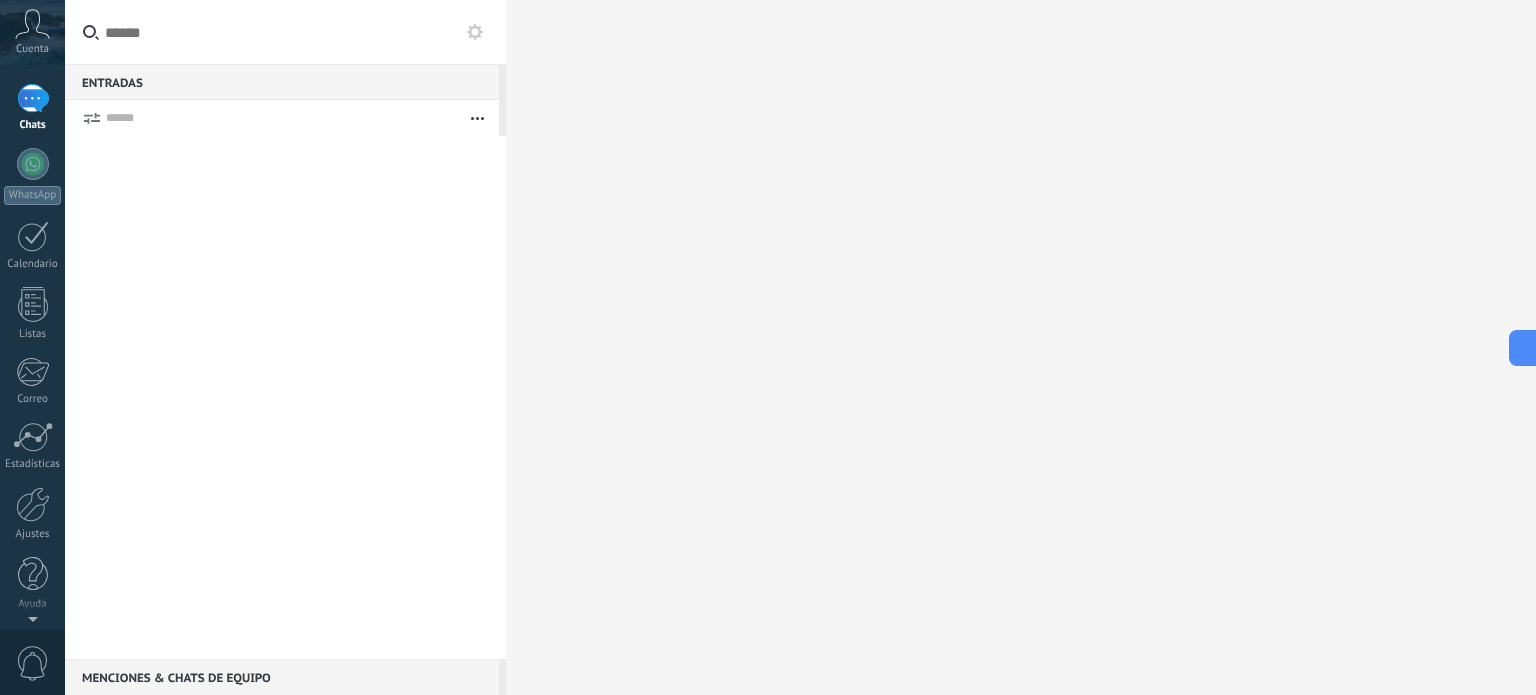 scroll, scrollTop: 0, scrollLeft: 0, axis: both 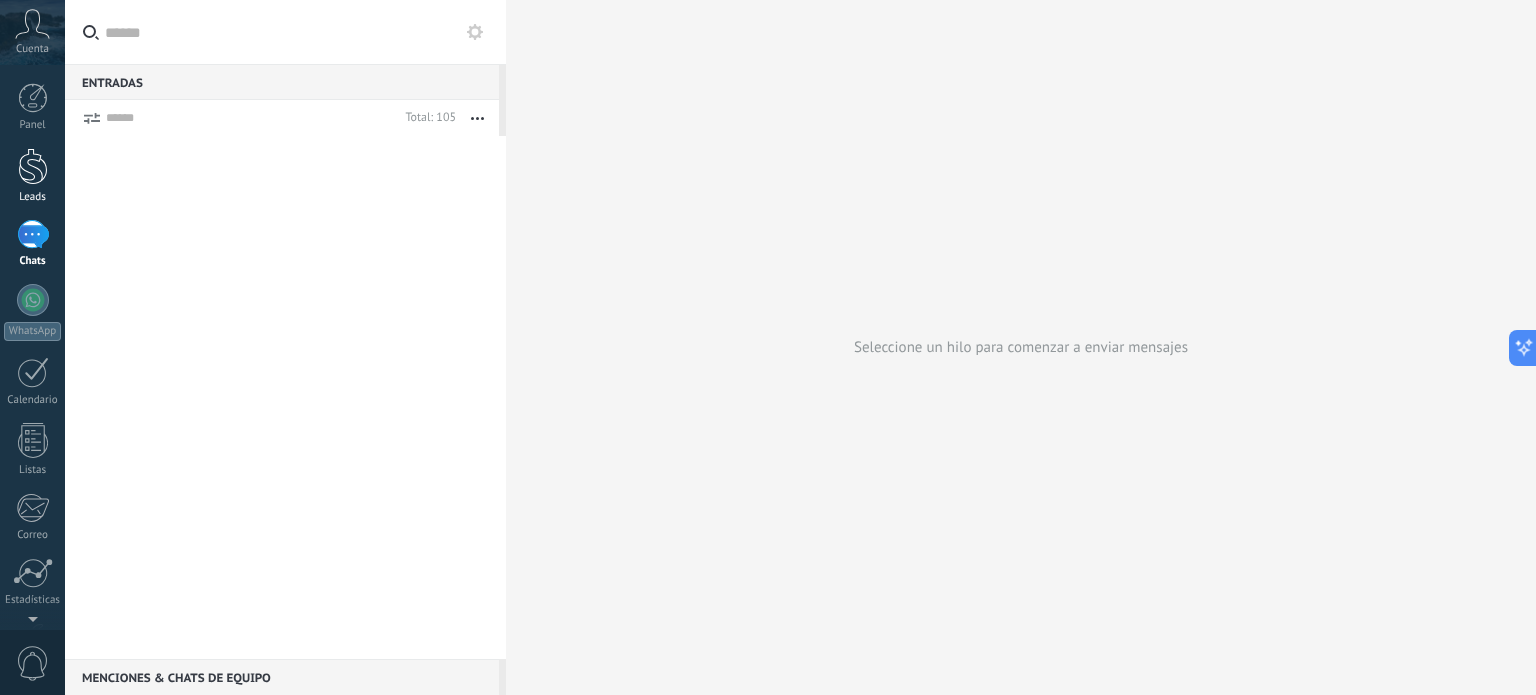 click at bounding box center (33, 166) 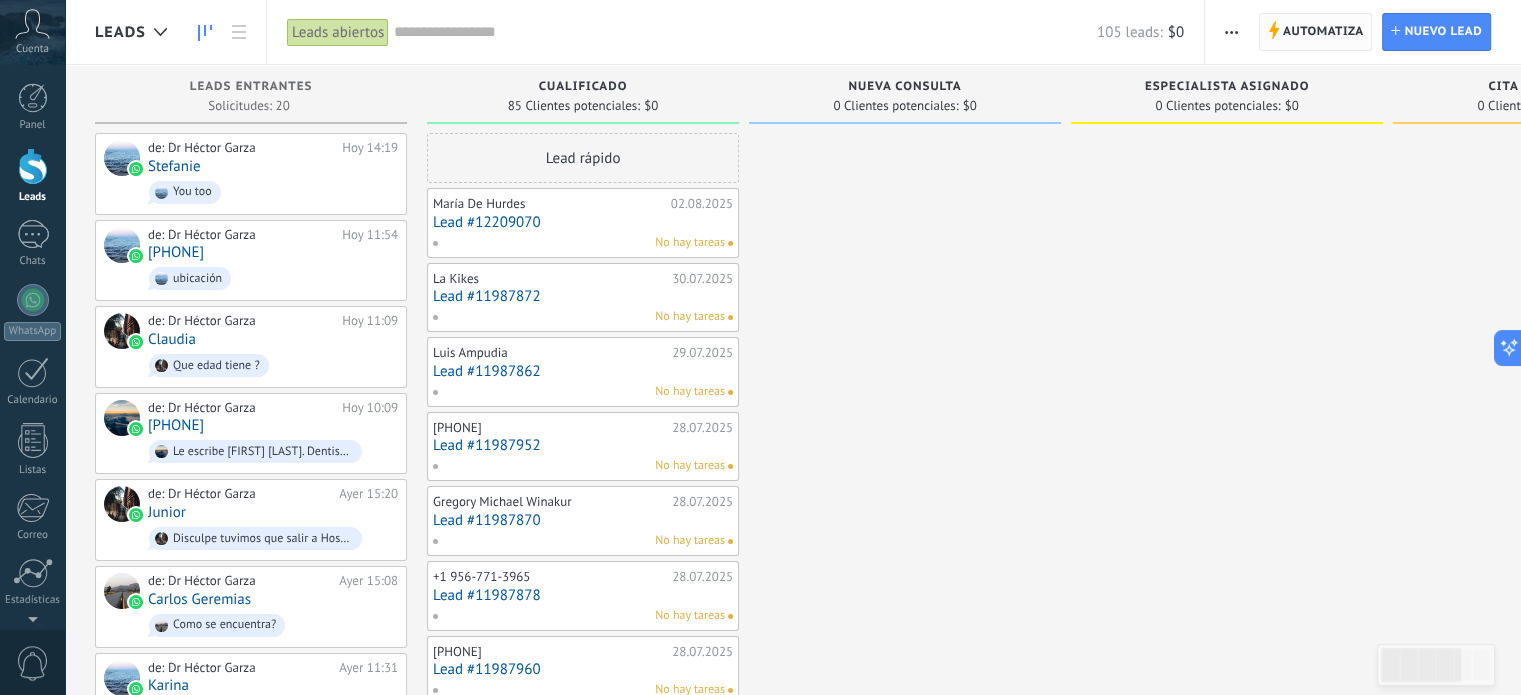 click on "Automatiza Automatiza" at bounding box center (1316, 32) 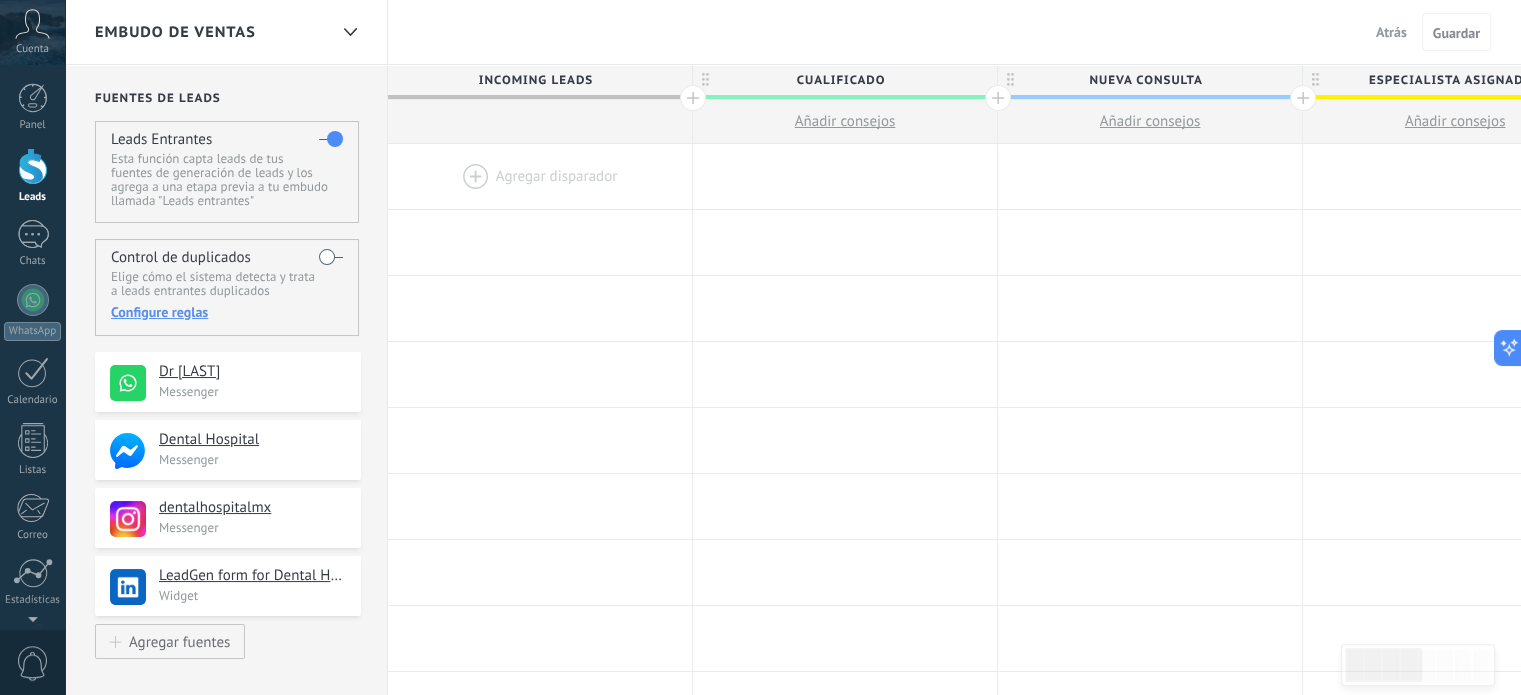 scroll, scrollTop: 200, scrollLeft: 0, axis: vertical 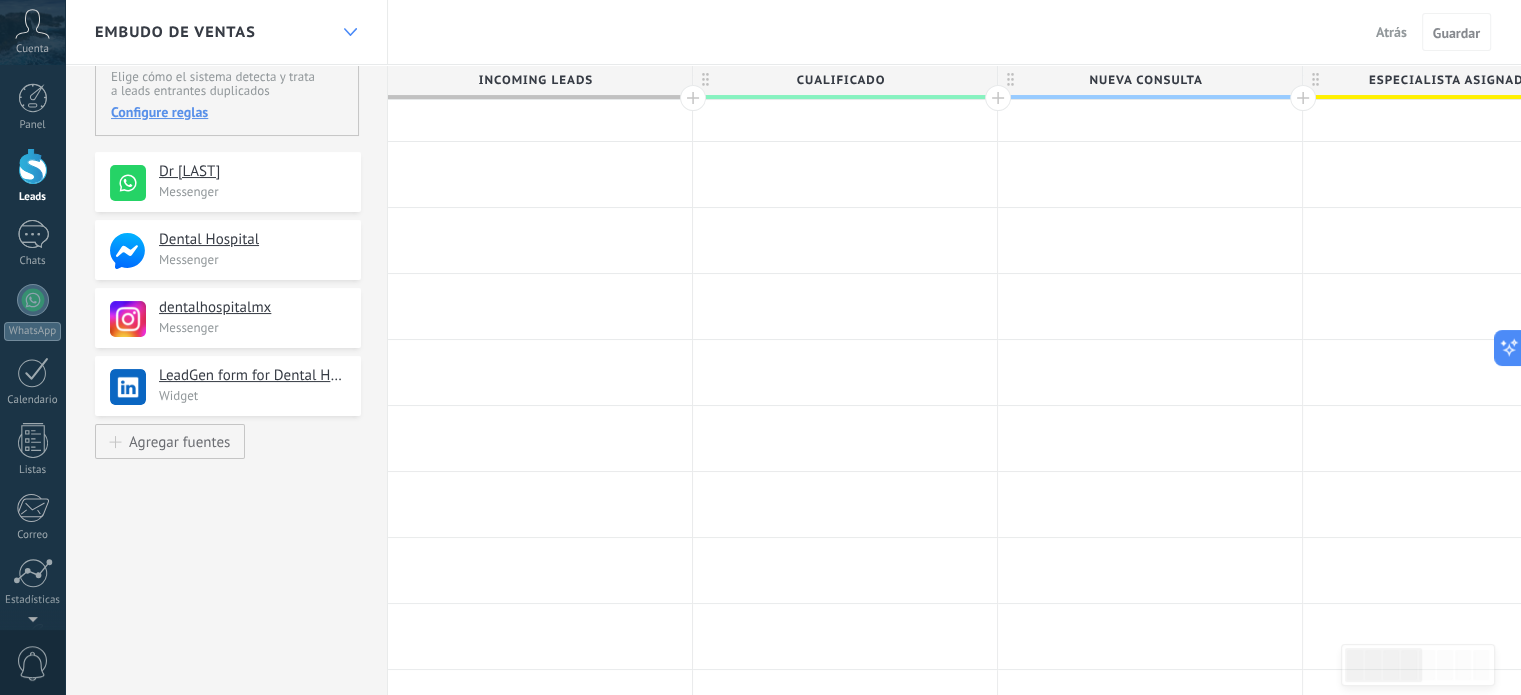click 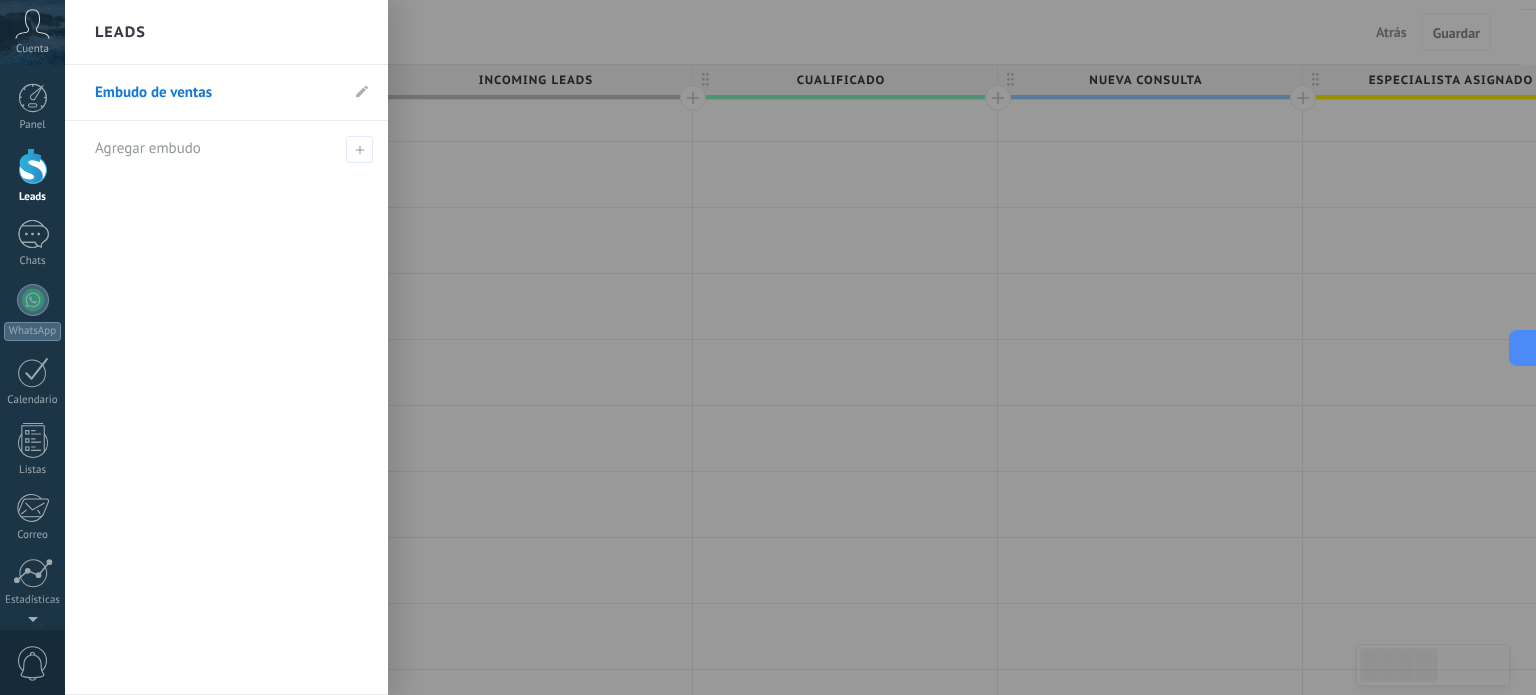 click at bounding box center [833, 347] 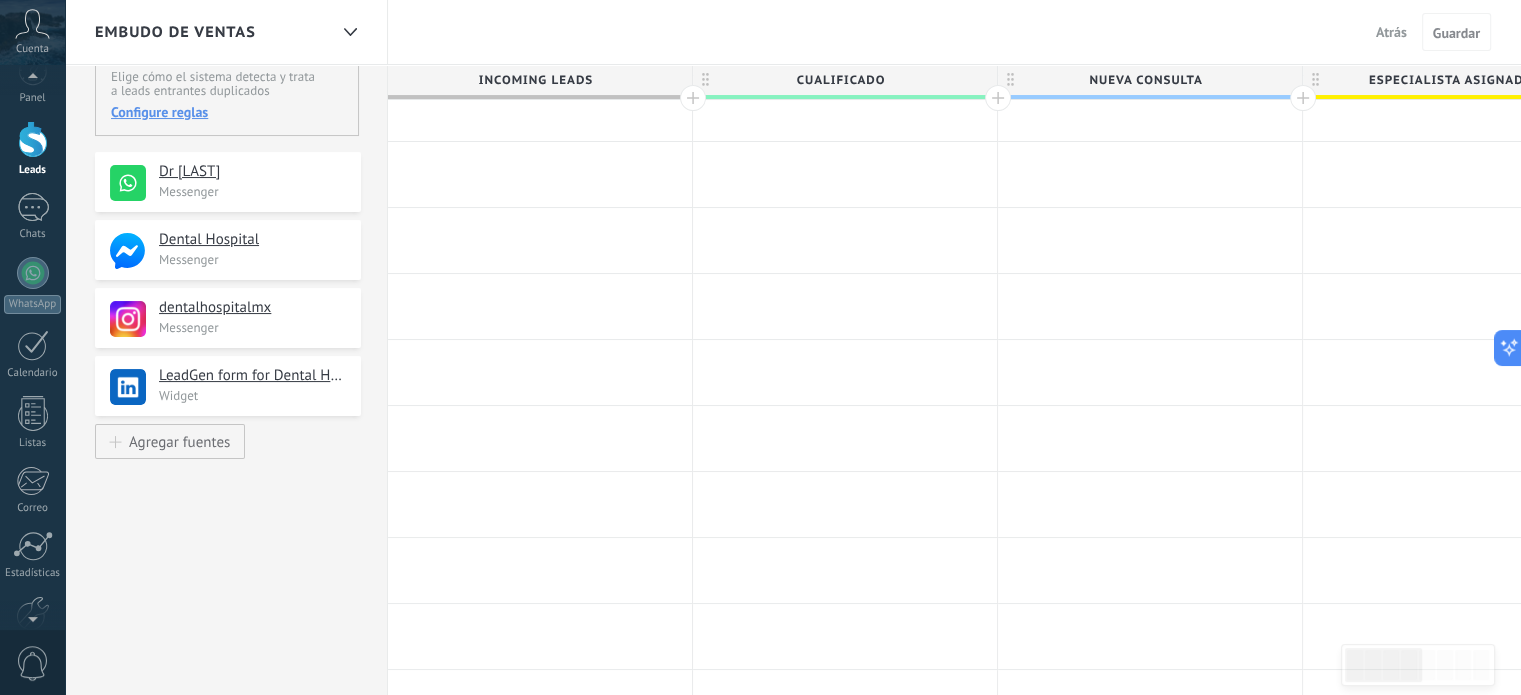 scroll, scrollTop: 136, scrollLeft: 0, axis: vertical 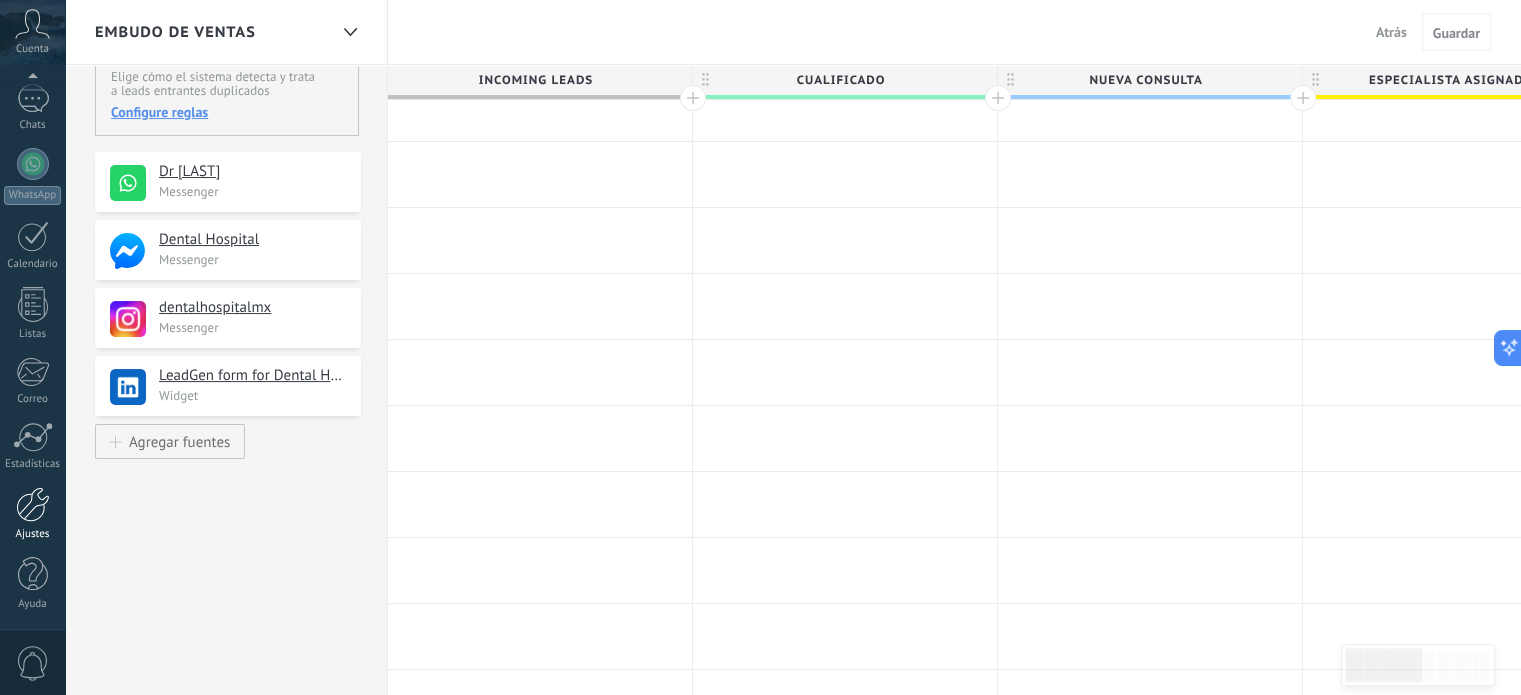 click at bounding box center (33, 504) 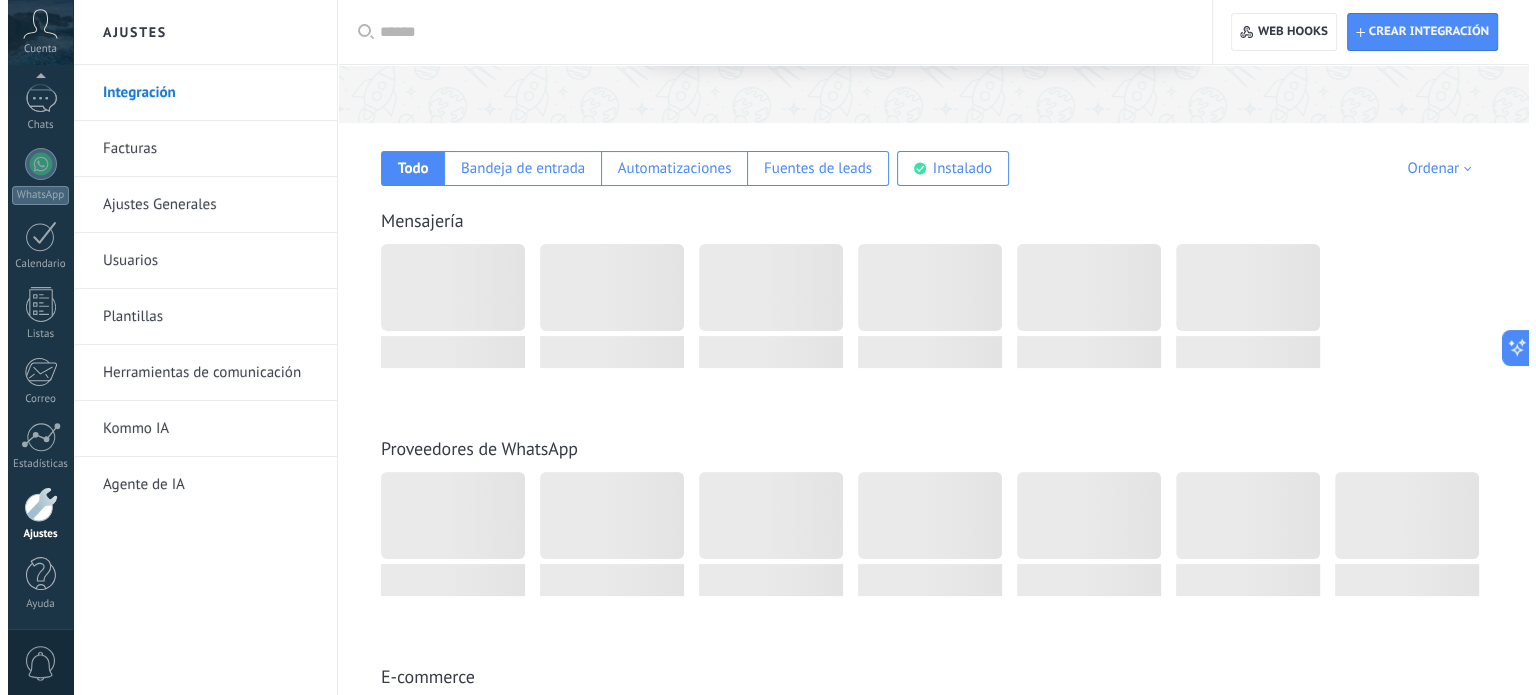 scroll, scrollTop: 400, scrollLeft: 0, axis: vertical 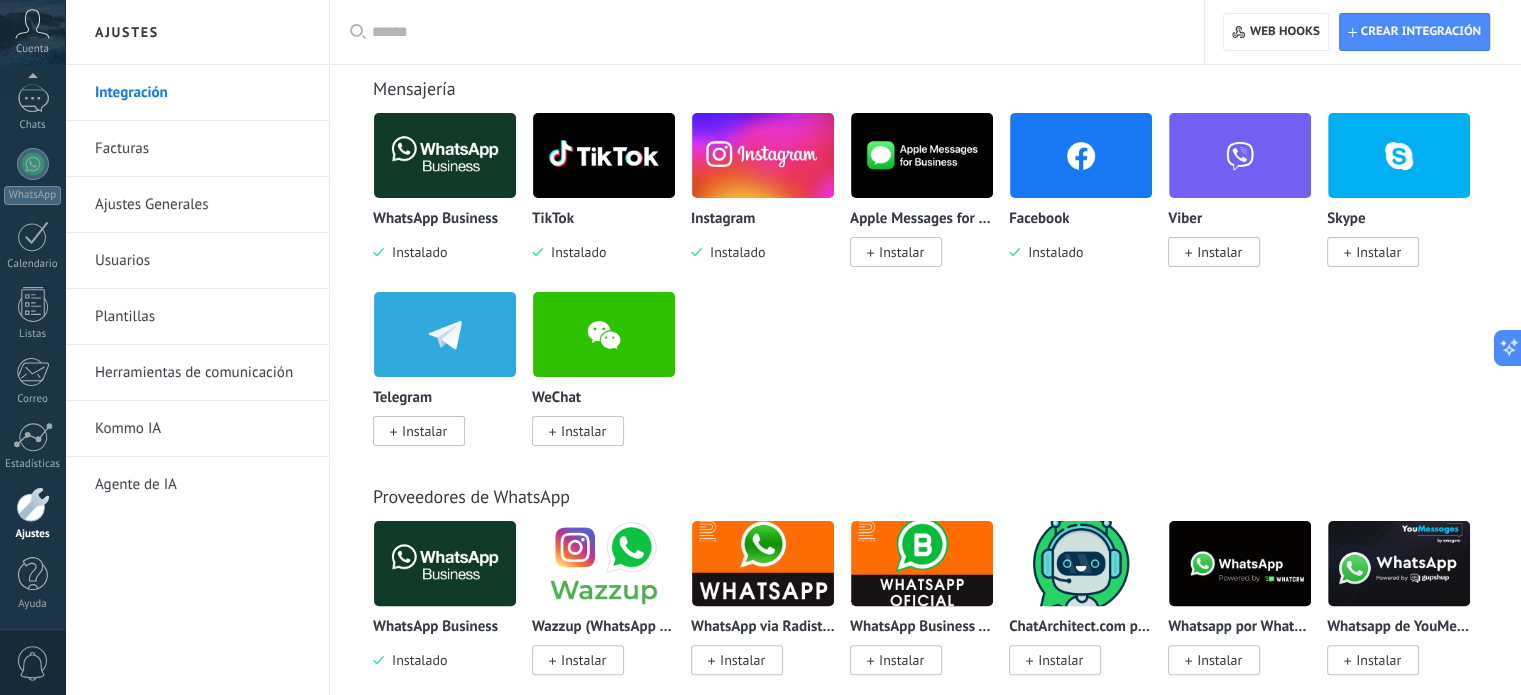 click at bounding box center [1081, 155] 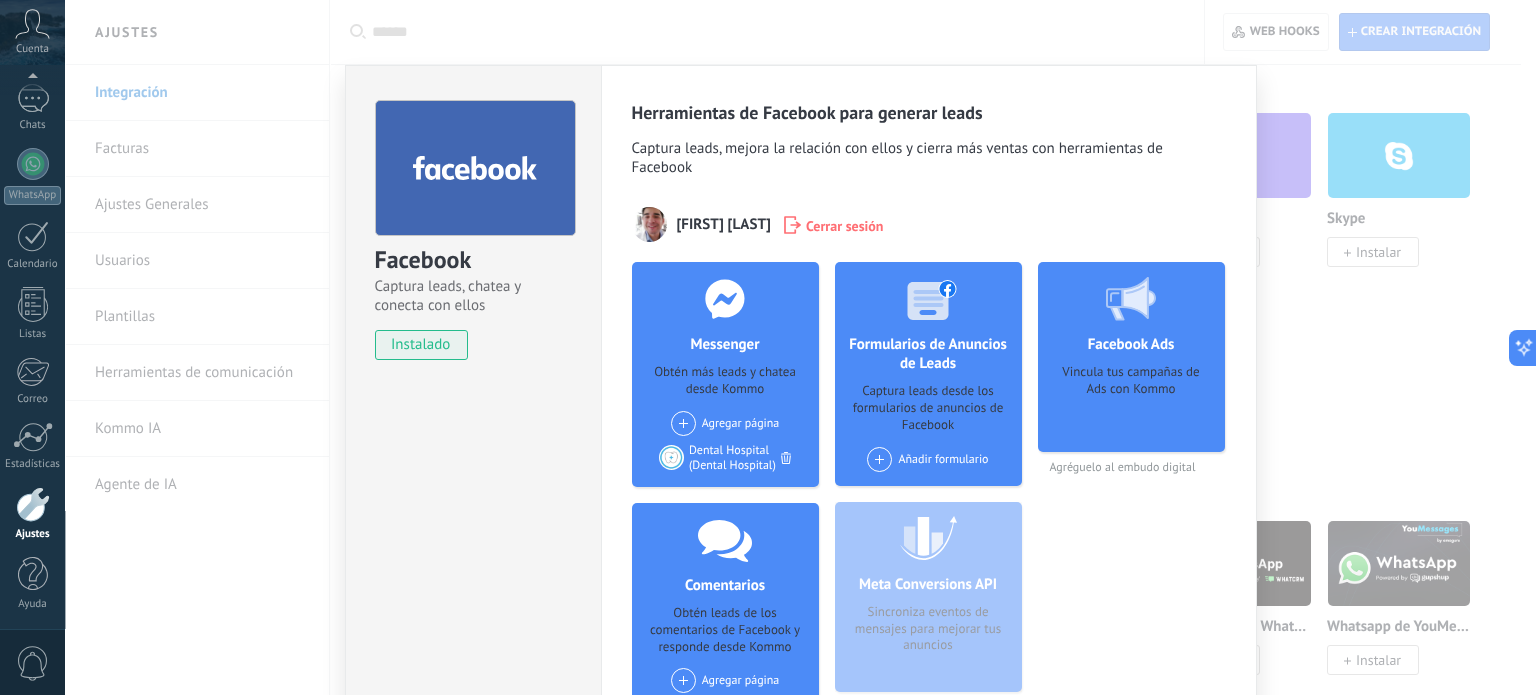 scroll, scrollTop: 100, scrollLeft: 0, axis: vertical 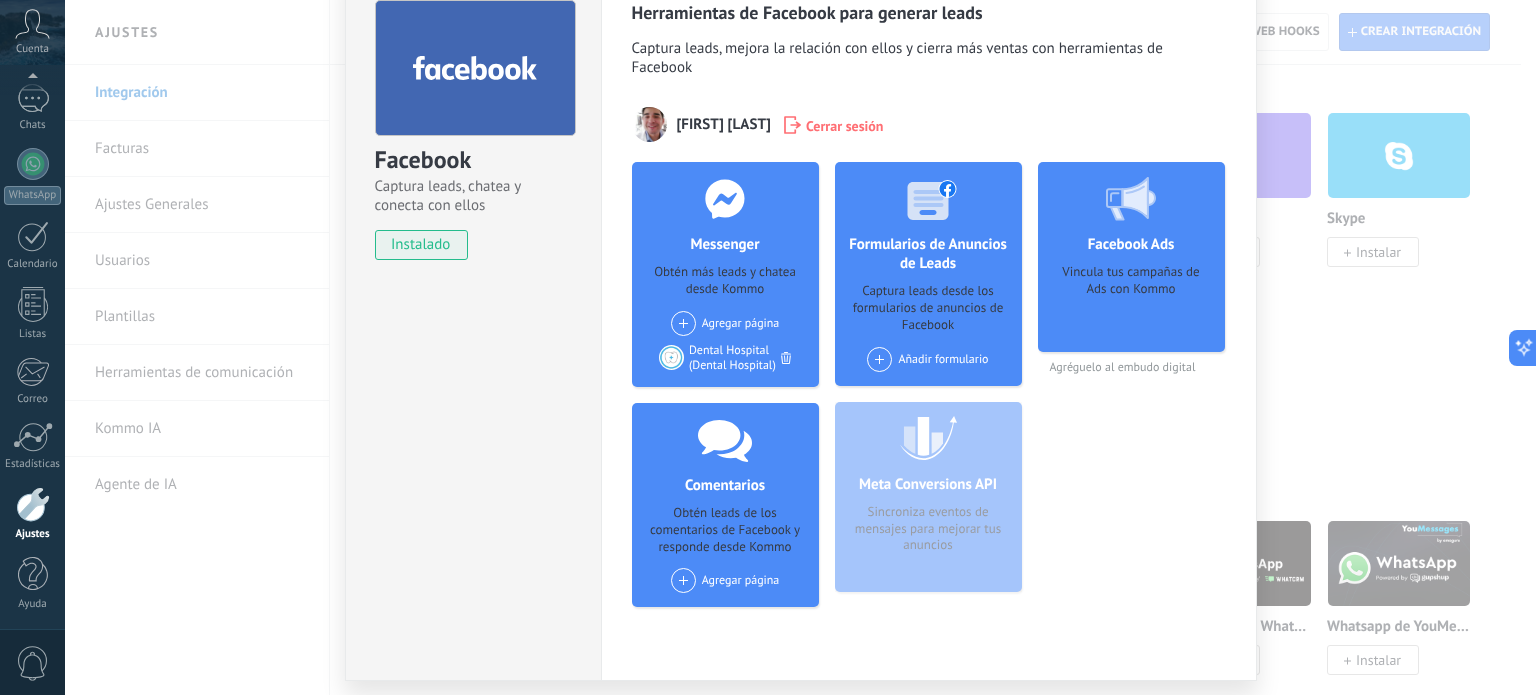 click at bounding box center [683, 323] 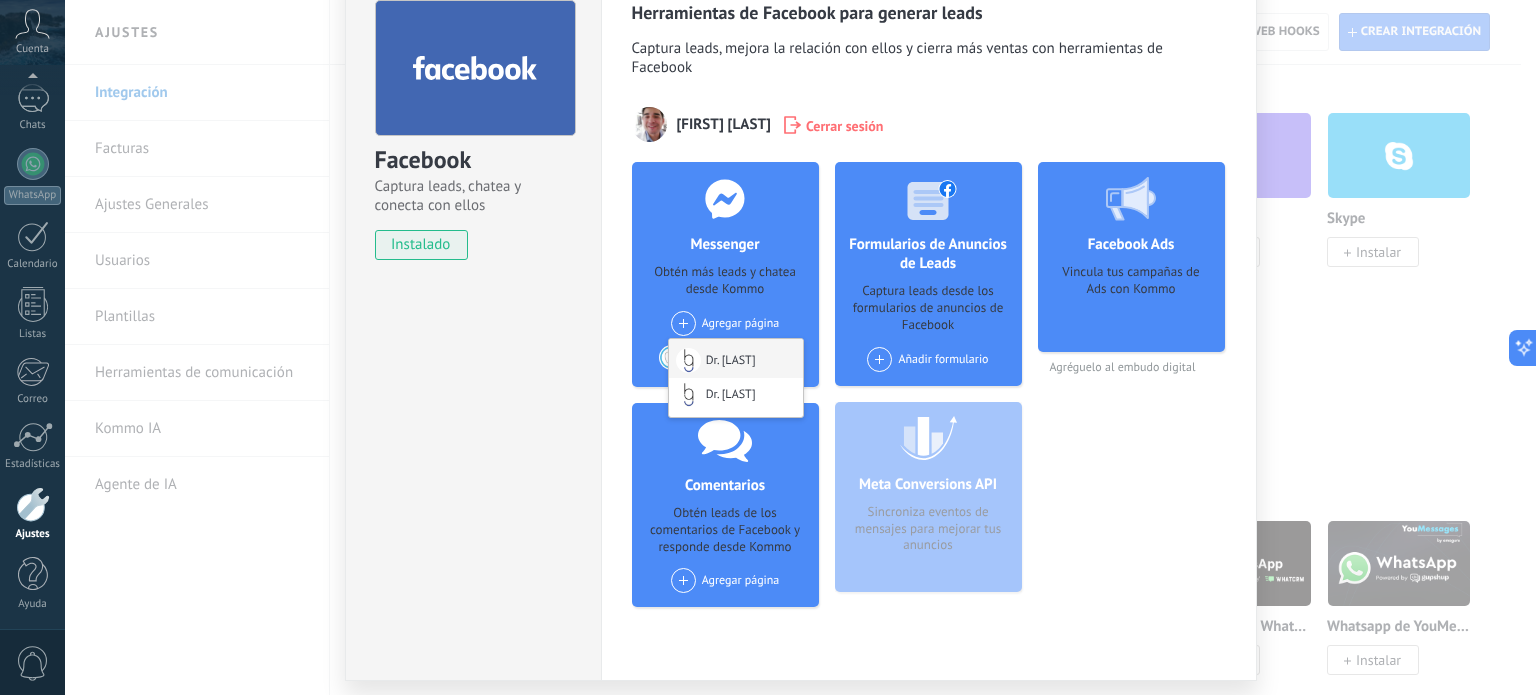 click on "Dr. [LAST]" at bounding box center (736, 358) 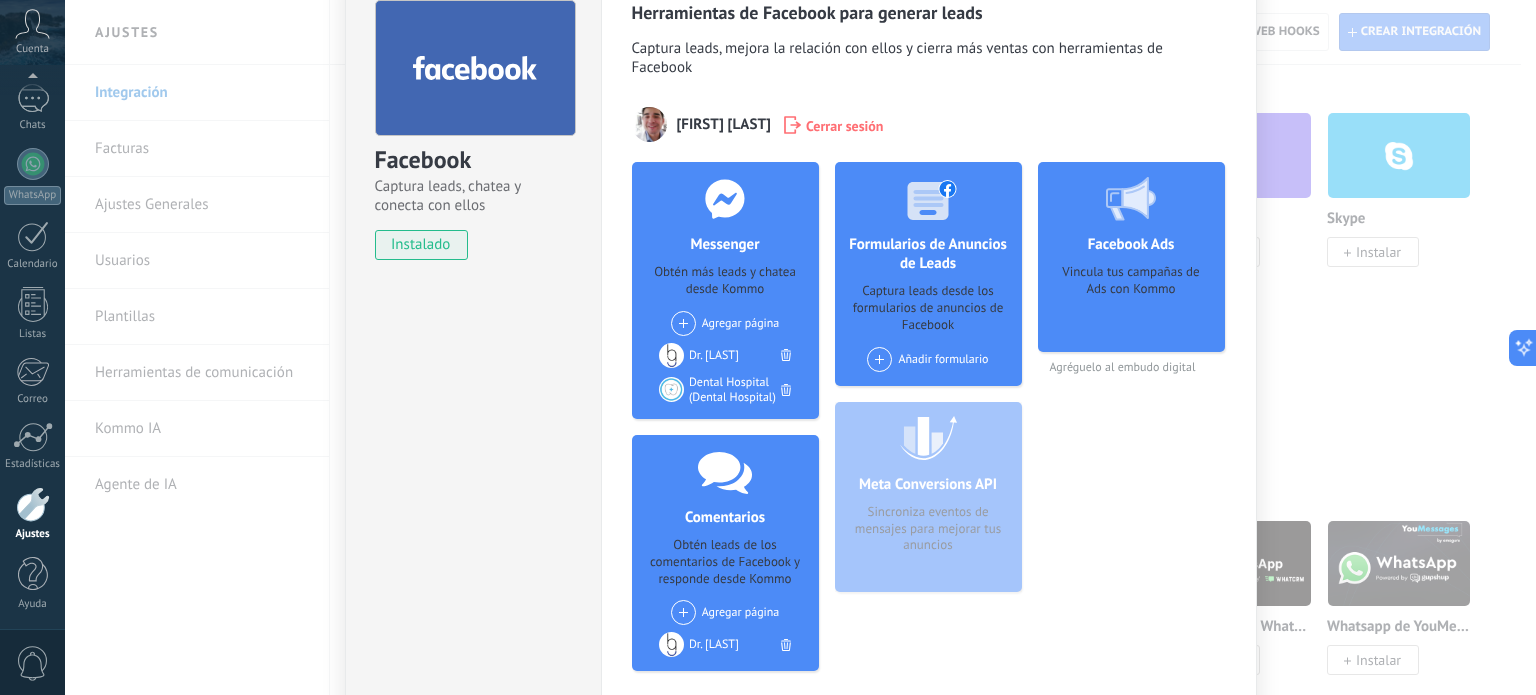click at bounding box center (683, 323) 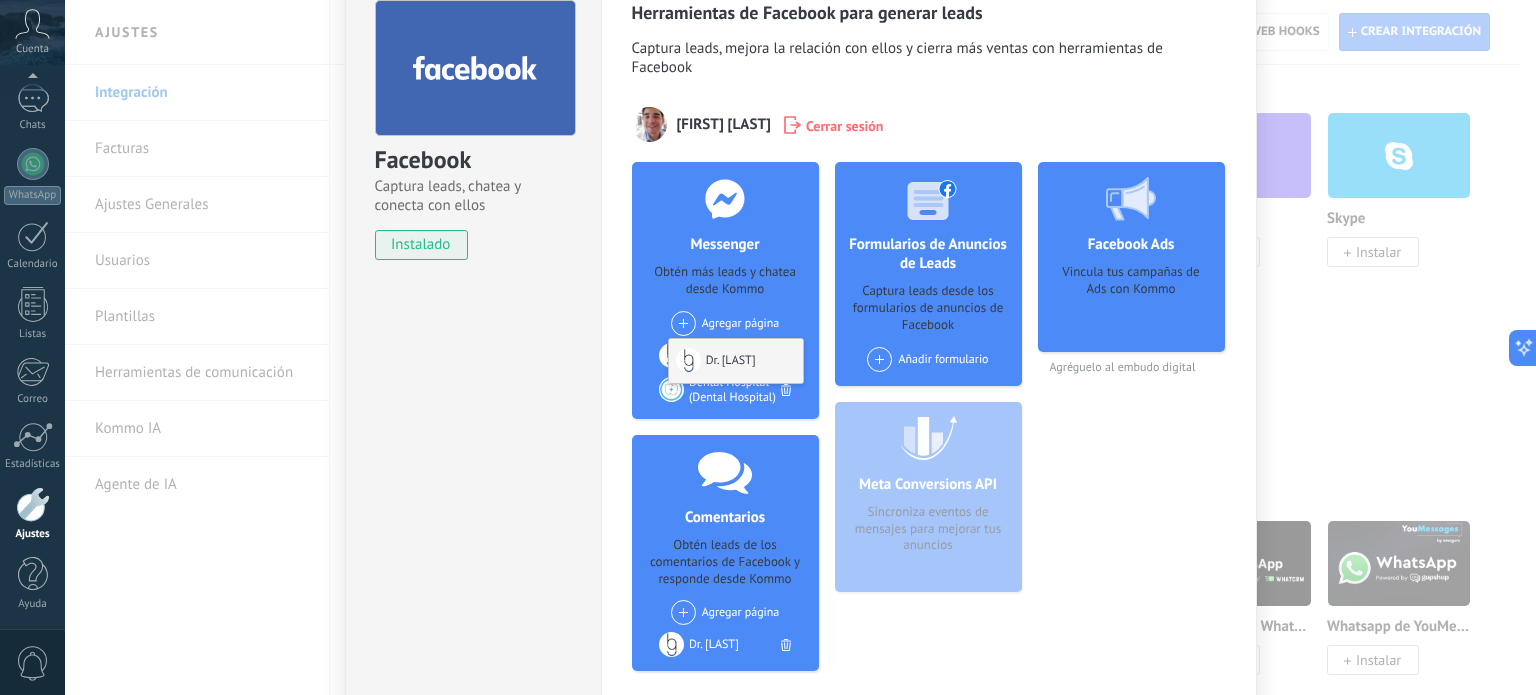 click at bounding box center [691, 360] 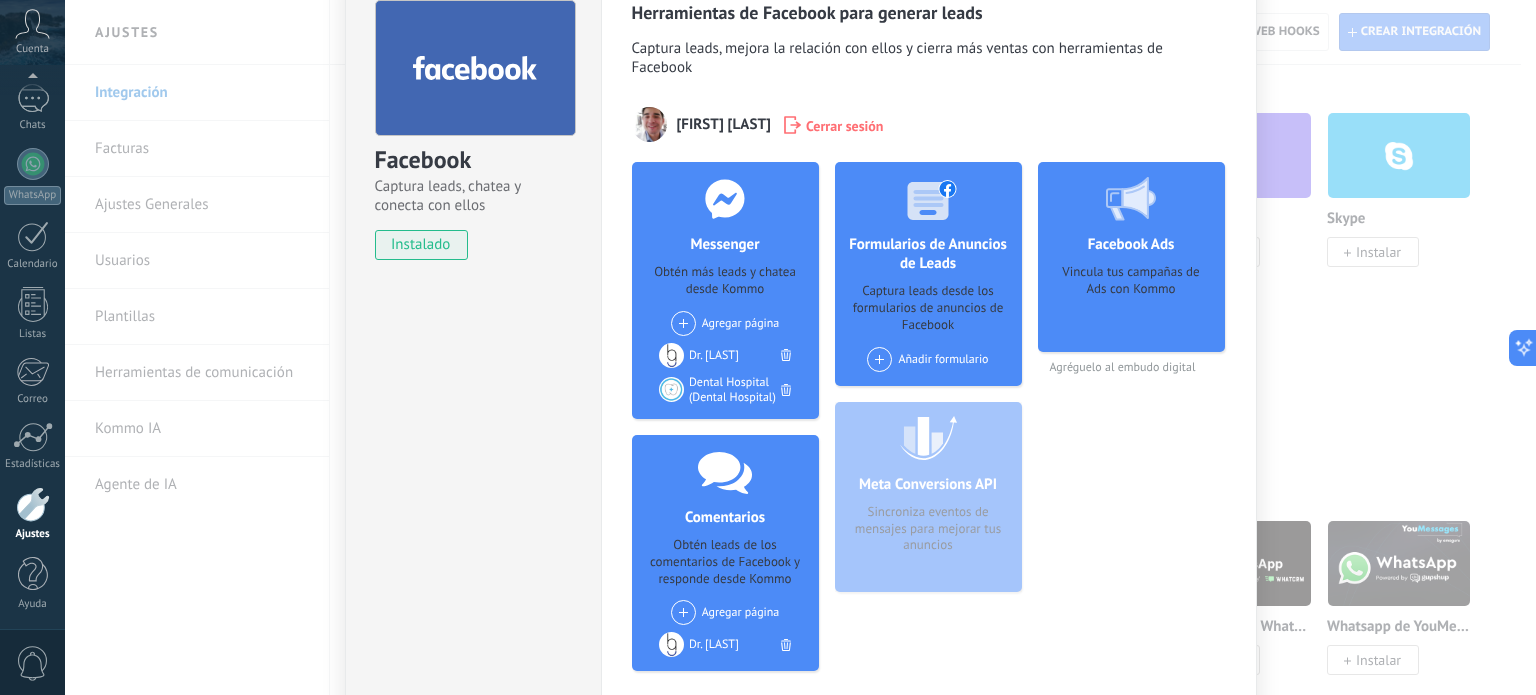 scroll, scrollTop: 200, scrollLeft: 0, axis: vertical 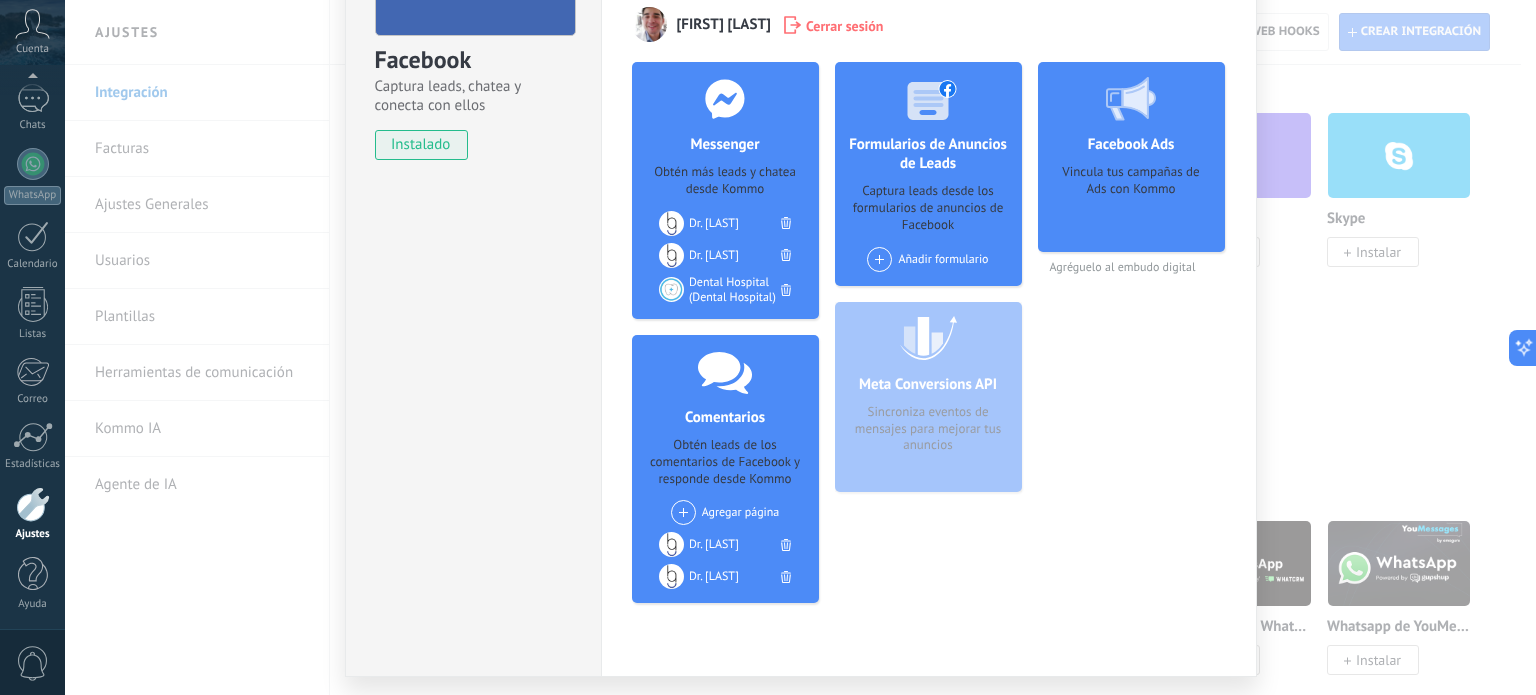 click 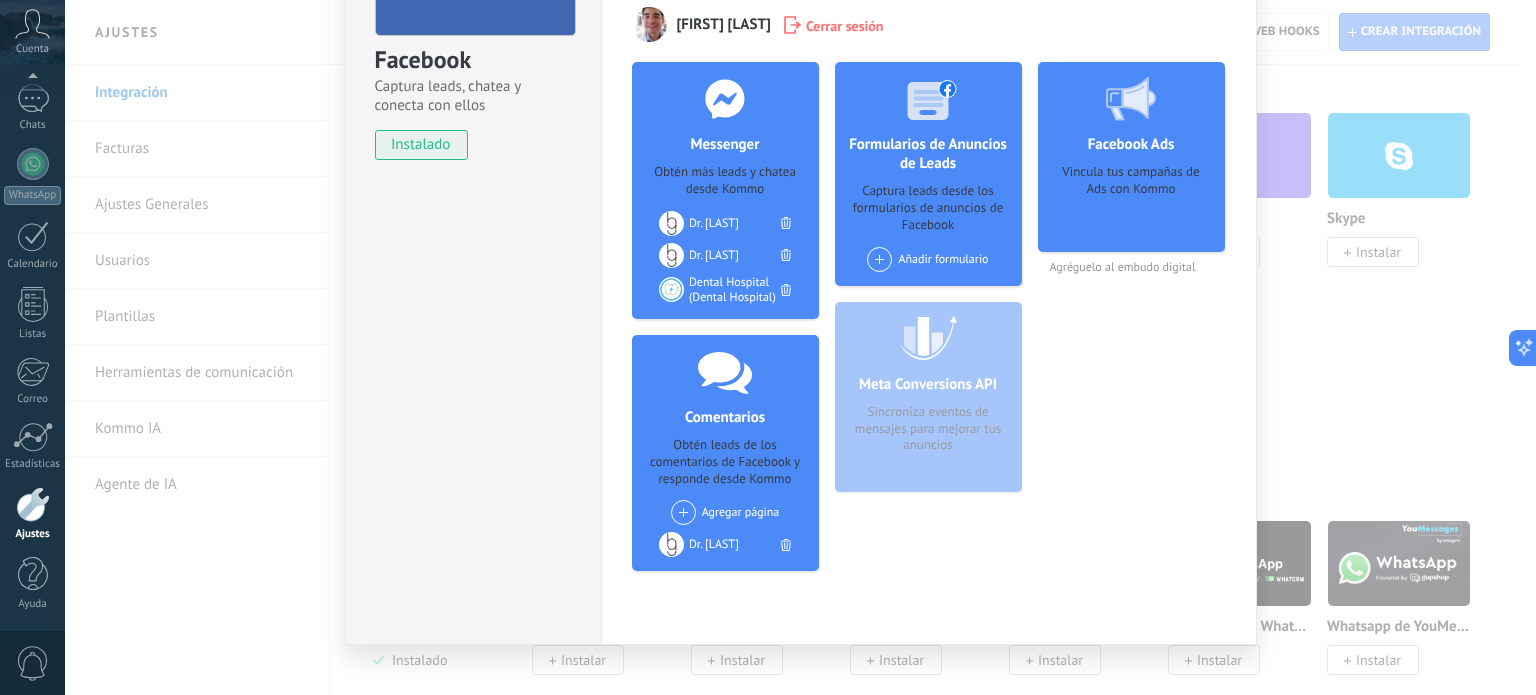 click 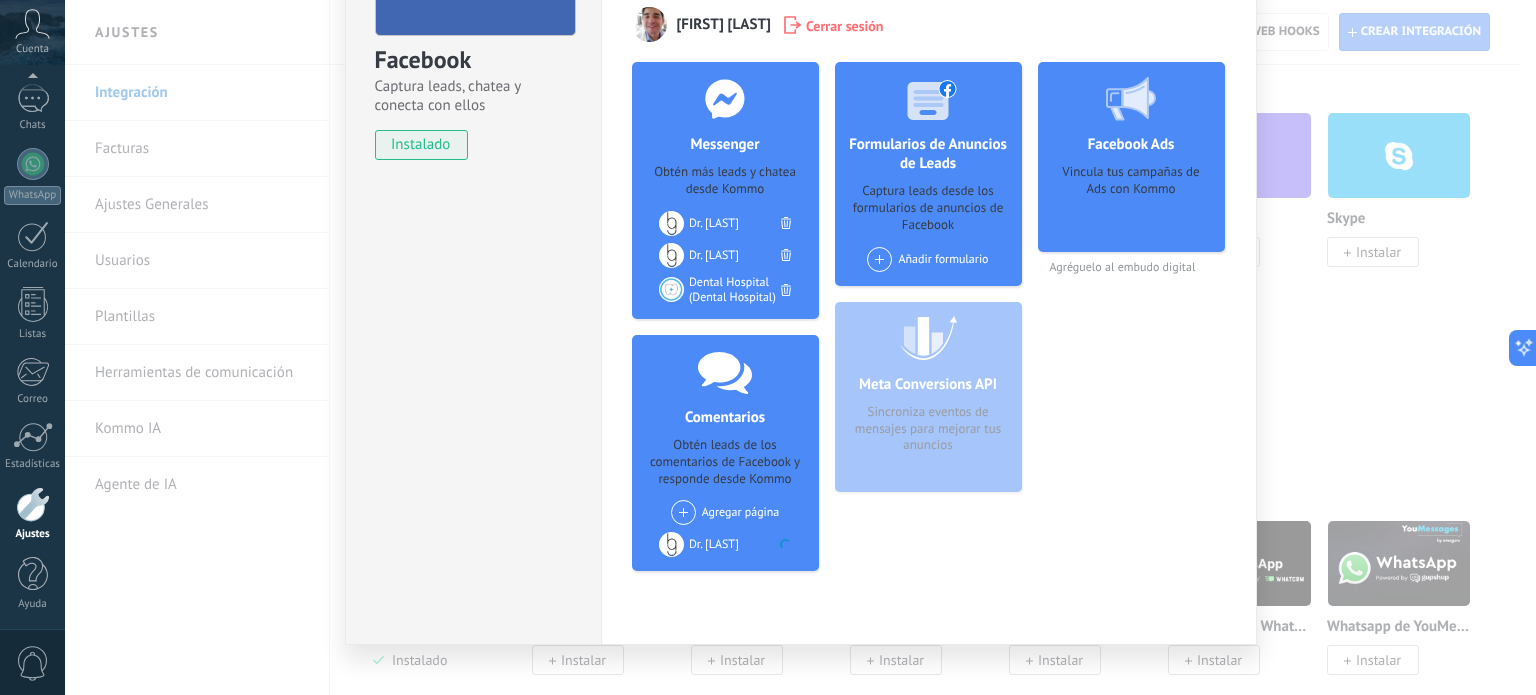 scroll, scrollTop: 193, scrollLeft: 0, axis: vertical 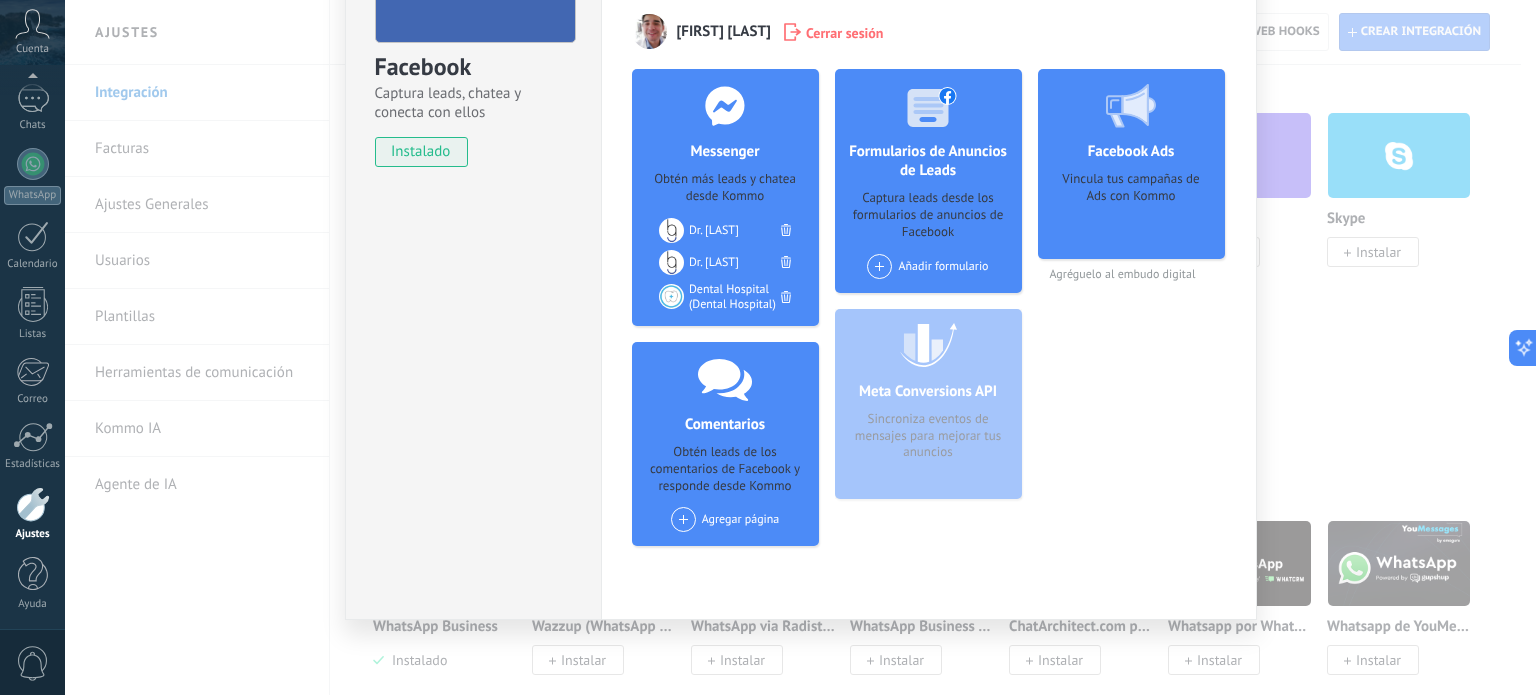 click on "Facebook Captura leads, chatea y conecta con ellos instalado Desinstalar Herramientas de Facebook para generar leads Captura leads, mejora la relación con ellos y cierra más ventas con herramientas de Facebook [FIRST] [LAST] Cerrar sesión Messenger Obtén más leads y chatea desde Kommo Agregar página Dr. [LAST] Dr. [LAST] Dental Hospital (Dental Hospital) Comentarios Obtén leads de los comentarios de Facebook y responde desde Kommo Agregar página Formularios de Anuncios de Leads Captura leads desde los formularios de anuncios de Facebook Añadir formulario Meta Conversions API Sincroniza eventos de mensajes para mejorar tus anuncios Facebook Ads Vincula tus campañas de Ads con Kommo Agréguelo al embudo digital más" at bounding box center (800, 347) 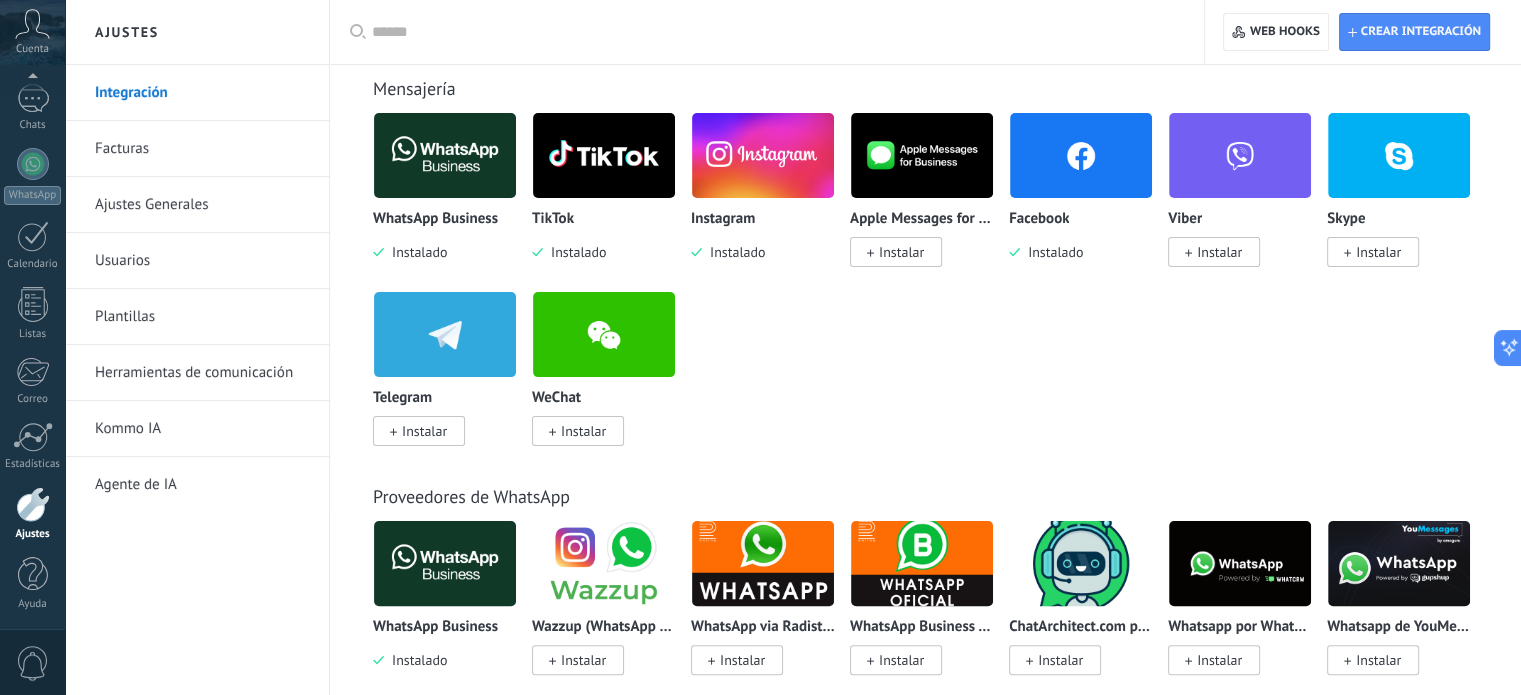 click at bounding box center (763, 155) 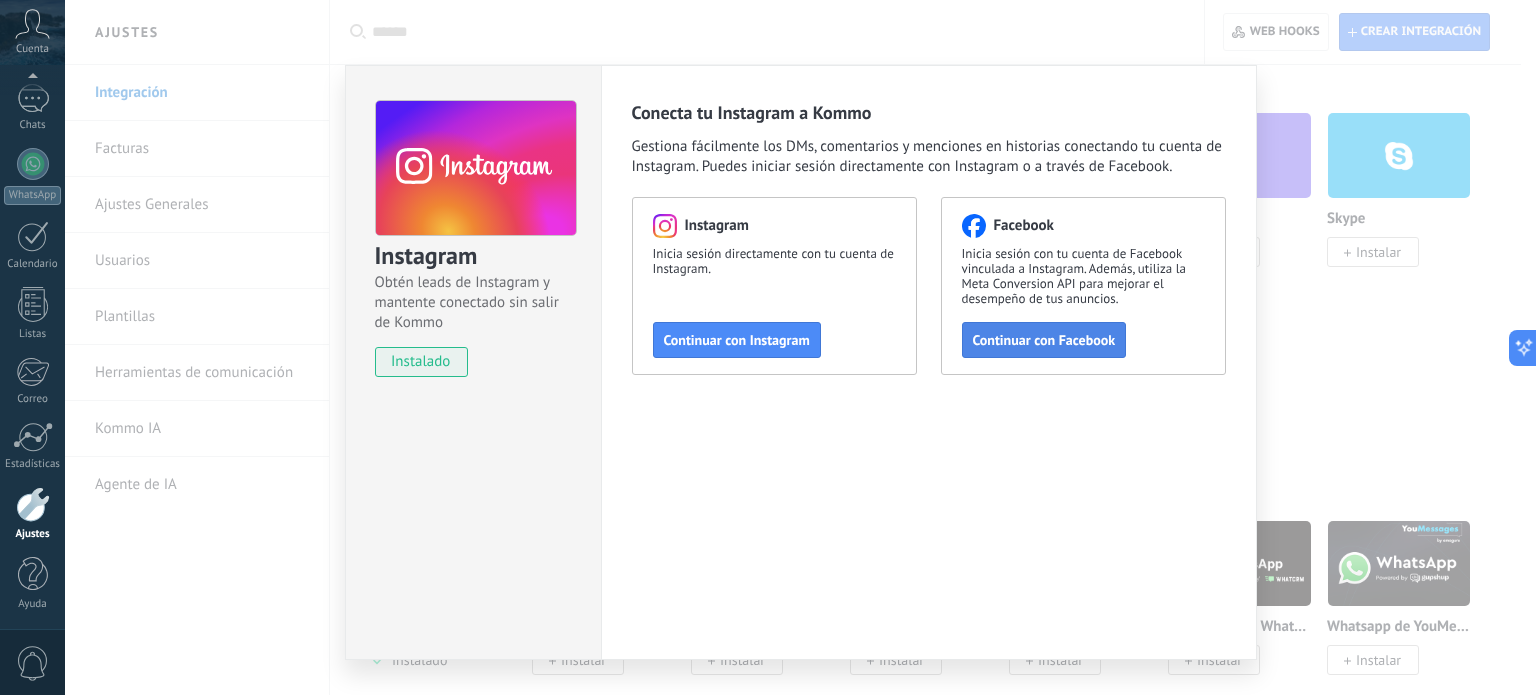 click on "Continuar con Facebook" at bounding box center [1044, 340] 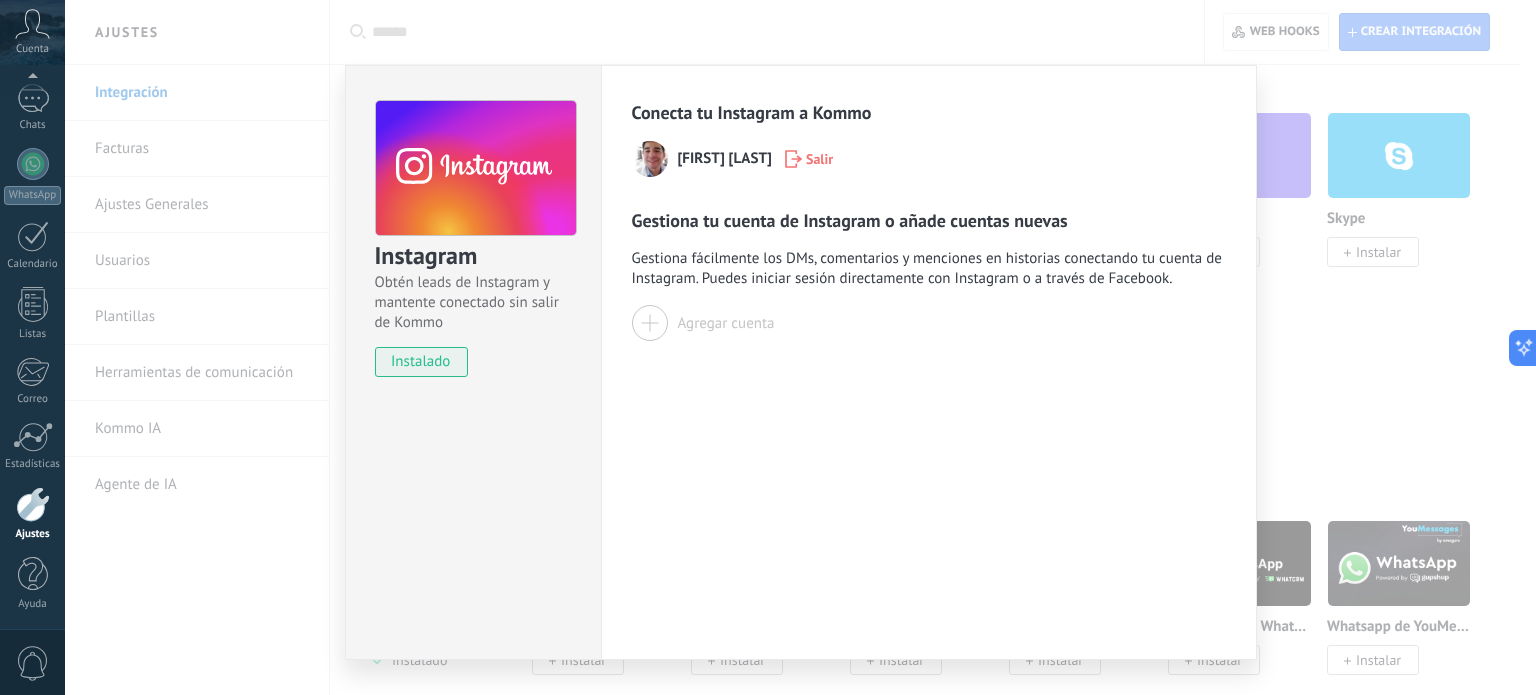 click at bounding box center (650, 323) 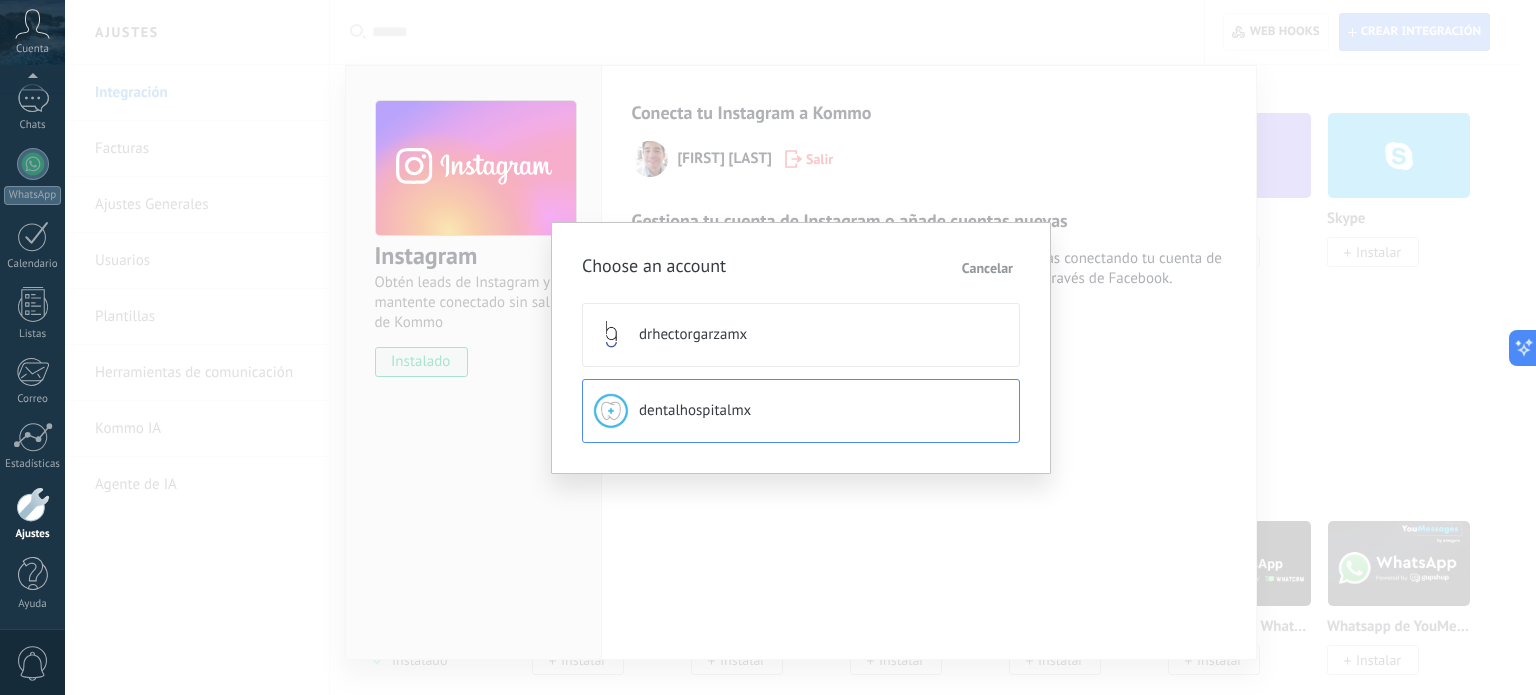 click on "dentalhospitalmx" at bounding box center [695, 411] 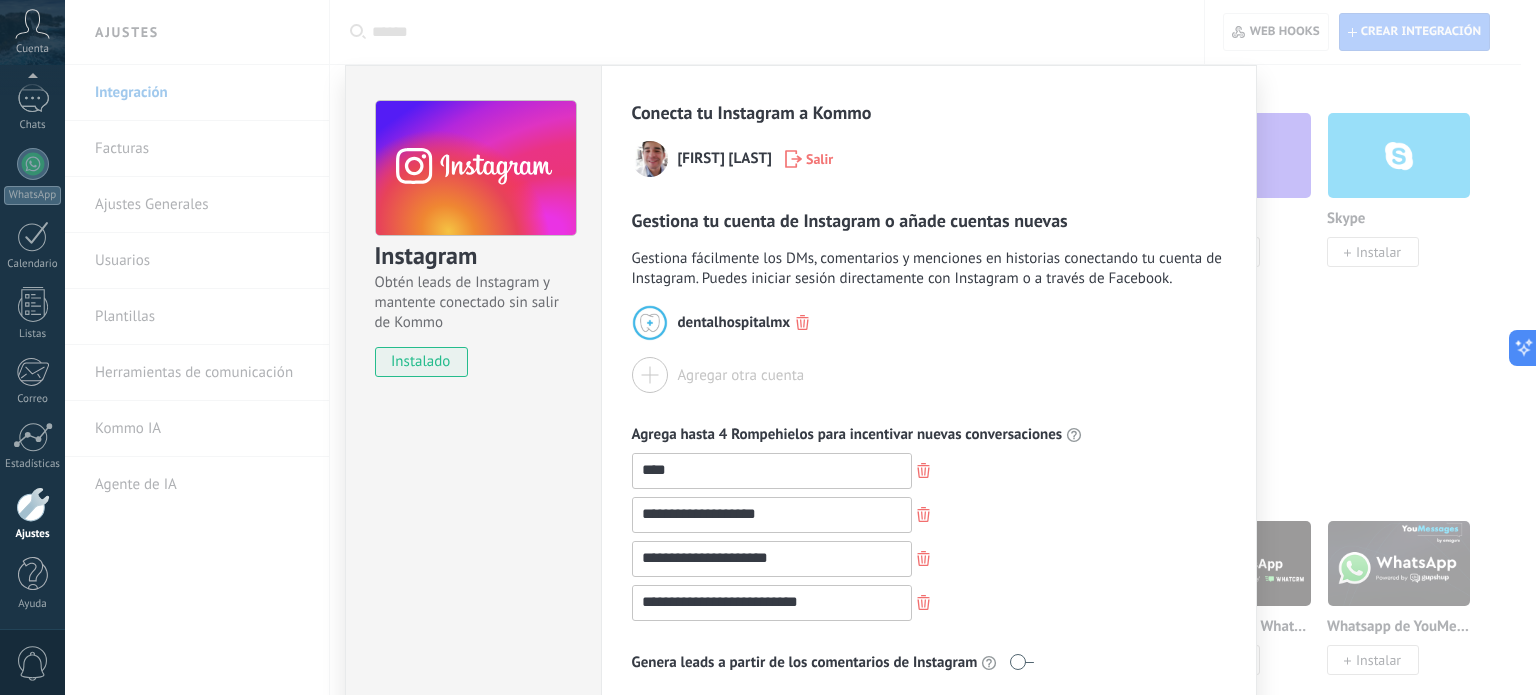 click at bounding box center (650, 375) 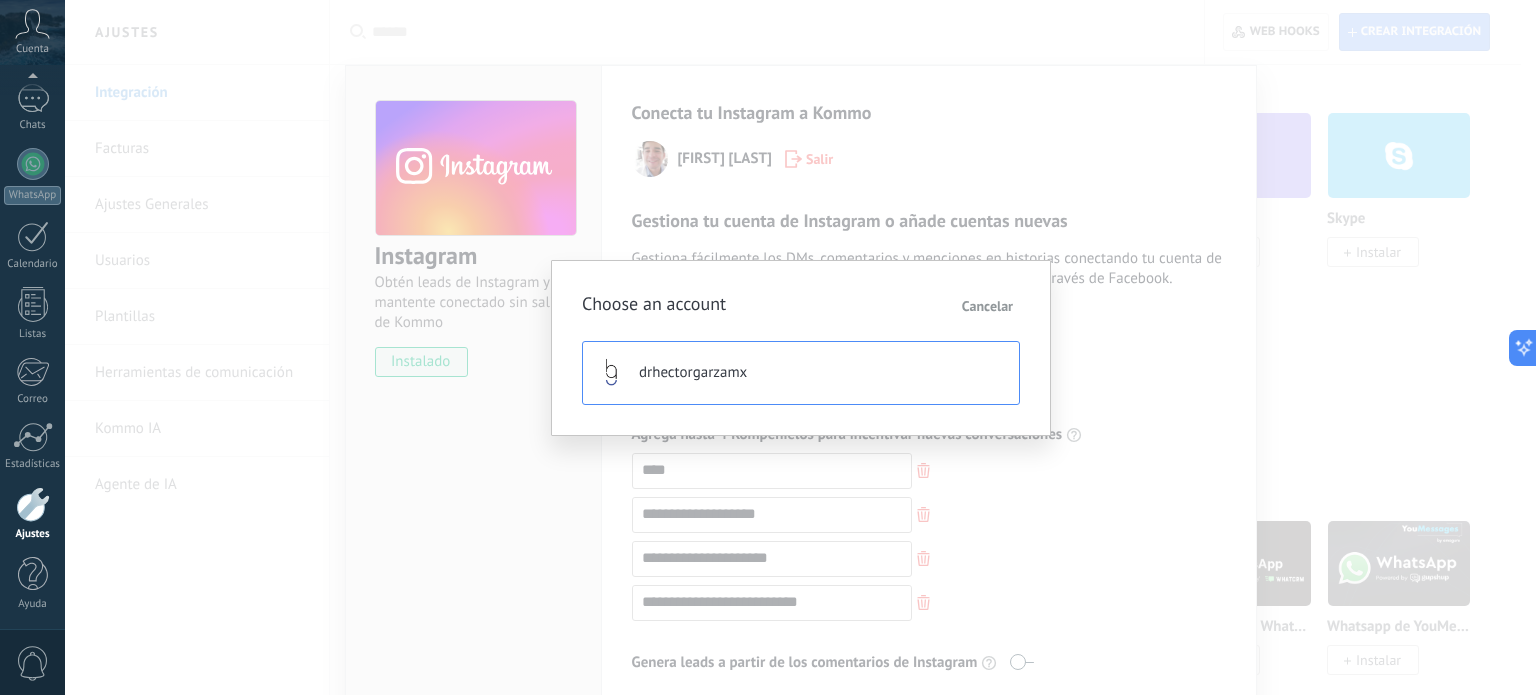 click on "drhectorgarzamx" at bounding box center (693, 373) 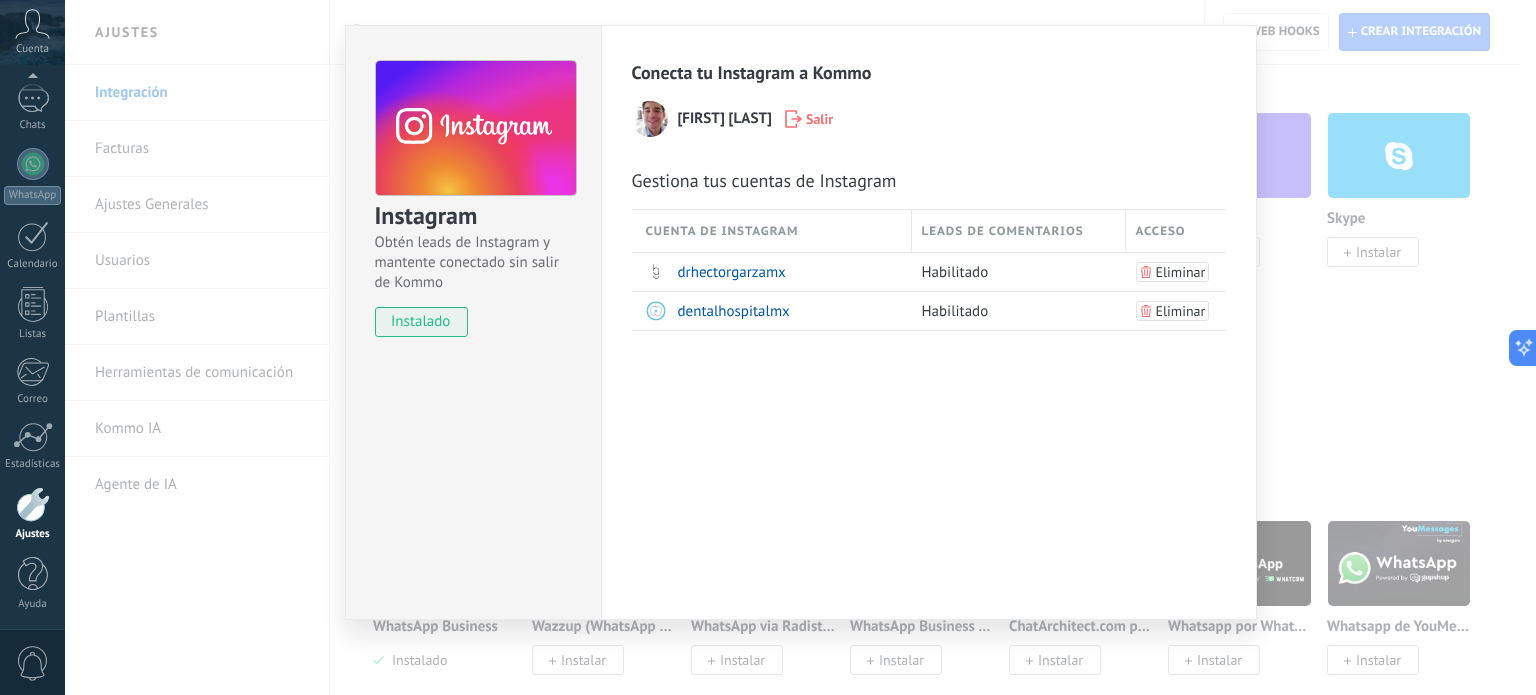 scroll, scrollTop: 40, scrollLeft: 0, axis: vertical 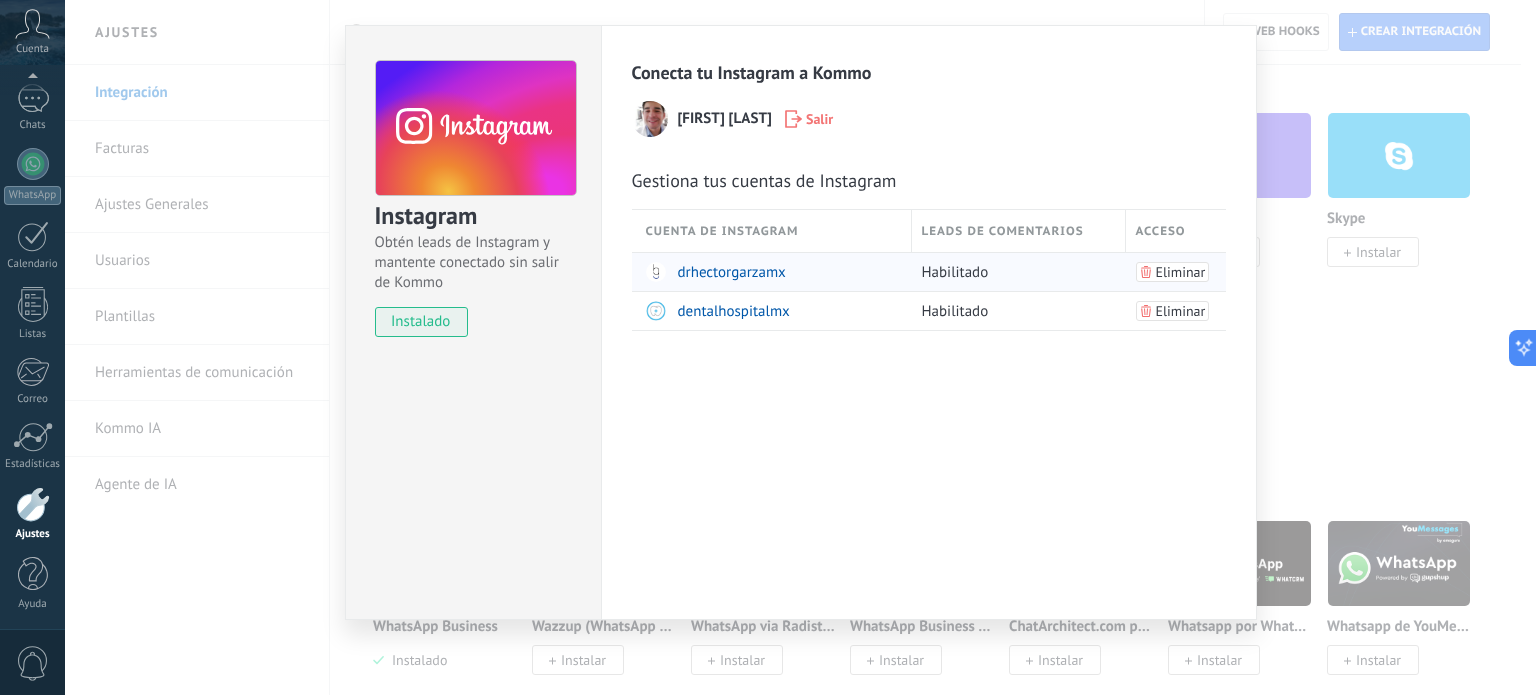 click on "drhectorgarzamx" at bounding box center (732, 272) 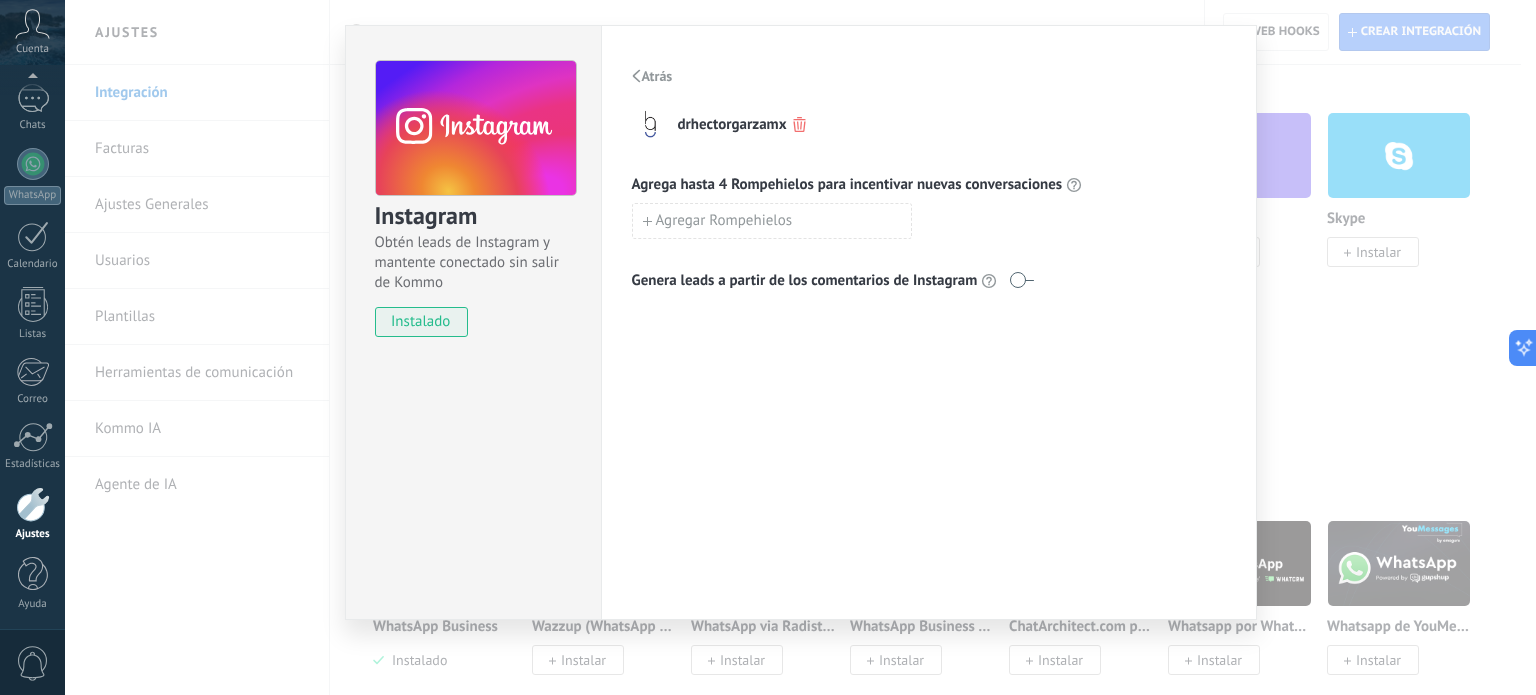 click at bounding box center [1021, 280] 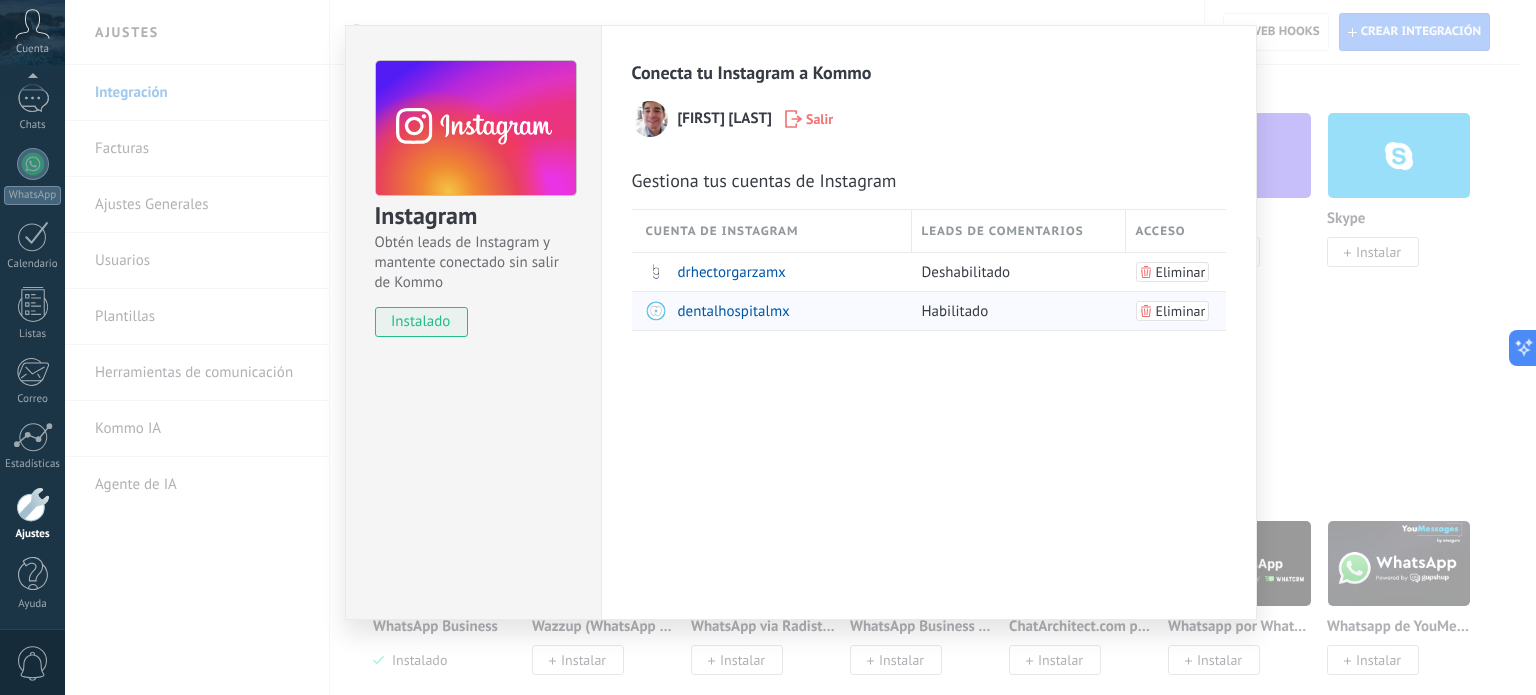 click on "dentalhospitalmx" at bounding box center (734, 311) 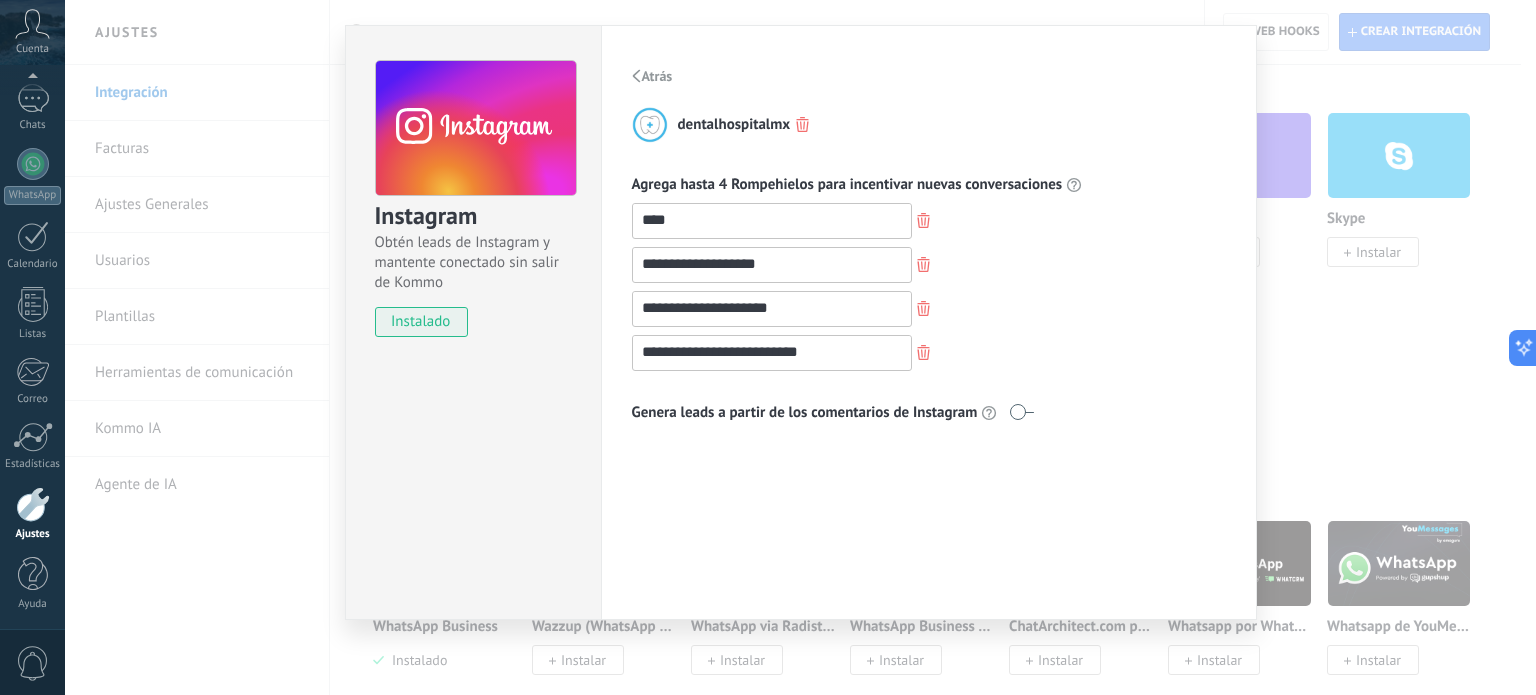 click at bounding box center (1021, 412) 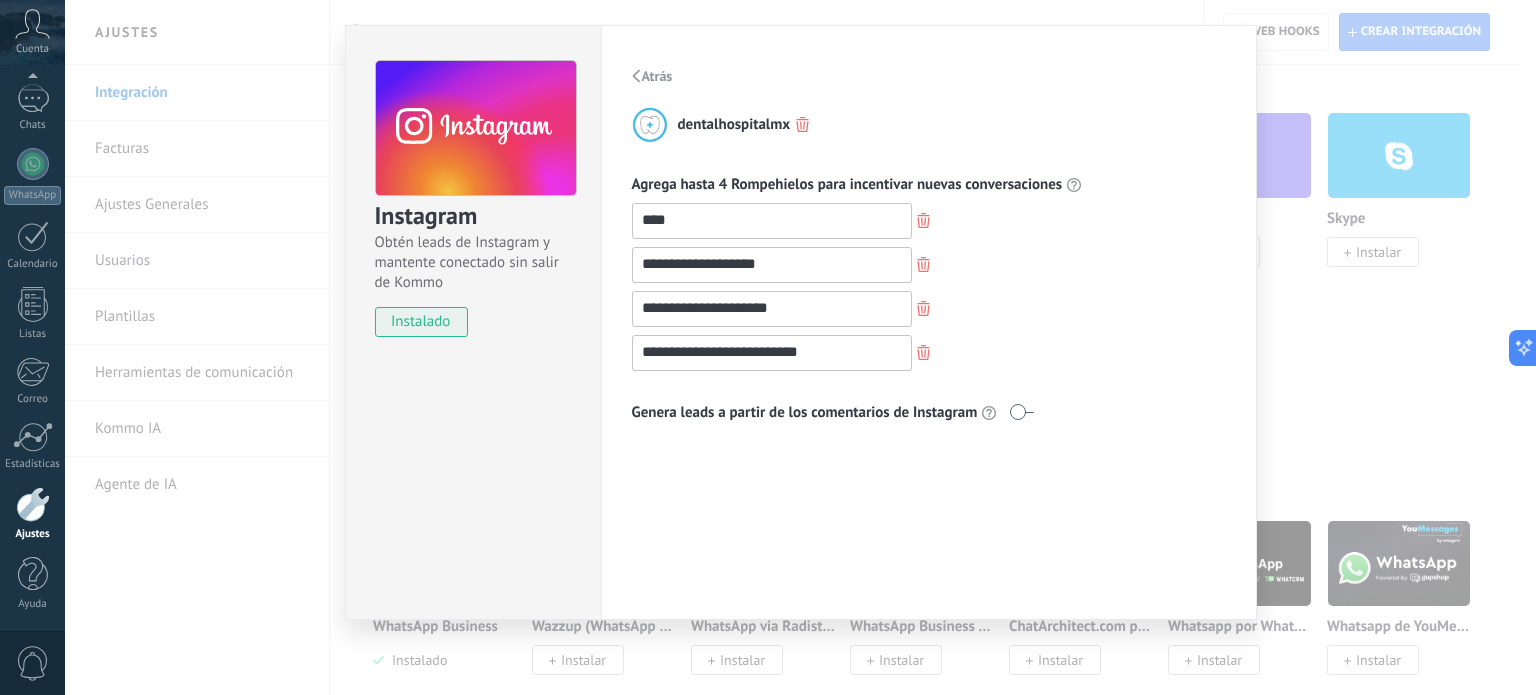 click on "Atrás" at bounding box center [657, 76] 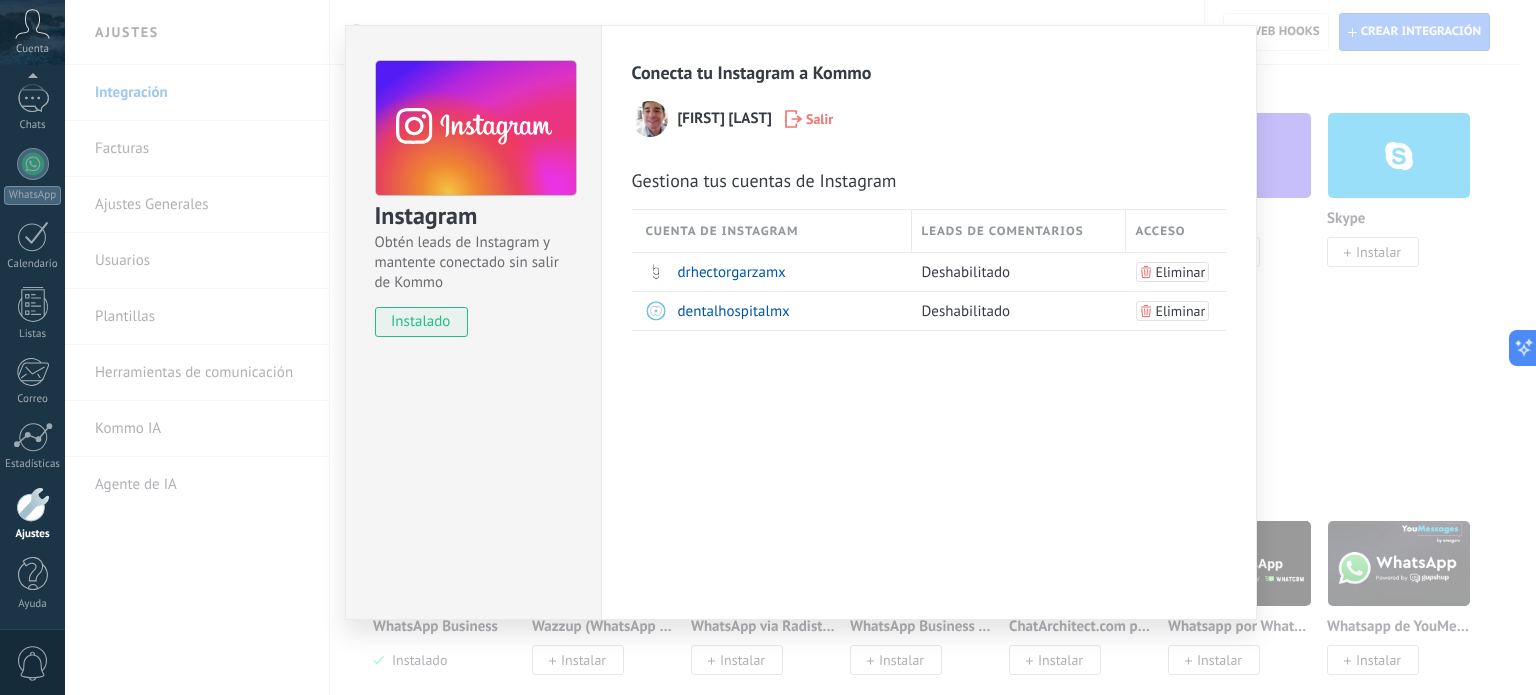 click on "Instagram Obtén leads de Instagram y mantente conectado sin salir de Kommo instalado Conecta tu Instagram a Kommo [FIRST] [LAST] Salir Gestiona tus cuentas de Instagram Cuenta de Instagram Leads de comentarios Acceso dr[LAST] Deshabilitado Eliminar dentalhospitalmx Deshabilitado Eliminar" at bounding box center [800, 347] 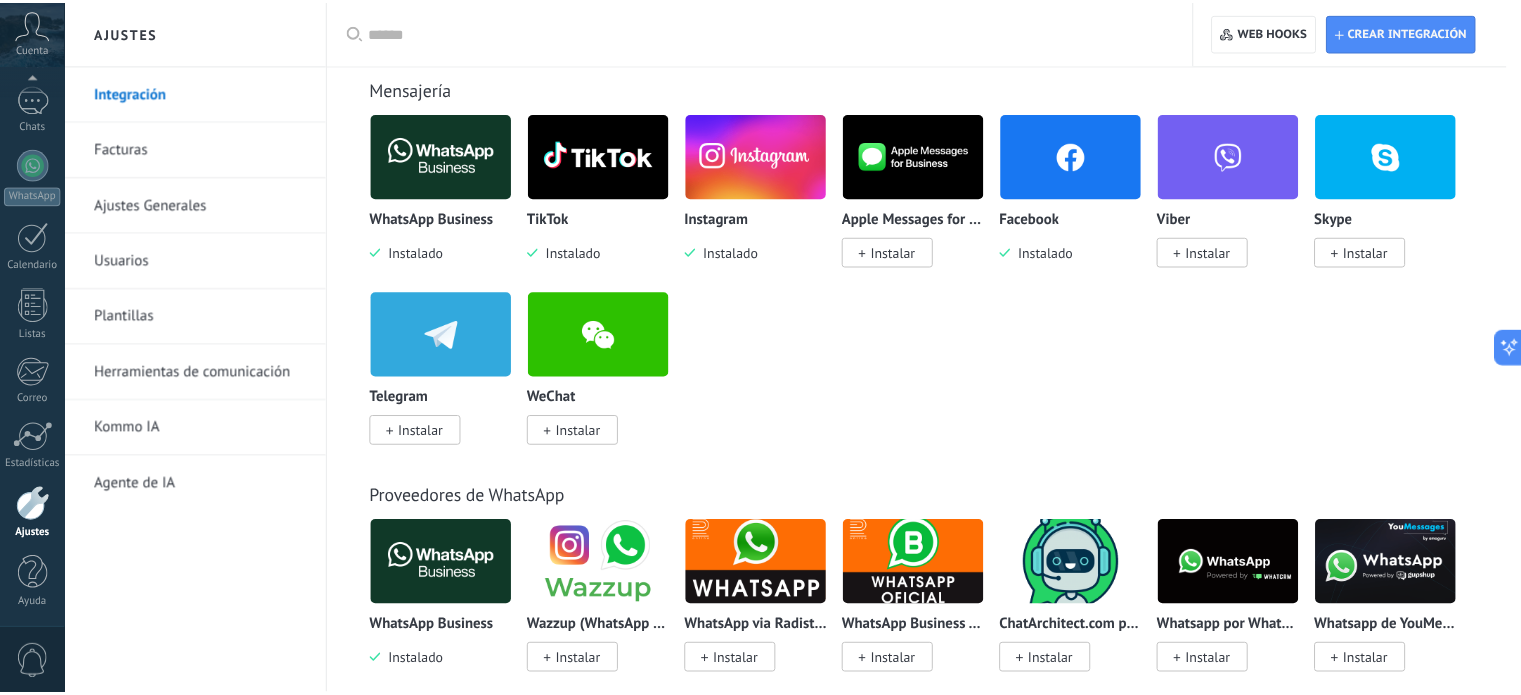 scroll, scrollTop: 0, scrollLeft: 0, axis: both 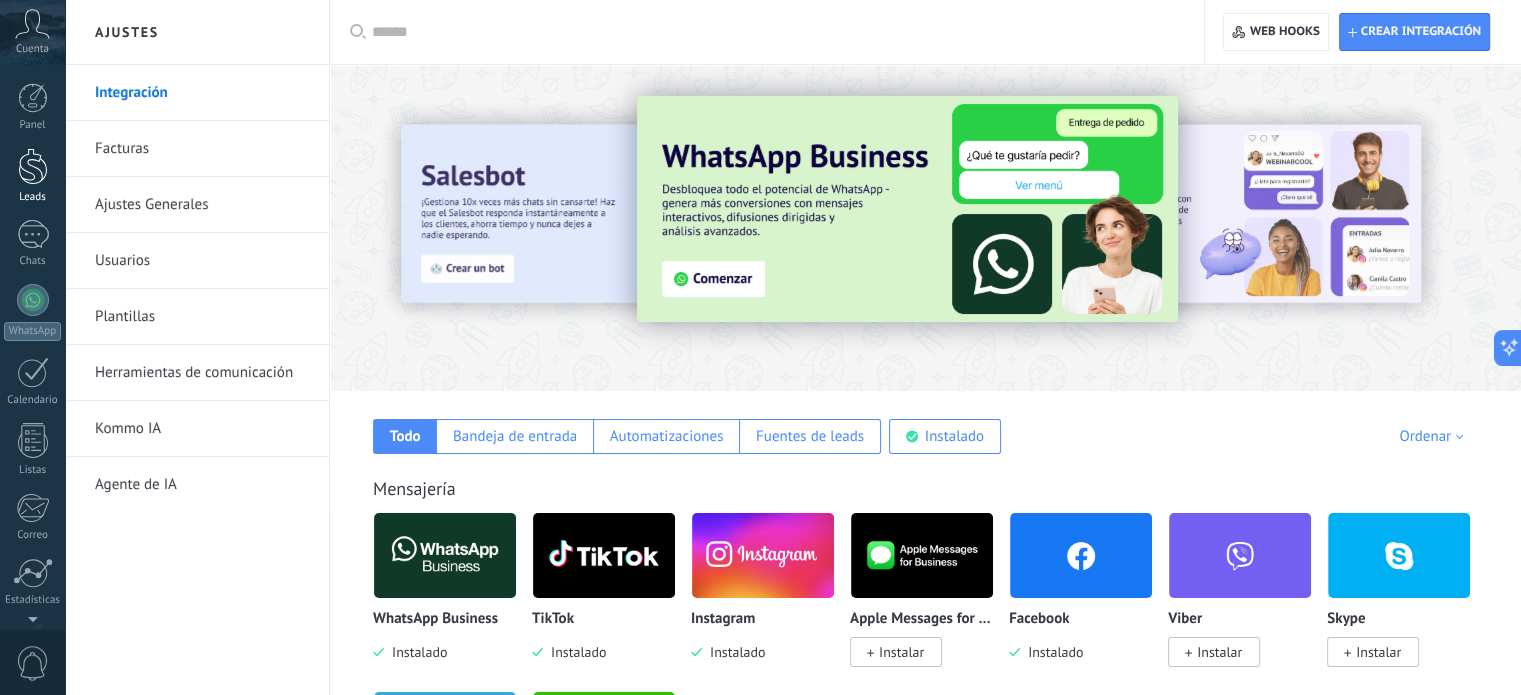 click at bounding box center (33, 166) 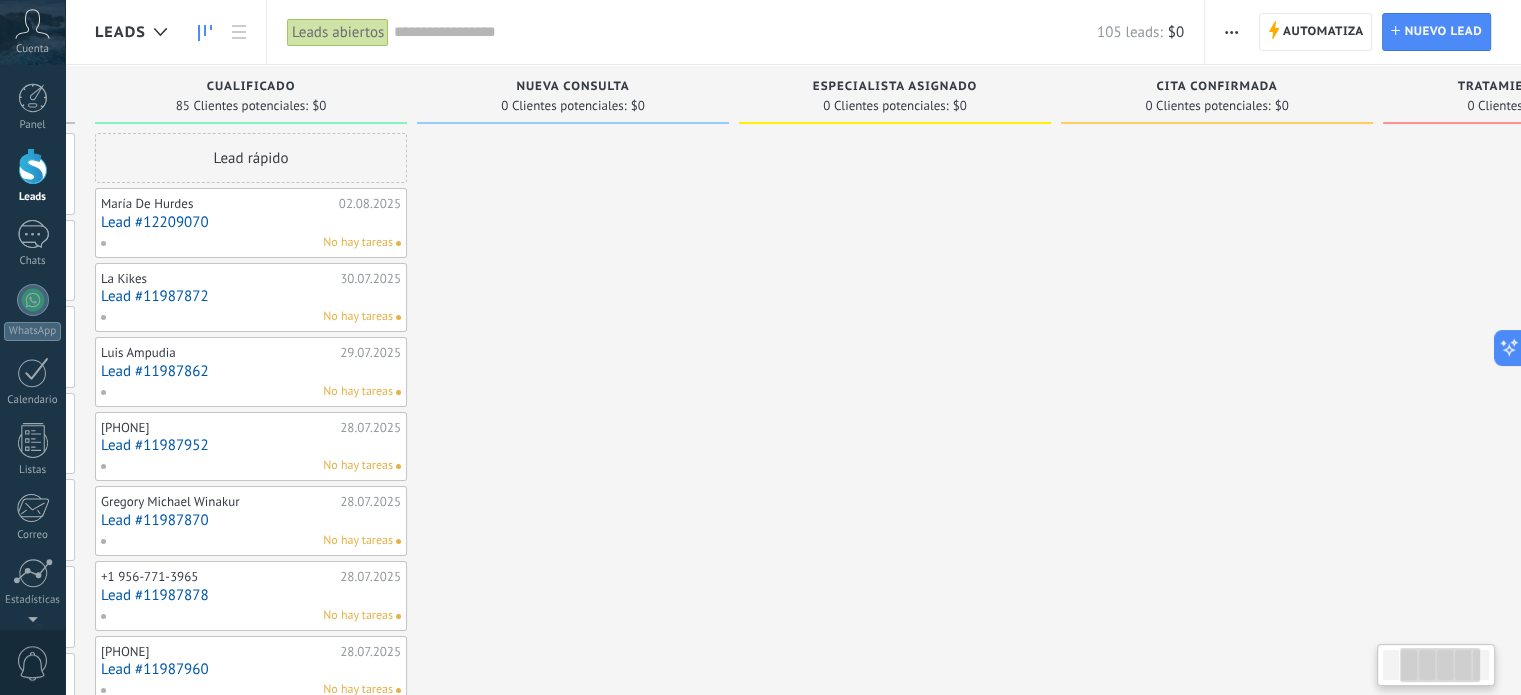 drag, startPoint x: 783, startPoint y: 93, endPoint x: 455, endPoint y: 101, distance: 328.09753 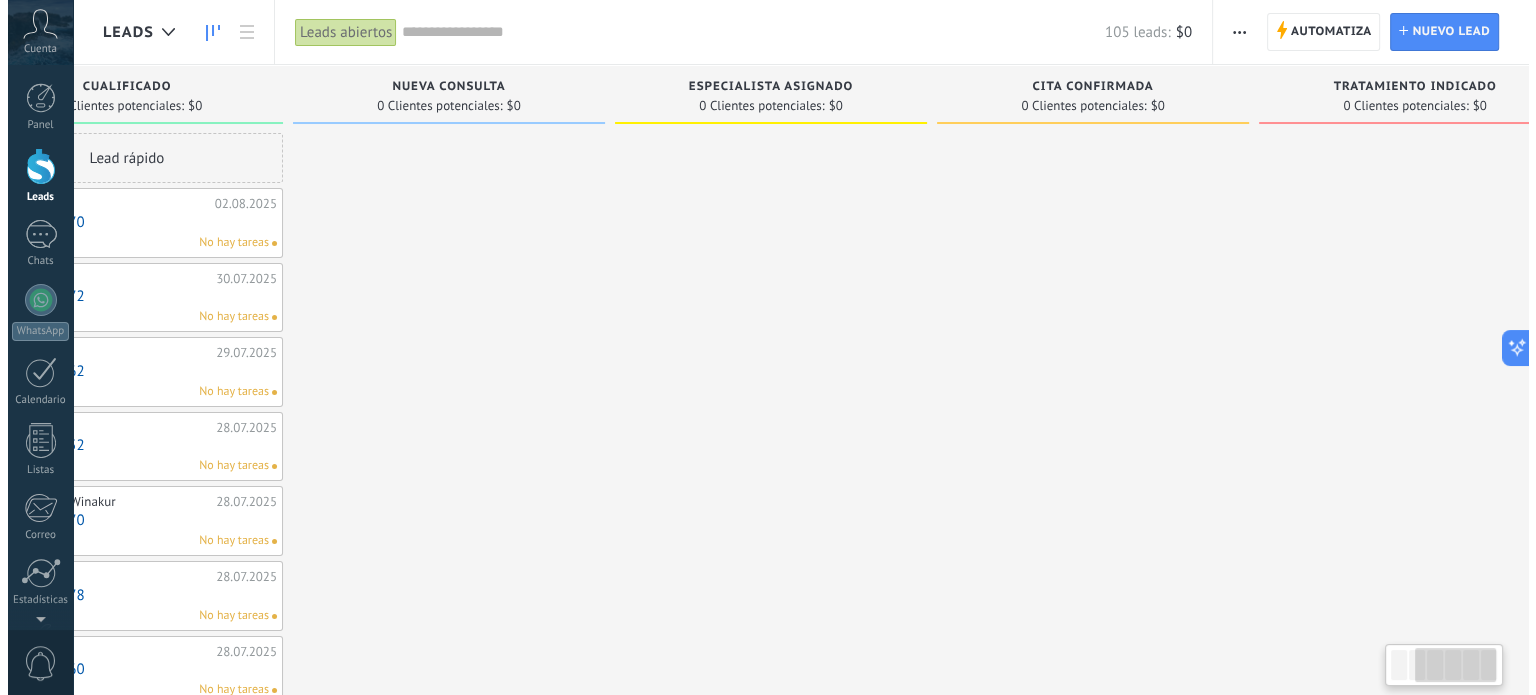 scroll, scrollTop: 0, scrollLeft: 536, axis: horizontal 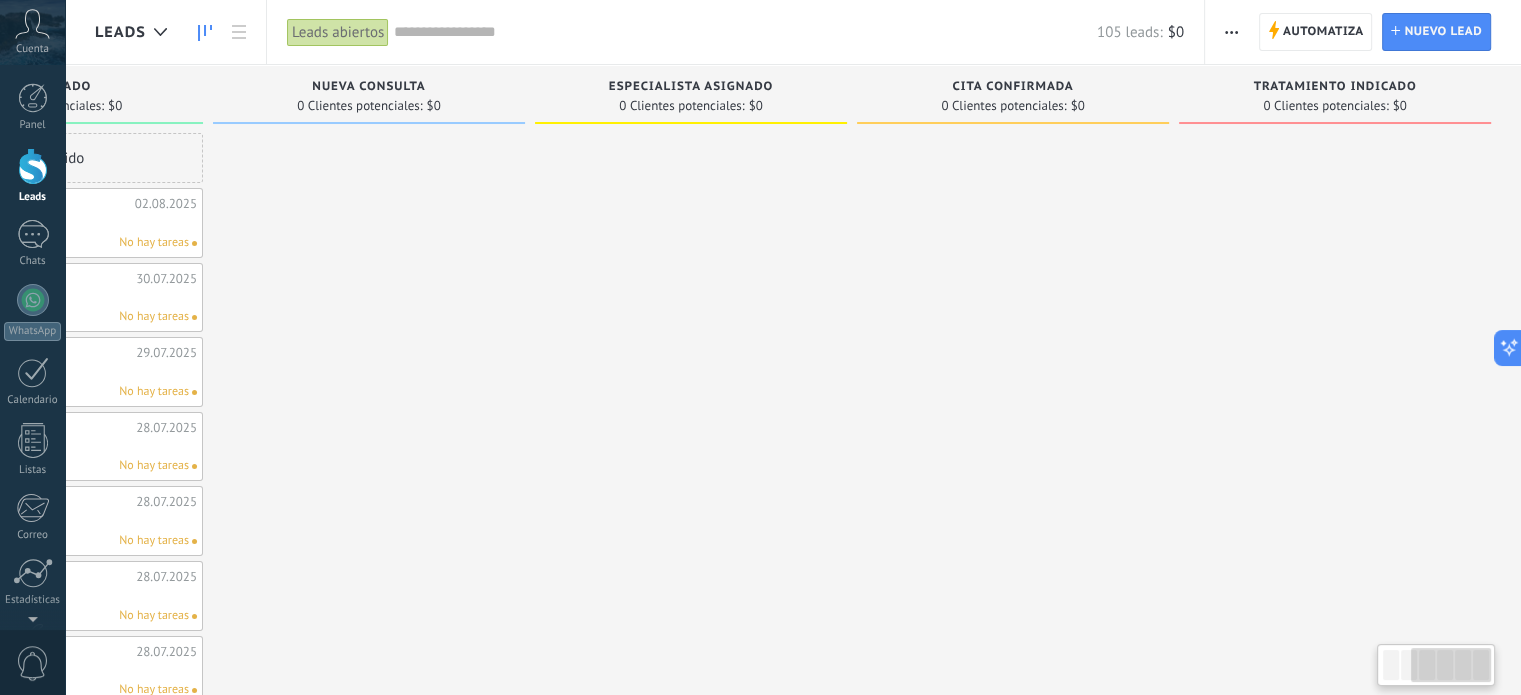 drag, startPoint x: 1002, startPoint y: 95, endPoint x: 688, endPoint y: 103, distance: 314.1019 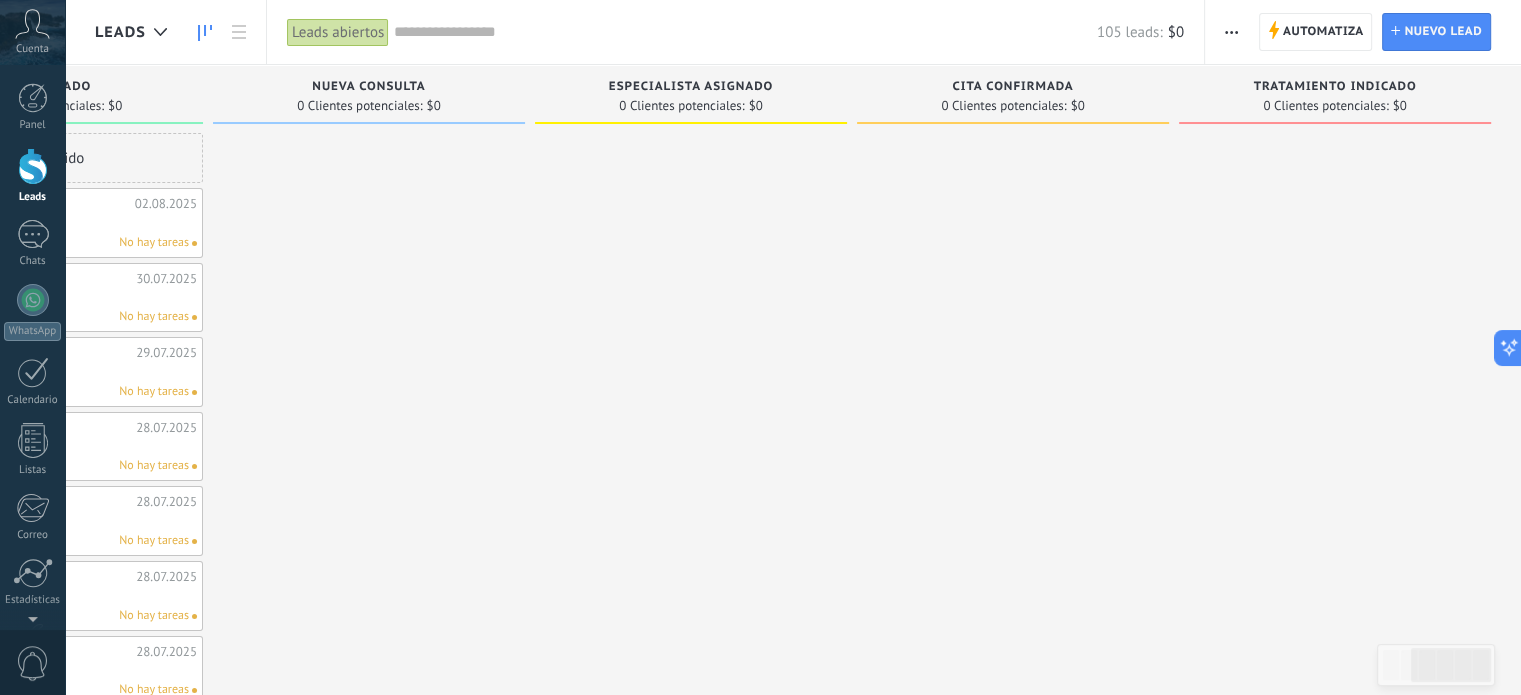 drag, startPoint x: 1152, startPoint y: 93, endPoint x: 688, endPoint y: 106, distance: 464.18207 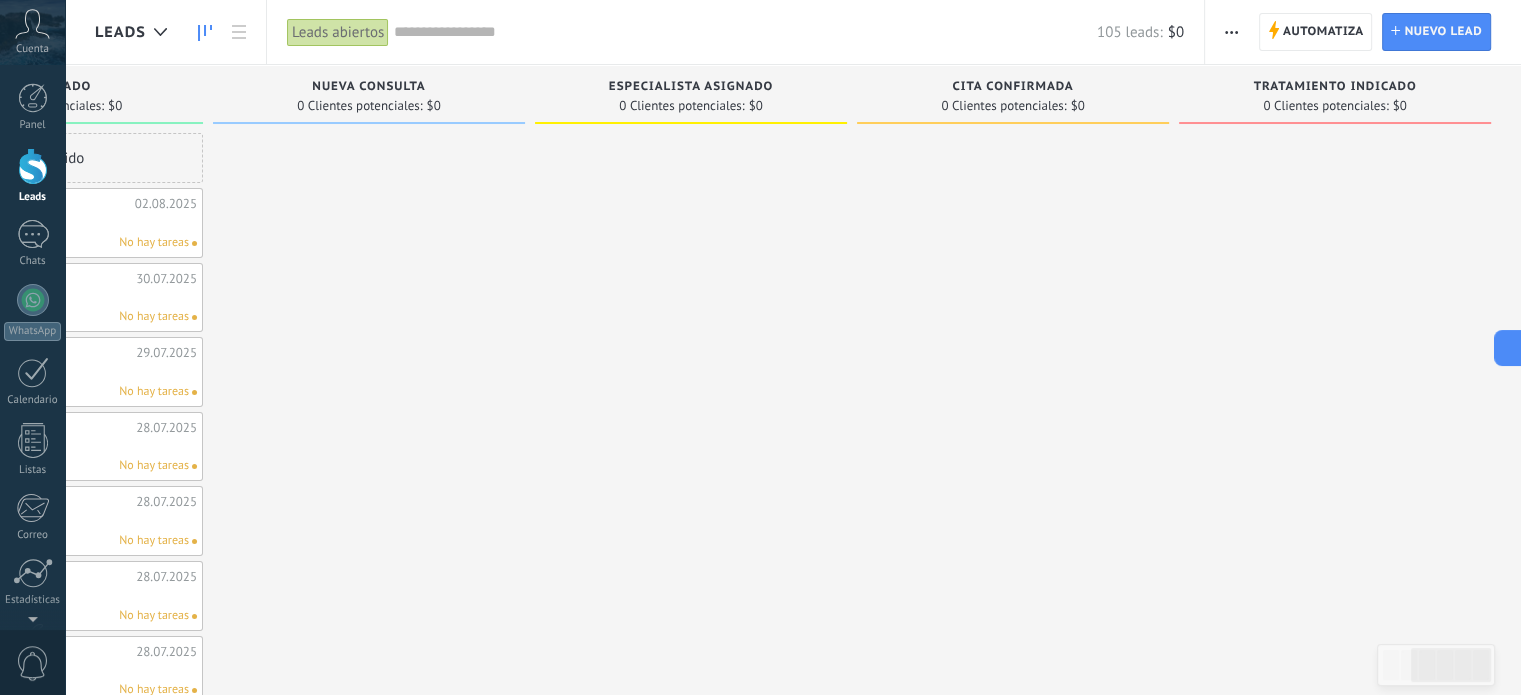 click at bounding box center (1231, 32) 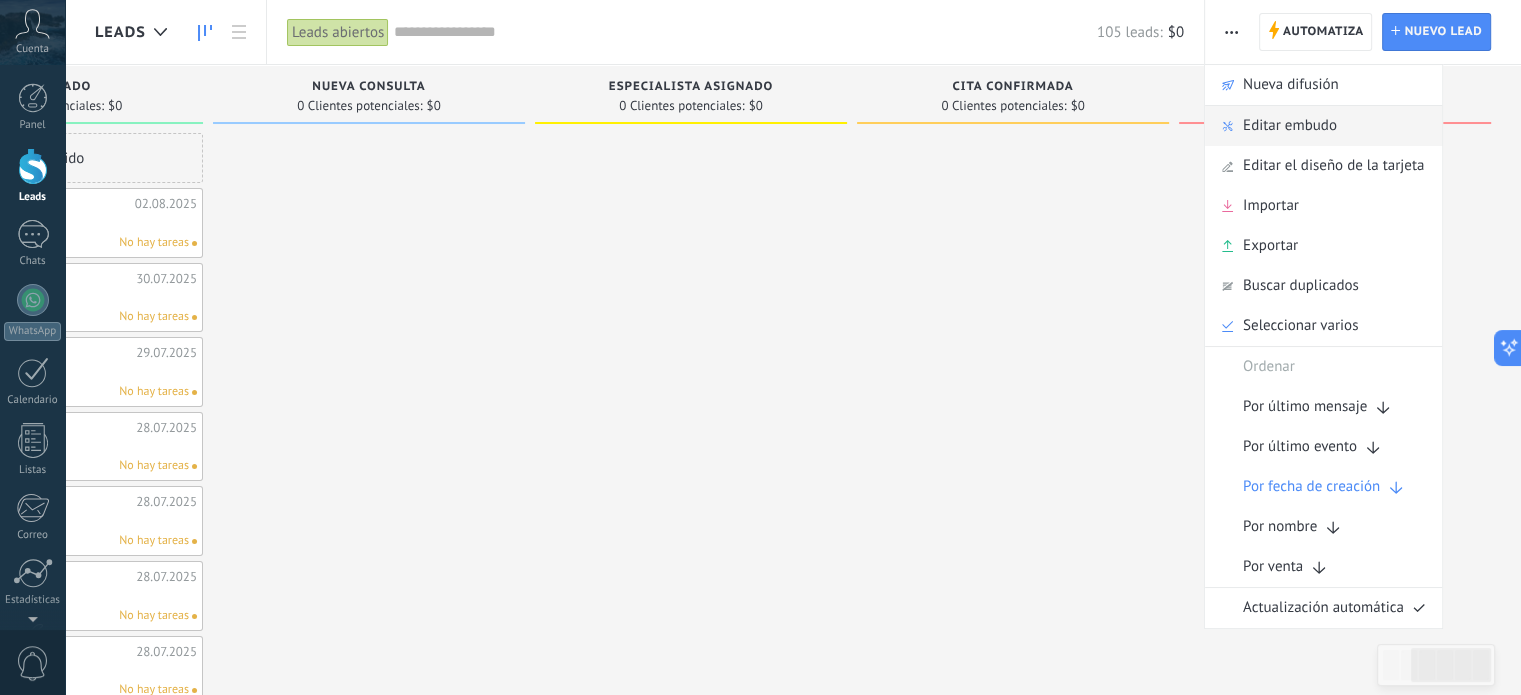 click on "Editar embudo" at bounding box center (1290, 126) 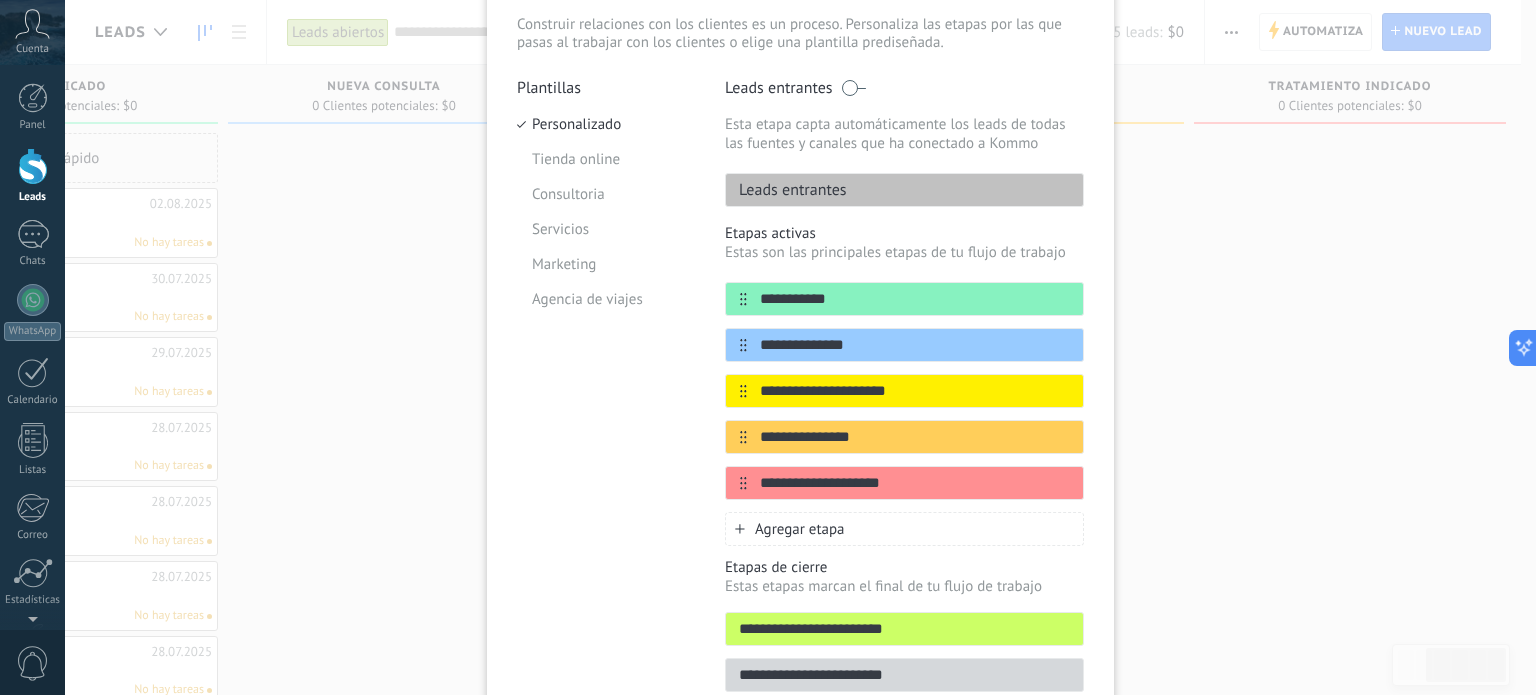 scroll, scrollTop: 132, scrollLeft: 0, axis: vertical 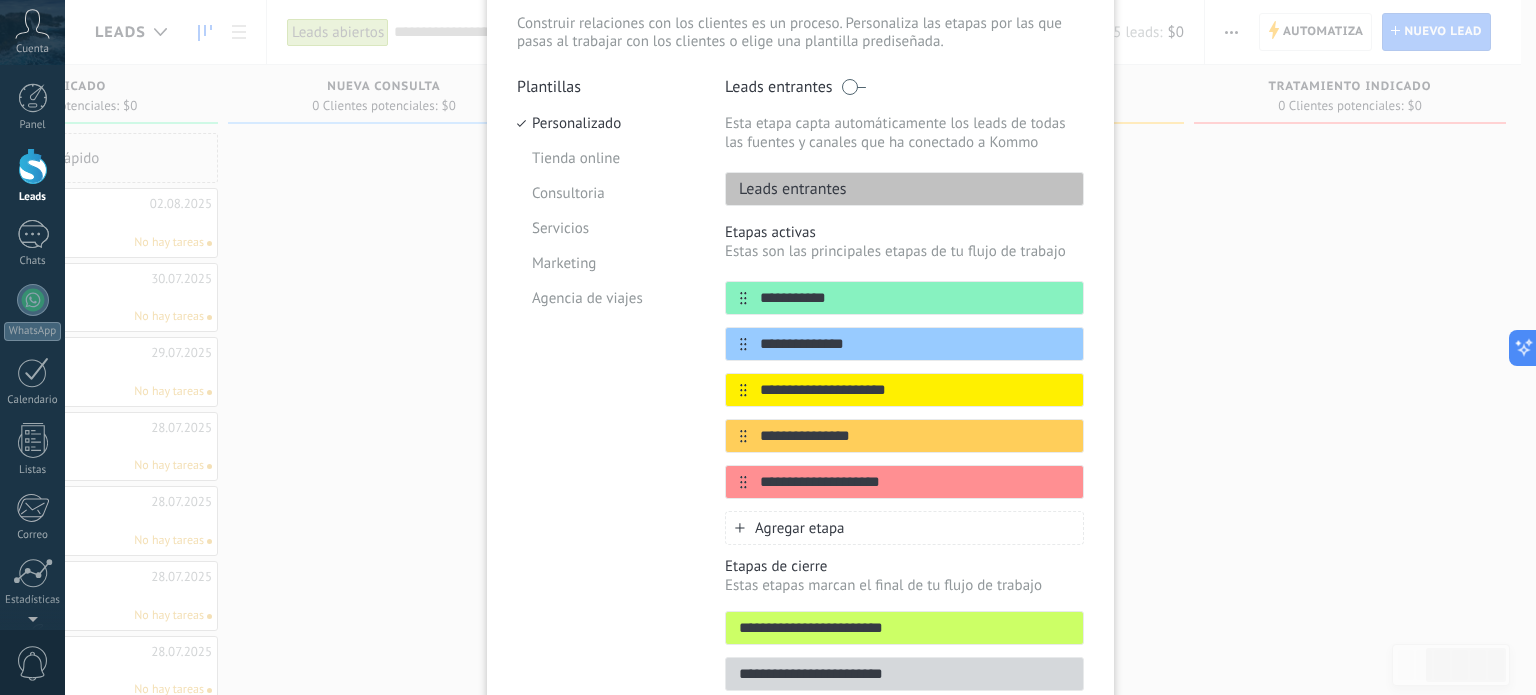 click on "Agregar etapa" at bounding box center [800, 528] 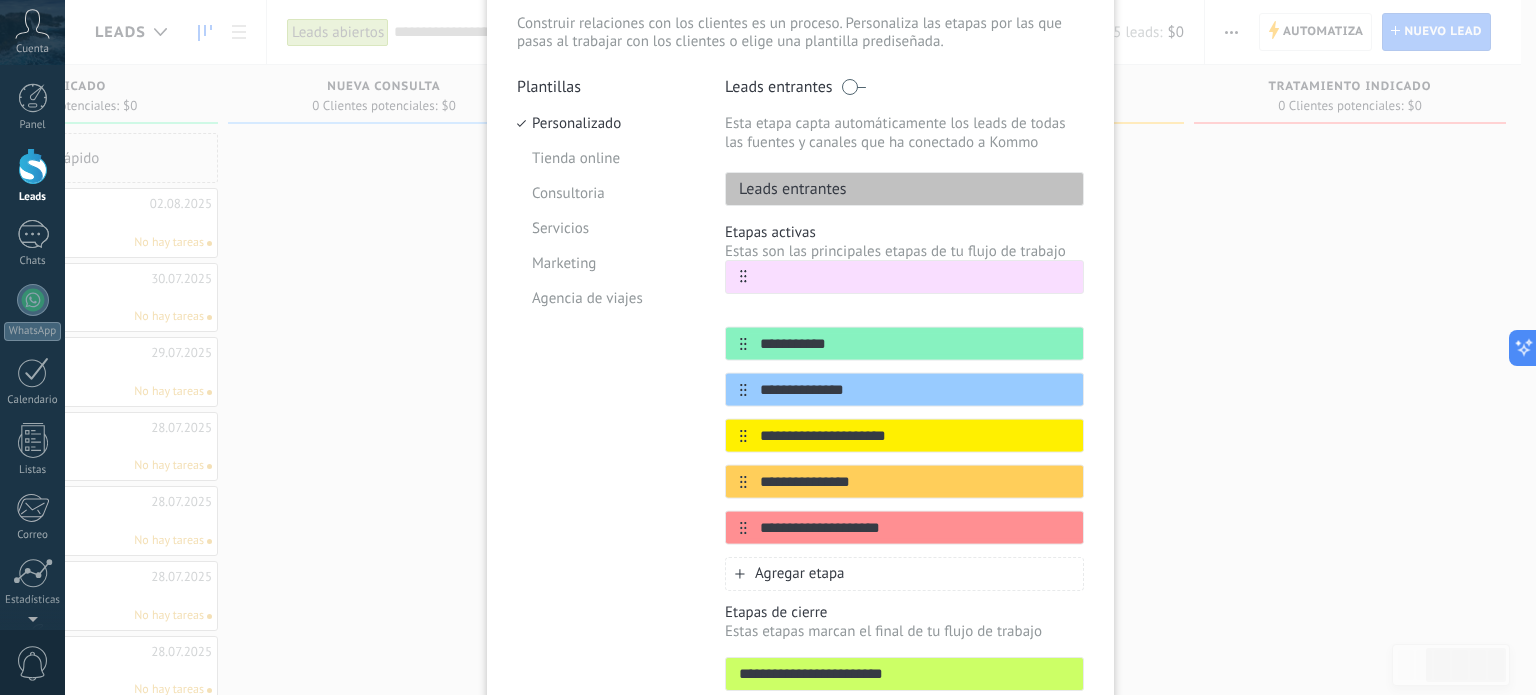 drag, startPoint x: 739, startPoint y: 523, endPoint x: 739, endPoint y: 269, distance: 254 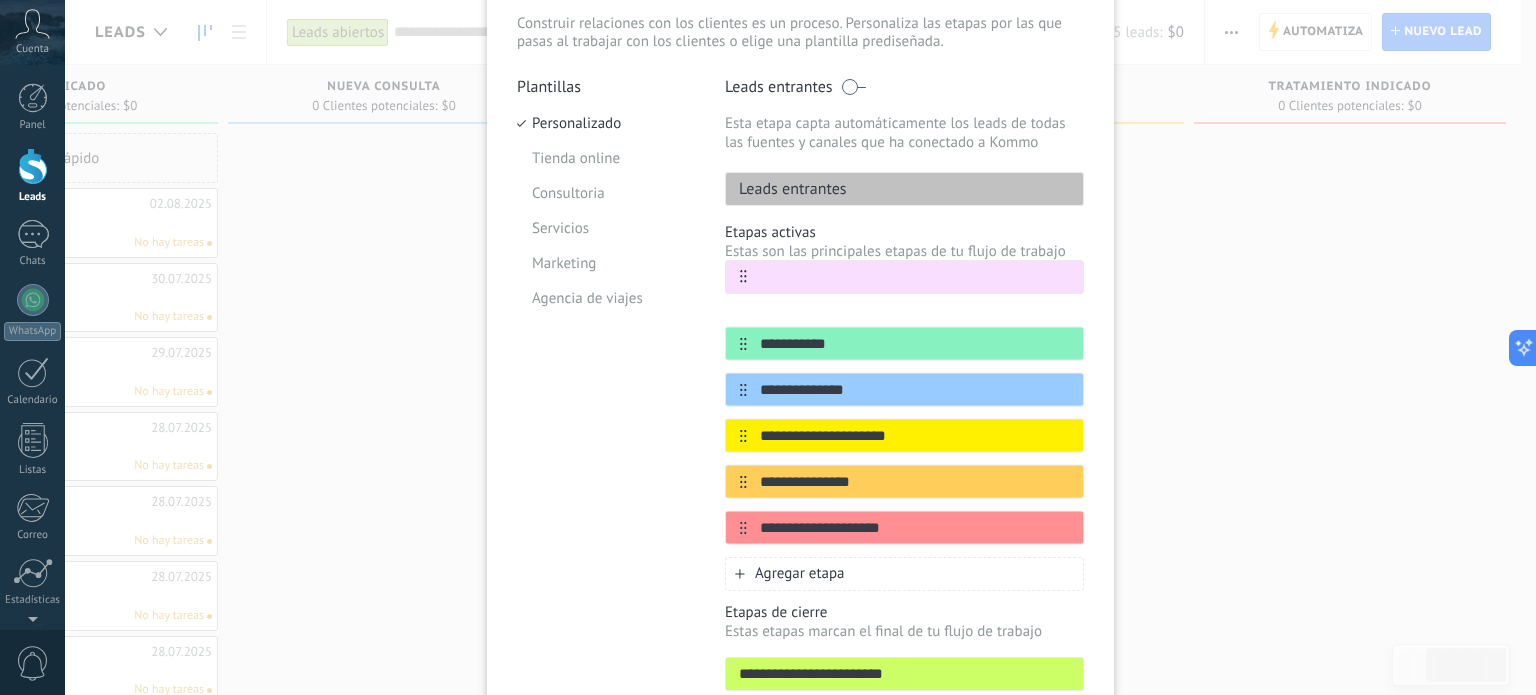 click on "**********" at bounding box center (904, 407) 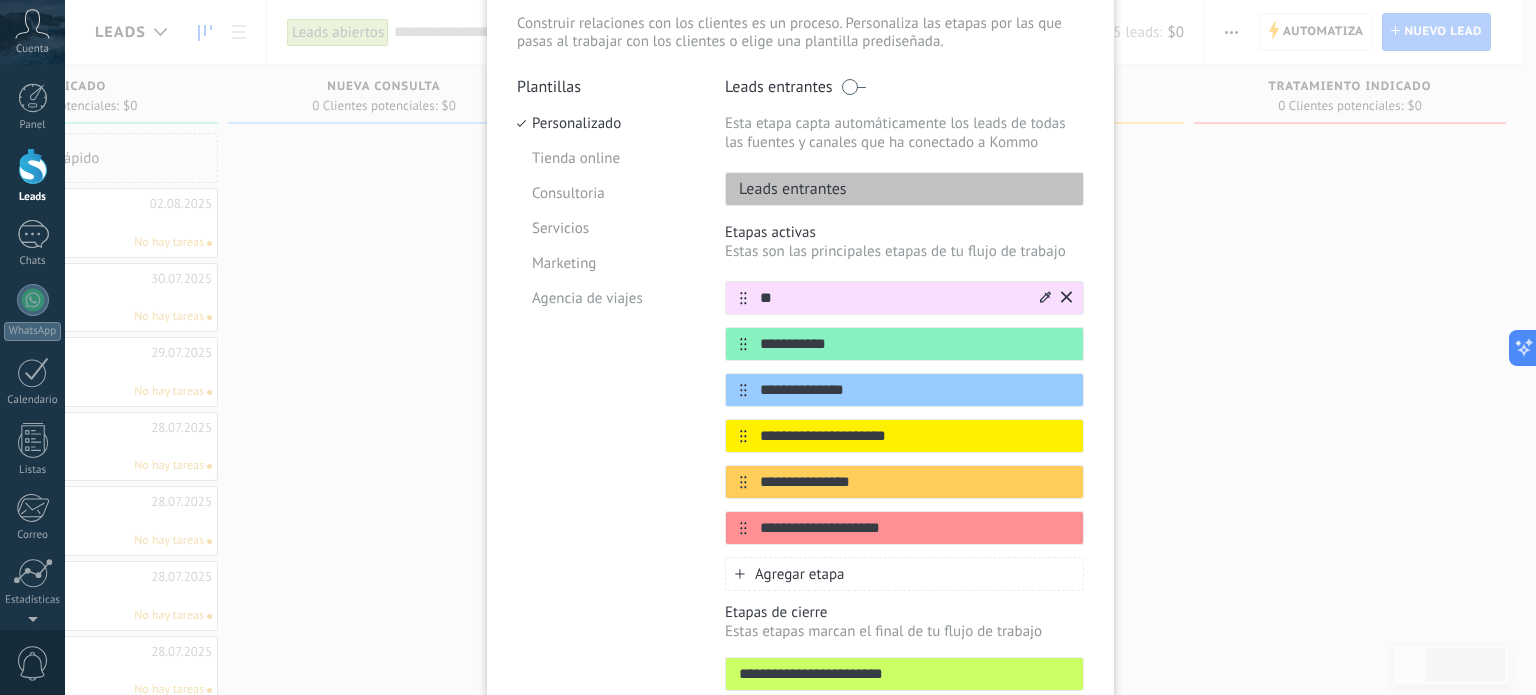 type on "*" 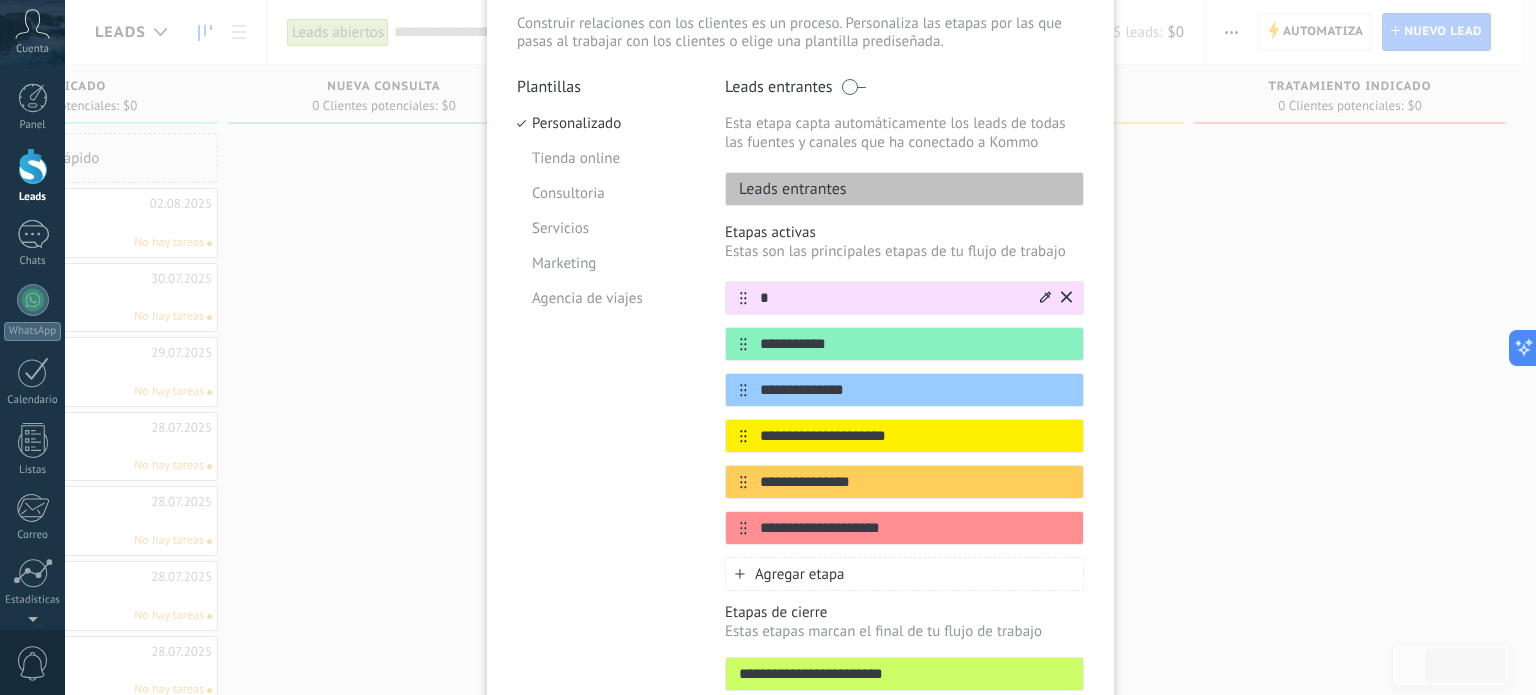 type 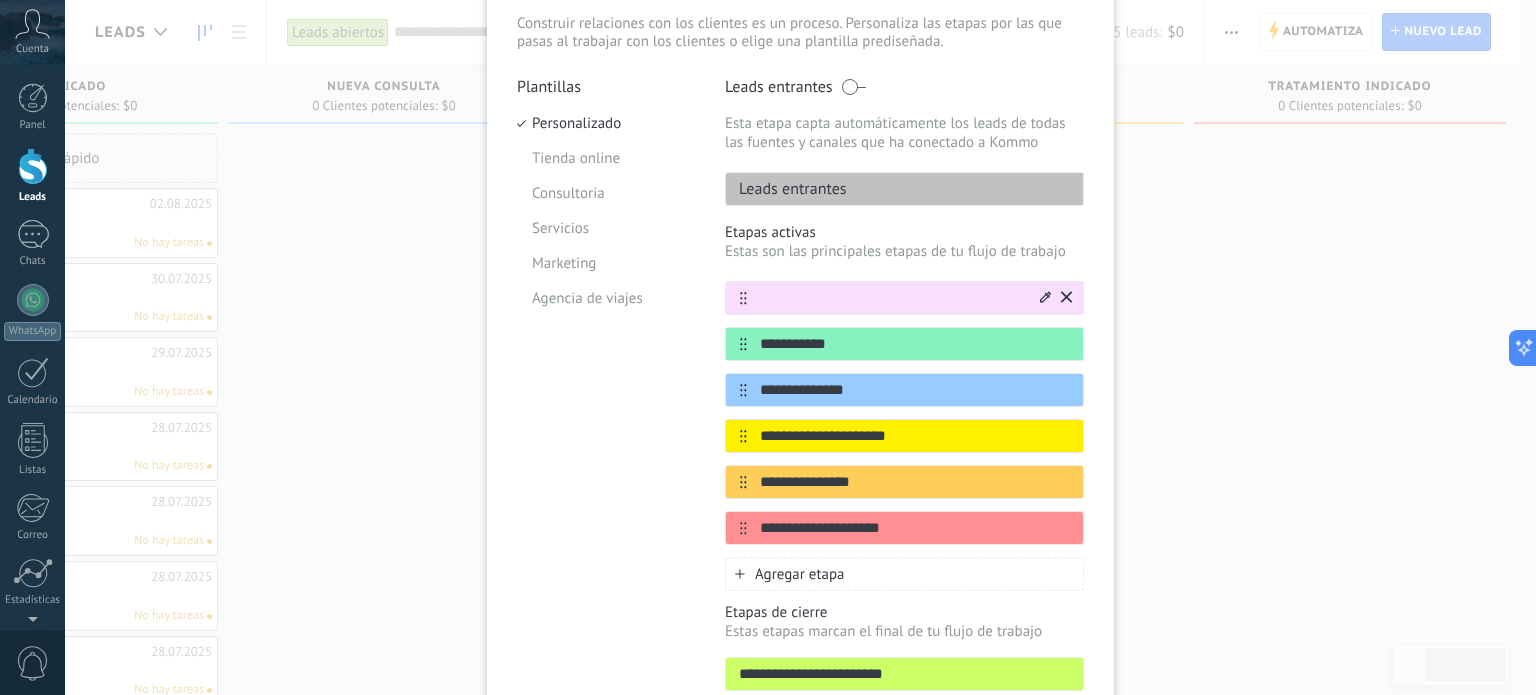 click 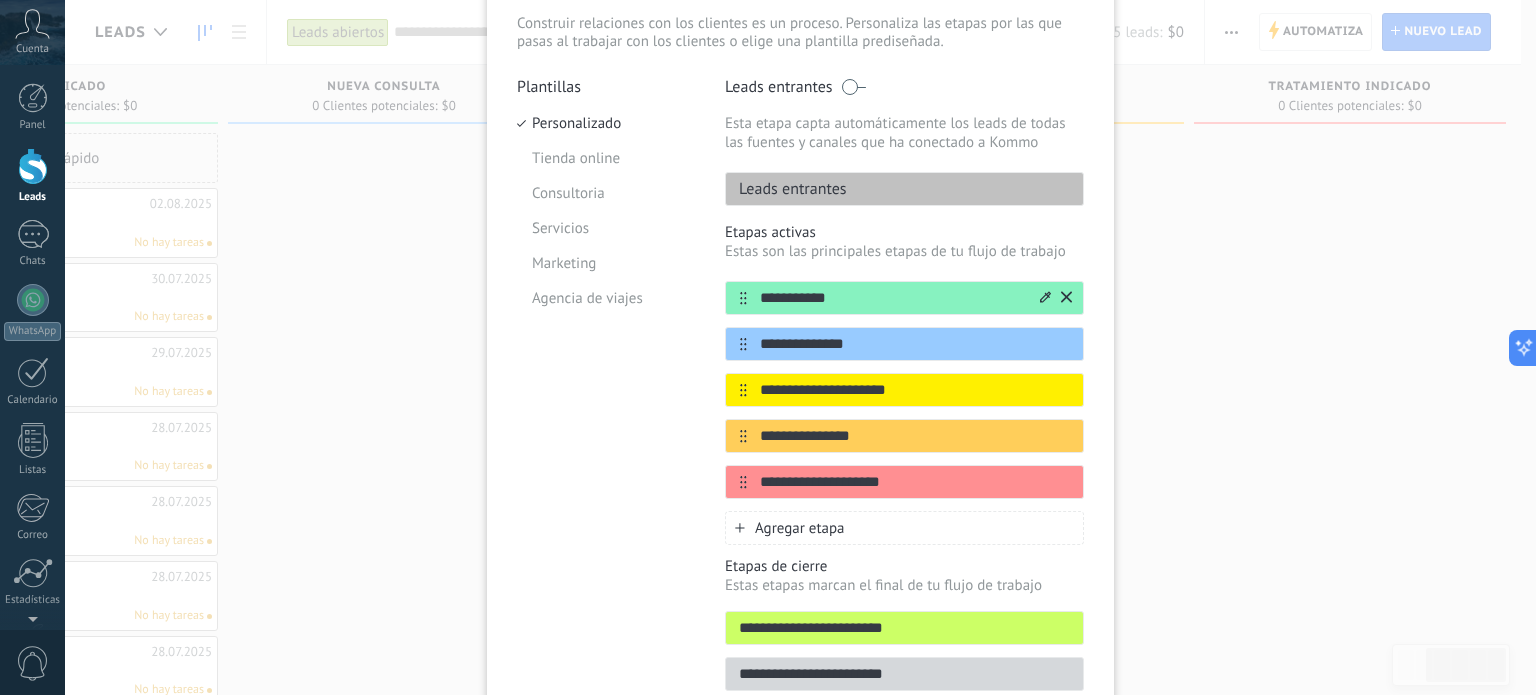 drag, startPoint x: 833, startPoint y: 291, endPoint x: 752, endPoint y: 290, distance: 81.00617 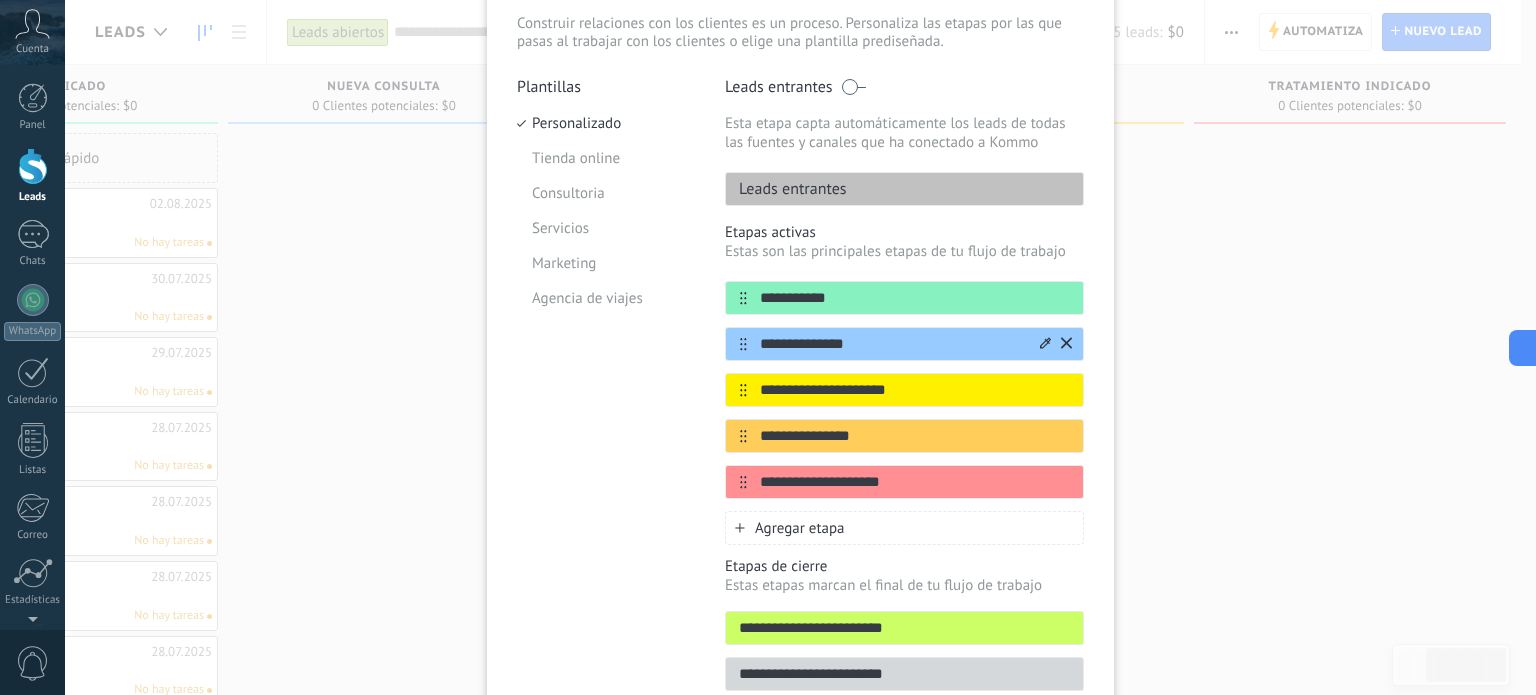 click on "**********" at bounding box center [892, 344] 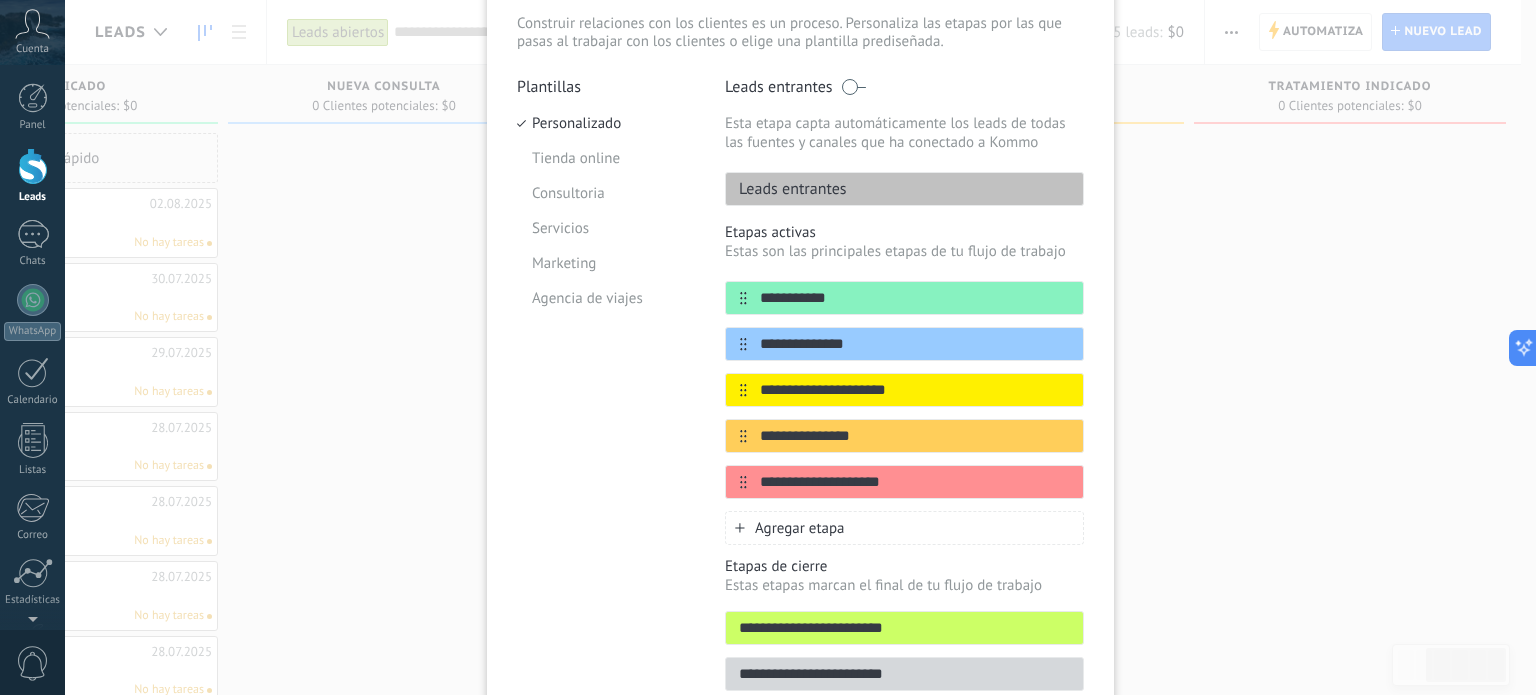 click 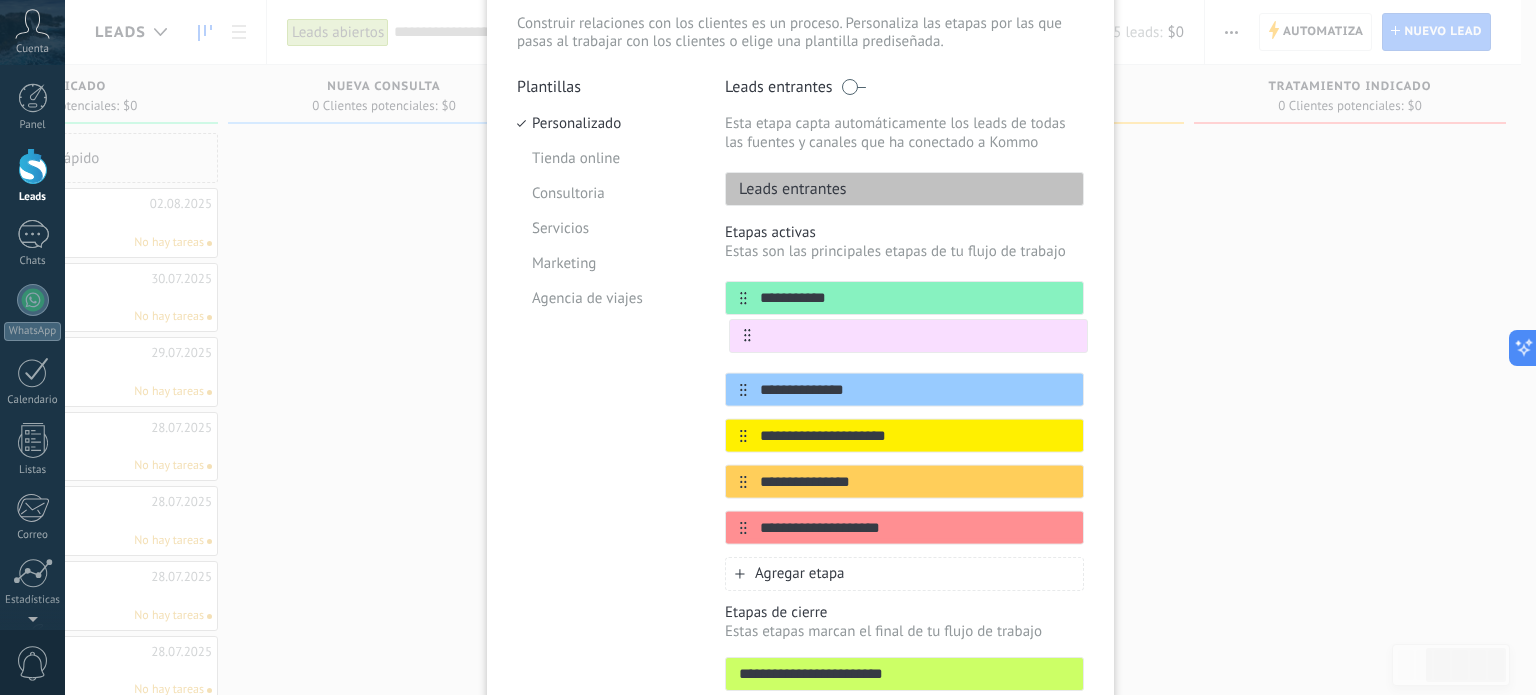 drag, startPoint x: 732, startPoint y: 522, endPoint x: 735, endPoint y: 314, distance: 208.02164 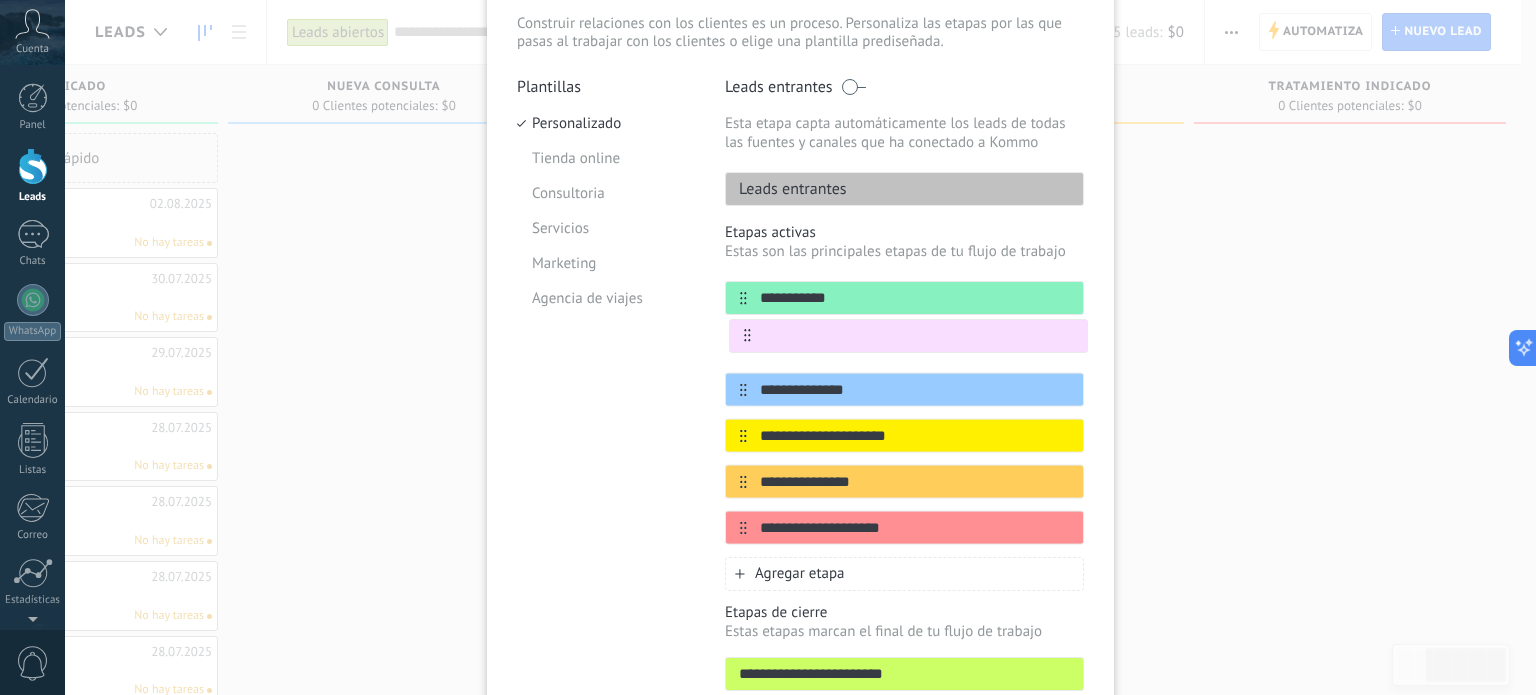 click on "**********" at bounding box center [904, 413] 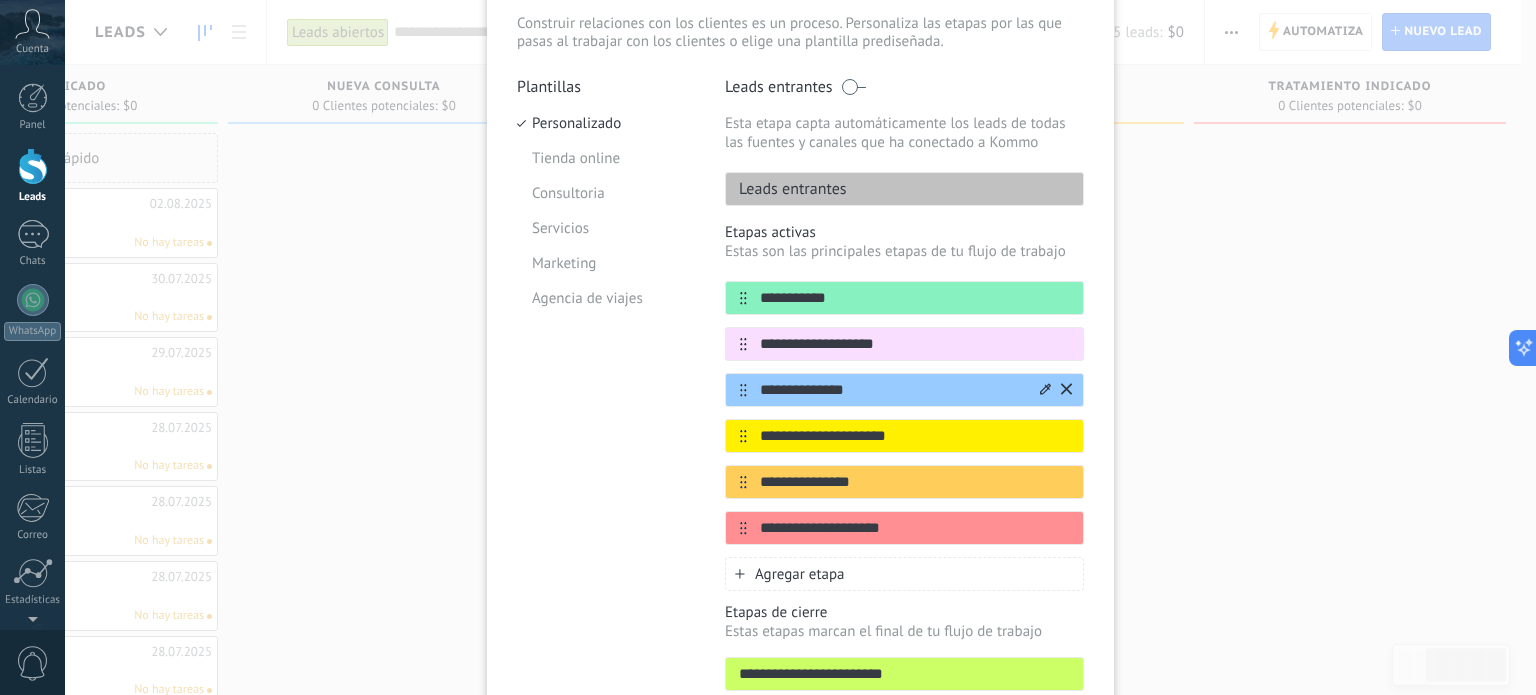 type on "**********" 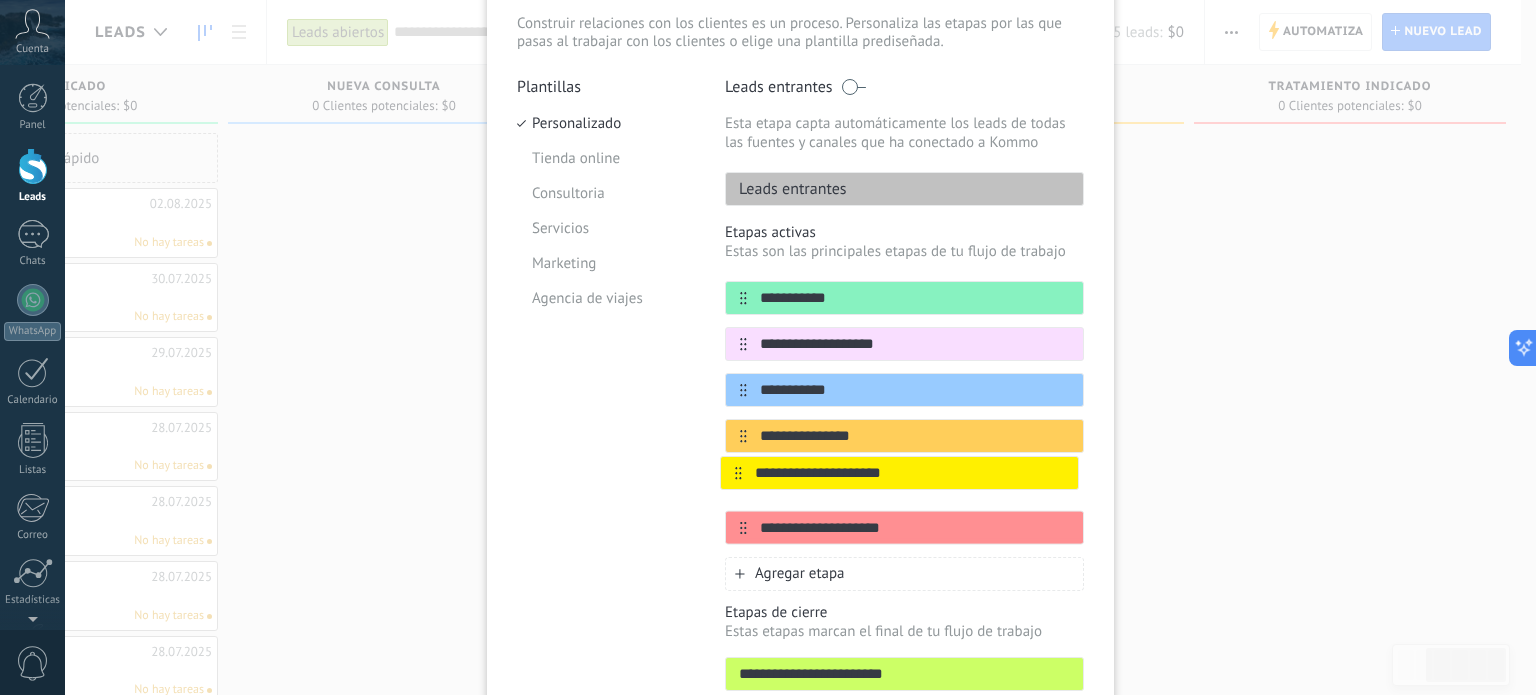 drag, startPoint x: 732, startPoint y: 433, endPoint x: 730, endPoint y: 477, distance: 44.04543 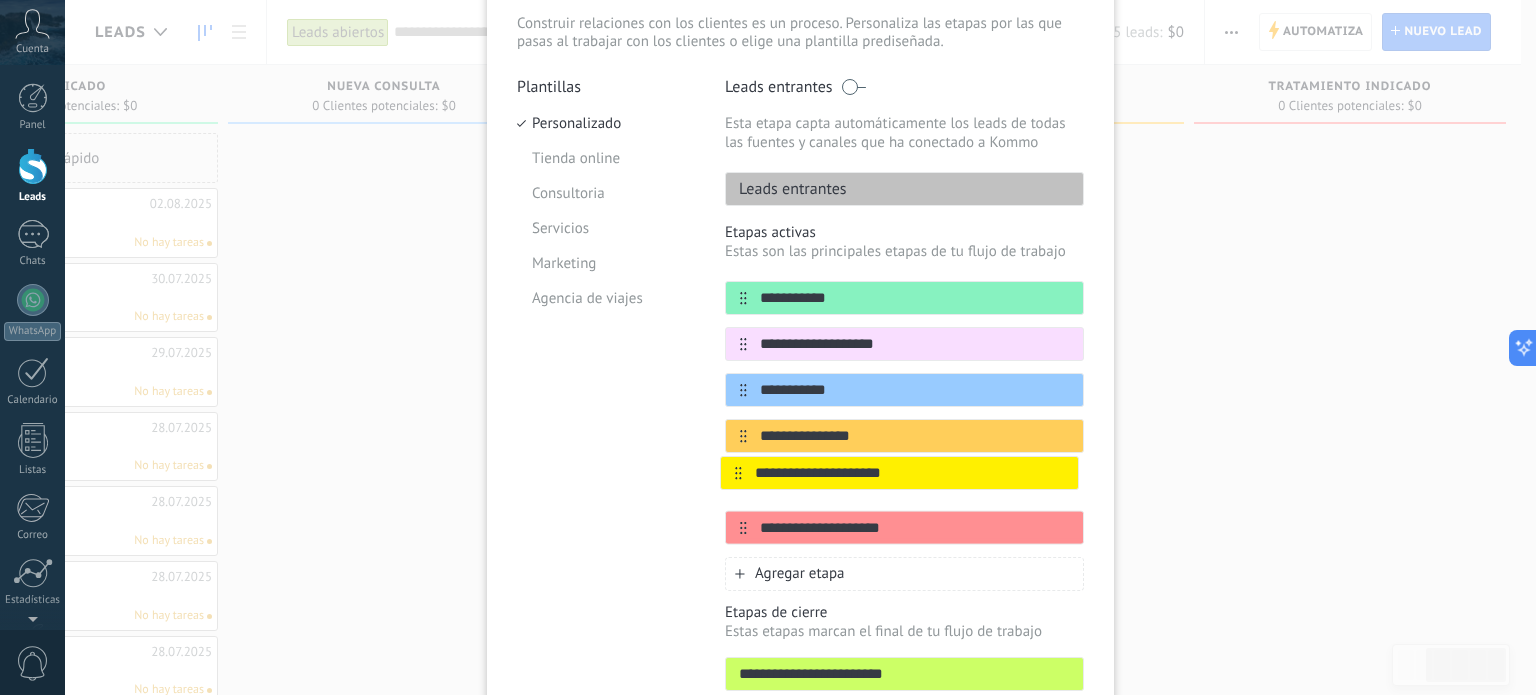 click on "**********" at bounding box center [904, 413] 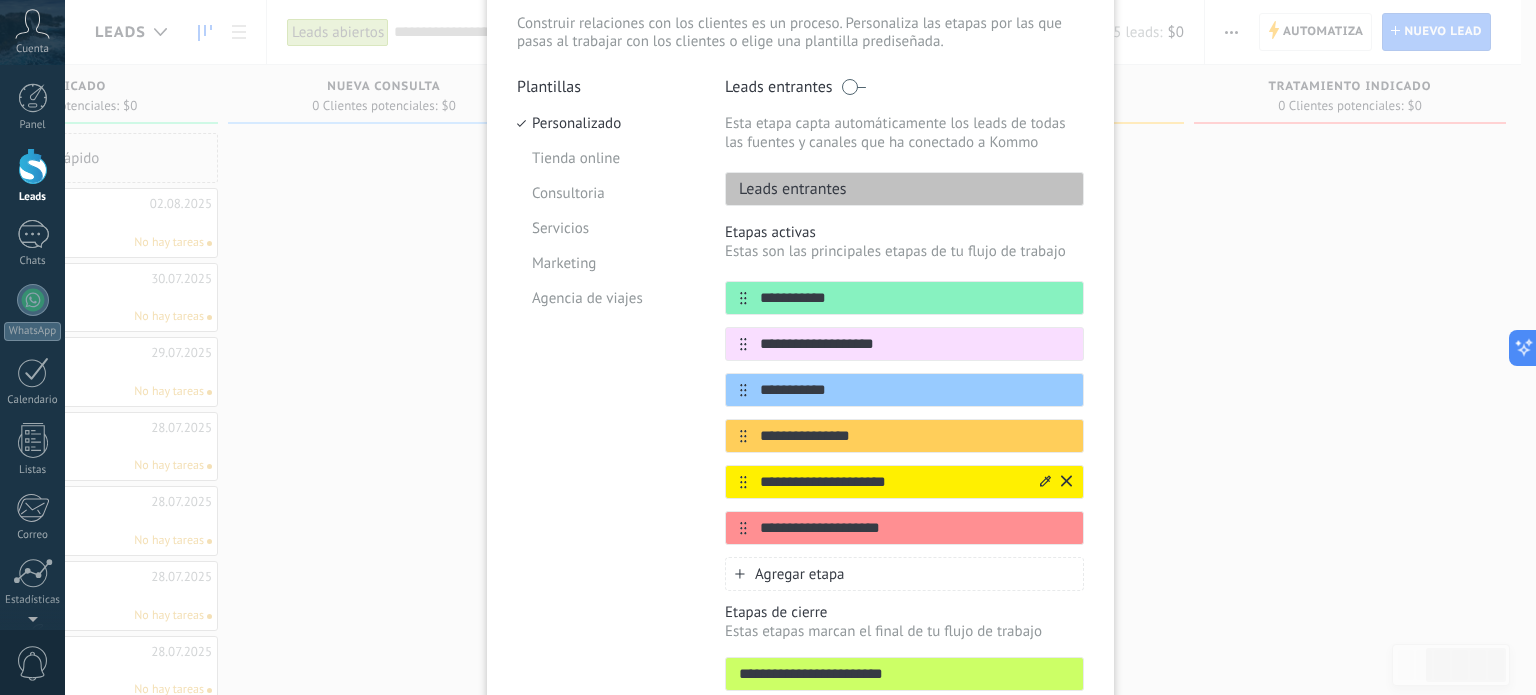 type on "**********" 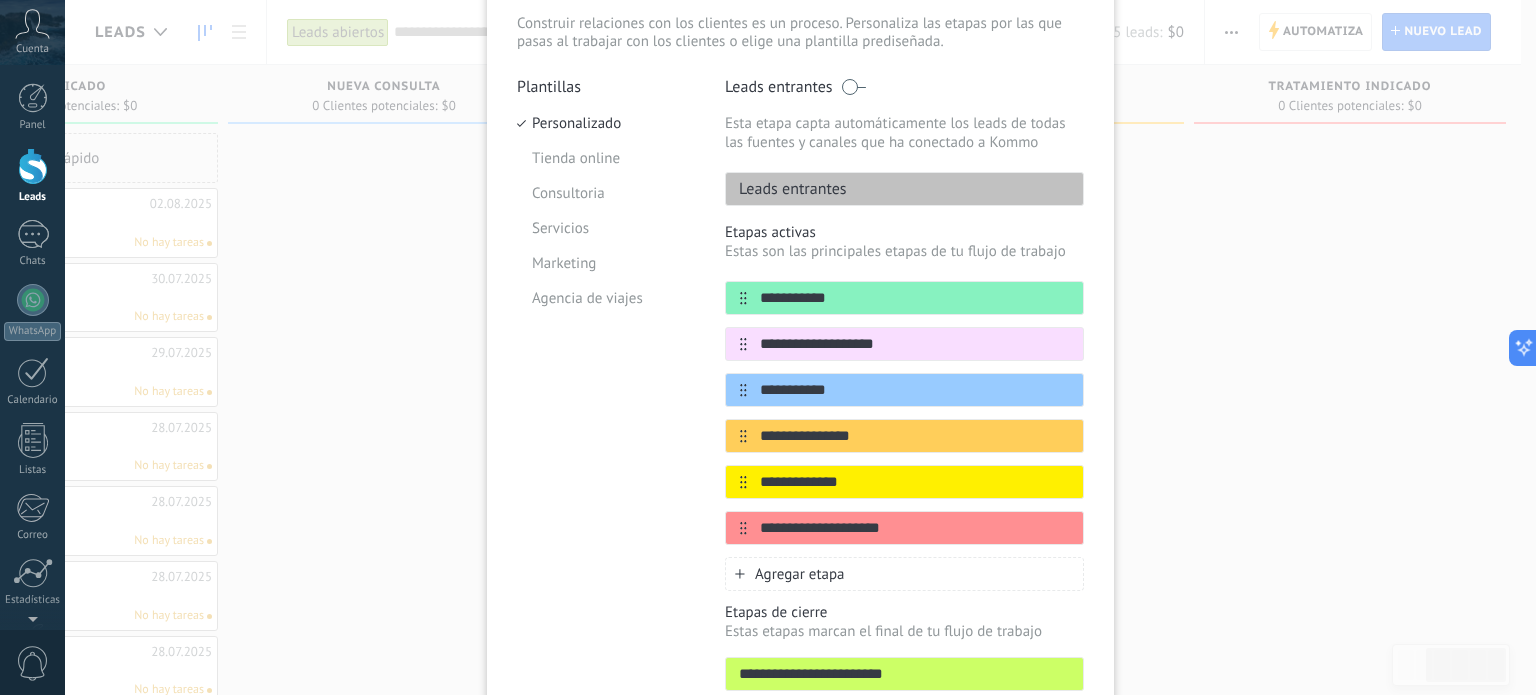 type on "**********" 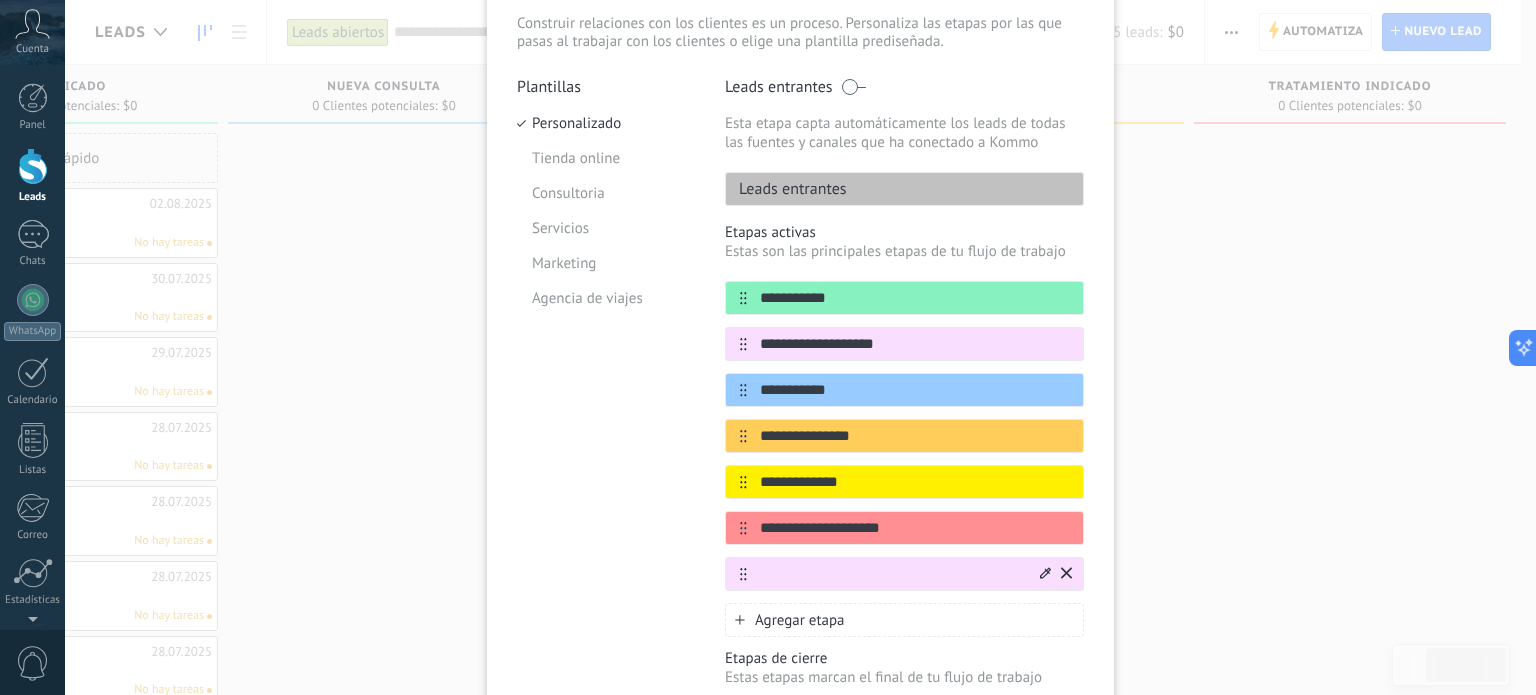 click 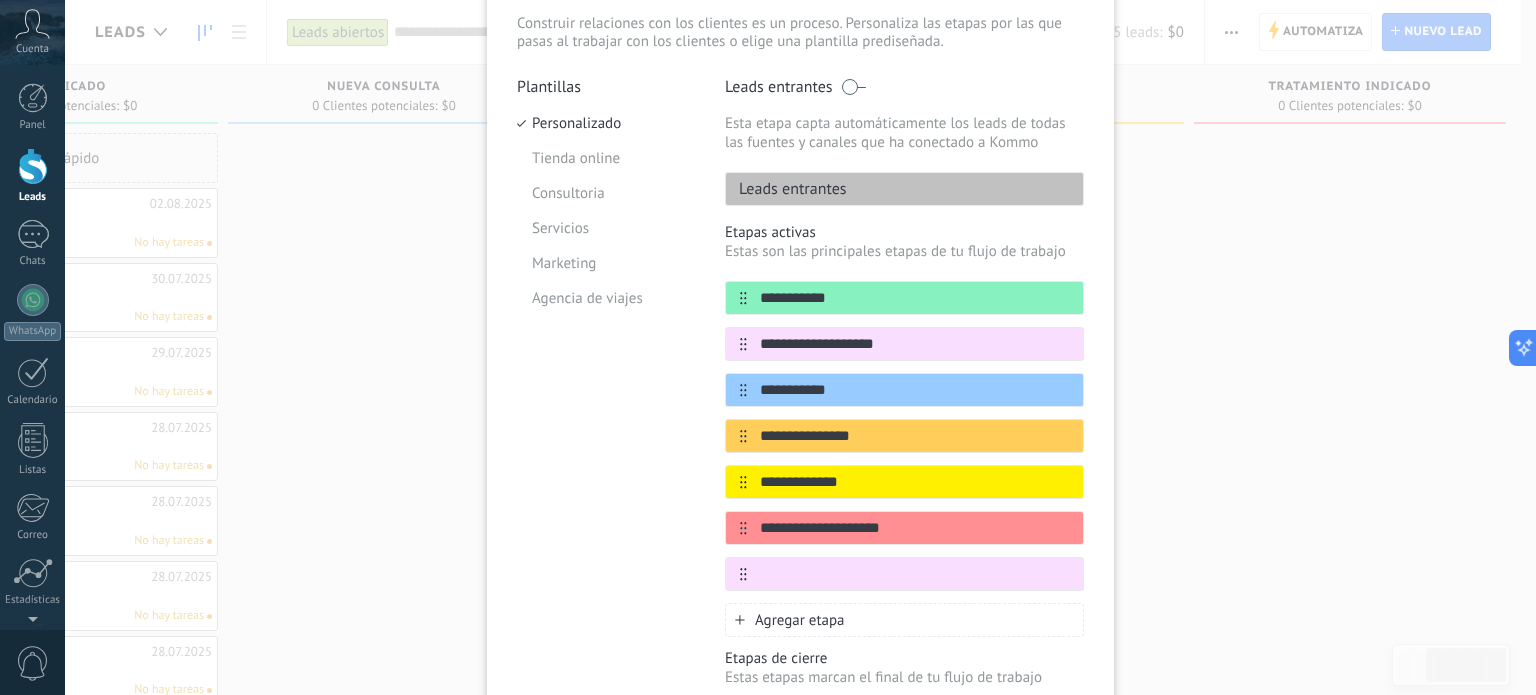 drag, startPoint x: 909, startPoint y: 524, endPoint x: 754, endPoint y: 506, distance: 156.04166 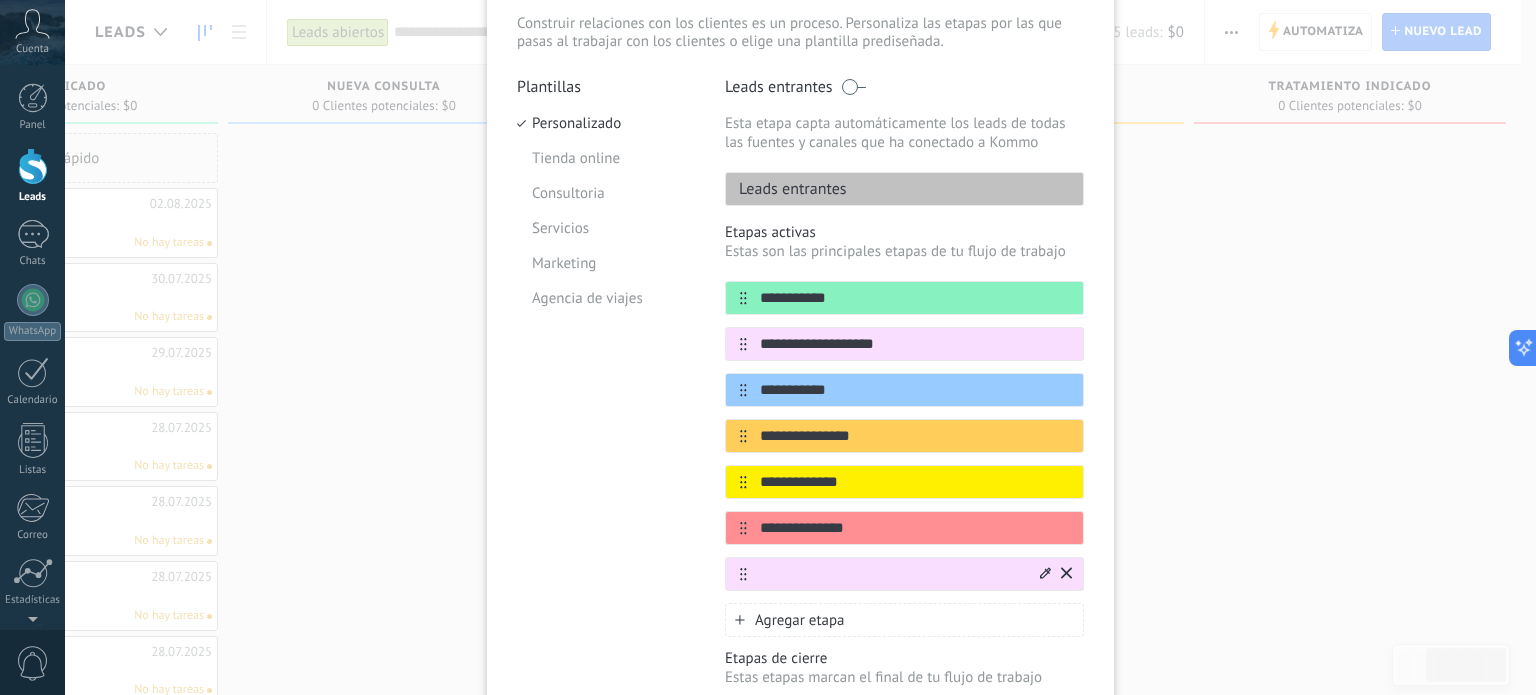 type on "**********" 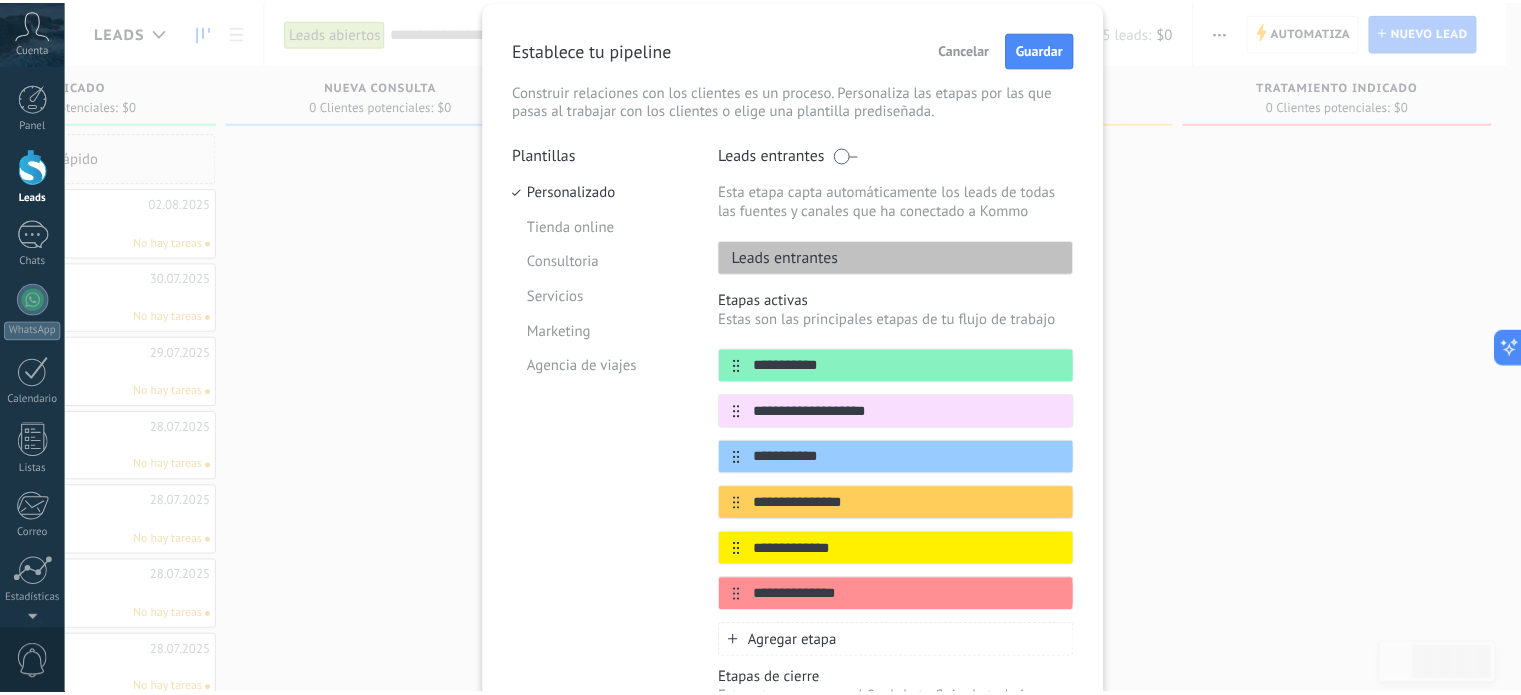 scroll, scrollTop: 44, scrollLeft: 0, axis: vertical 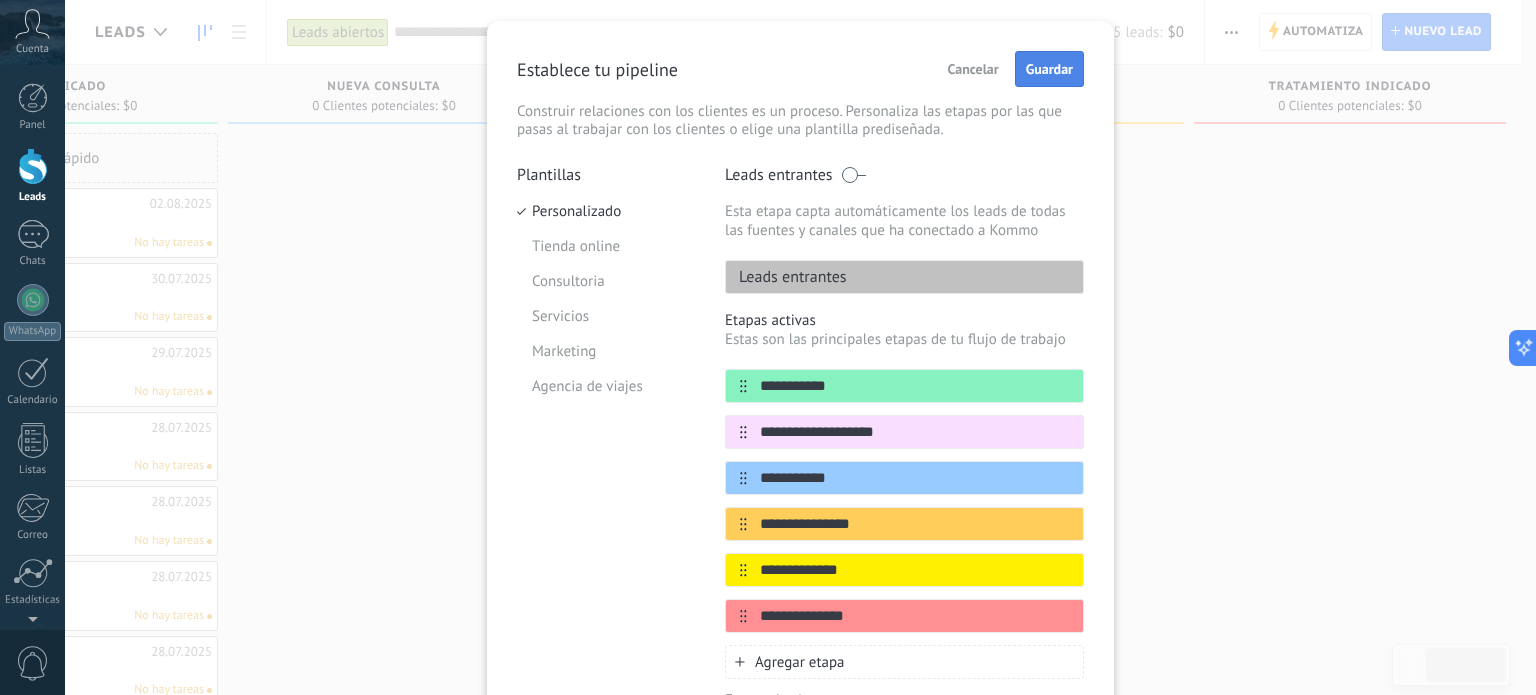 click on "Guardar" at bounding box center (1049, 69) 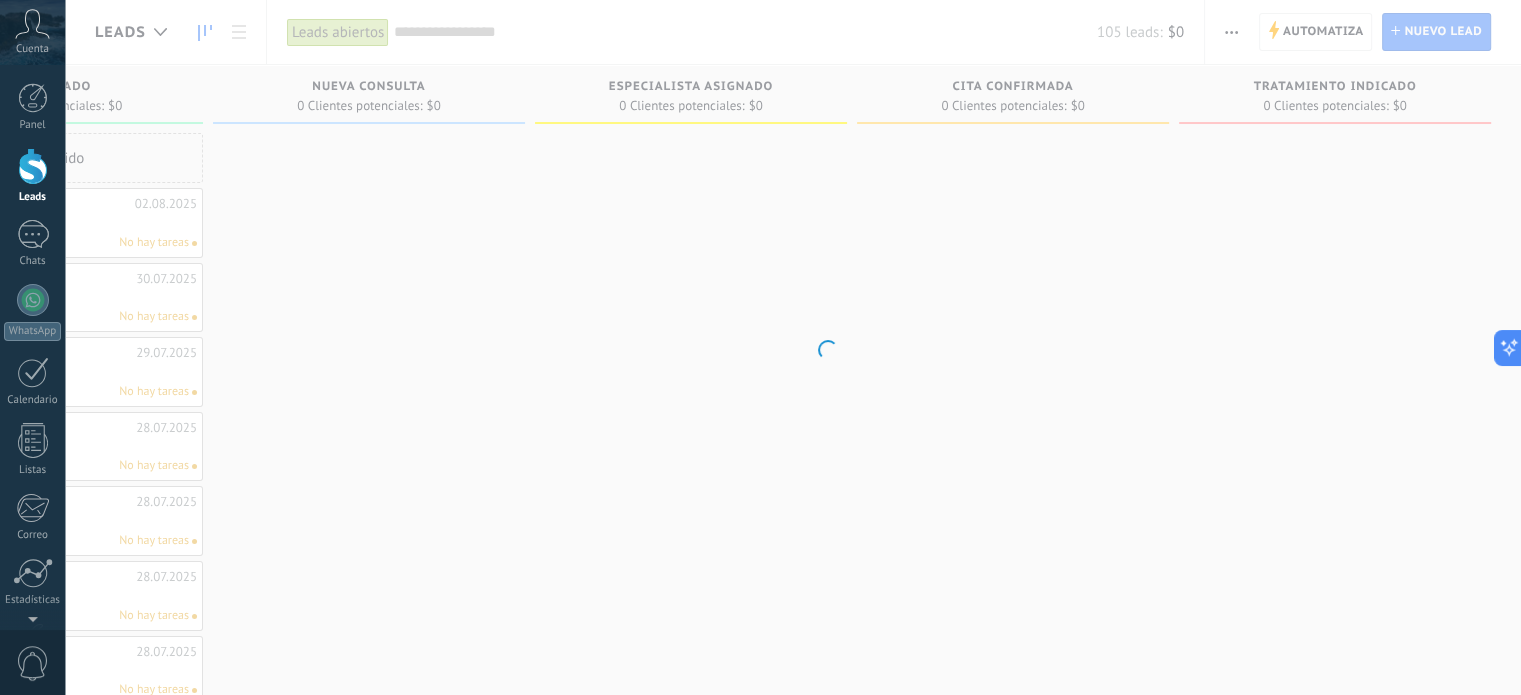 scroll, scrollTop: 0, scrollLeft: 520, axis: horizontal 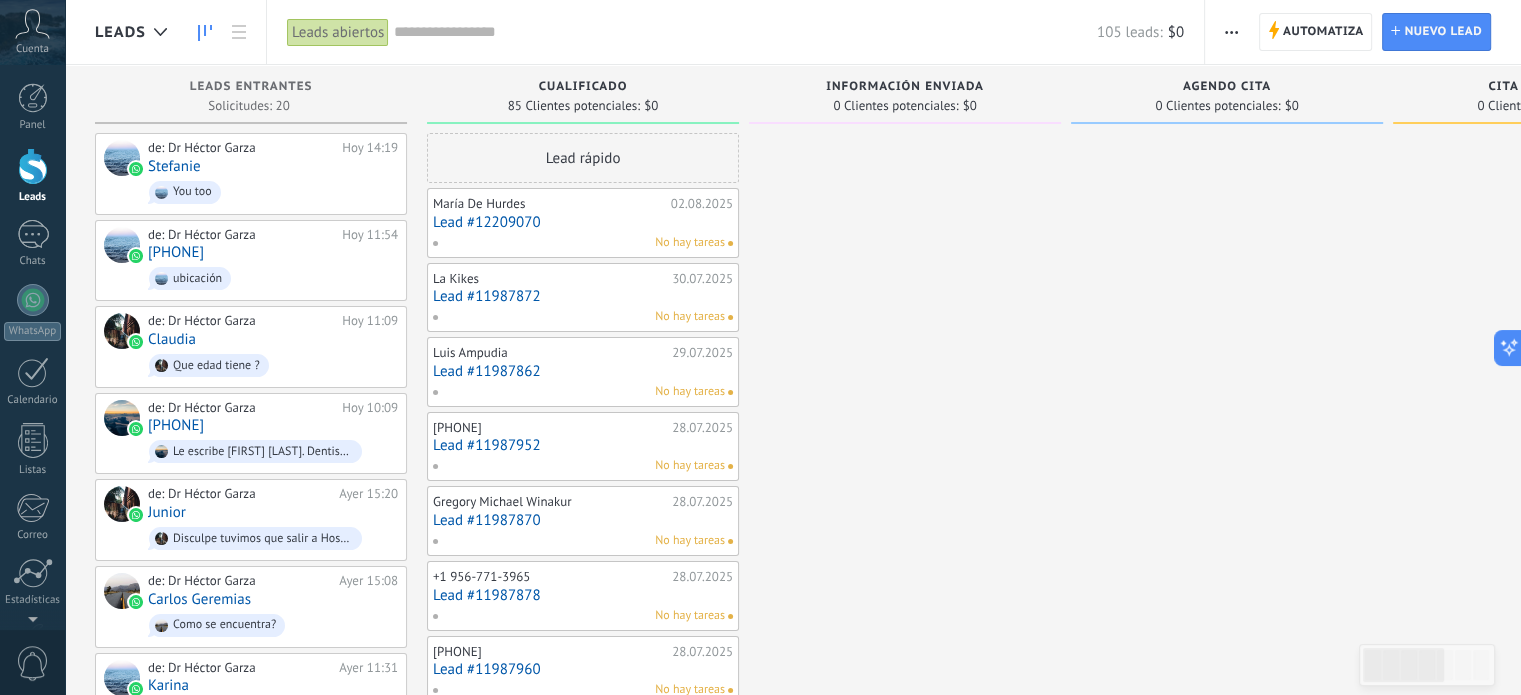 click at bounding box center (1227, 996) 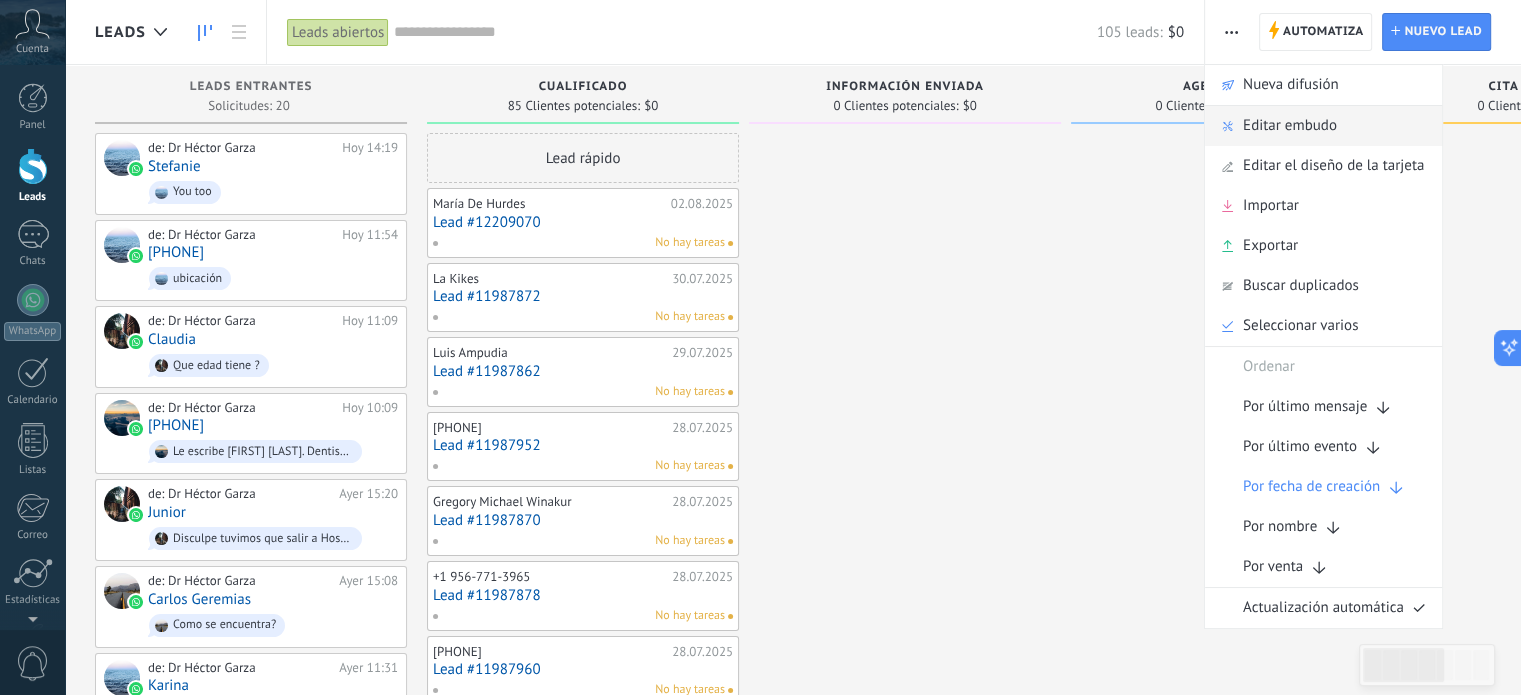 click on "Editar embudo" at bounding box center [1290, 126] 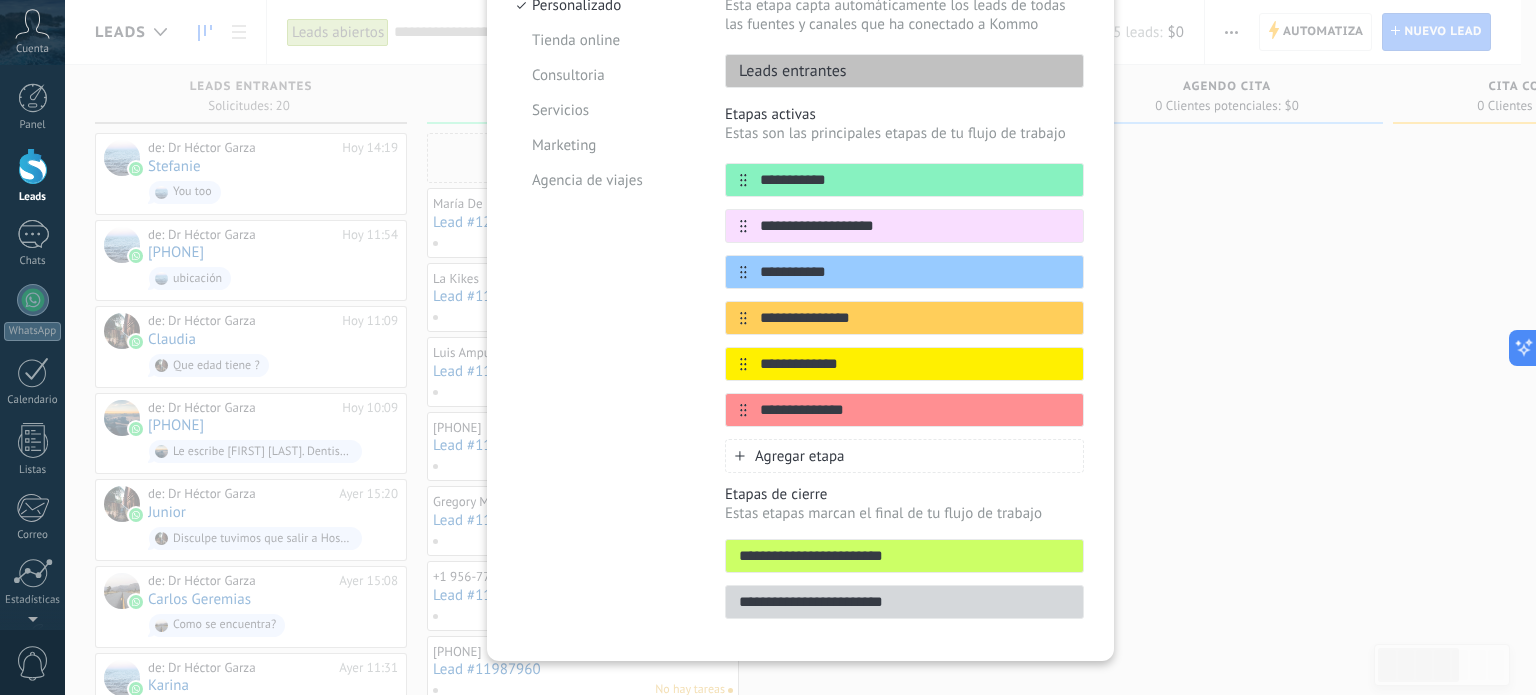 scroll, scrollTop: 278, scrollLeft: 0, axis: vertical 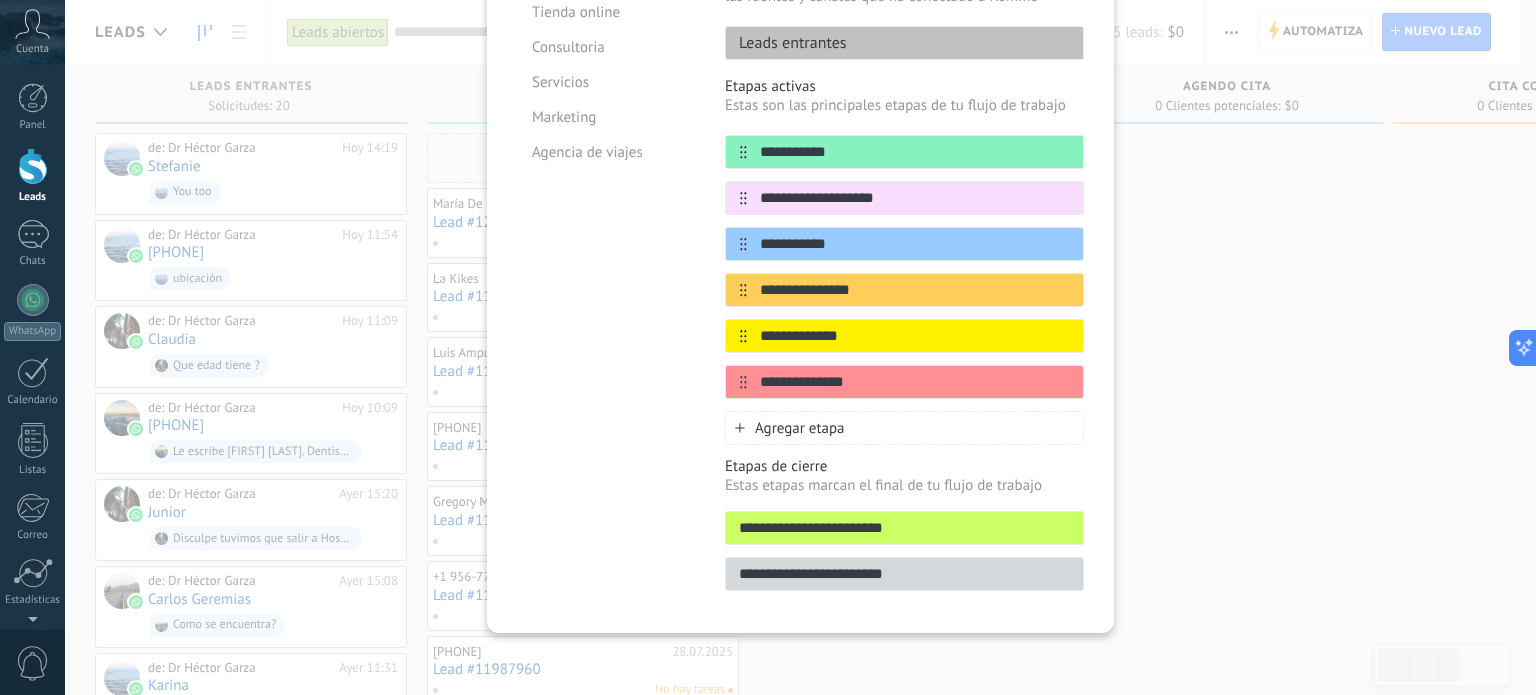 click on "Agregar etapa" at bounding box center [904, 428] 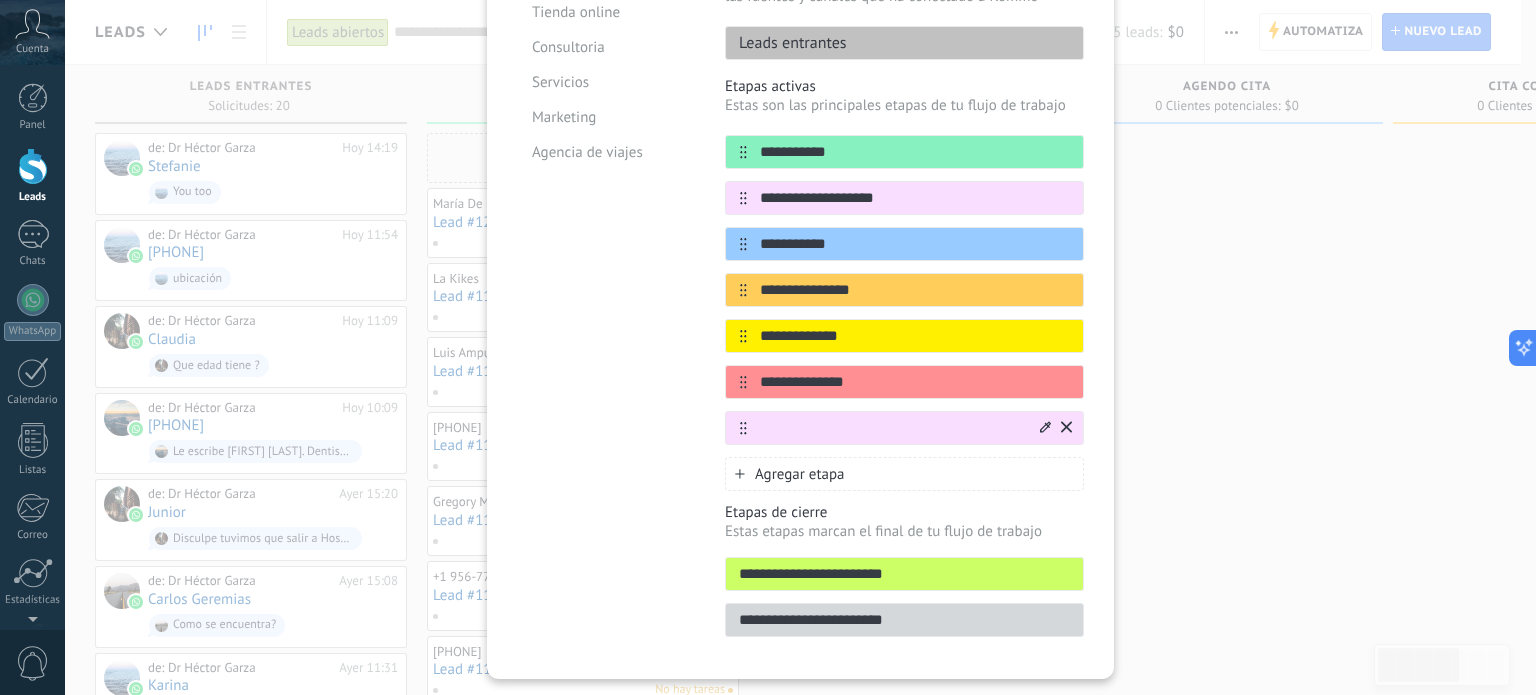click at bounding box center [904, 428] 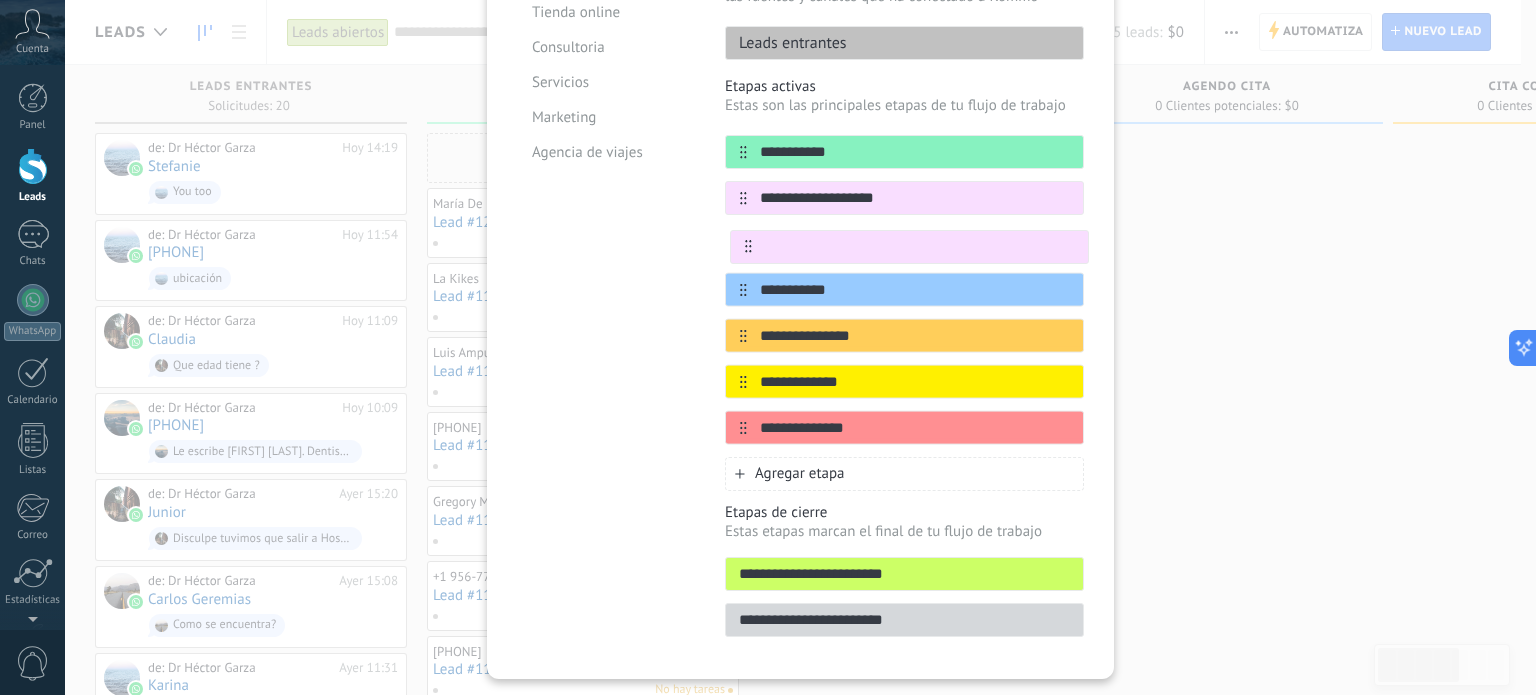 drag, startPoint x: 737, startPoint y: 420, endPoint x: 745, endPoint y: 235, distance: 185.1729 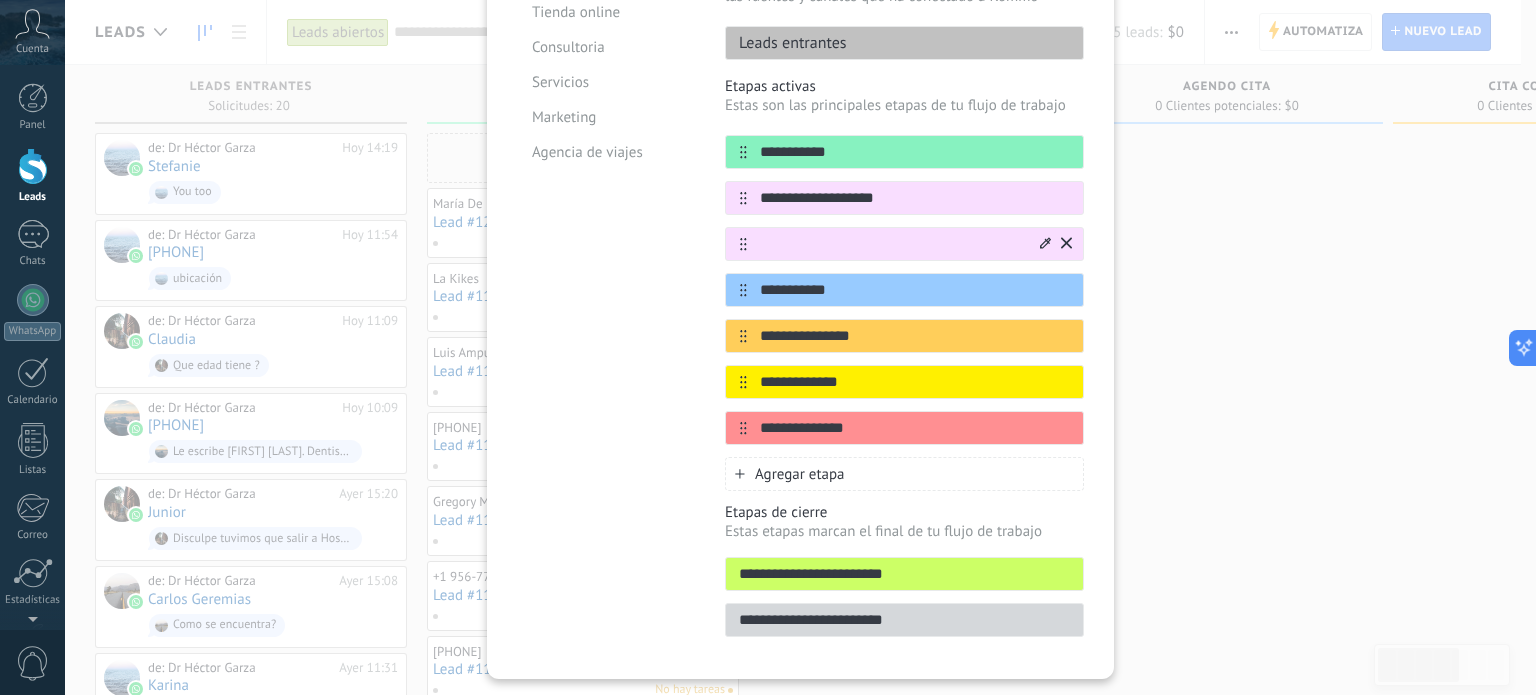 click at bounding box center [892, 244] 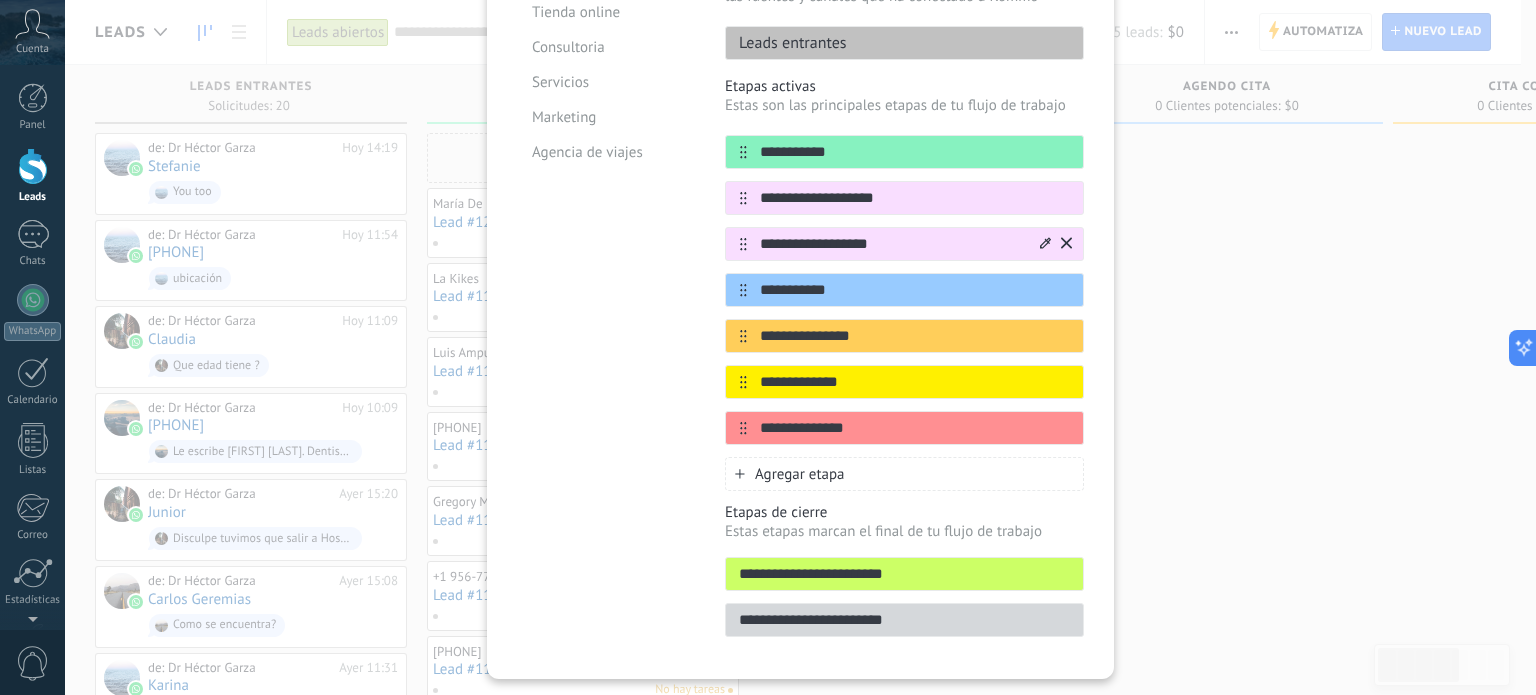 type on "**********" 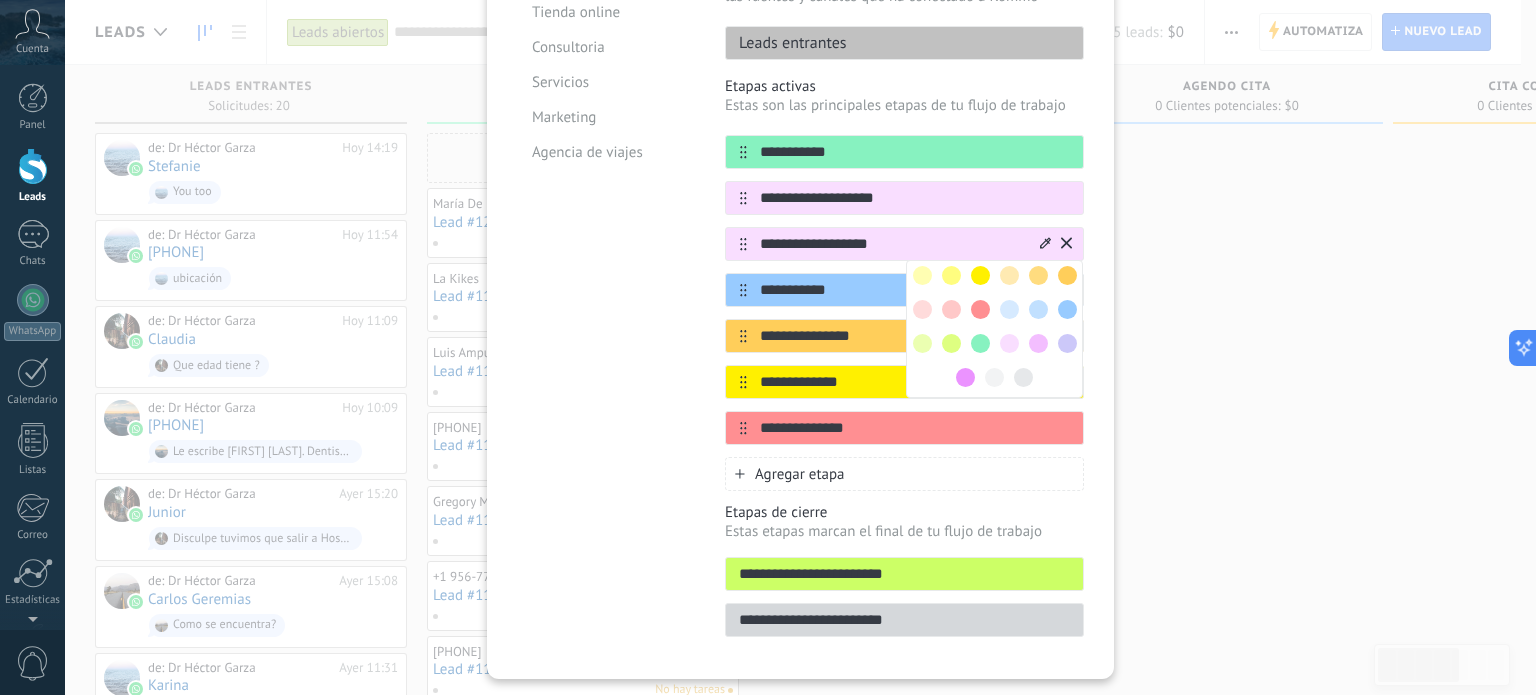 click at bounding box center (951, 275) 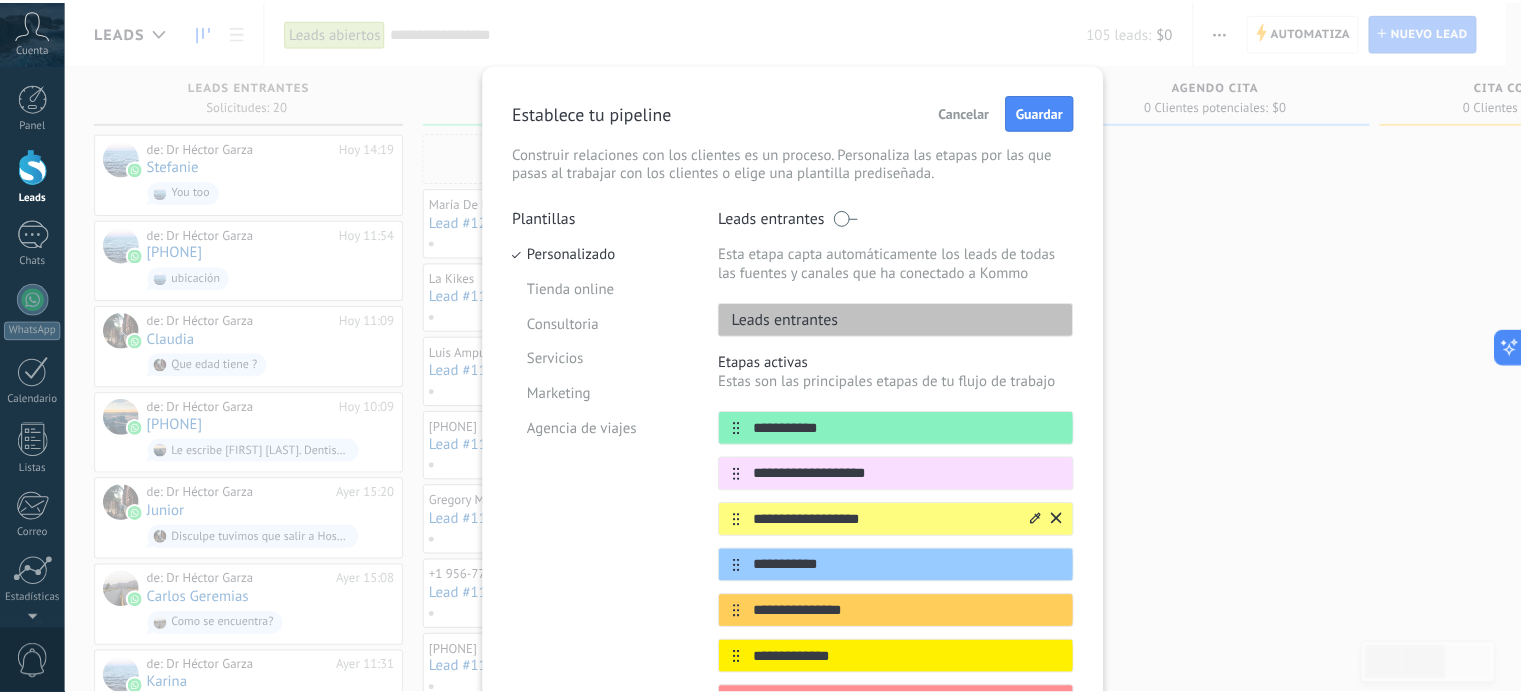 scroll, scrollTop: 0, scrollLeft: 0, axis: both 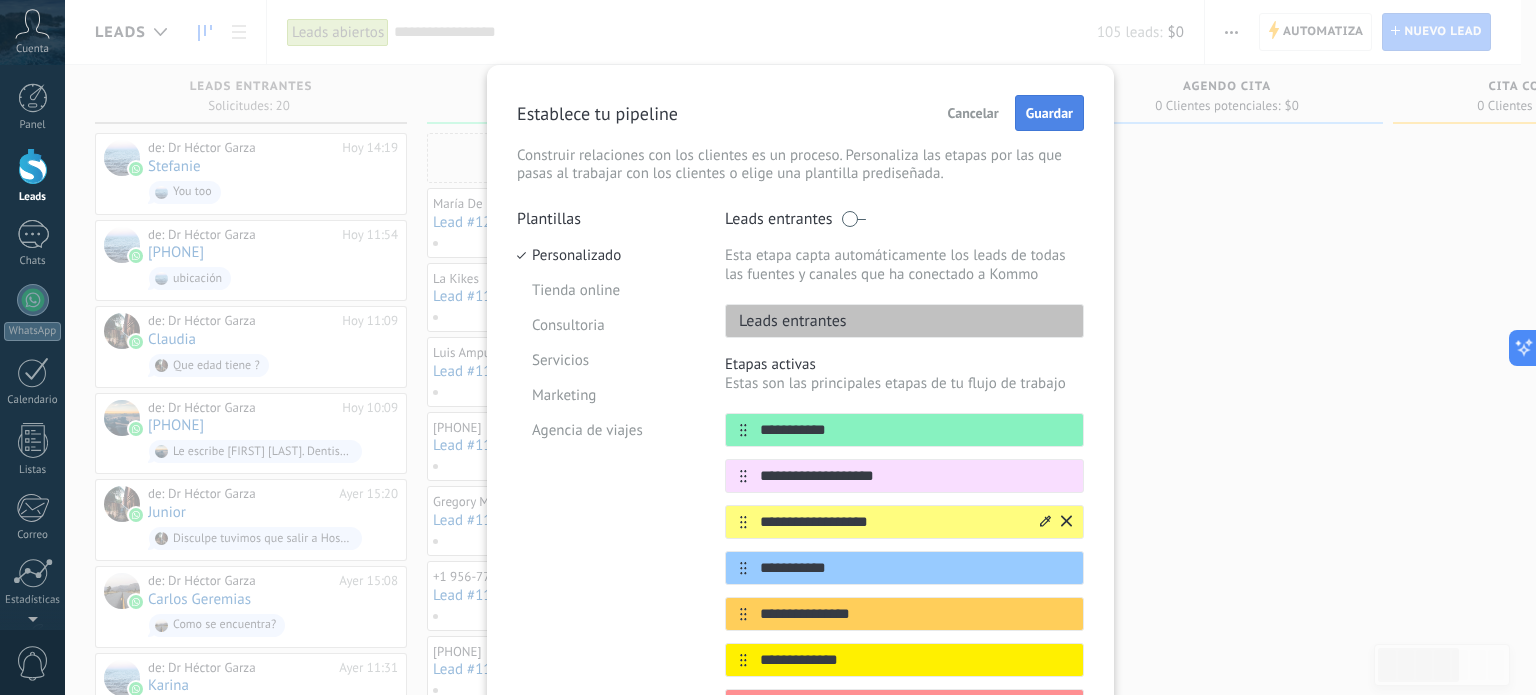 click on "Guardar" at bounding box center [1049, 113] 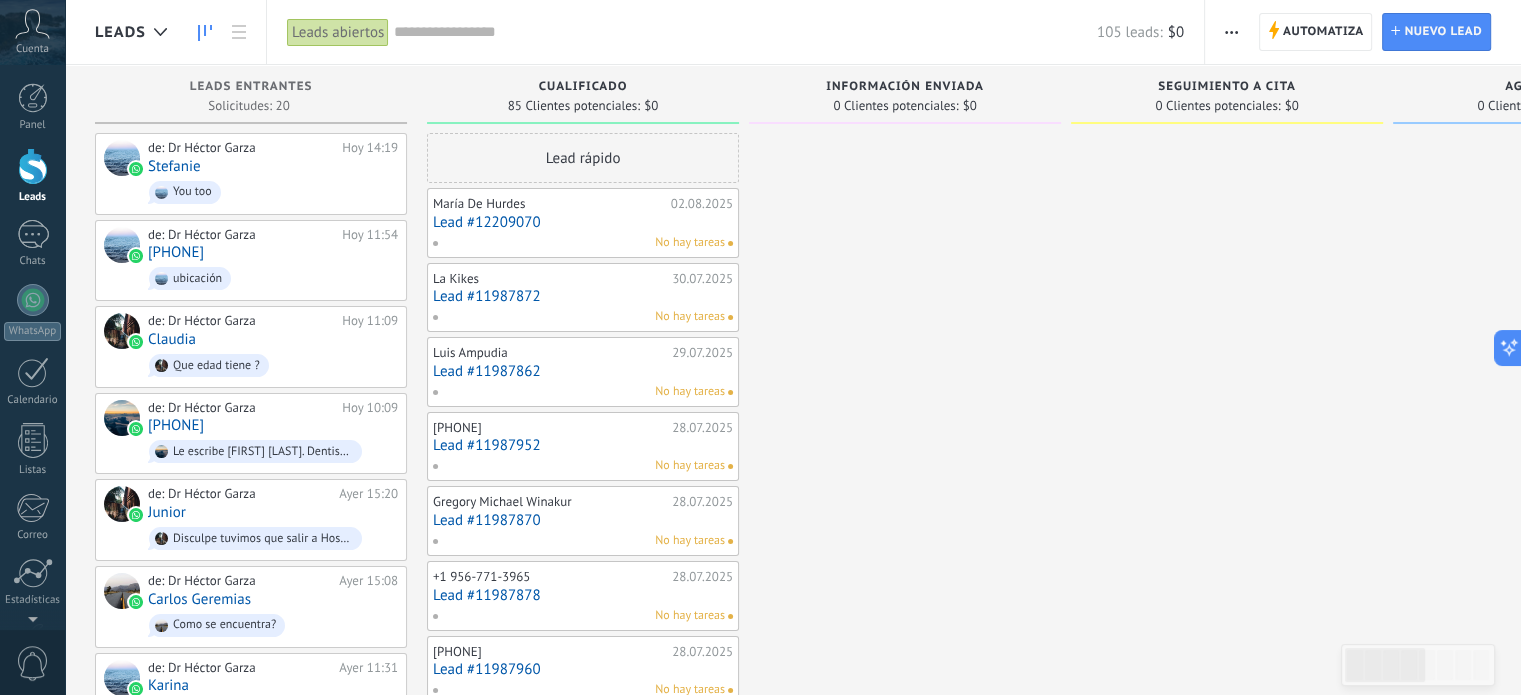 scroll, scrollTop: 0, scrollLeft: 0, axis: both 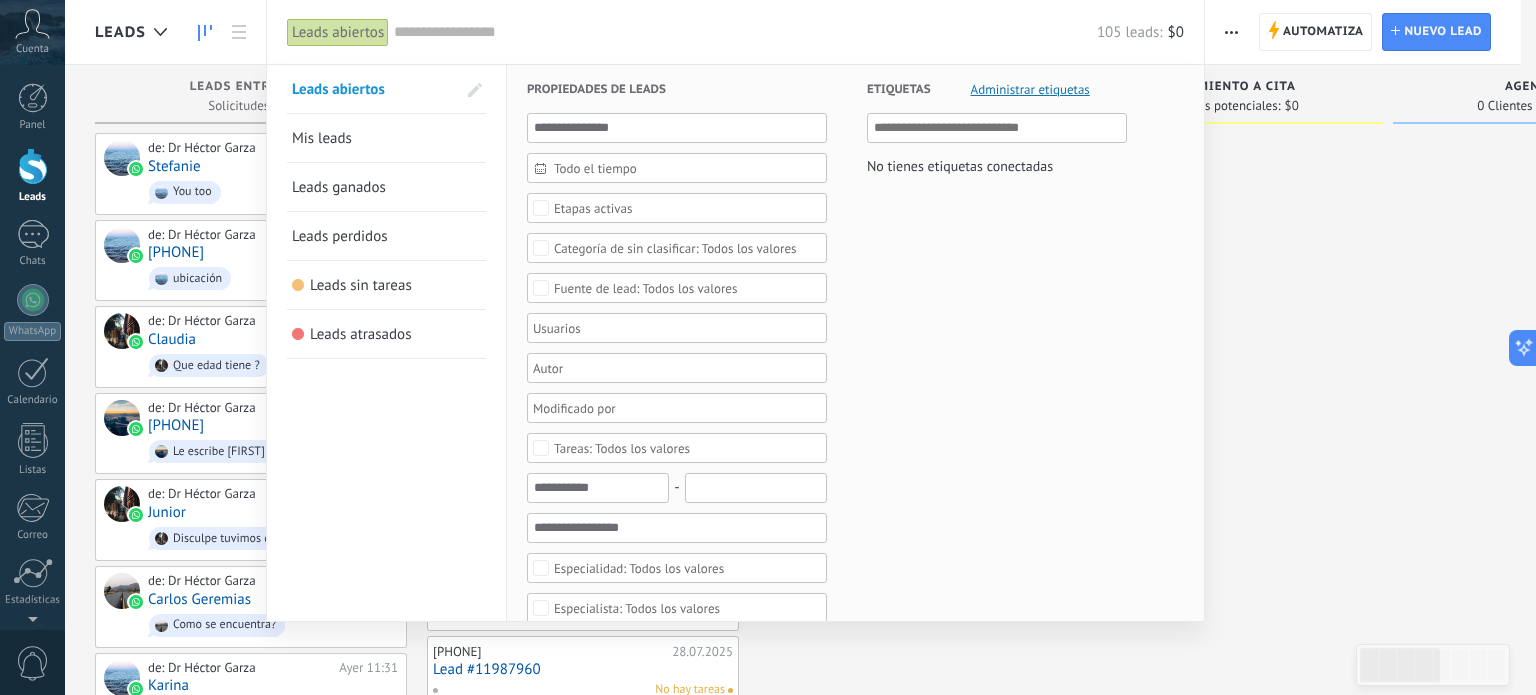 click at bounding box center (768, 347) 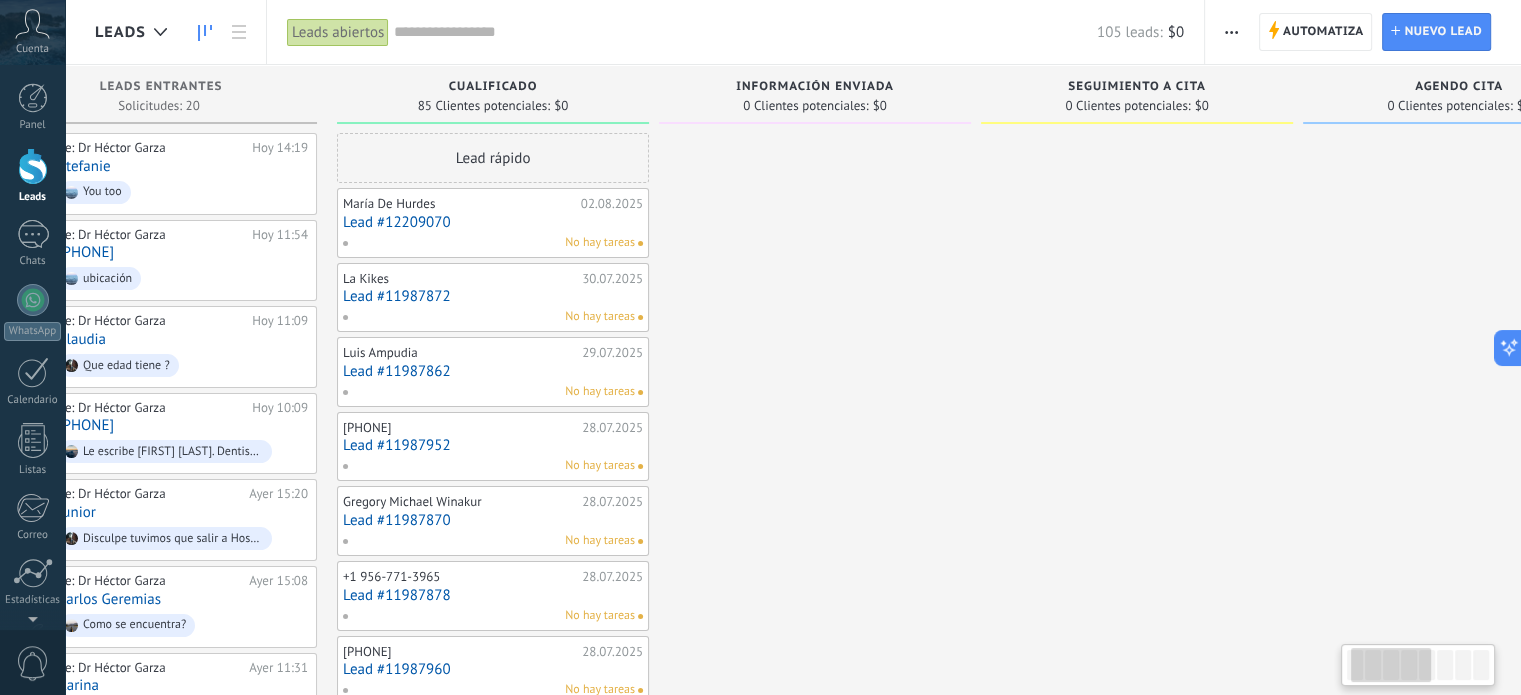 scroll, scrollTop: 0, scrollLeft: 96, axis: horizontal 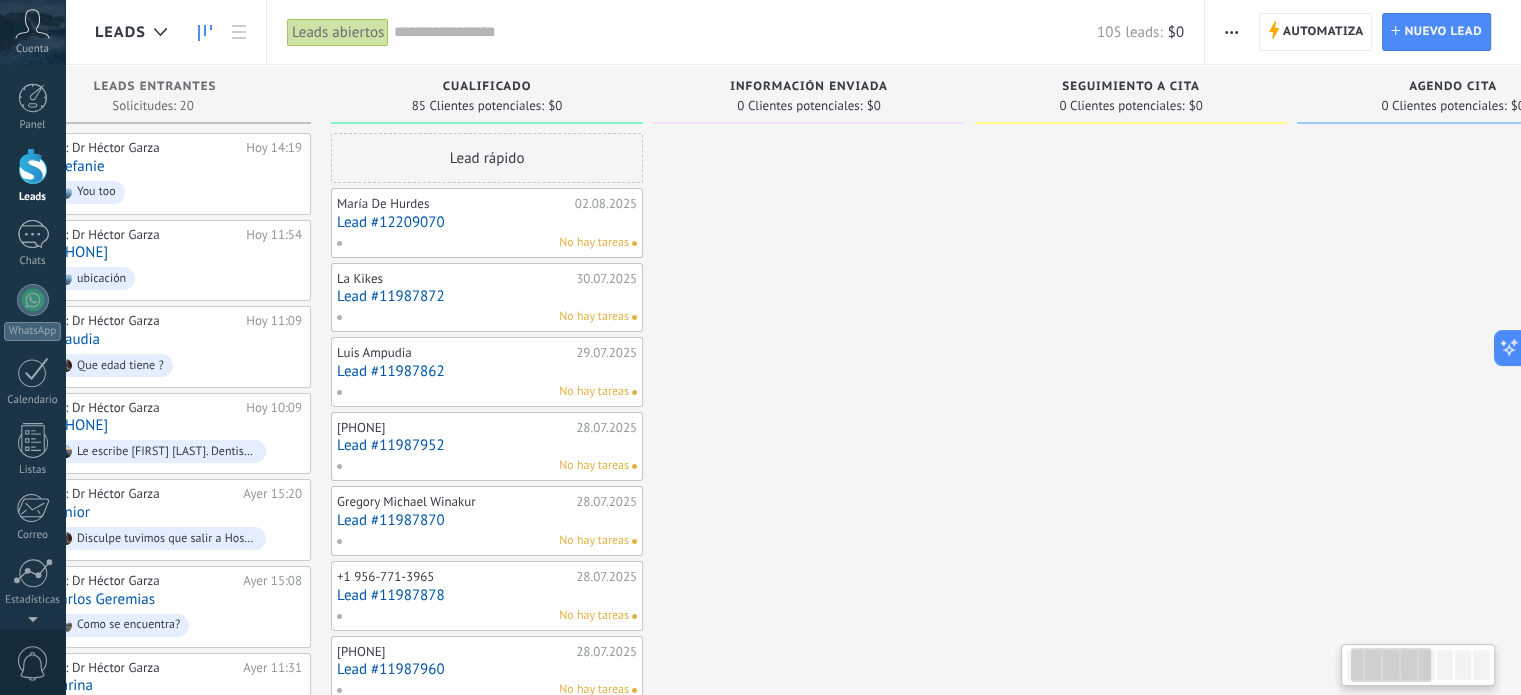 drag, startPoint x: 928, startPoint y: 234, endPoint x: 833, endPoint y: 255, distance: 97.29337 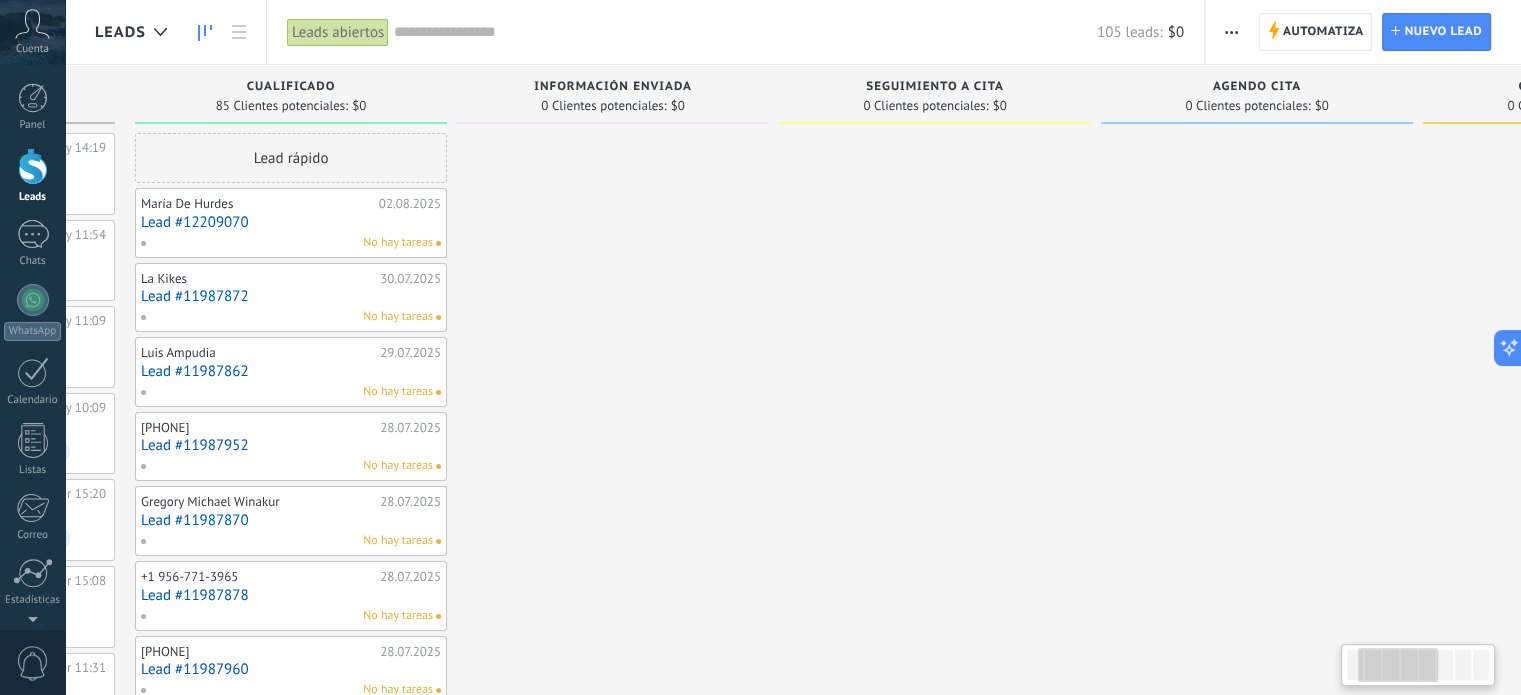 drag, startPoint x: 941, startPoint y: 269, endPoint x: 903, endPoint y: 269, distance: 38 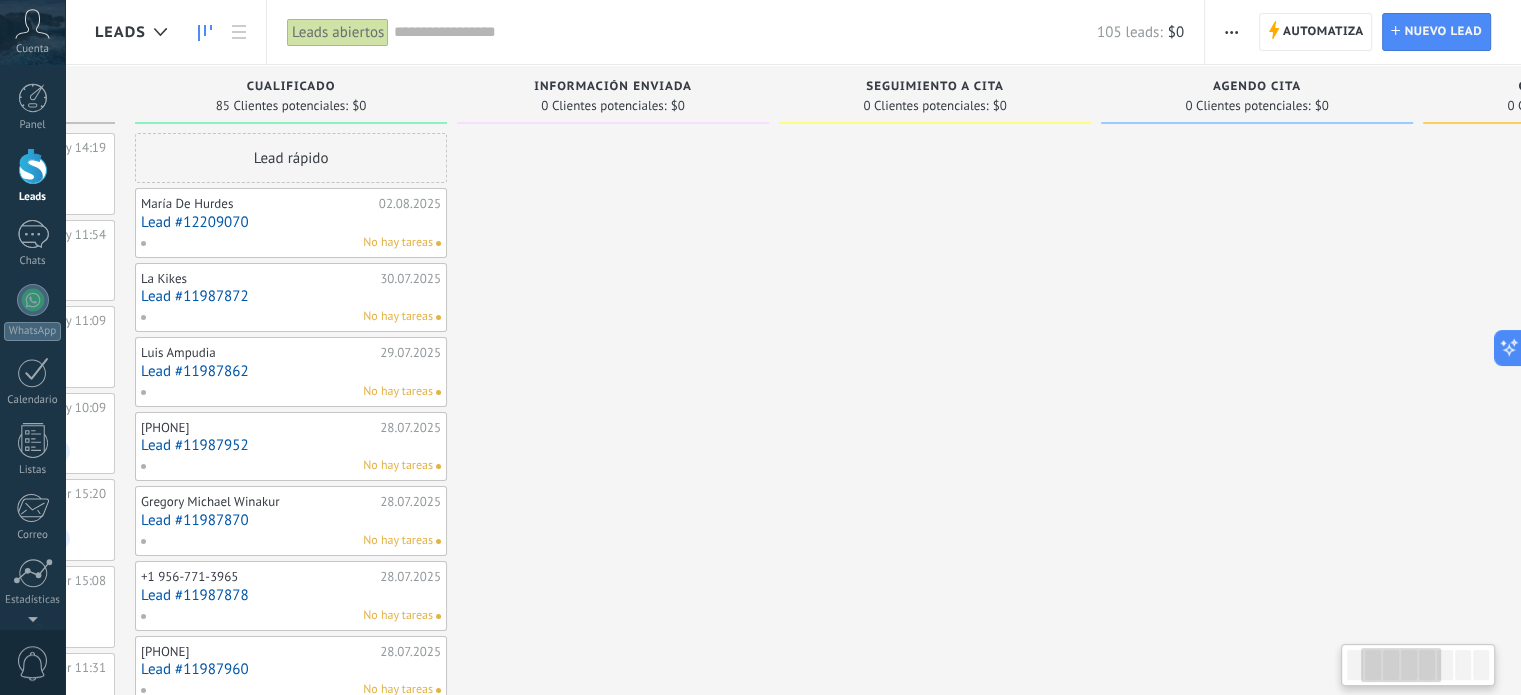 scroll, scrollTop: 0, scrollLeft: 295, axis: horizontal 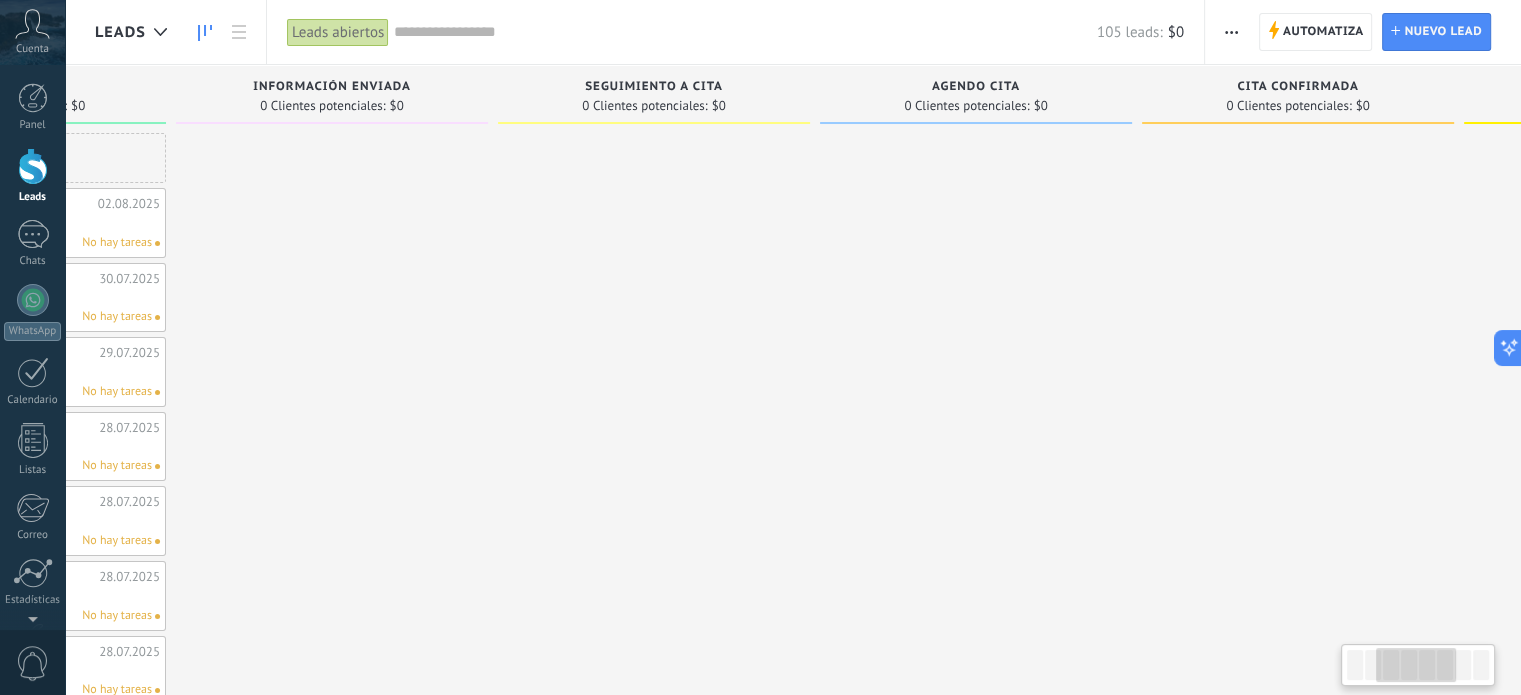 drag, startPoint x: 944, startPoint y: 226, endPoint x: 1136, endPoint y: 178, distance: 197.90907 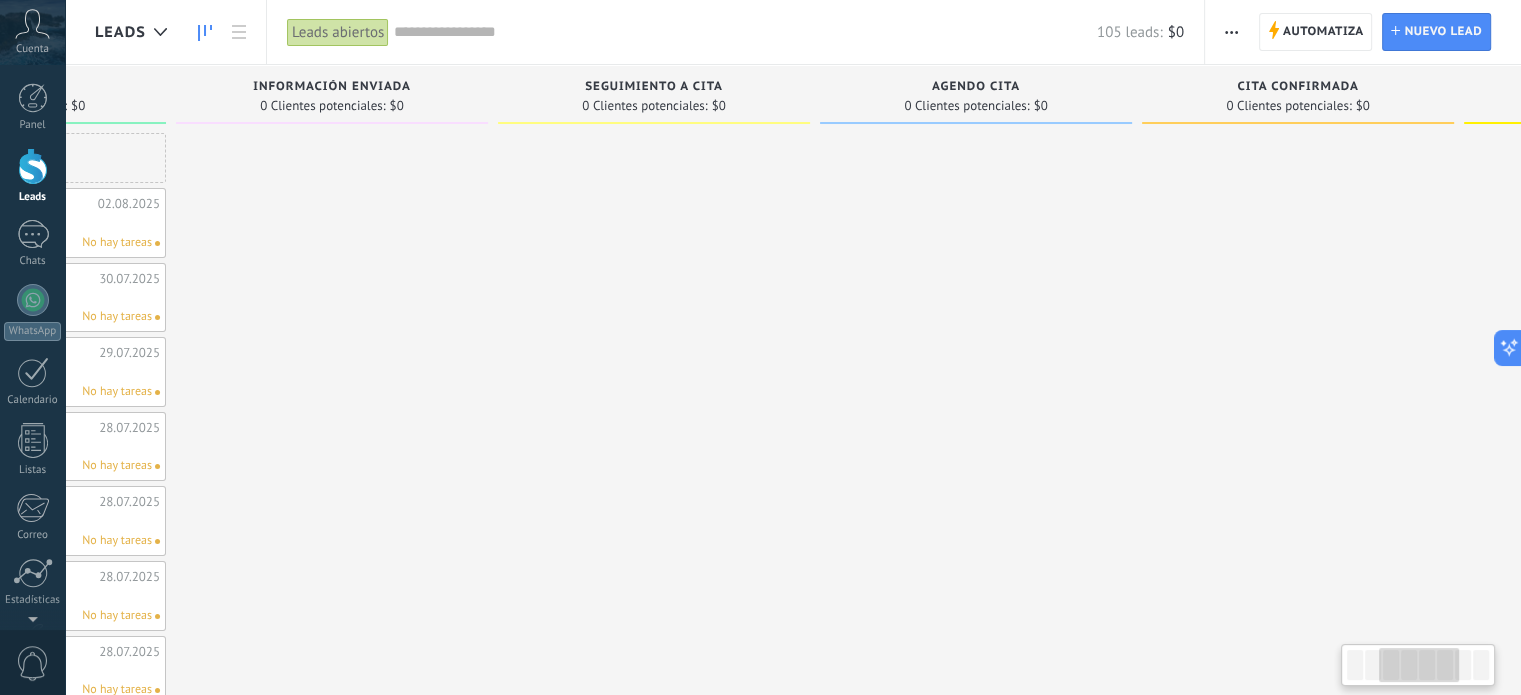 scroll, scrollTop: 0, scrollLeft: 595, axis: horizontal 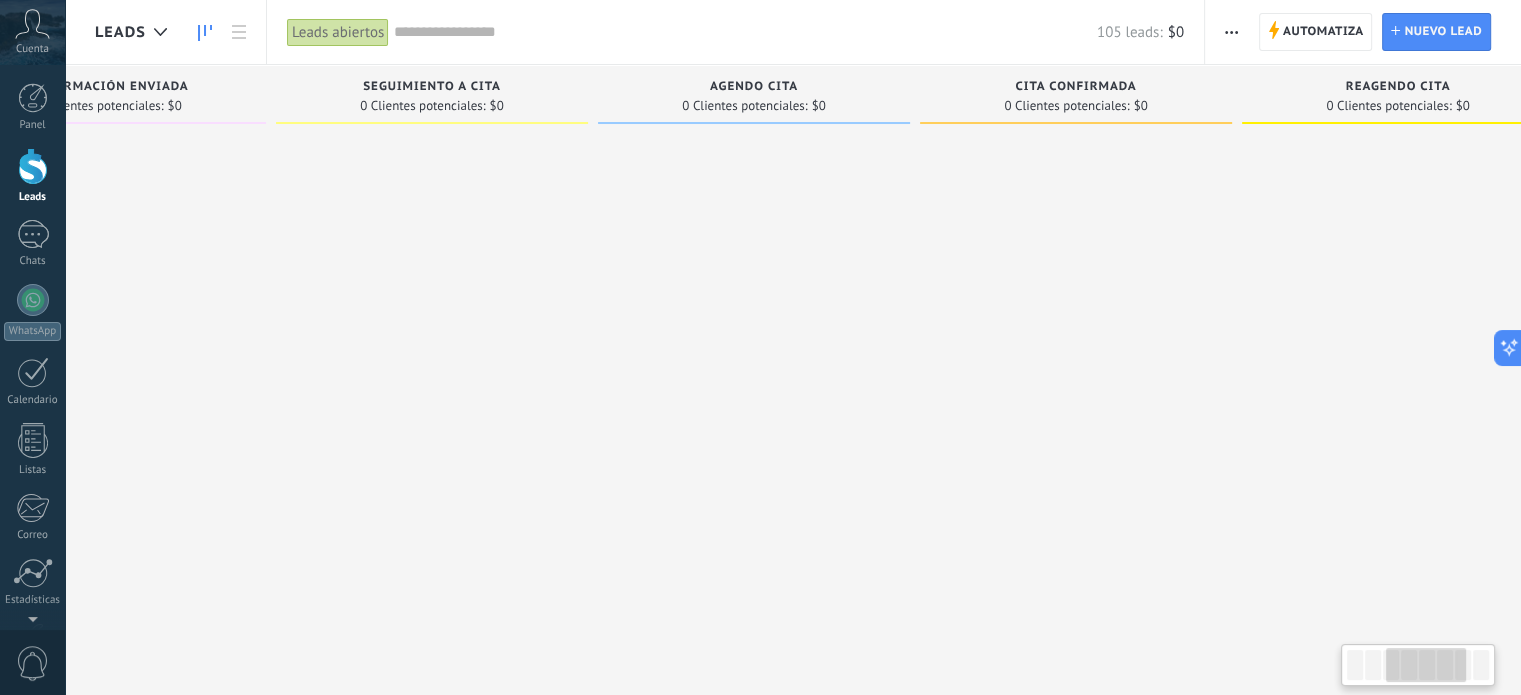 drag, startPoint x: 1105, startPoint y: 191, endPoint x: 888, endPoint y: 206, distance: 217.51782 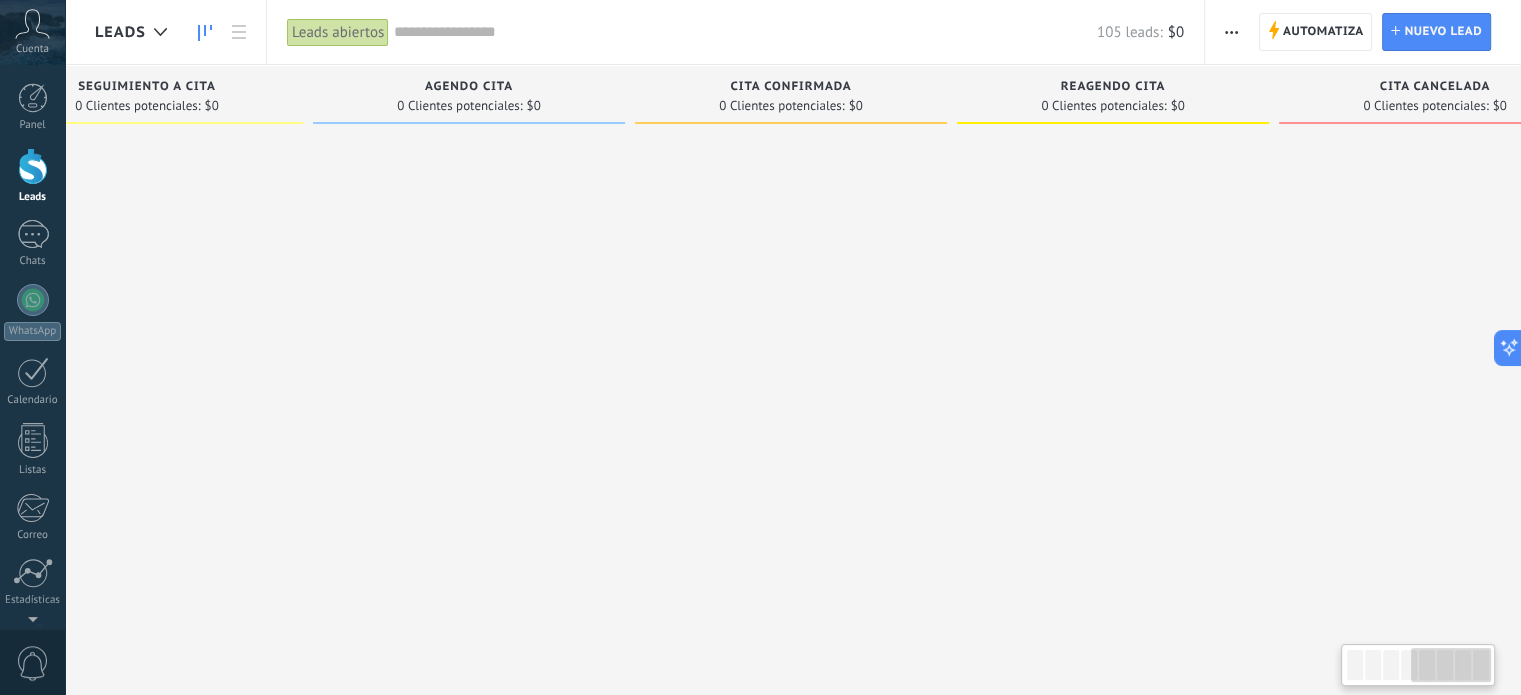 scroll, scrollTop: 0, scrollLeft: 1180, axis: horizontal 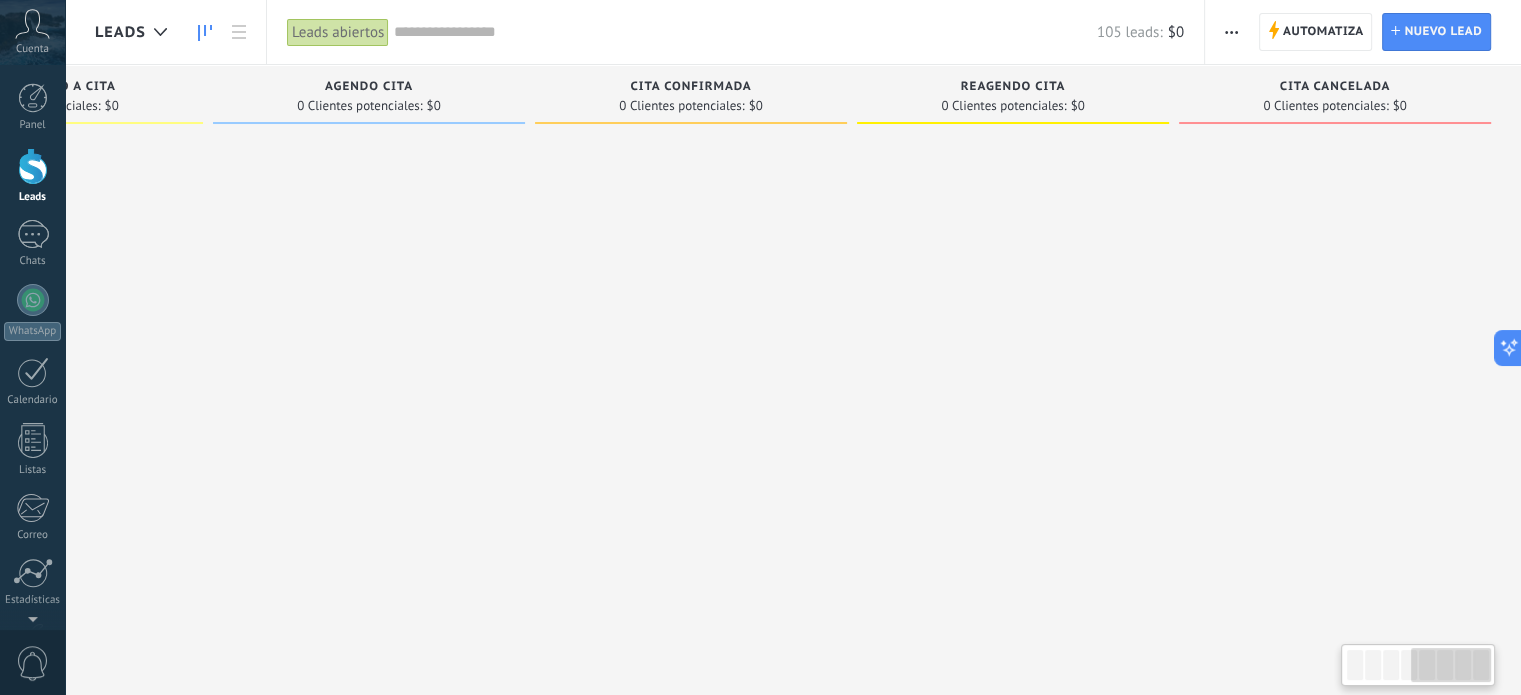 drag, startPoint x: 1124, startPoint y: 259, endPoint x: 900, endPoint y: 254, distance: 224.0558 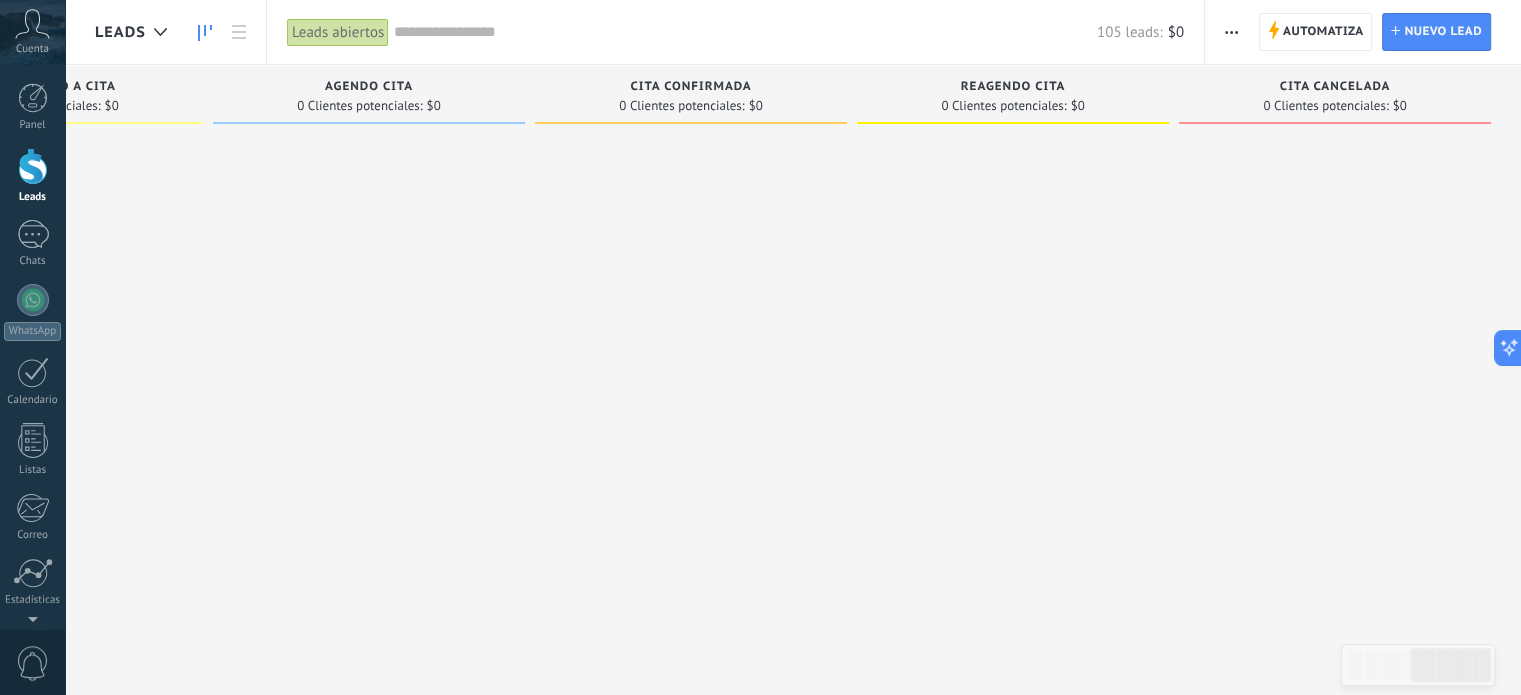 drag, startPoint x: 1211, startPoint y: 205, endPoint x: 847, endPoint y: 230, distance: 364.8575 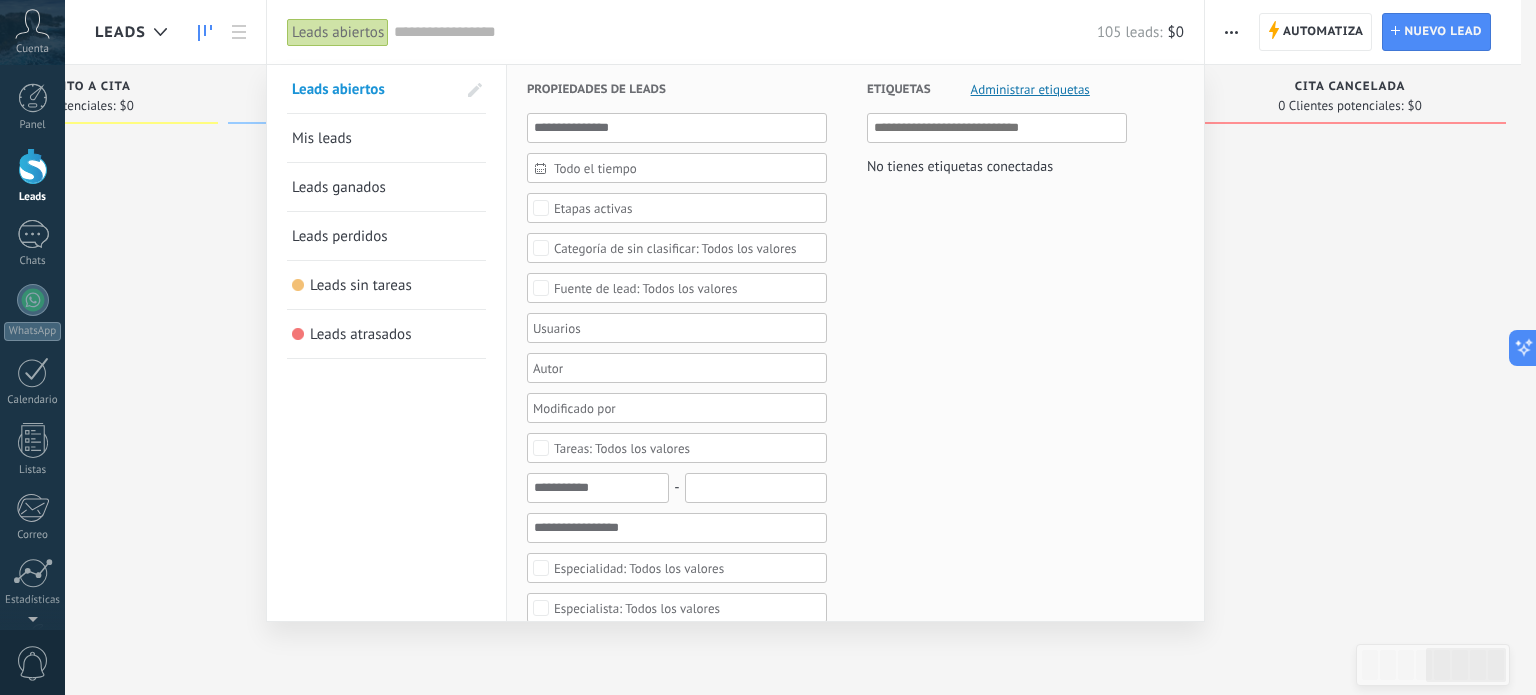 click on "Etapas activas" at bounding box center (593, 208) 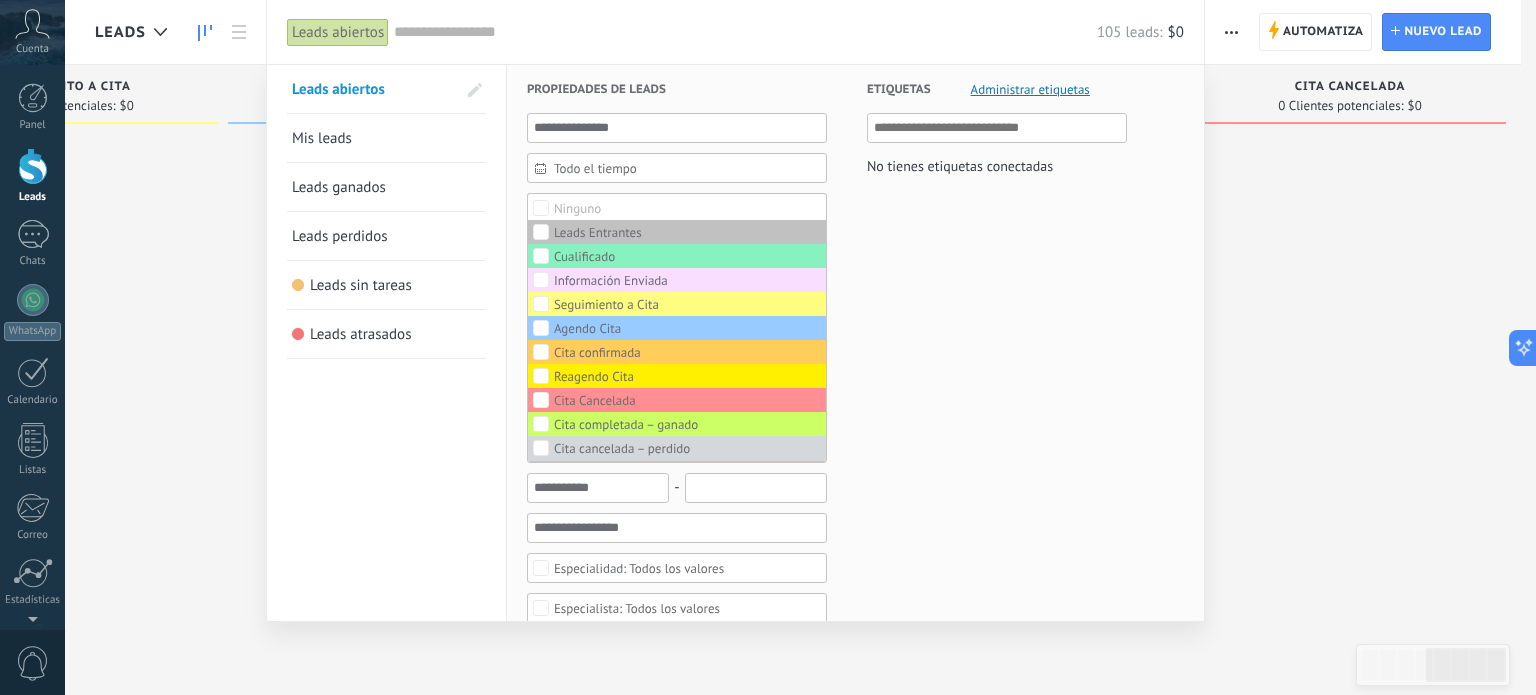 click at bounding box center (768, 347) 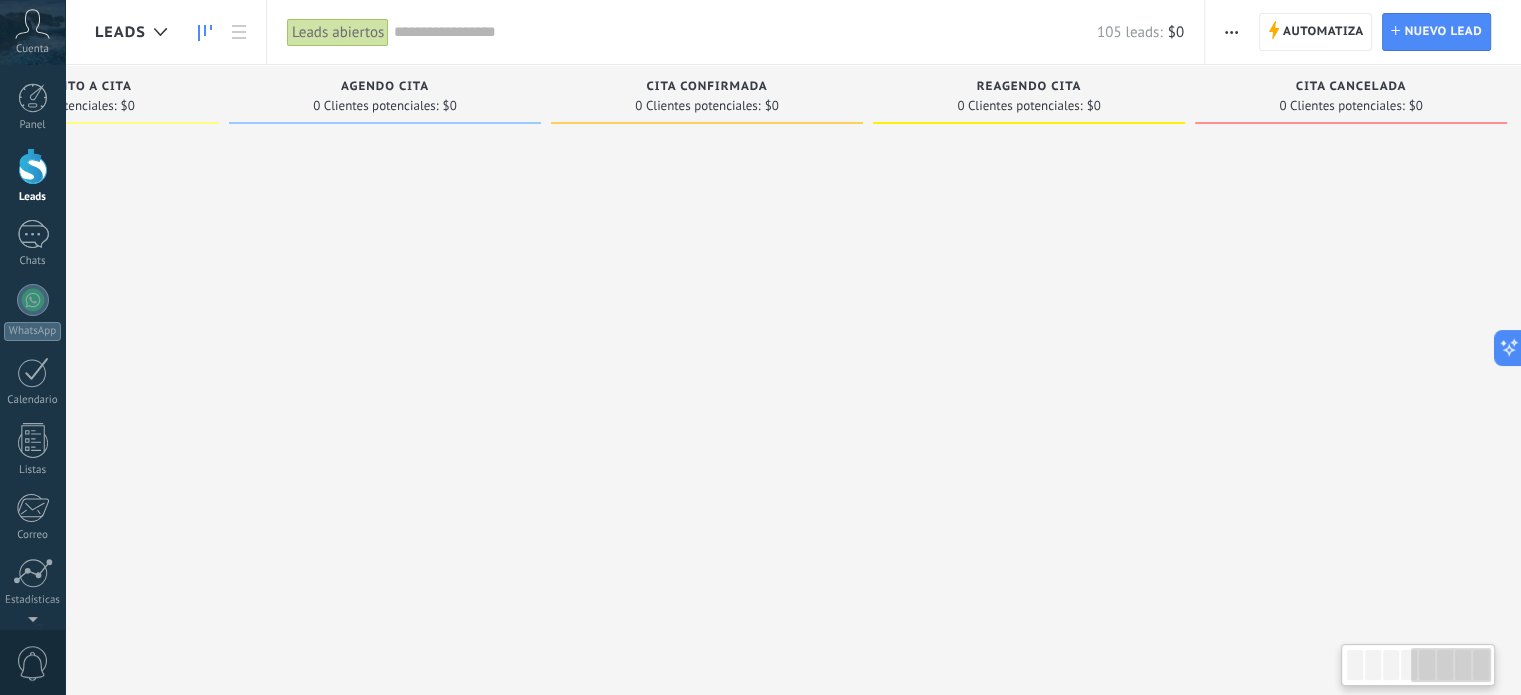 scroll, scrollTop: 0, scrollLeft: 1180, axis: horizontal 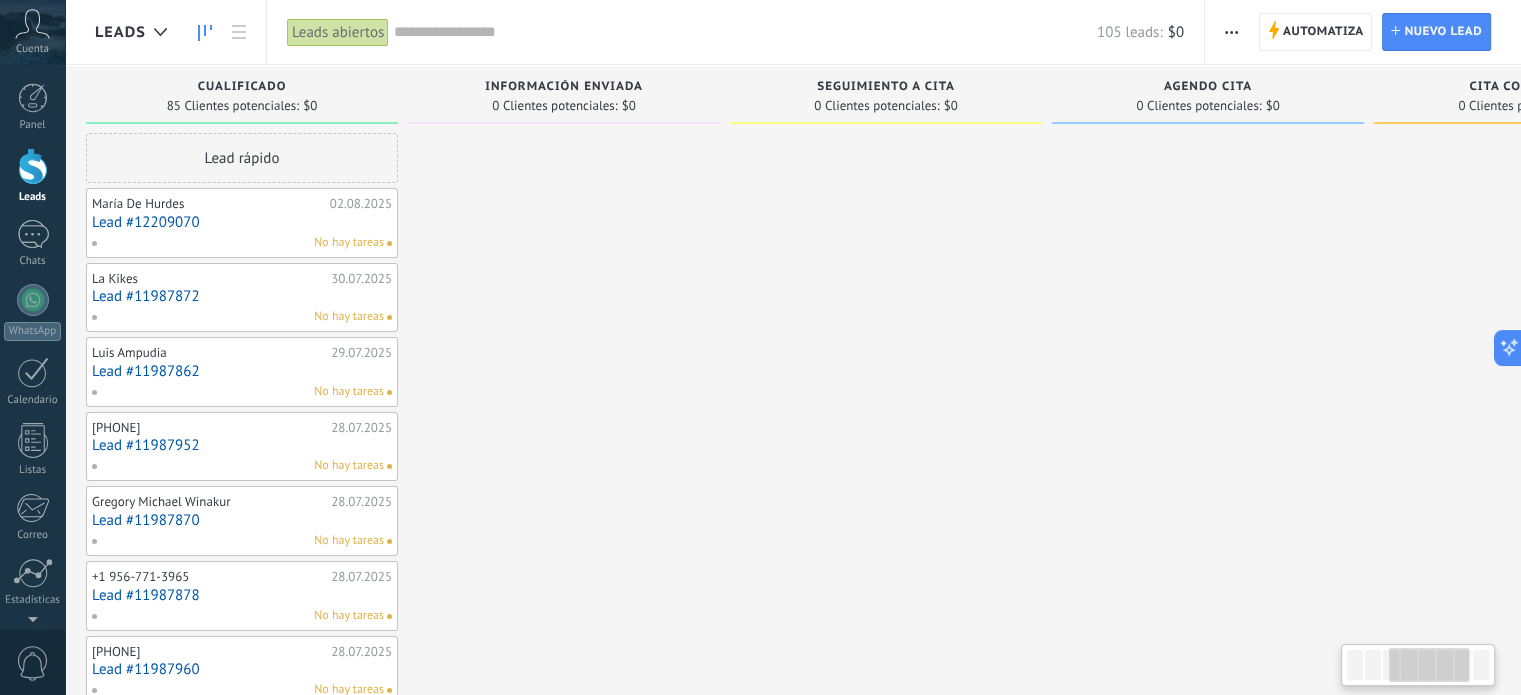 drag, startPoint x: 220, startPoint y: 257, endPoint x: 868, endPoint y: 316, distance: 650.6804 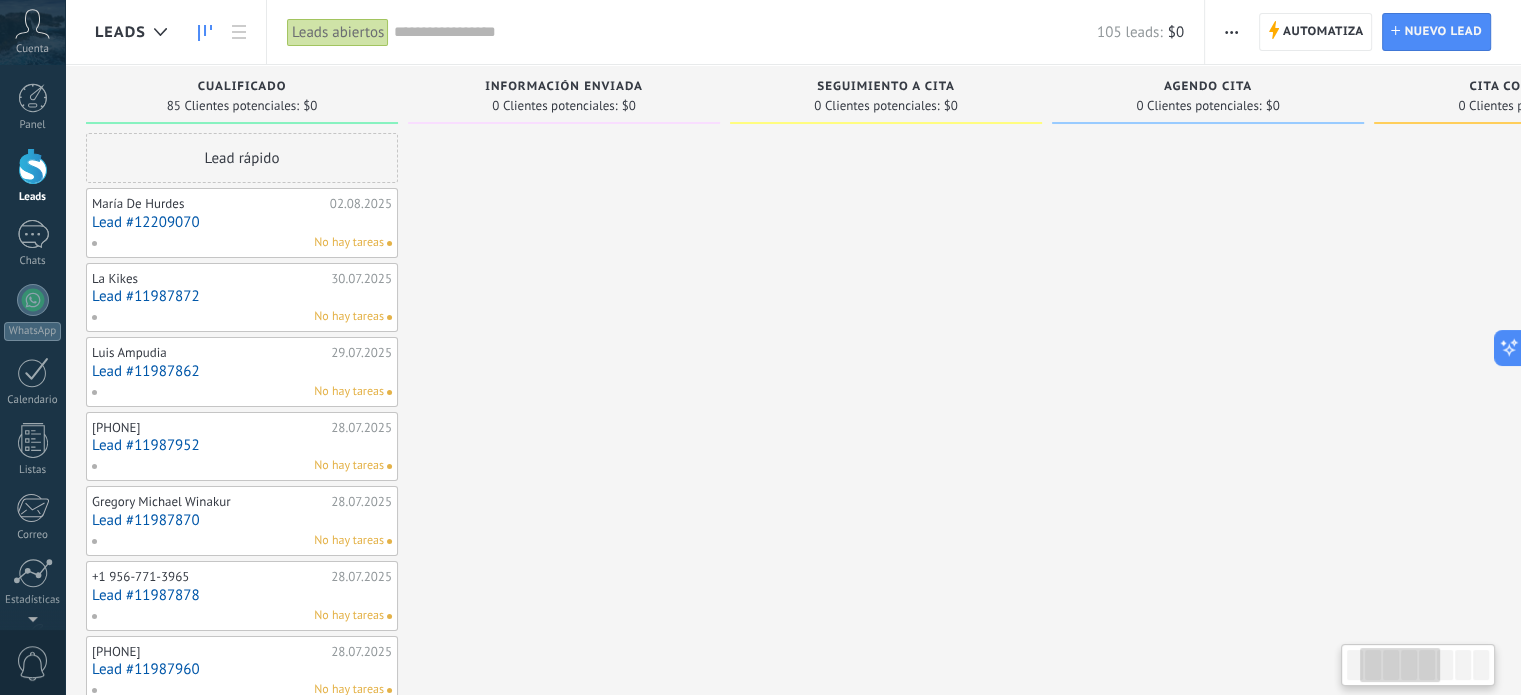 scroll, scrollTop: 0, scrollLeft: 258, axis: horizontal 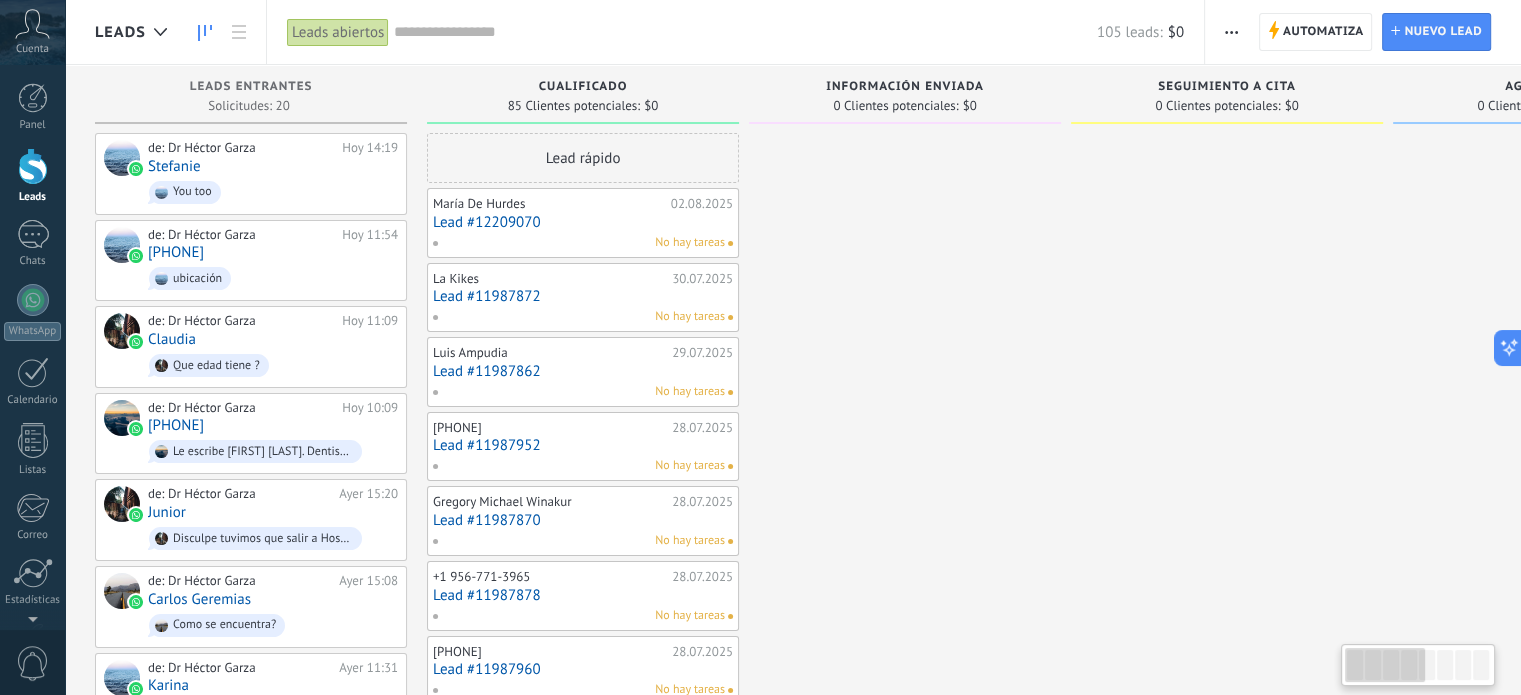 drag, startPoint x: 653, startPoint y: 300, endPoint x: 1237, endPoint y: 309, distance: 584.06934 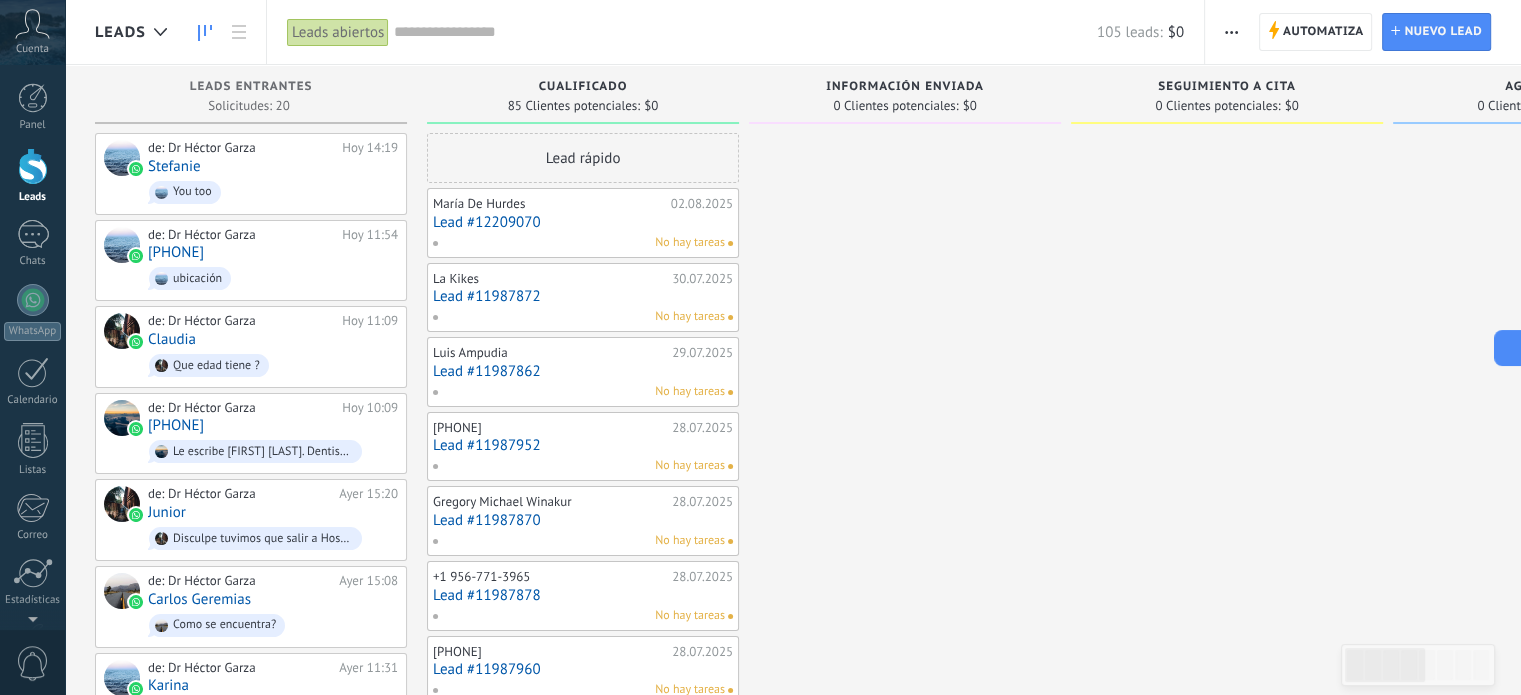 click on "Lead #12209070" at bounding box center [583, 222] 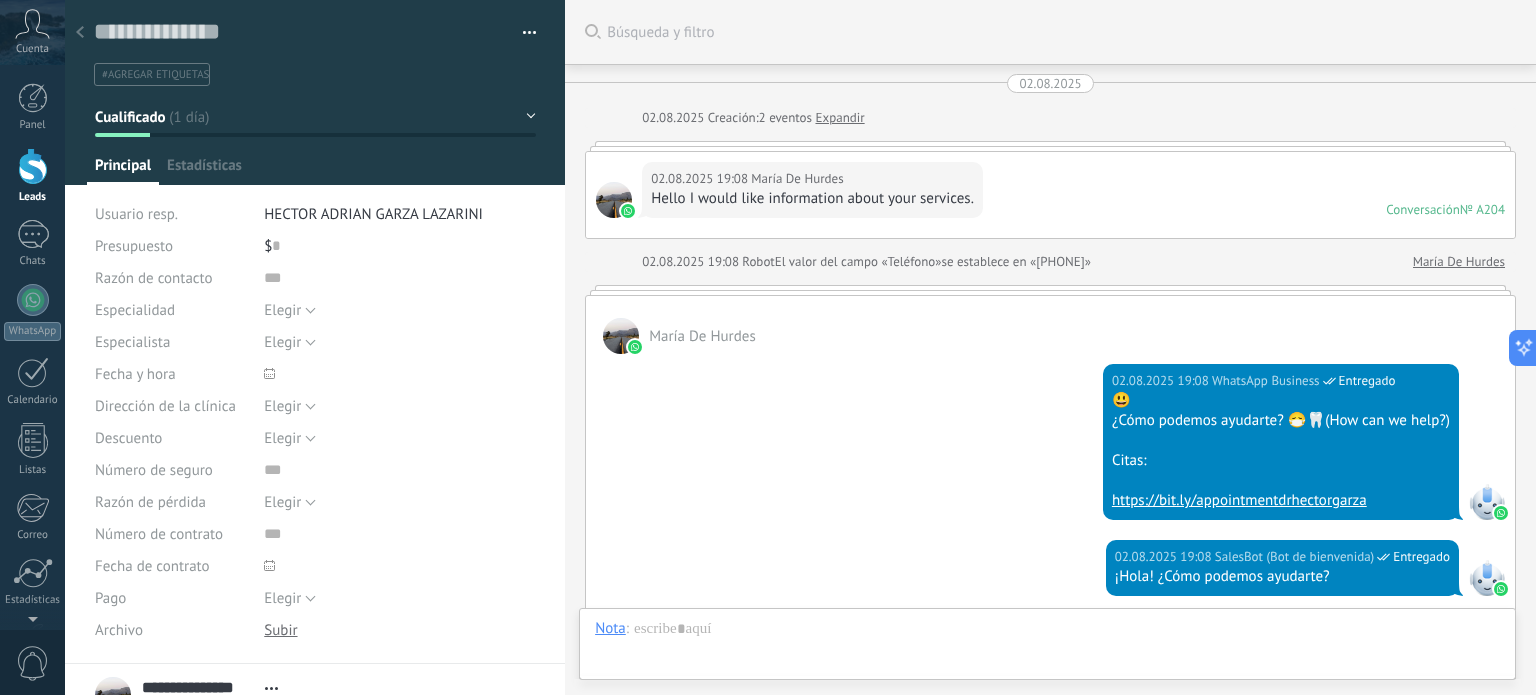 scroll, scrollTop: 1735, scrollLeft: 0, axis: vertical 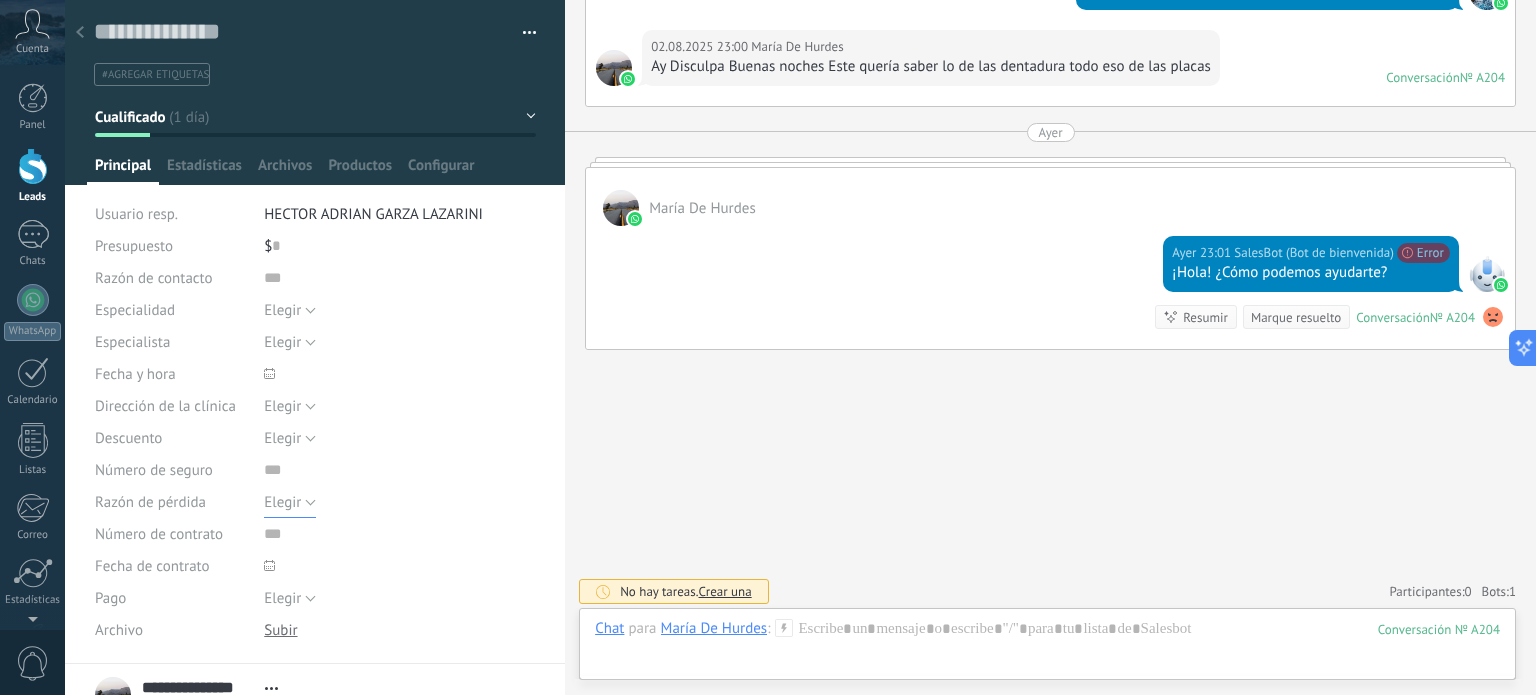click on "Elegir" at bounding box center [290, 502] 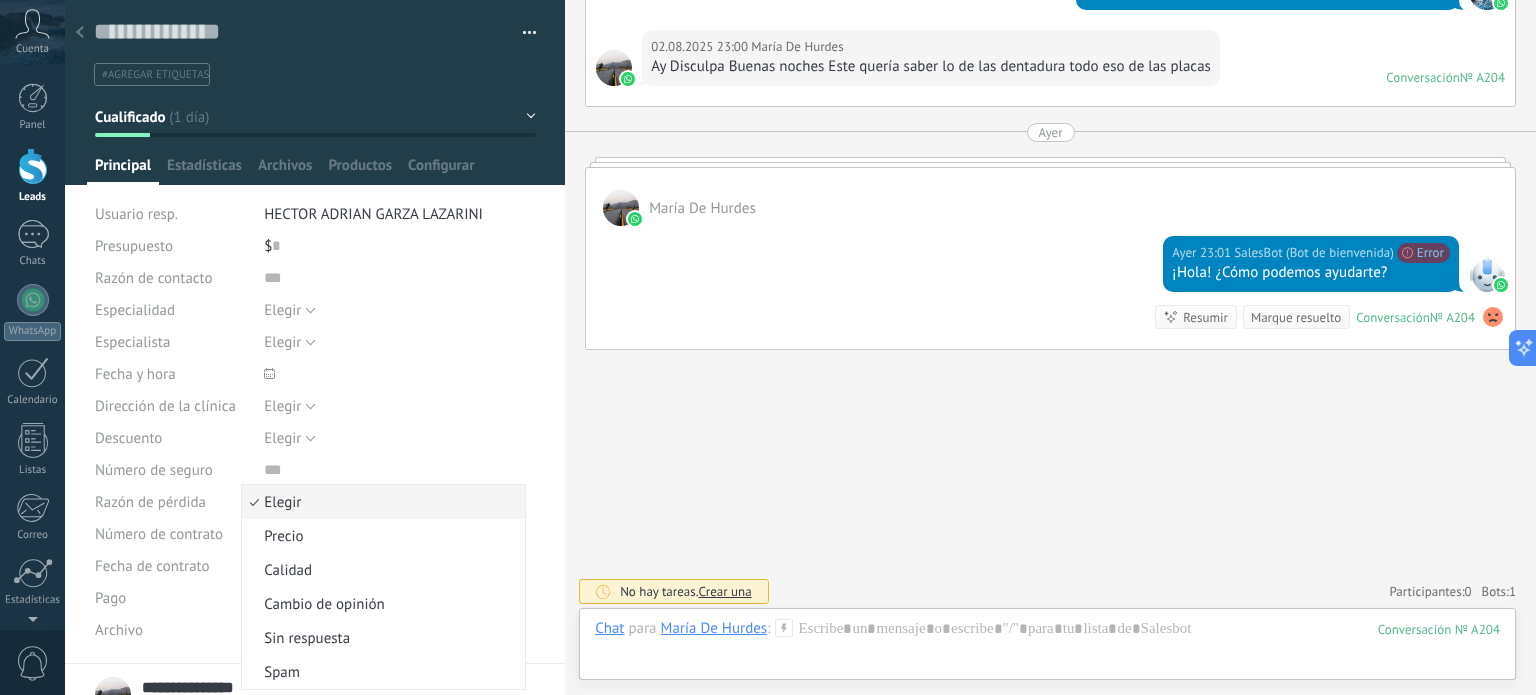 click on "Buscar Búsqueda y filtro Carga más 02.08.2025 02.08.2025 Creación: 2 eventos Expandir 02.08.2025 19:08 [FIRST] [LAST] Hello I would like information about your services. Conversación № A204 Conversación № A204 02.08.2025 19:08 Robot El valor del campo «Teléfono» se establece en «[PHONE]» [FIRST] [LAST] [FIRST] [LAST] 02.08.2025 19:08 WhatsApp Business Entregado 😃 ¿Cómo podemos ayudarte? 😷🦷(How can we help?) Citas: https://bit.ly/appointmentdr[LAST] 02.08.2025 19:08 SalesBot (Bot de bienvenida) Entregado ¡Hola! ¿Cómo podemos ayudarte? 02.08.2025 19:08 [FIRST] [LAST] Lo que pasa que a mí se me pusieron Mis dientes y este y pues yo soy una persona de la tercera edad y vida no trabajo ni nada ¿Qué quiso decir el cliente? Emergencia Programar una cita Cita en linea 02.08.2025 19:09 [FIRST] [LAST] 02.08.2025 19:08 SalesBot ¡Hola! ¿Cómo podemos ayudarte? Emergencia 02.08.2025 19:24 [FIRST] [LAST] [LAST] Entregado [FIRST] 02.08.2025 19:24 Entregado № A204" at bounding box center [1050, -518] 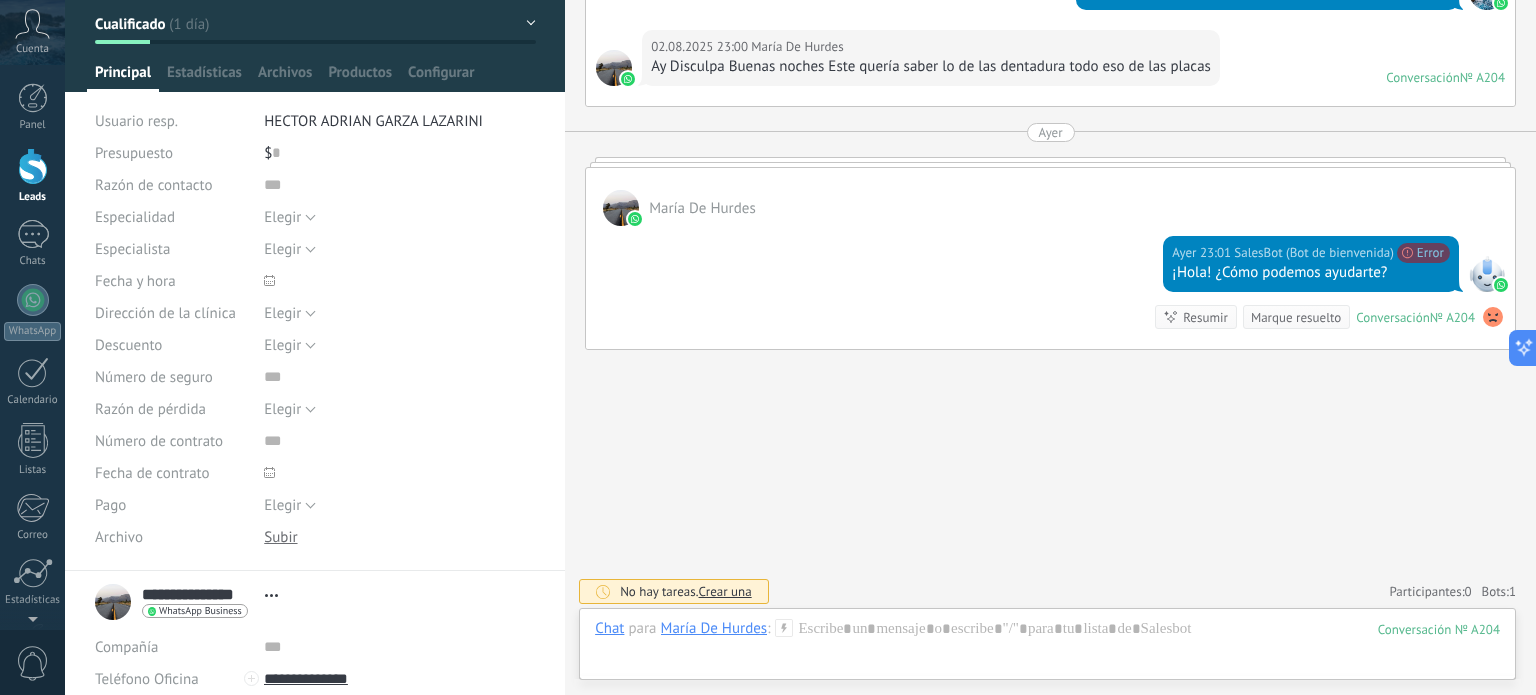 scroll, scrollTop: 0, scrollLeft: 0, axis: both 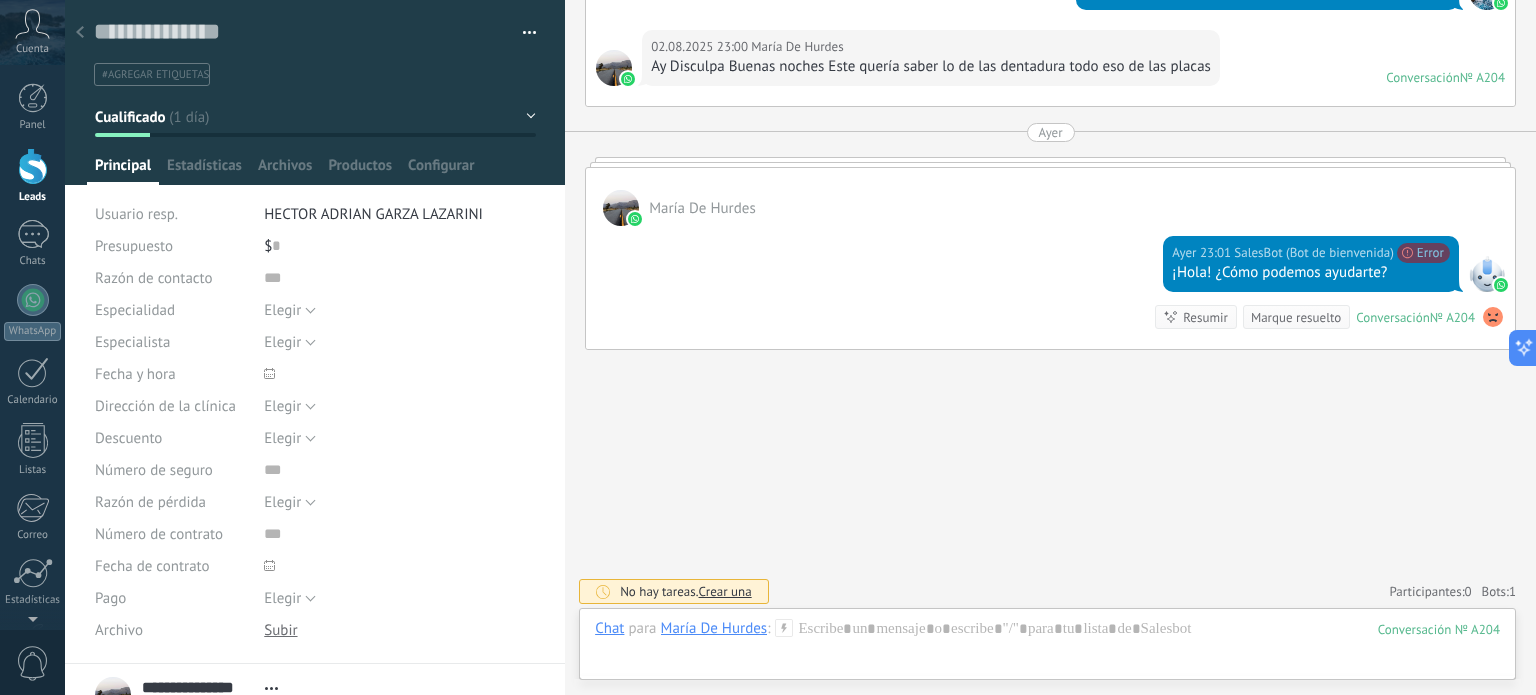 click on "HECTOR  ADRIAN GARZA  LAZARINI" at bounding box center (373, 214) 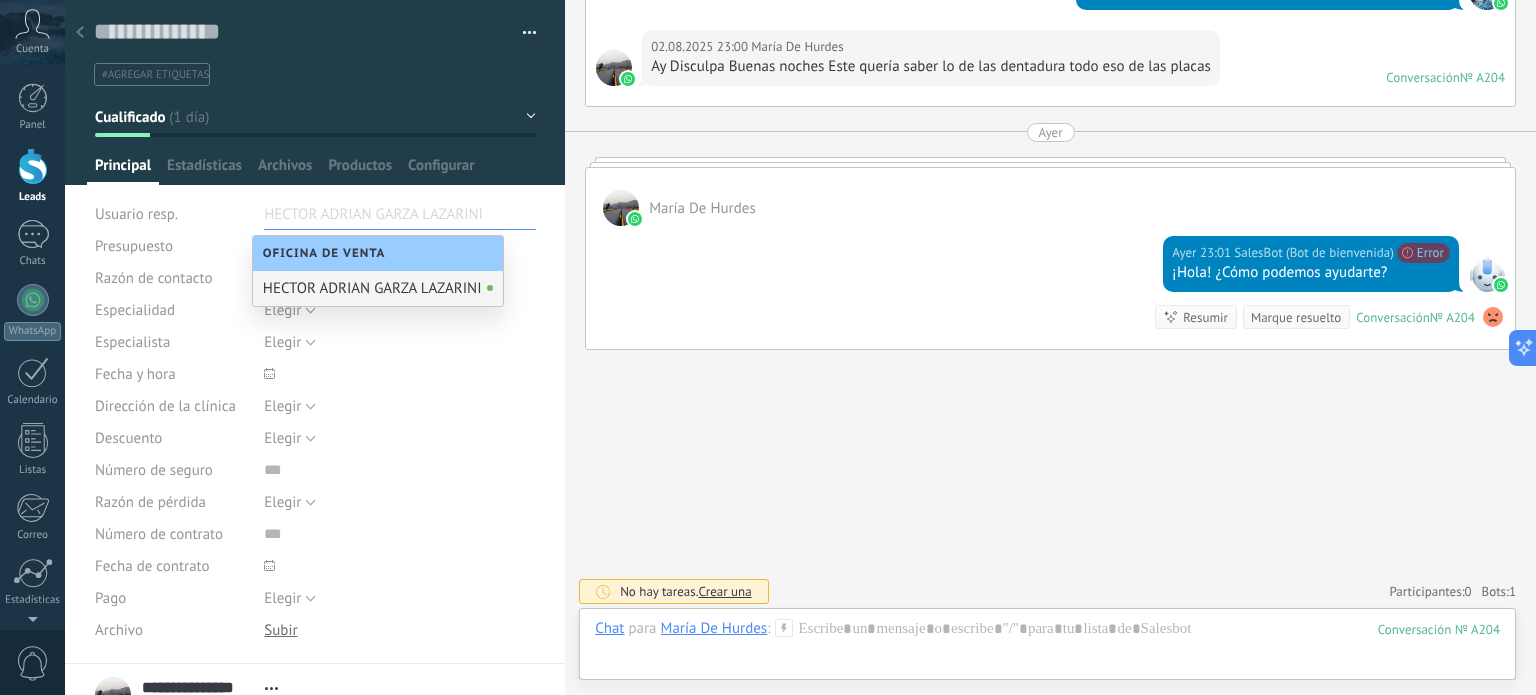 click on "Buscar Búsqueda y filtro Carga más 02.08.2025 02.08.2025 Creación: 2 eventos Expandir 02.08.2025 19:08 [FIRST] [LAST] Hello I would like information about your services. Conversación № A204 Conversación № A204 02.08.2025 19:08 Robot El valor del campo «Teléfono» se establece en «[PHONE]» [FIRST] [LAST] [FIRST] [LAST] 02.08.2025 19:08 WhatsApp Business Entregado 😃 ¿Cómo podemos ayudarte? 😷🦷(How can we help?) Citas: https://bit.ly/appointmentdr[LAST] 02.08.2025 19:08 SalesBot (Bot de bienvenida) Entregado ¡Hola! ¿Cómo podemos ayudarte? 02.08.2025 19:08 [FIRST] [LAST] Lo que pasa que a mí se me pusieron Mis dientes y este y pues yo soy una persona de la tercera edad y vida no trabajo ni nada ¿Qué quiso decir el cliente? Emergencia Programar una cita Cita en linea 02.08.2025 19:09 [FIRST] [LAST] 02.08.2025 19:08 SalesBot ¡Hola! ¿Cómo podemos ayudarte? Emergencia 02.08.2025 19:24 [FIRST] [LAST] [LAST] Entregado [FIRST] 02.08.2025 19:24 Entregado № A204" at bounding box center (1050, -518) 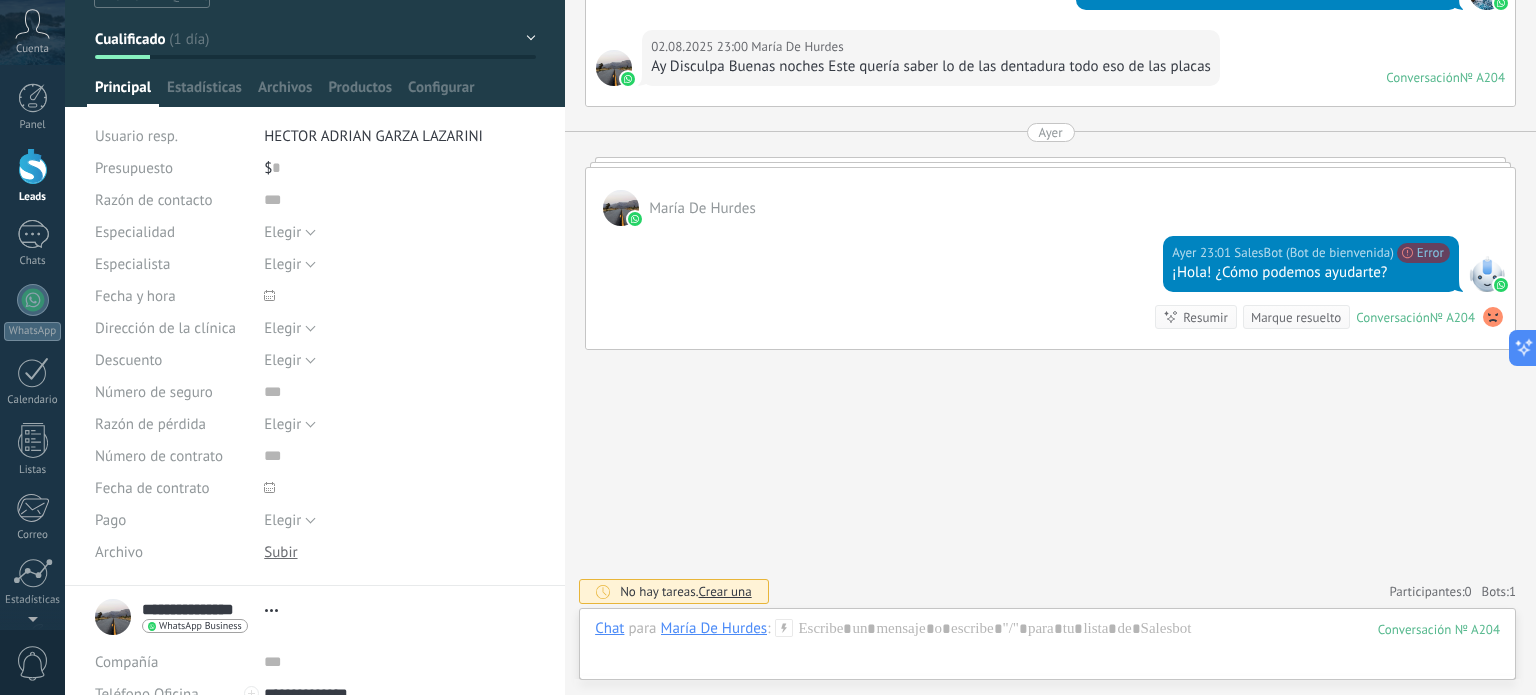 scroll, scrollTop: 100, scrollLeft: 0, axis: vertical 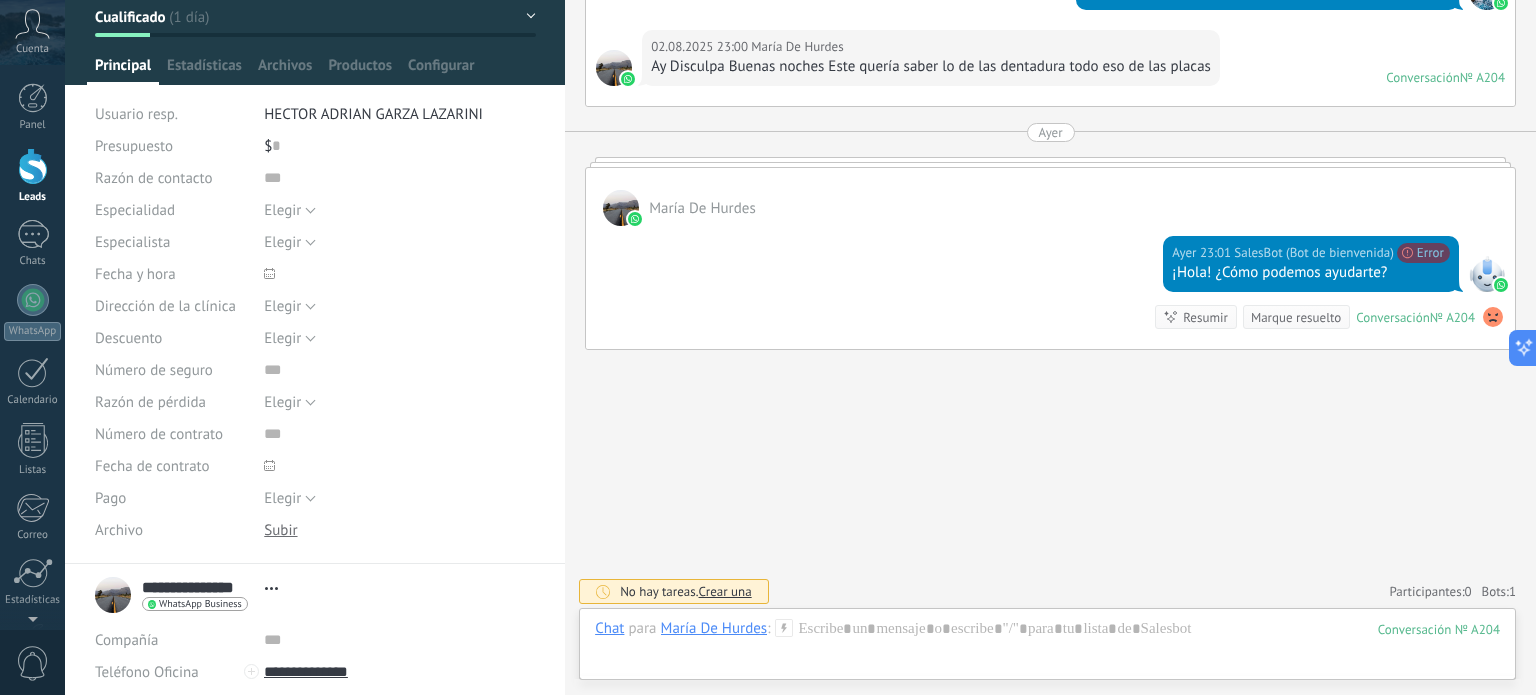 click on "Buscar Búsqueda y filtro Carga más 02.08.2025 02.08.2025 Creación: 2 eventos Expandir 02.08.2025 19:08 [FIRST] [LAST] Hello I would like information about your services. Conversación № A204 Conversación № A204 02.08.2025 19:08 Robot El valor del campo «Teléfono» se establece en «[PHONE]» [FIRST] [LAST] [FIRST] [LAST] 02.08.2025 19:08 WhatsApp Business Entregado 😃 ¿Cómo podemos ayudarte? 😷🦷(How can we help?) Citas: https://bit.ly/appointmentdr[LAST] 02.08.2025 19:08 SalesBot (Bot de bienvenida) Entregado ¡Hola! ¿Cómo podemos ayudarte? 02.08.2025 19:08 [FIRST] [LAST] Lo que pasa que a mí se me pusieron Mis dientes y este y pues yo soy una persona de la tercera edad y vida no trabajo ni nada ¿Qué quiso decir el cliente? Emergencia Programar una cita Cita en linea 02.08.2025 19:09 [FIRST] [LAST] 02.08.2025 19:08 SalesBot ¡Hola! ¿Cómo podemos ayudarte? Emergencia 02.08.2025 19:24 [FIRST] [LAST] [LAST] Entregado [FIRST] 02.08.2025 19:24 Entregado № A204" at bounding box center (1050, -518) 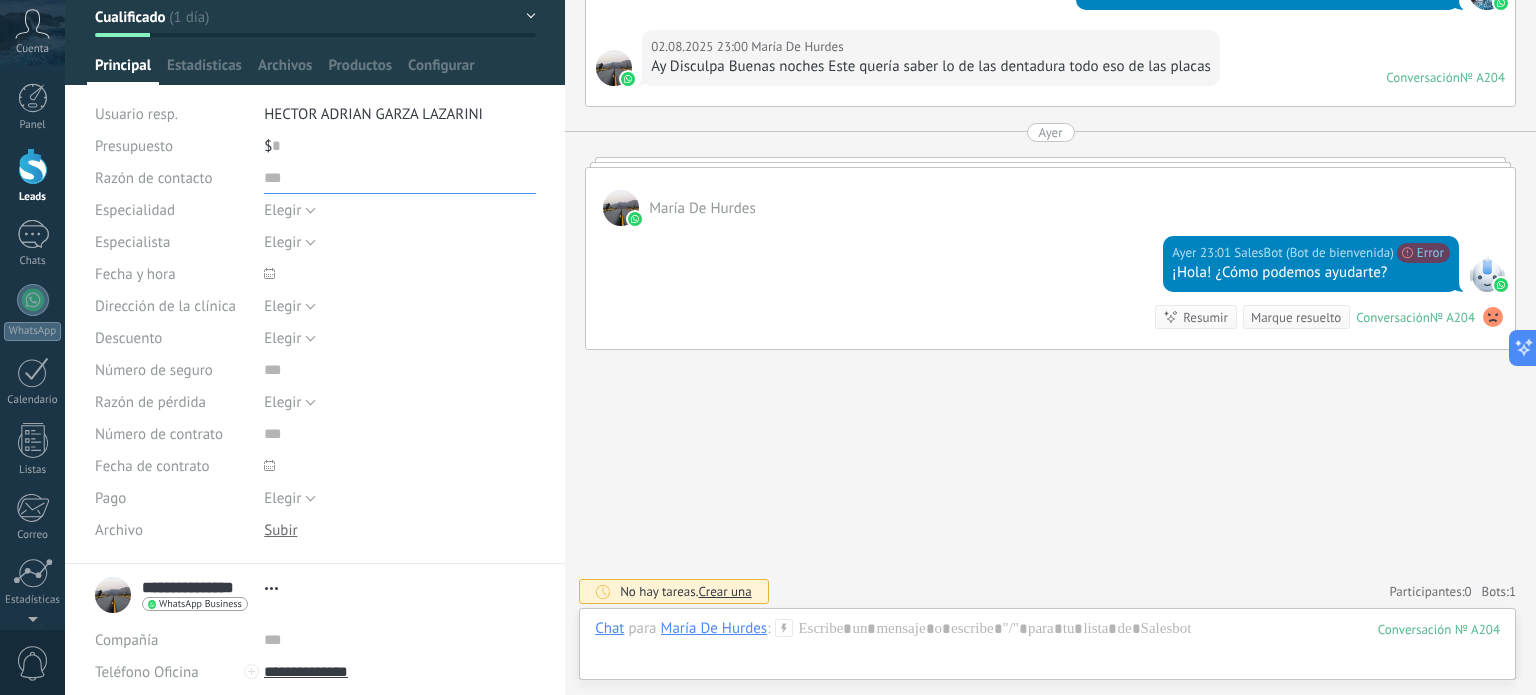 click at bounding box center [400, 178] 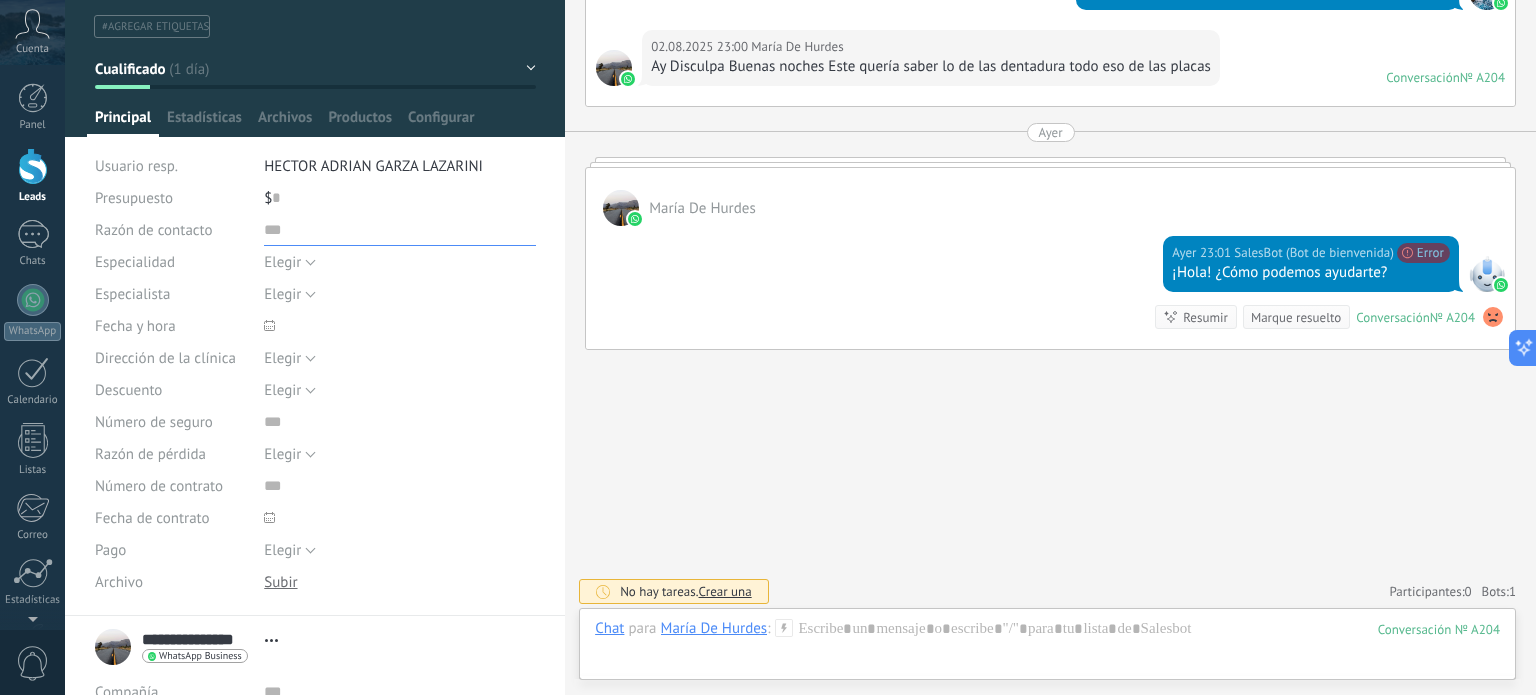 scroll, scrollTop: 43, scrollLeft: 0, axis: vertical 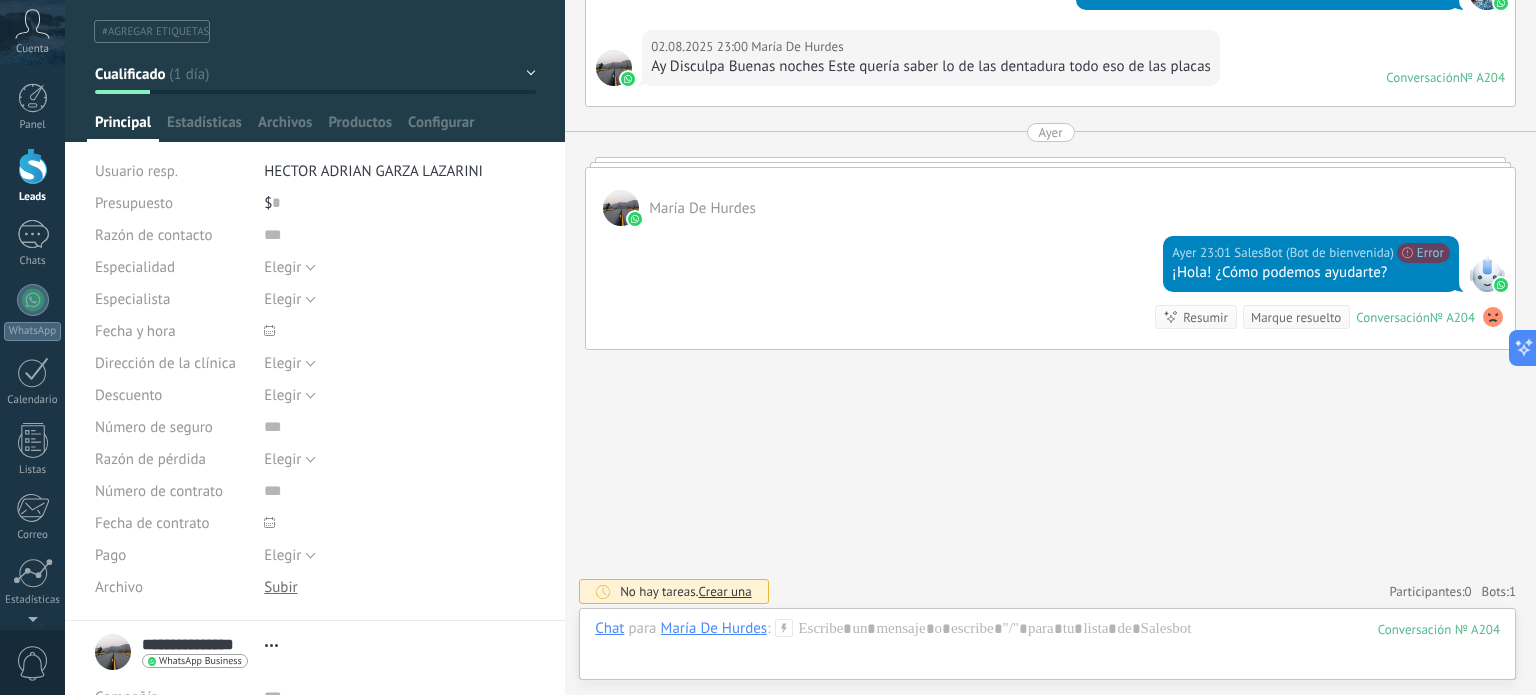 click on "Buscar Búsqueda y filtro Carga más 02.08.2025 02.08.2025 Creación: 2 eventos Expandir 02.08.2025 19:08 [FIRST] [LAST] Hello I would like information about your services. Conversación № A204 Conversación № A204 02.08.2025 19:08 Robot El valor del campo «Teléfono» se establece en «[PHONE]» [FIRST] [LAST] [FIRST] [LAST] 02.08.2025 19:08 WhatsApp Business Entregado 😃 ¿Cómo podemos ayudarte? 😷🦷(How can we help?) Citas: https://bit.ly/appointmentdr[LAST] 02.08.2025 19:08 SalesBot (Bot de bienvenida) Entregado ¡Hola! ¿Cómo podemos ayudarte? 02.08.2025 19:08 [FIRST] [LAST] Lo que pasa que a mí se me pusieron Mis dientes y este y pues yo soy una persona de la tercera edad y vida no trabajo ni nada ¿Qué quiso decir el cliente? Emergencia Programar una cita Cita en linea 02.08.2025 19:09 [FIRST] [LAST] 02.08.2025 19:08 SalesBot ¡Hola! ¿Cómo podemos ayudarte? Emergencia 02.08.2025 19:24 [FIRST] [LAST] [LAST] Entregado [FIRST] 02.08.2025 19:24 Entregado № A204" at bounding box center [1050, -518] 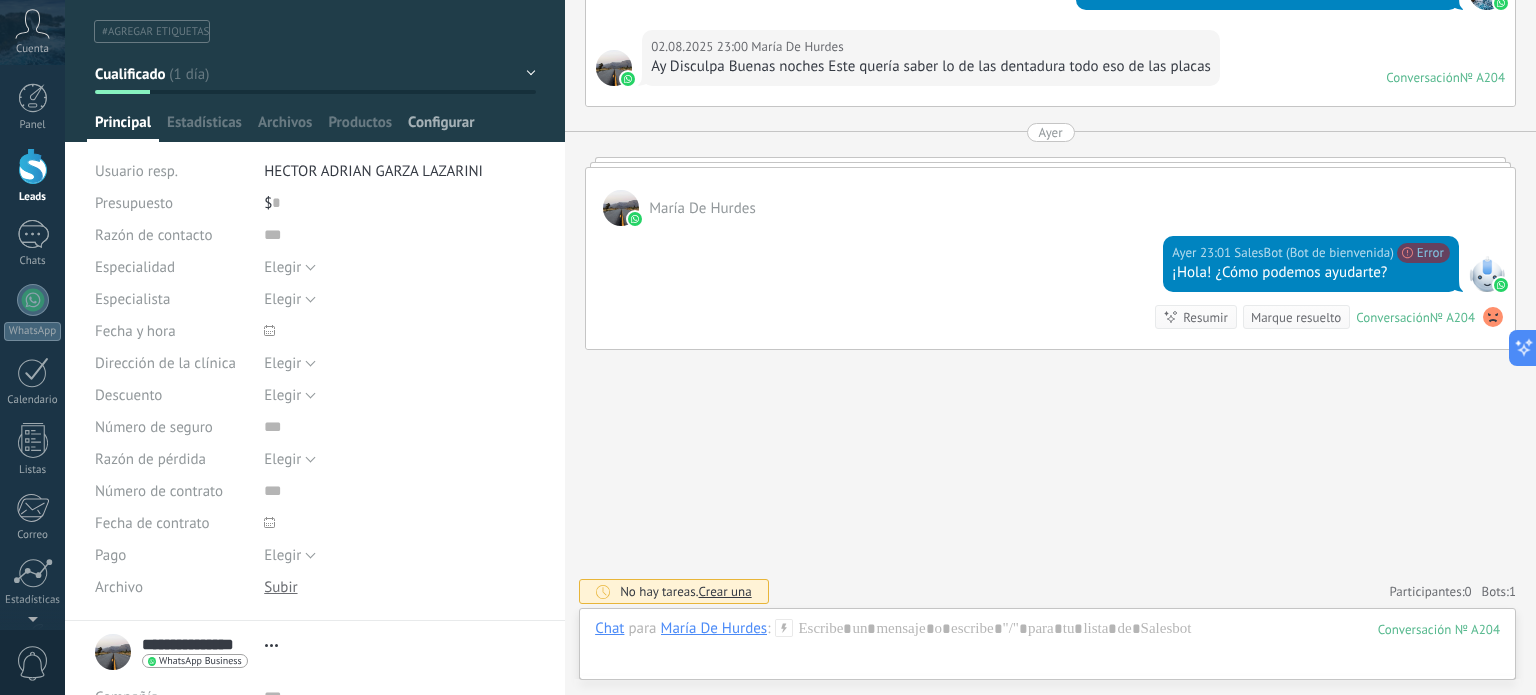 click on "Configurar" at bounding box center (441, 127) 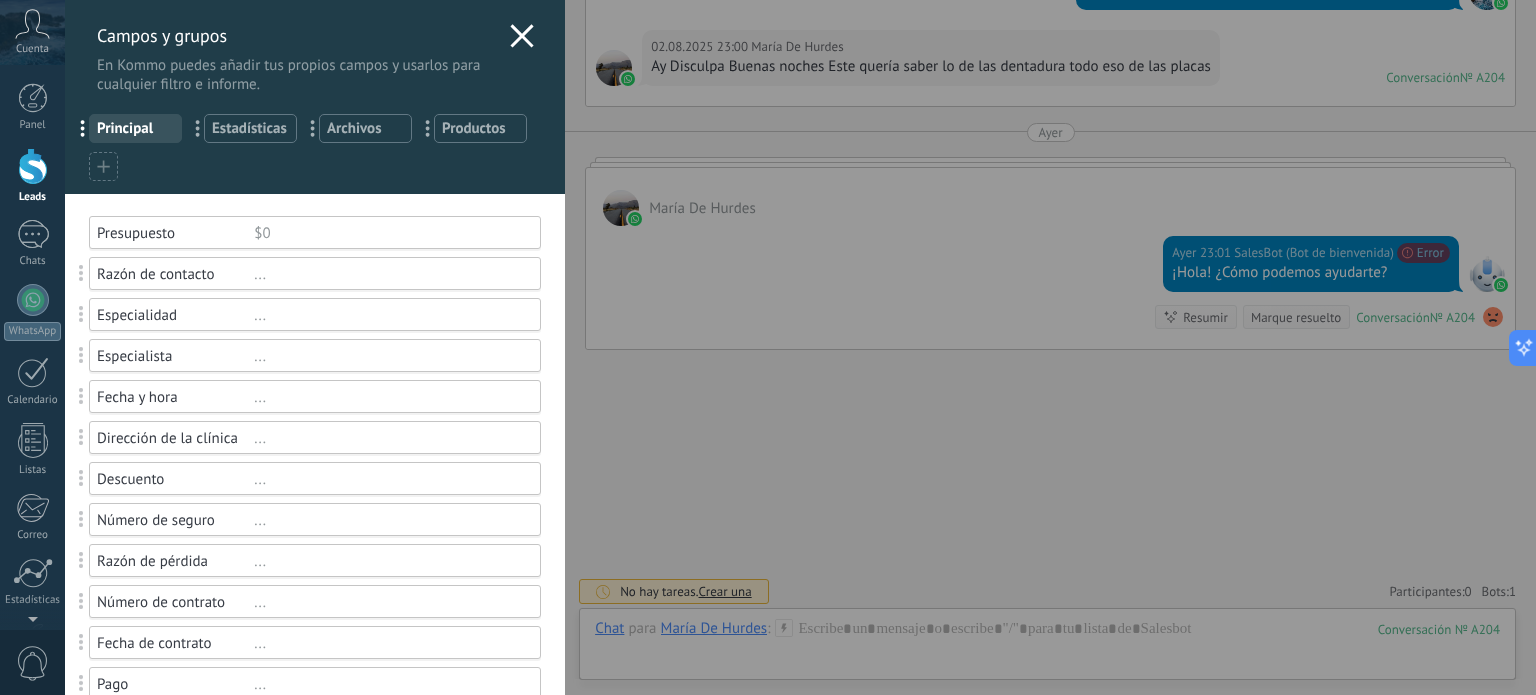 click on "Razón de contacto" at bounding box center (175, 274) 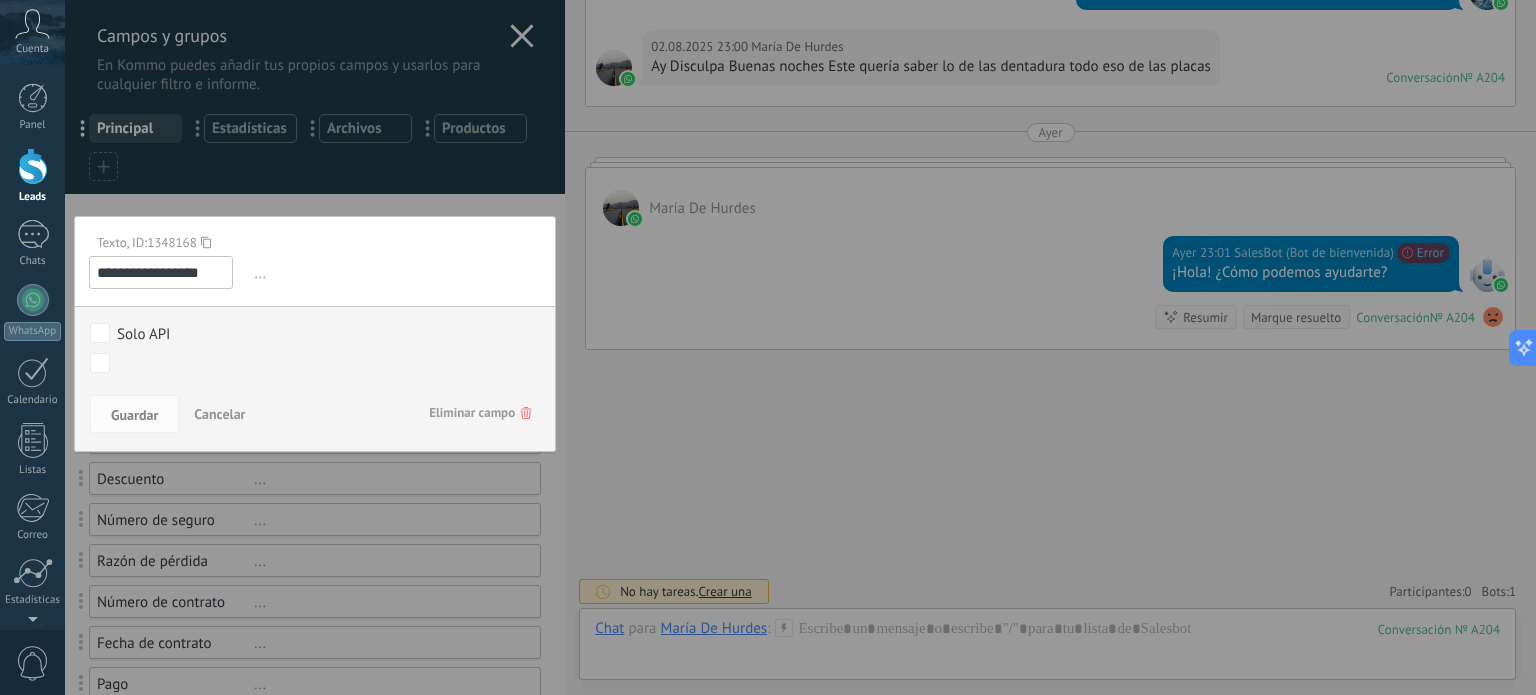 drag, startPoint x: 212, startPoint y: 269, endPoint x: 97, endPoint y: 273, distance: 115.06954 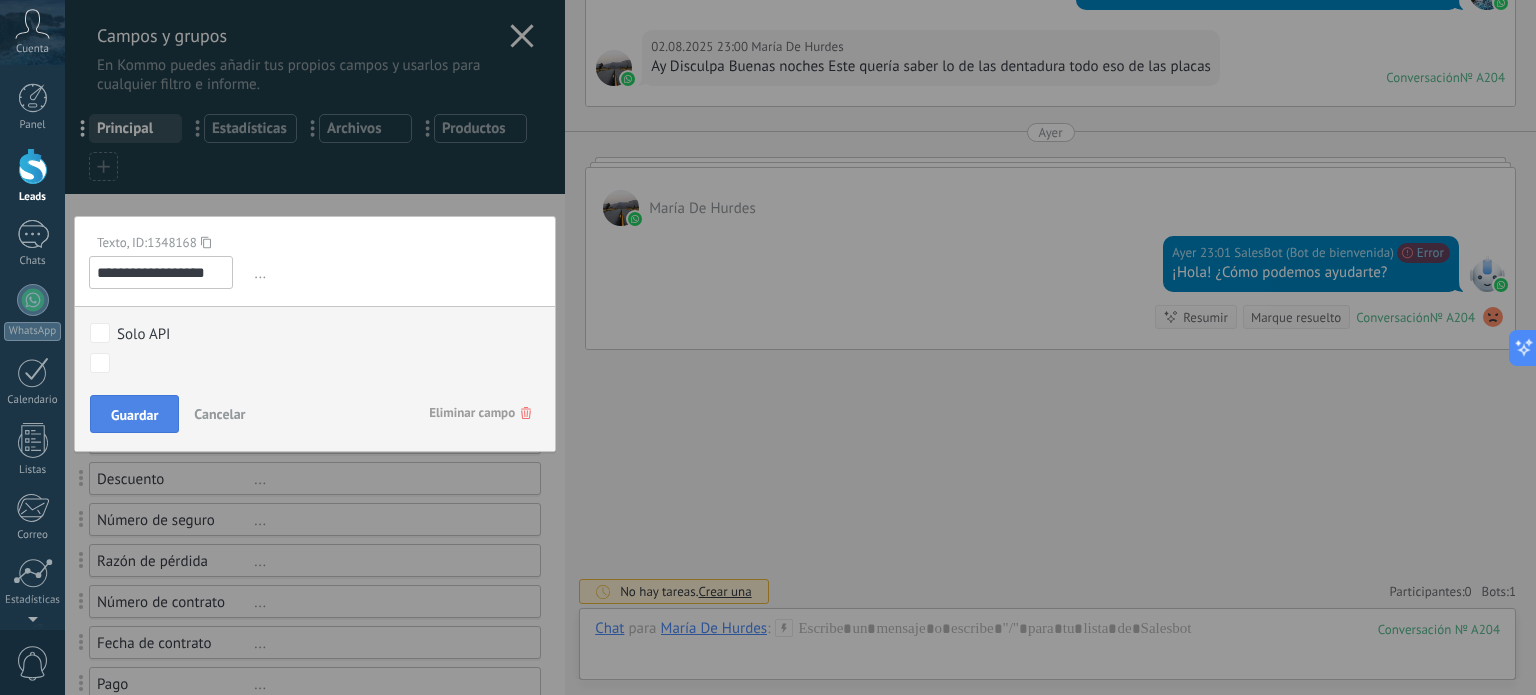 type on "**********" 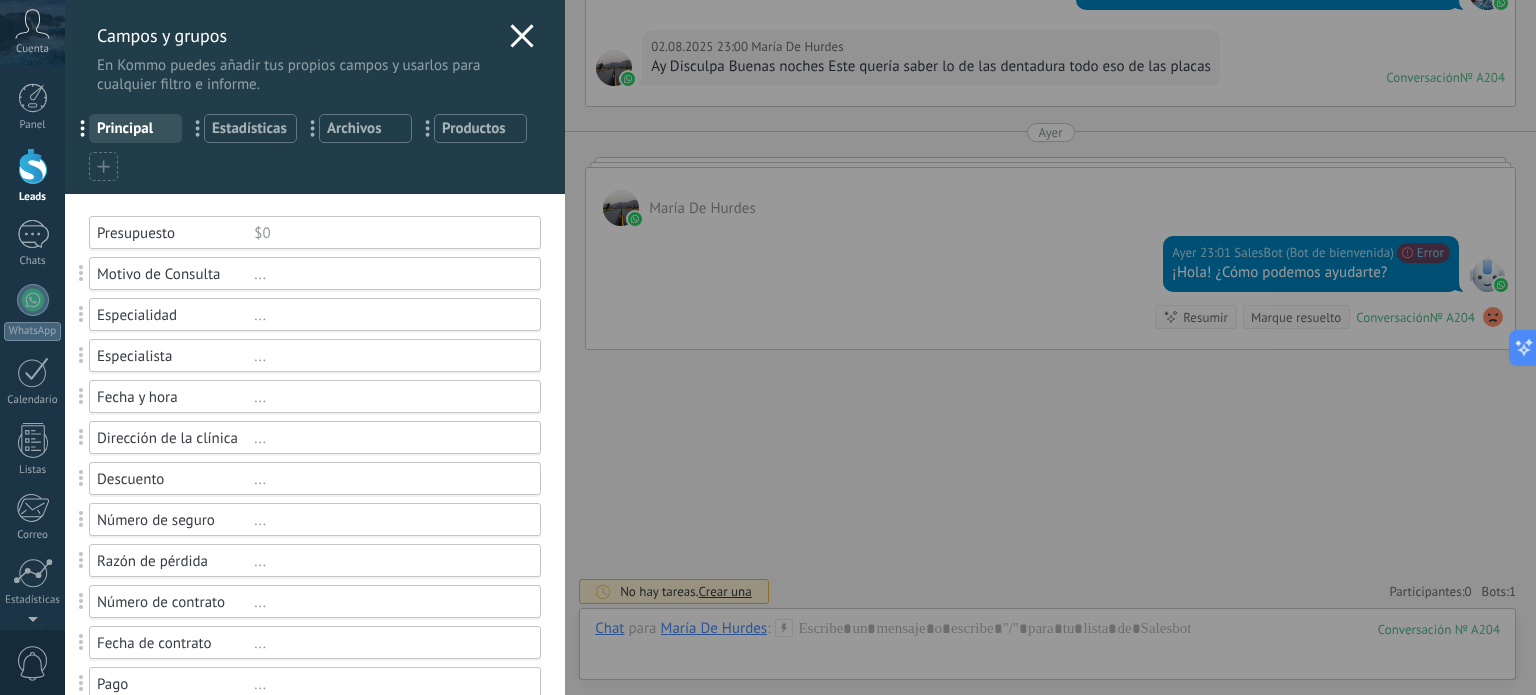 click 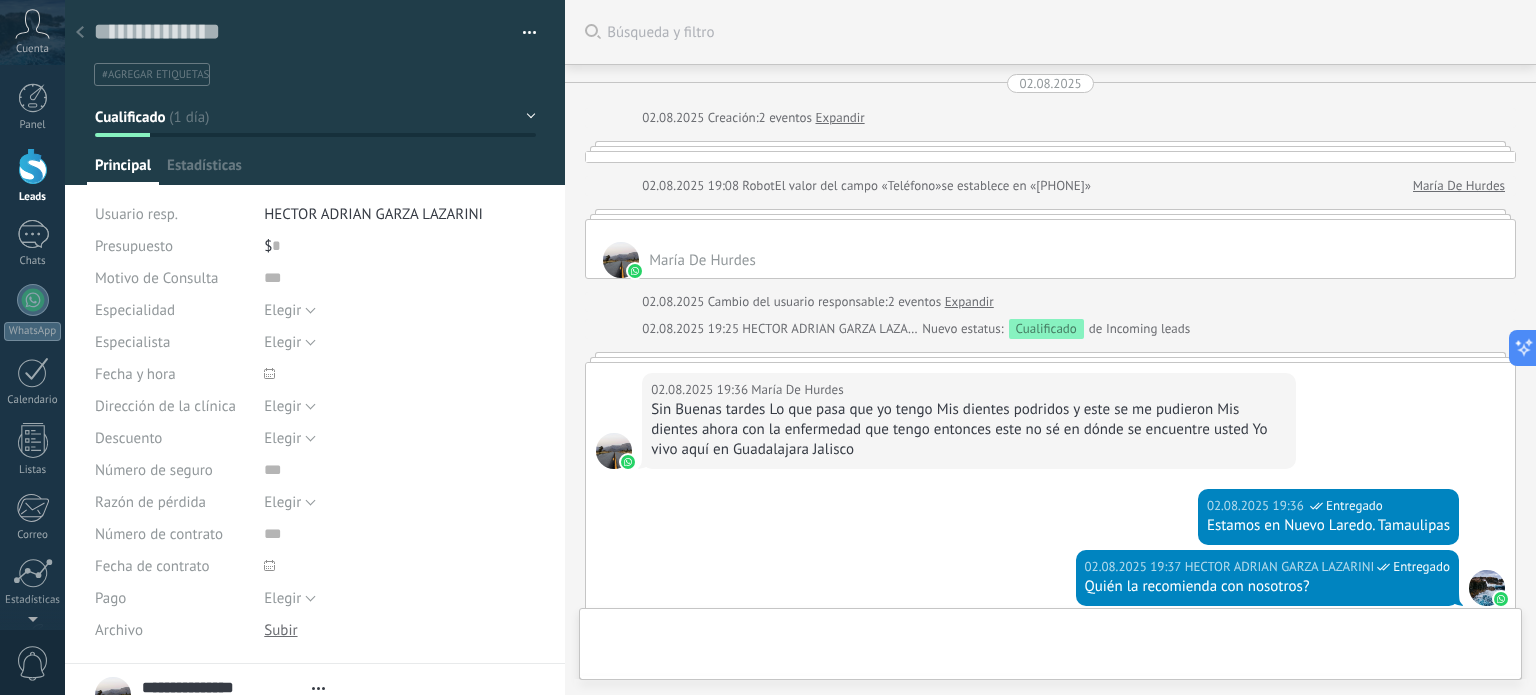type on "**********" 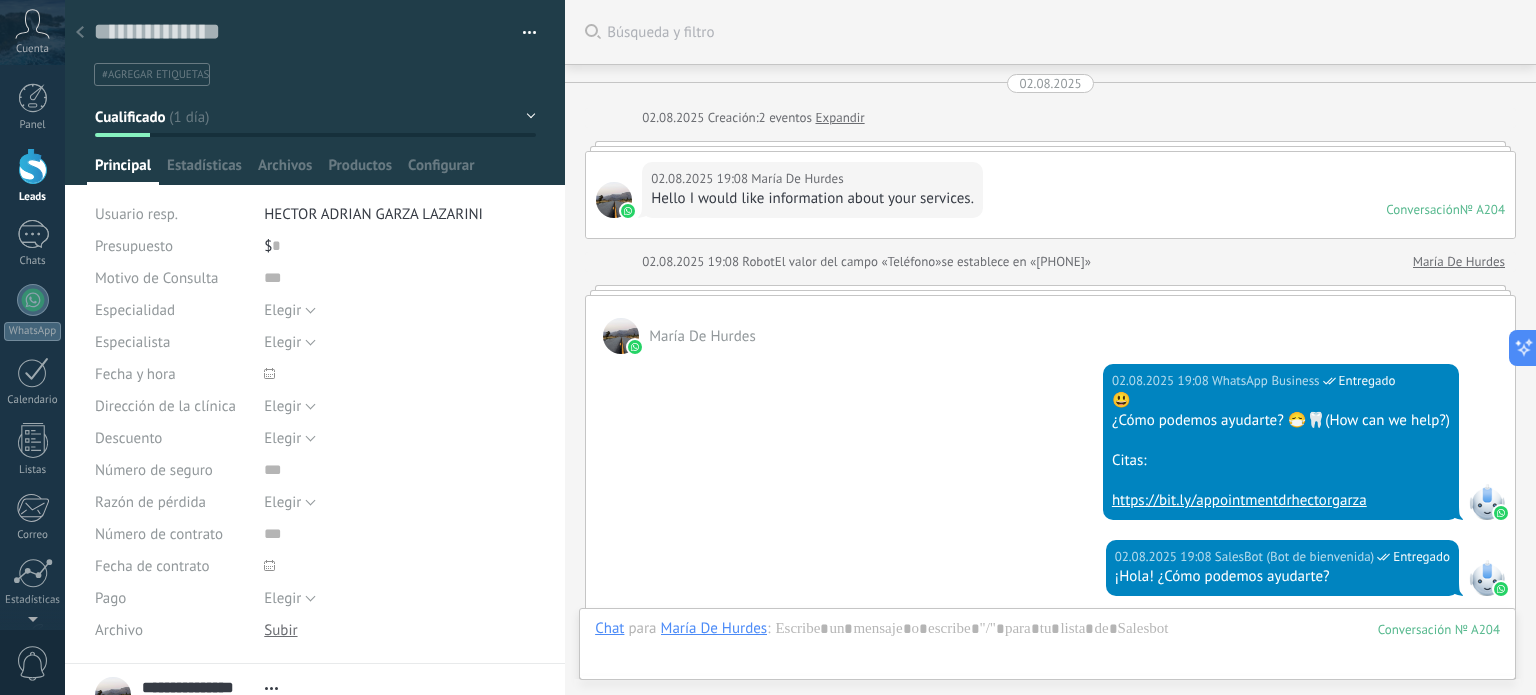 scroll, scrollTop: 29, scrollLeft: 0, axis: vertical 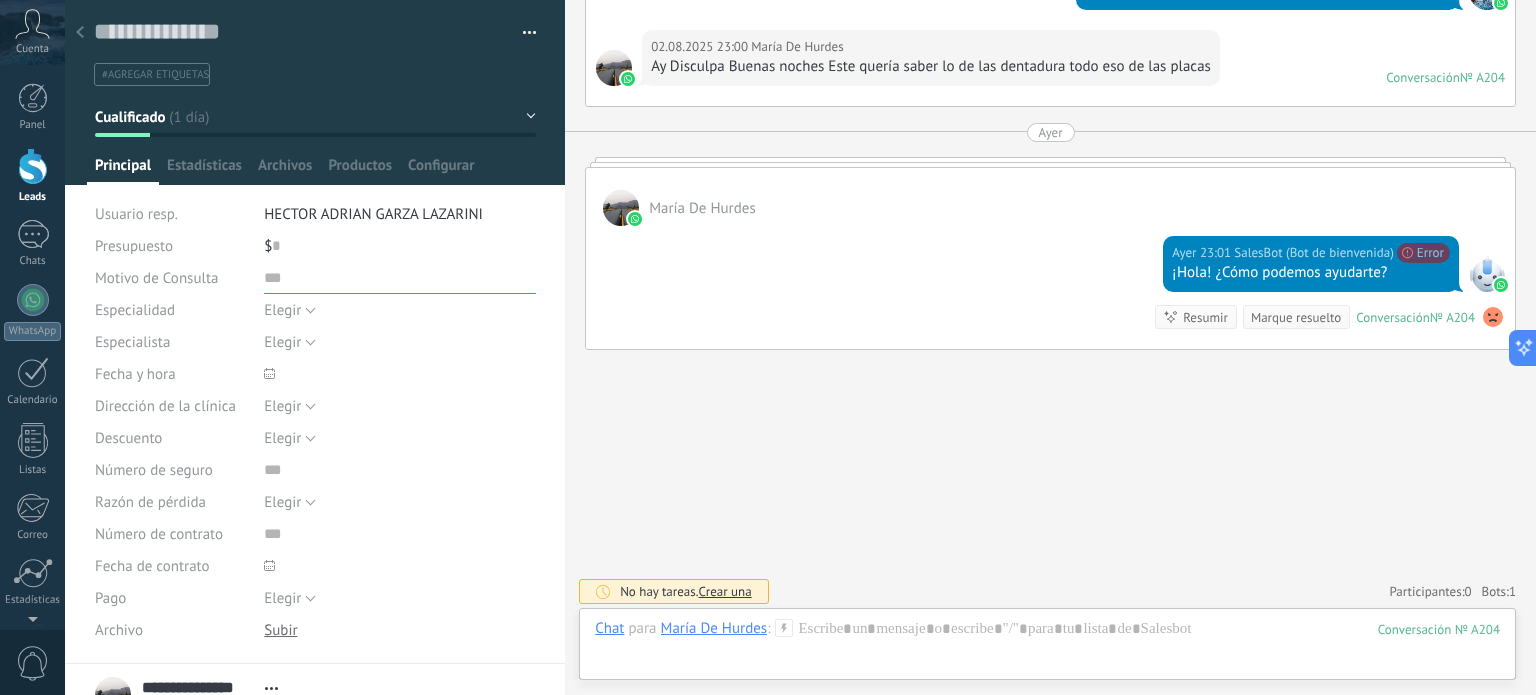 click at bounding box center [400, 278] 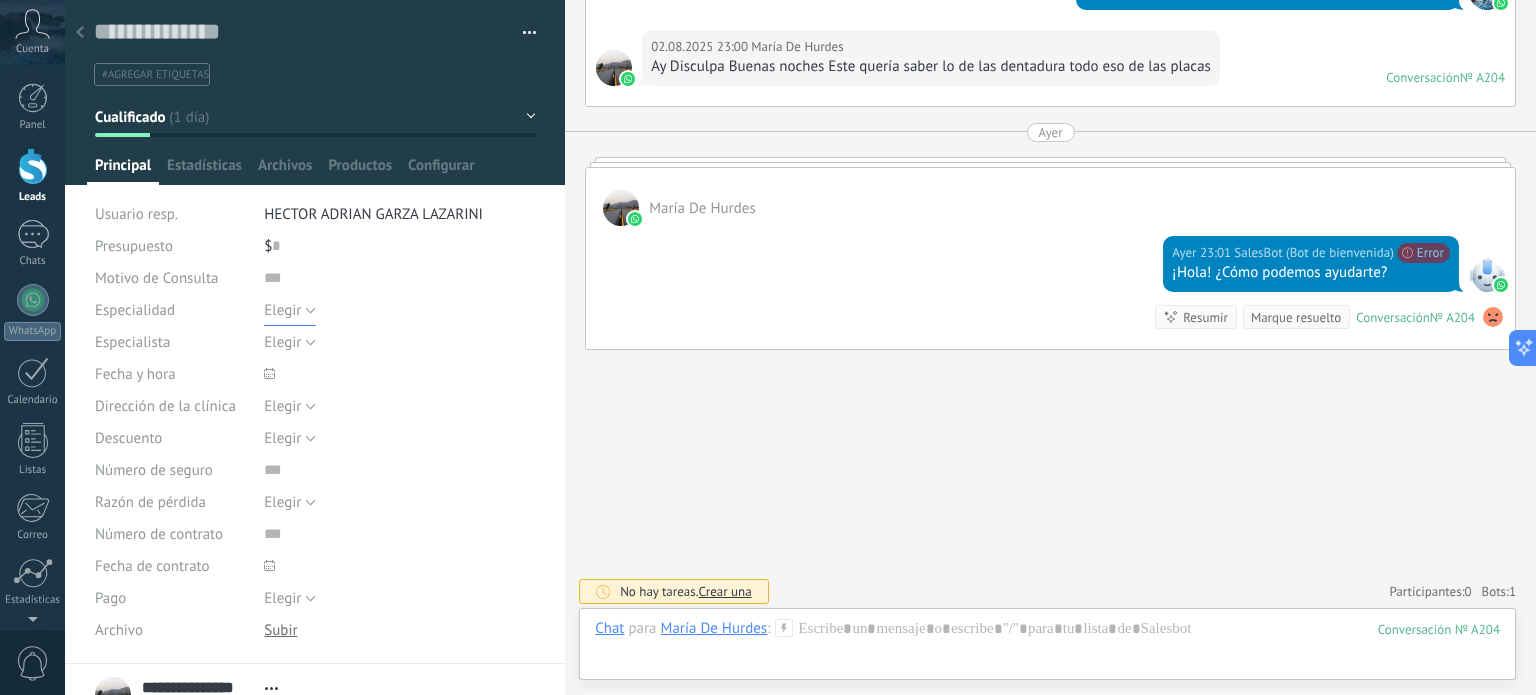 click on "Elegir" at bounding box center [290, 310] 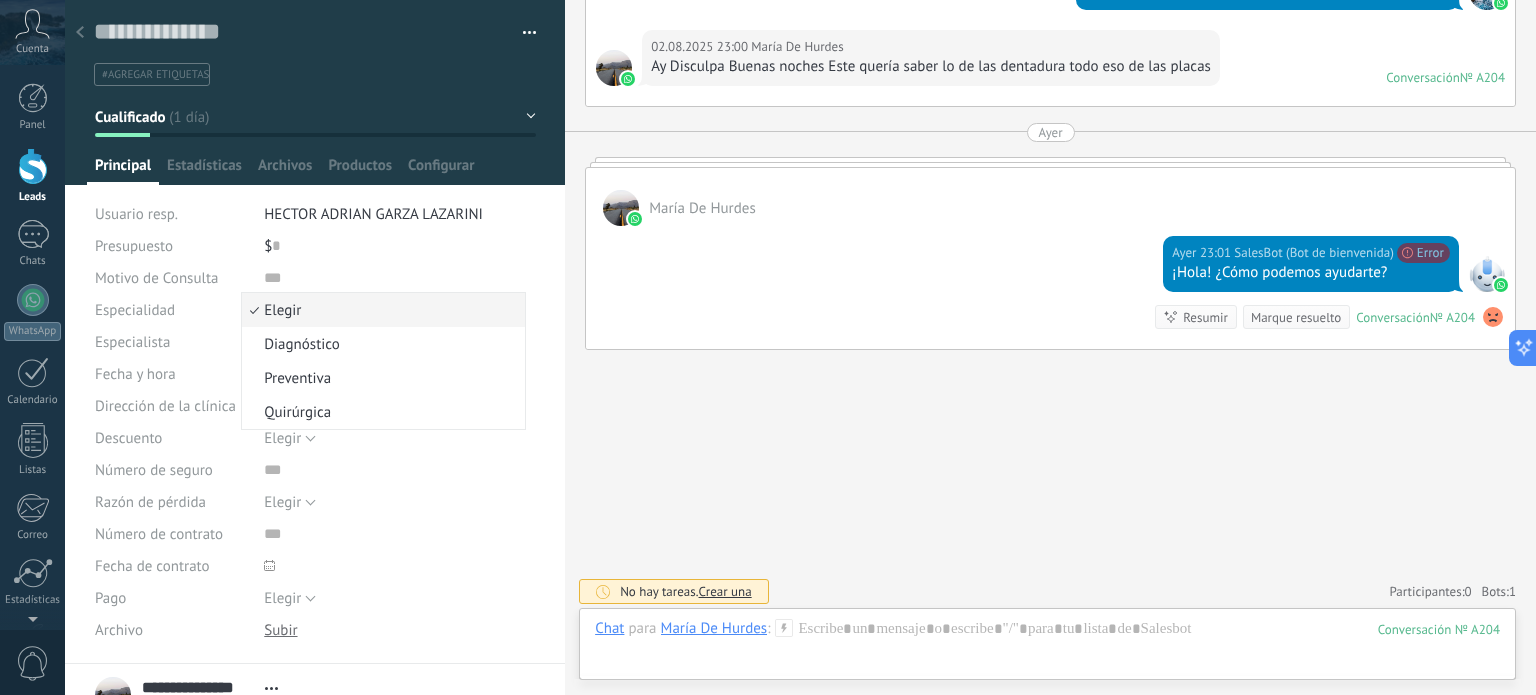 click on "Buscar Búsqueda y filtro Carga más 02.08.2025 02.08.2025 Creación: 2 eventos Expandir 02.08.2025 19:08 [FIRST] [LAST] Hello I would like information about your services. Conversación № A204 Conversación № A204 02.08.2025 19:08 Robot El valor del campo «Teléfono» se establece en «[PHONE]» [FIRST] [LAST] [FIRST] [LAST] 02.08.2025 19:08 WhatsApp Business Entregado 😃 ¿Cómo podemos ayudarte? 😷🦷(How can we help?) Citas: https://bit.ly/appointmentdr[LAST] 02.08.2025 19:08 SalesBot (Bot de bienvenida) Entregado ¡Hola! ¿Cómo podemos ayudarte? 02.08.2025 19:08 [FIRST] [LAST] Lo que pasa que a mí se me pusieron Mis dientes y este y pues yo soy una persona de la tercera edad y vida no trabajo ni nada ¿Qué quiso decir el cliente? Emergencia Programar una cita Cita en linea 02.08.2025 19:09 [FIRST] [LAST] 02.08.2025 19:08 SalesBot ¡Hola! ¿Cómo podemos ayudarte? Emergencia 02.08.2025 19:24 [FIRST] [LAST] [LAST] Entregado [FIRST] 02.08.2025 19:24 Entregado № A204" at bounding box center (1050, -518) 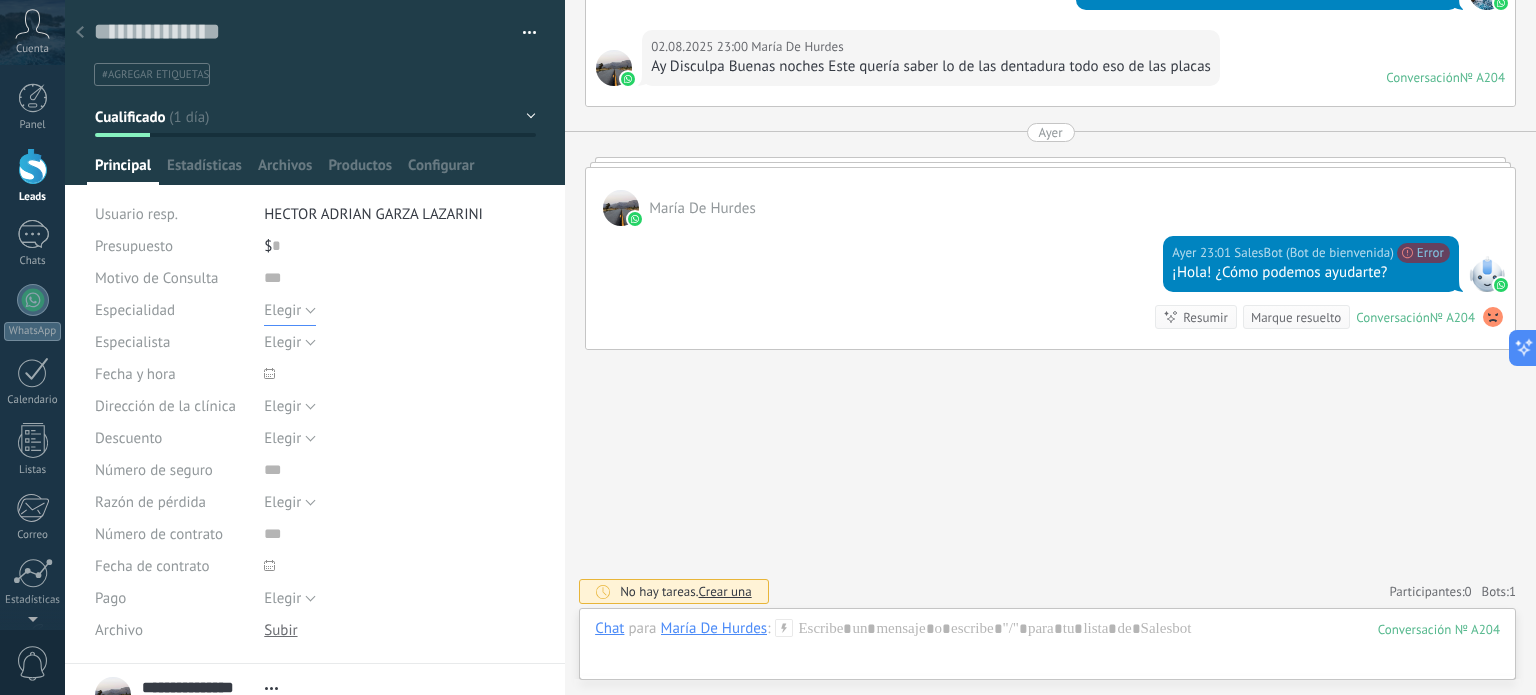 click on "Elegir" at bounding box center [290, 310] 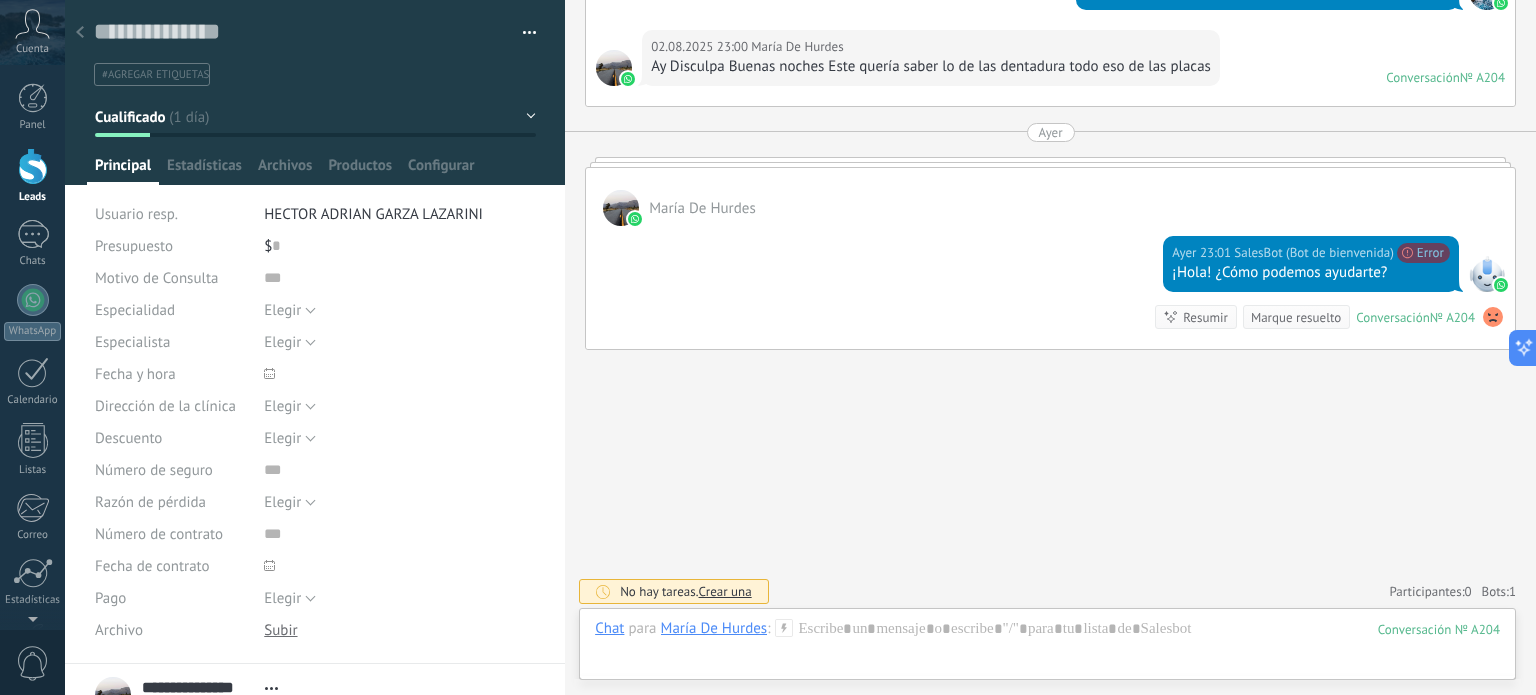 click on "Buscar Búsqueda y filtro Carga más 02.08.2025 02.08.2025 Creación: 2 eventos Expandir 02.08.2025 19:08 [FIRST] [LAST] Hello I would like information about your services. Conversación № A204 Conversación № A204 02.08.2025 19:08 Robot El valor del campo «Teléfono» se establece en «[PHONE]» [FIRST] [LAST] [FIRST] [LAST] 02.08.2025 19:08 WhatsApp Business Entregado 😃 ¿Cómo podemos ayudarte? 😷🦷(How can we help?) Citas: https://bit.ly/appointmentdr[LAST] 02.08.2025 19:08 SalesBot (Bot de bienvenida) Entregado ¡Hola! ¿Cómo podemos ayudarte? 02.08.2025 19:08 [FIRST] [LAST] Lo que pasa que a mí se me pusieron Mis dientes y este y pues yo soy una persona de la tercera edad y vida no trabajo ni nada ¿Qué quiso decir el cliente? Emergencia Programar una cita Cita en linea 02.08.2025 19:09 [FIRST] [LAST] 02.08.2025 19:08 SalesBot ¡Hola! ¿Cómo podemos ayudarte? Emergencia 02.08.2025 19:24 [FIRST] [LAST] [LAST] Entregado [FIRST] 02.08.2025 19:24 Entregado № A204" at bounding box center [1050, -518] 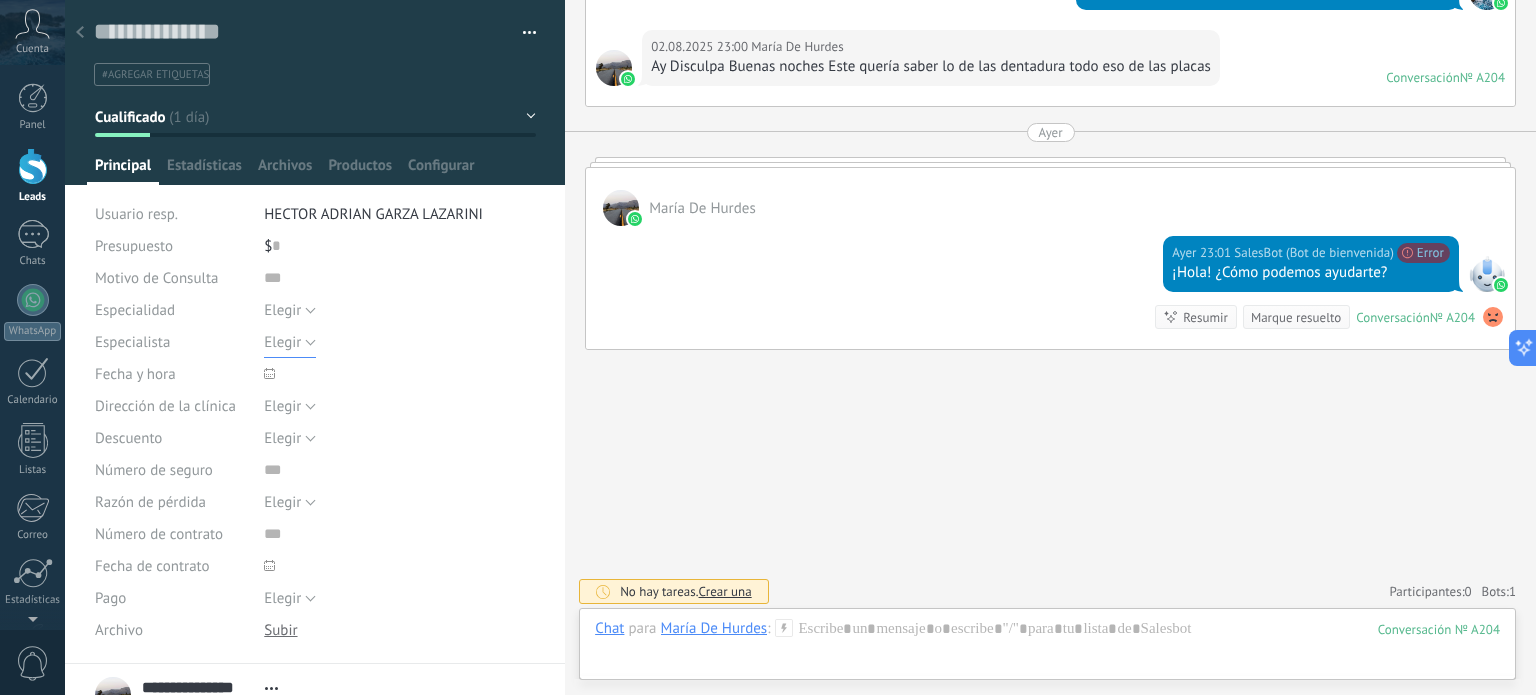 click on "Elegir" at bounding box center (282, 342) 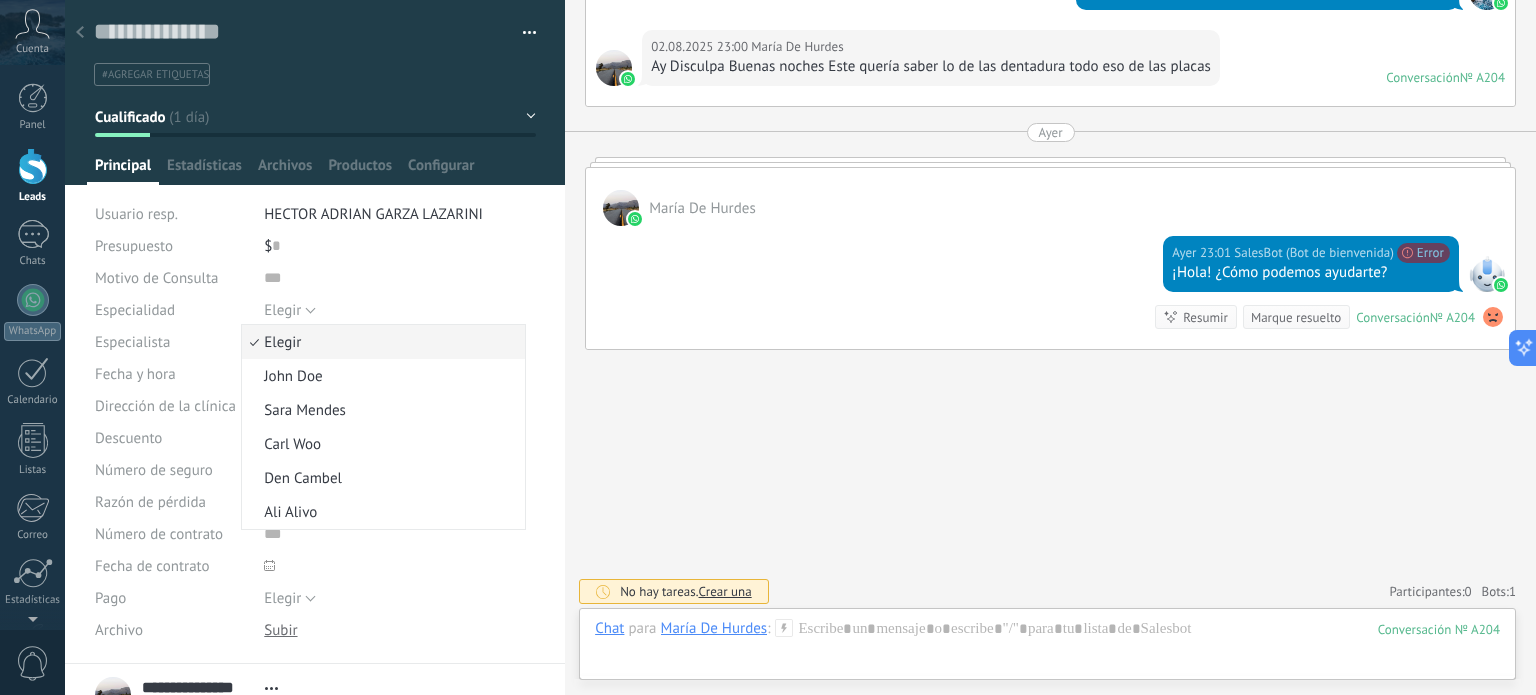 click on "Buscar Búsqueda y filtro Carga más 02.08.2025 02.08.2025 Creación: 2 eventos Expandir 02.08.2025 19:08 [FIRST] [LAST] Hello I would like information about your services. Conversación № A204 Conversación № A204 02.08.2025 19:08 Robot El valor del campo «Teléfono» se establece en «[PHONE]» [FIRST] [LAST] [FIRST] [LAST] 02.08.2025 19:08 WhatsApp Business Entregado 😃 ¿Cómo podemos ayudarte? 😷🦷(How can we help?) Citas: https://bit.ly/appointmentdr[LAST] 02.08.2025 19:08 SalesBot (Bot de bienvenida) Entregado ¡Hola! ¿Cómo podemos ayudarte? 02.08.2025 19:08 [FIRST] [LAST] Lo que pasa que a mí se me pusieron Mis dientes y este y pues yo soy una persona de la tercera edad y vida no trabajo ni nada ¿Qué quiso decir el cliente? Emergencia Programar una cita Cita en linea 02.08.2025 19:09 [FIRST] [LAST] 02.08.2025 19:08 SalesBot ¡Hola! ¿Cómo podemos ayudarte? Emergencia 02.08.2025 19:24 [FIRST] [LAST] [LAST] Entregado [FIRST] 02.08.2025 19:24 Entregado № A204" at bounding box center [1050, -518] 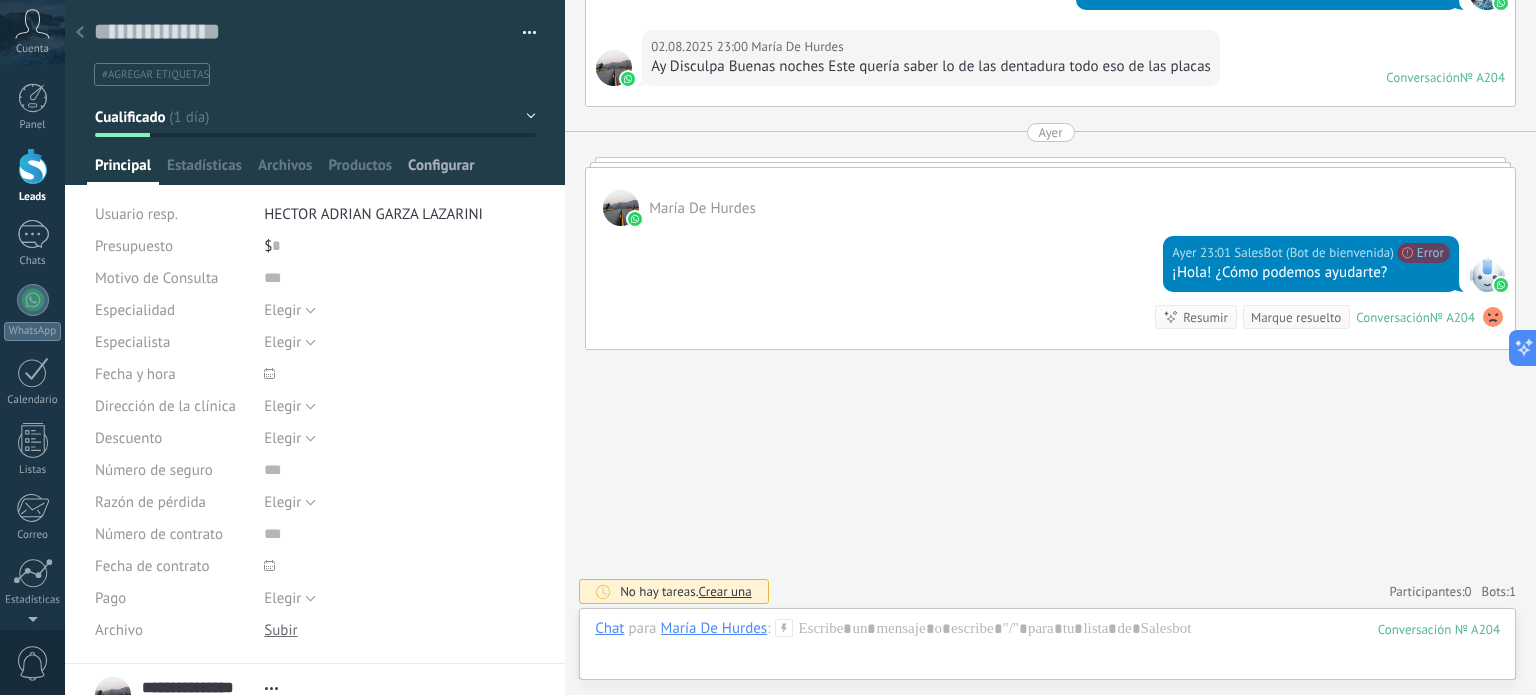 click on "Configurar" at bounding box center [441, 170] 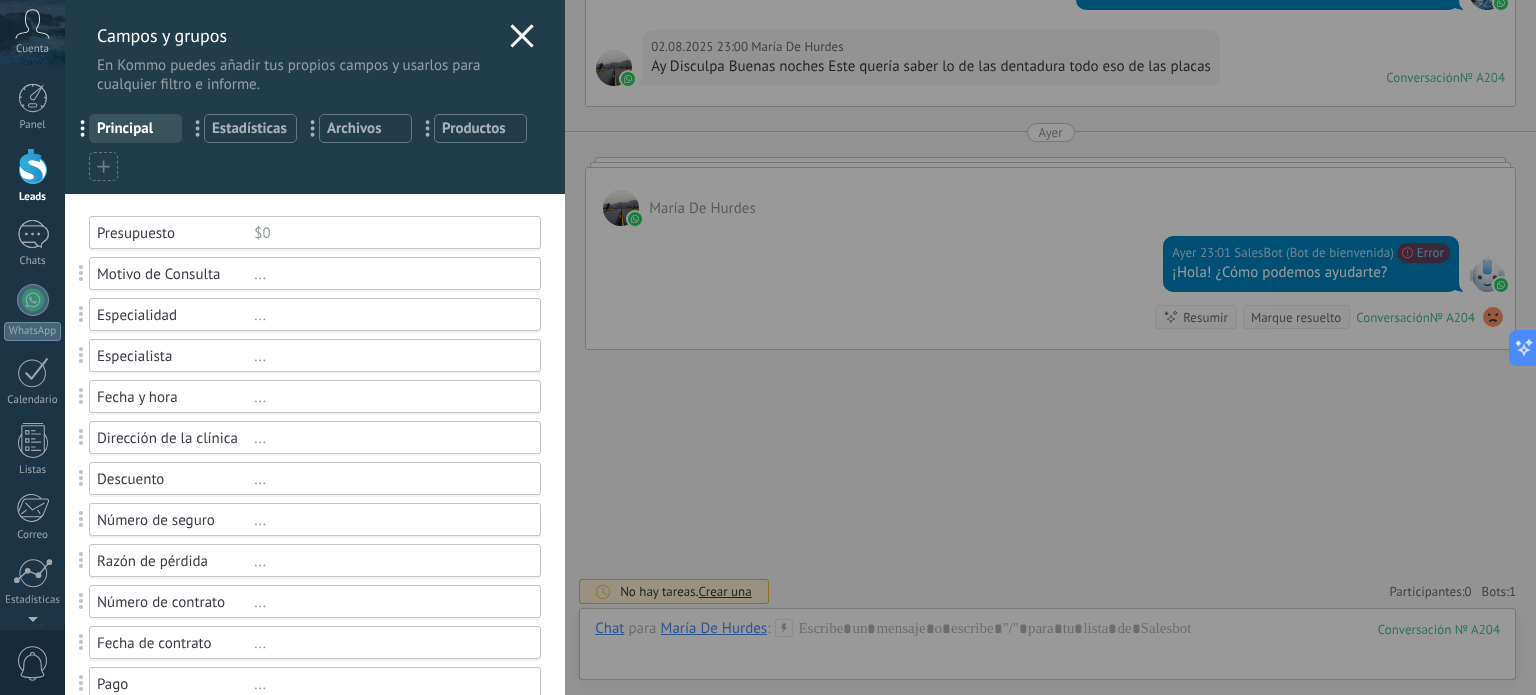 click on "Presupuesto" at bounding box center (175, 233) 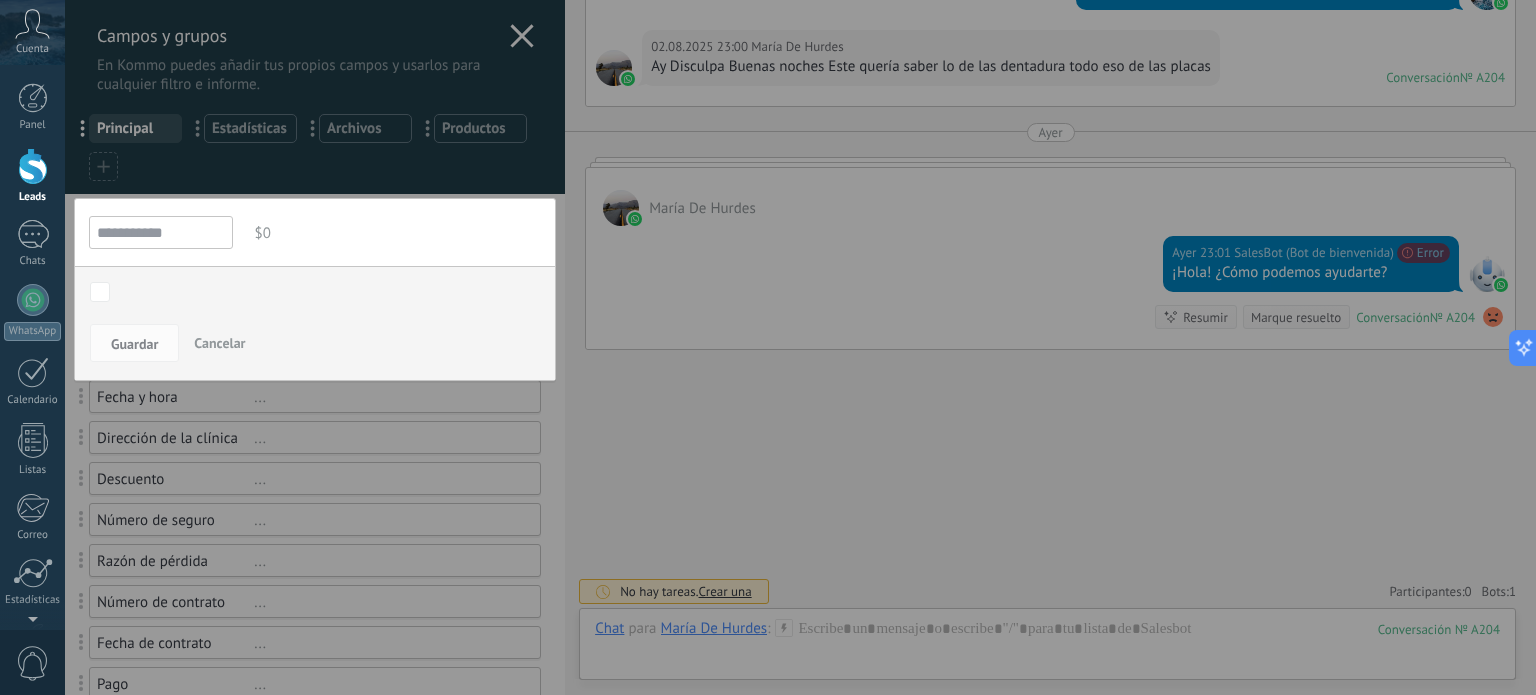 click at bounding box center [315, 697] 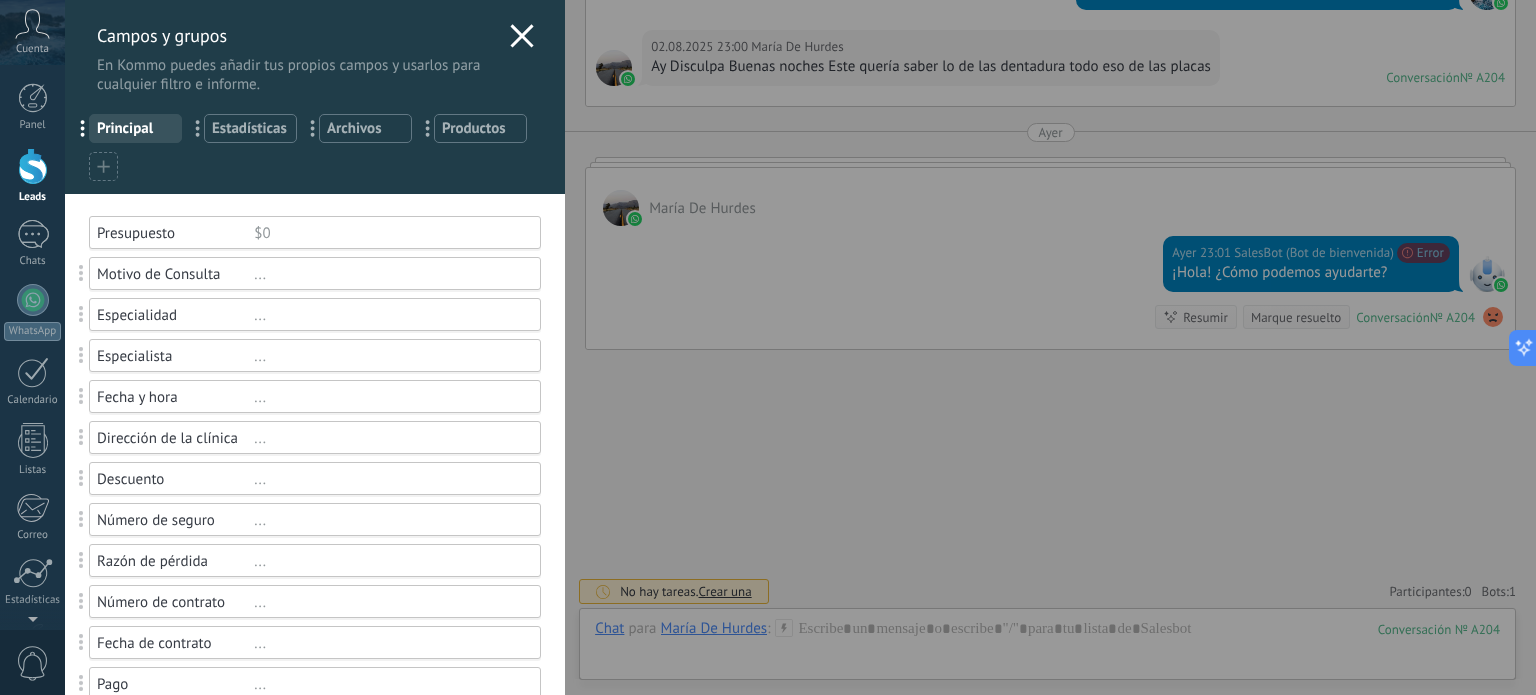 click on "Especialidad" at bounding box center (175, 315) 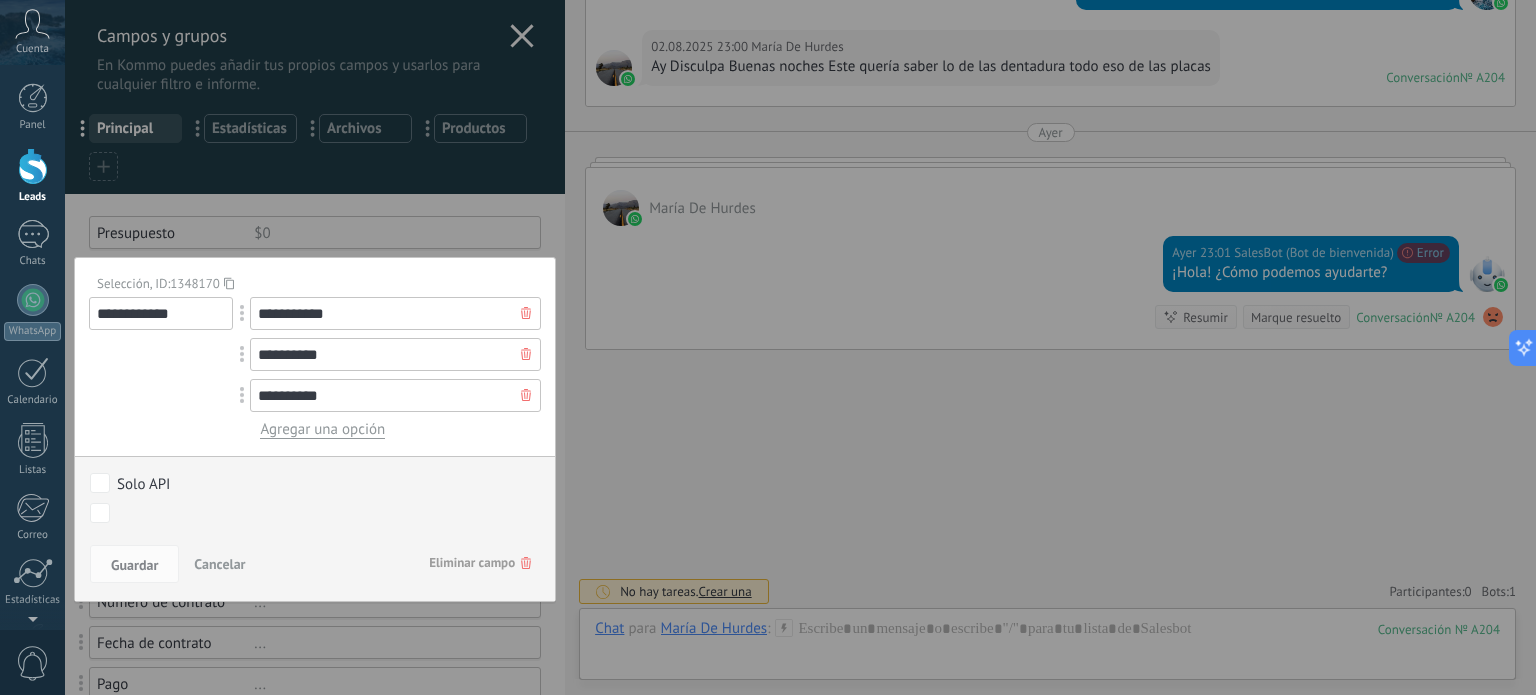 click on "**********" at bounding box center (161, 313) 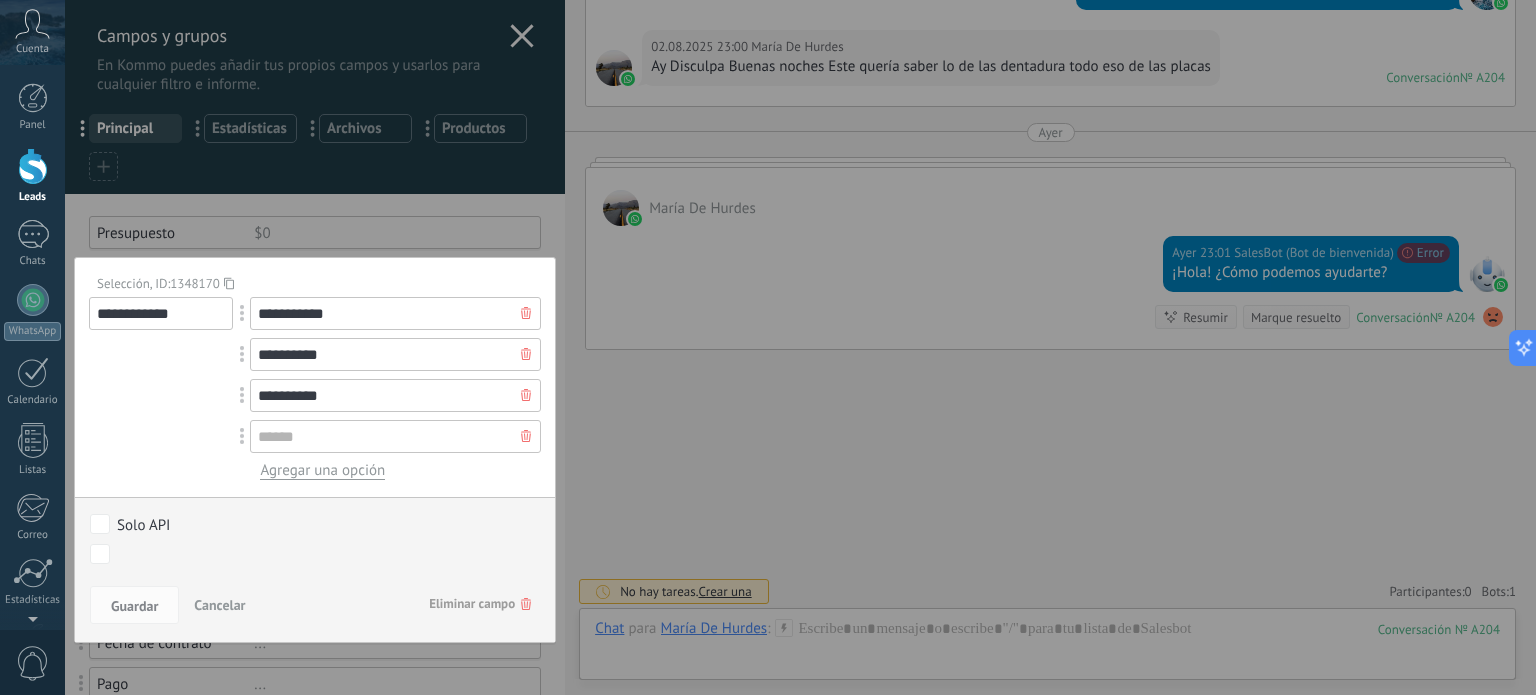 click 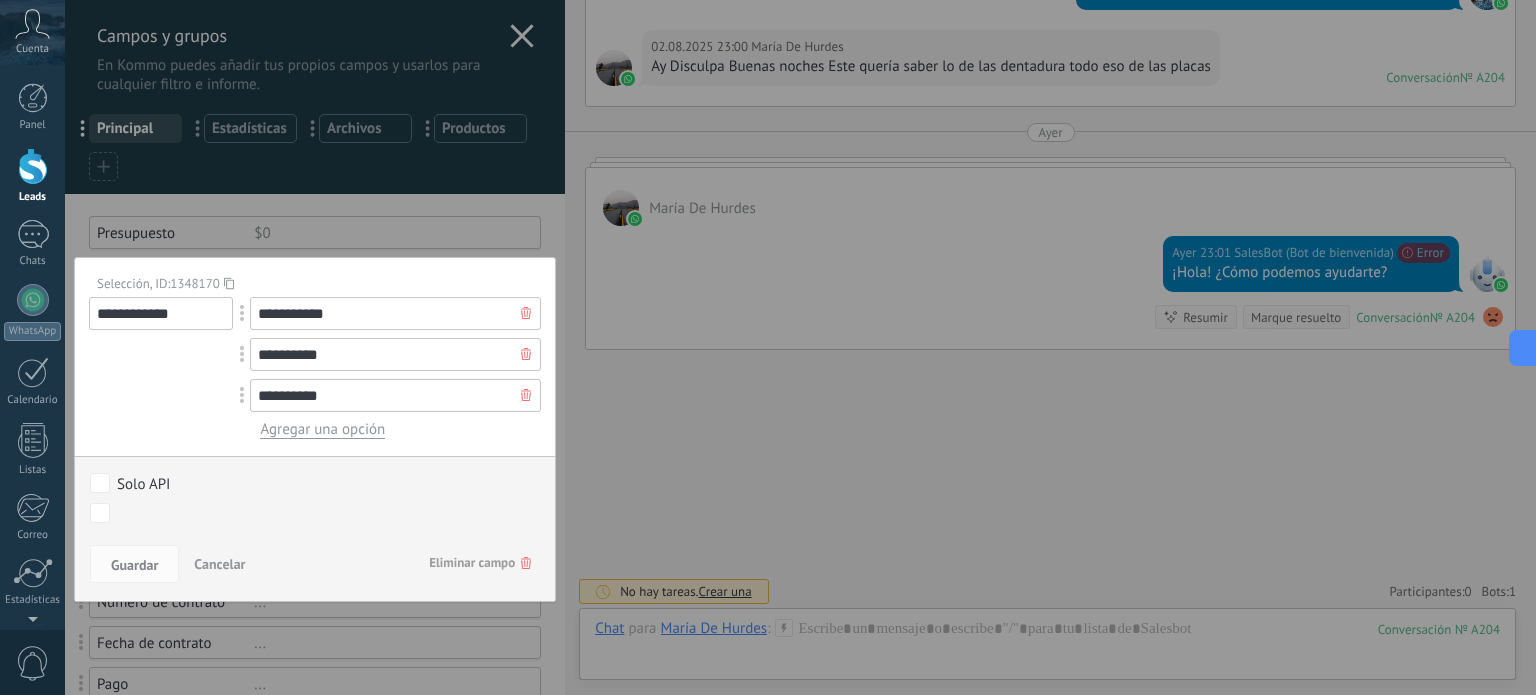 drag, startPoint x: 180, startPoint y: 307, endPoint x: 92, endPoint y: 303, distance: 88.09086 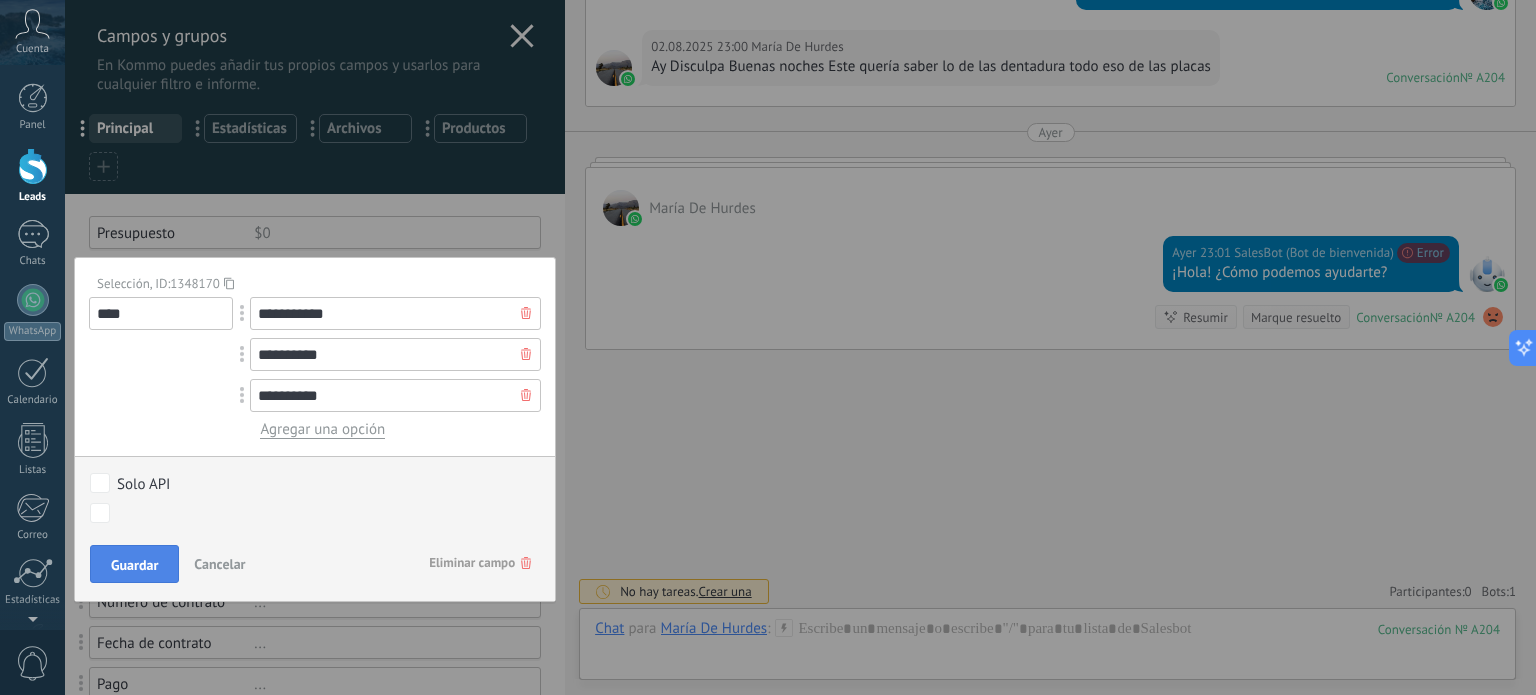 type on "****" 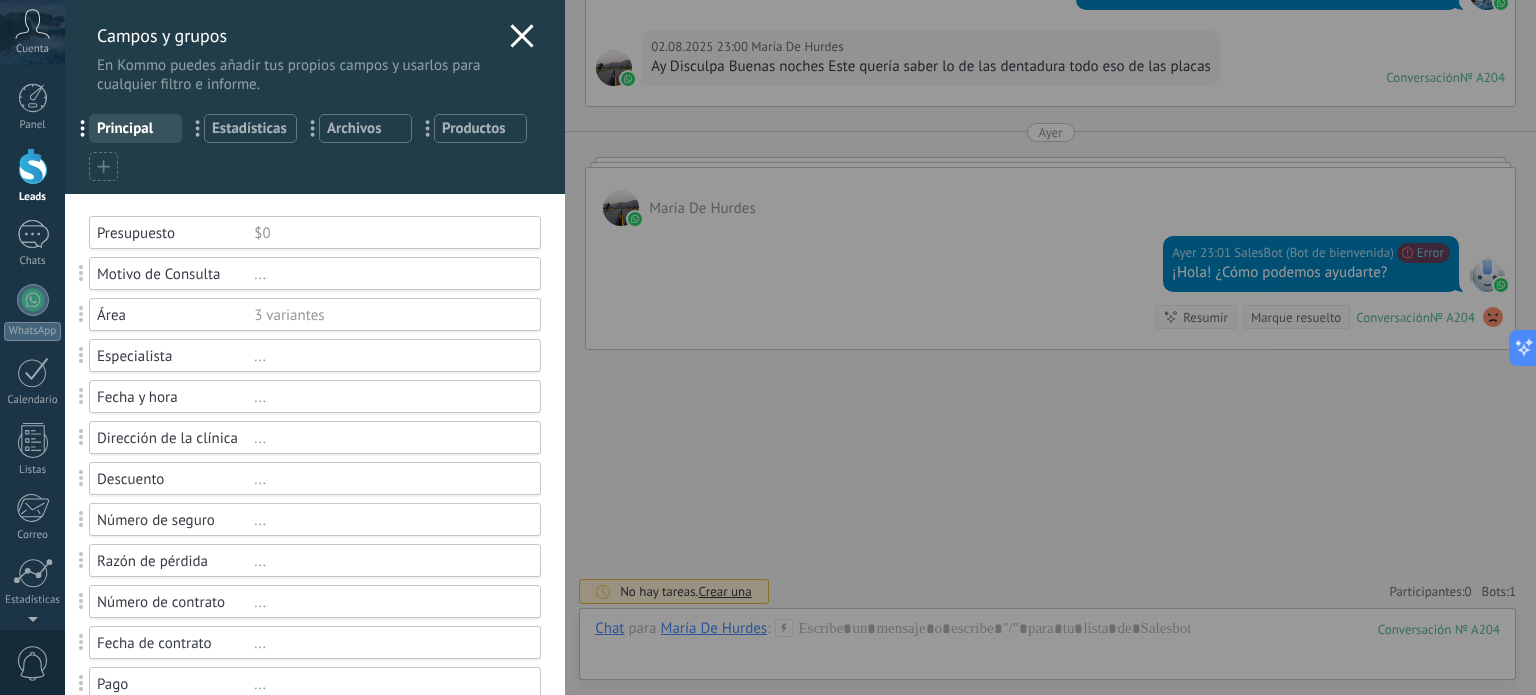 click on "Especialista" at bounding box center [175, 356] 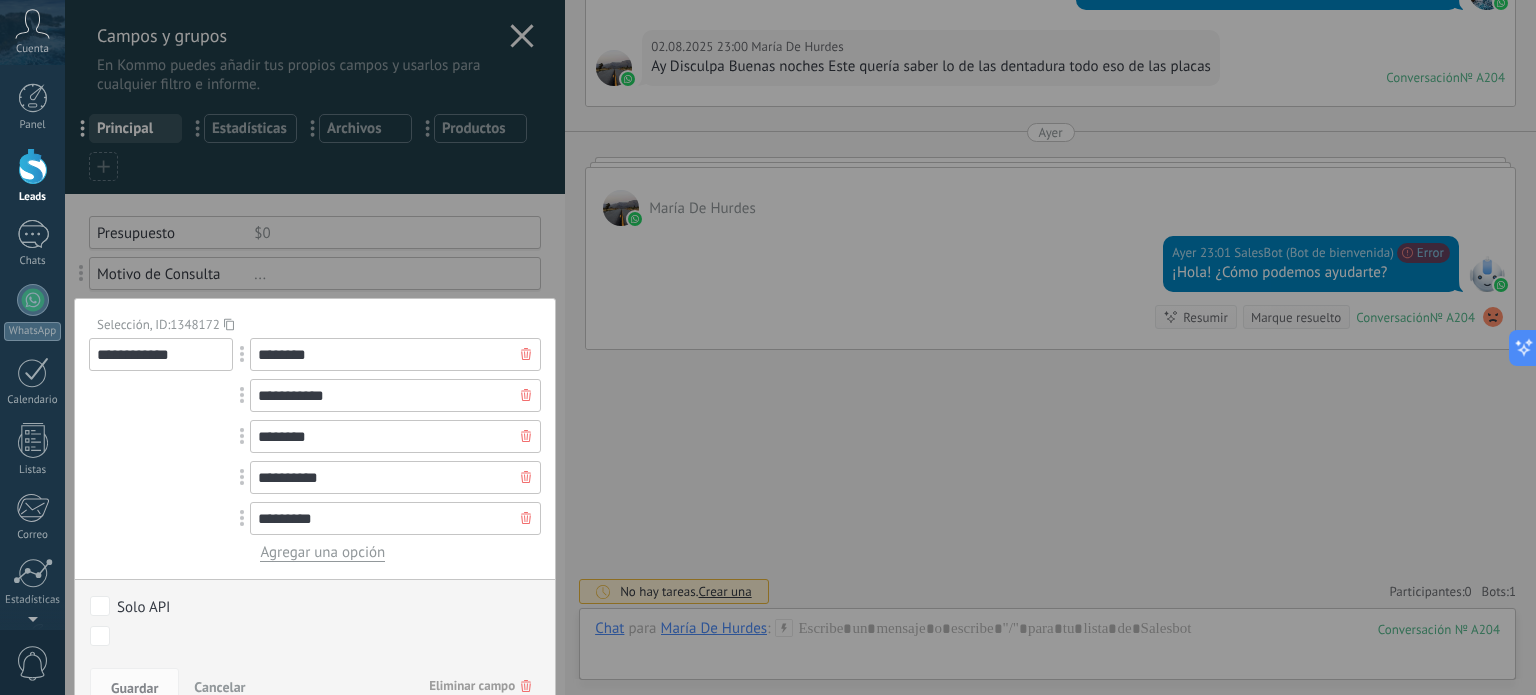 click at bounding box center (315, 697) 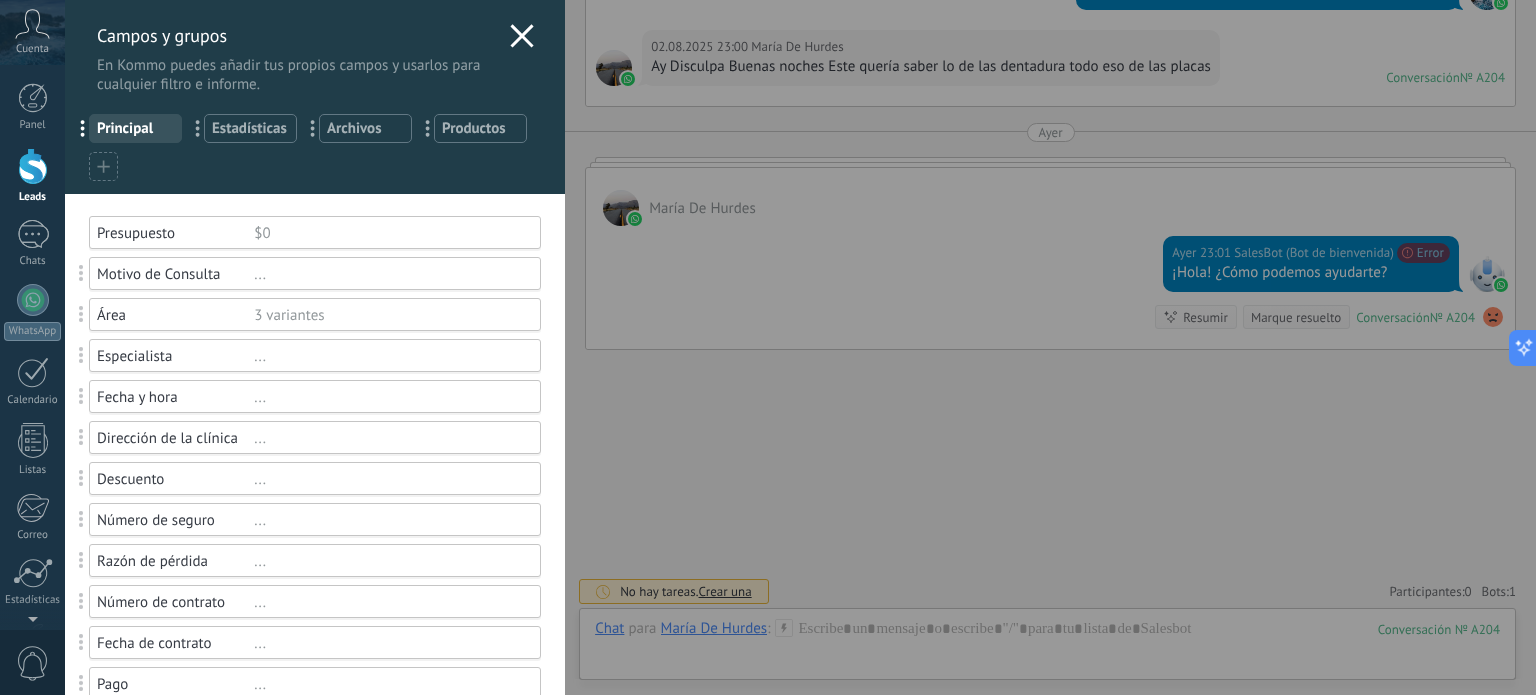 scroll, scrollTop: 0, scrollLeft: 0, axis: both 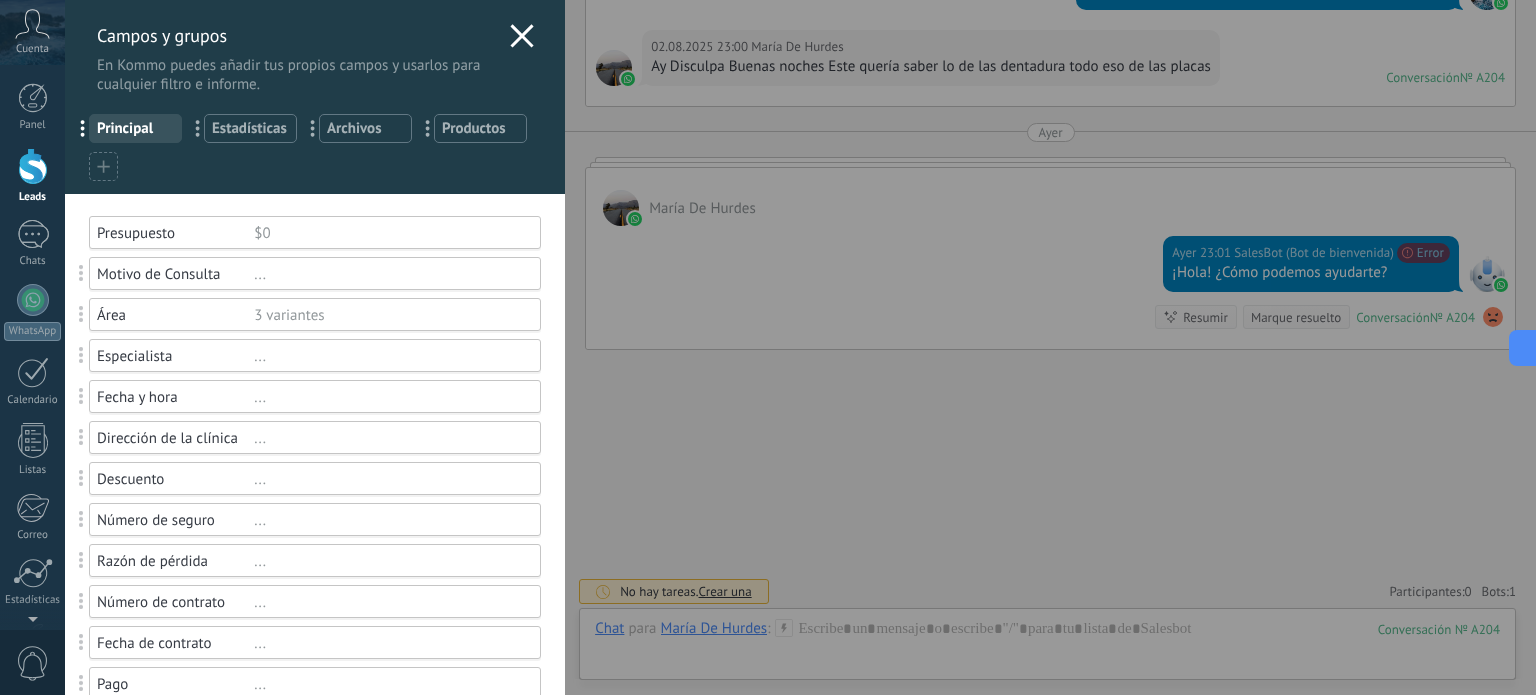 click 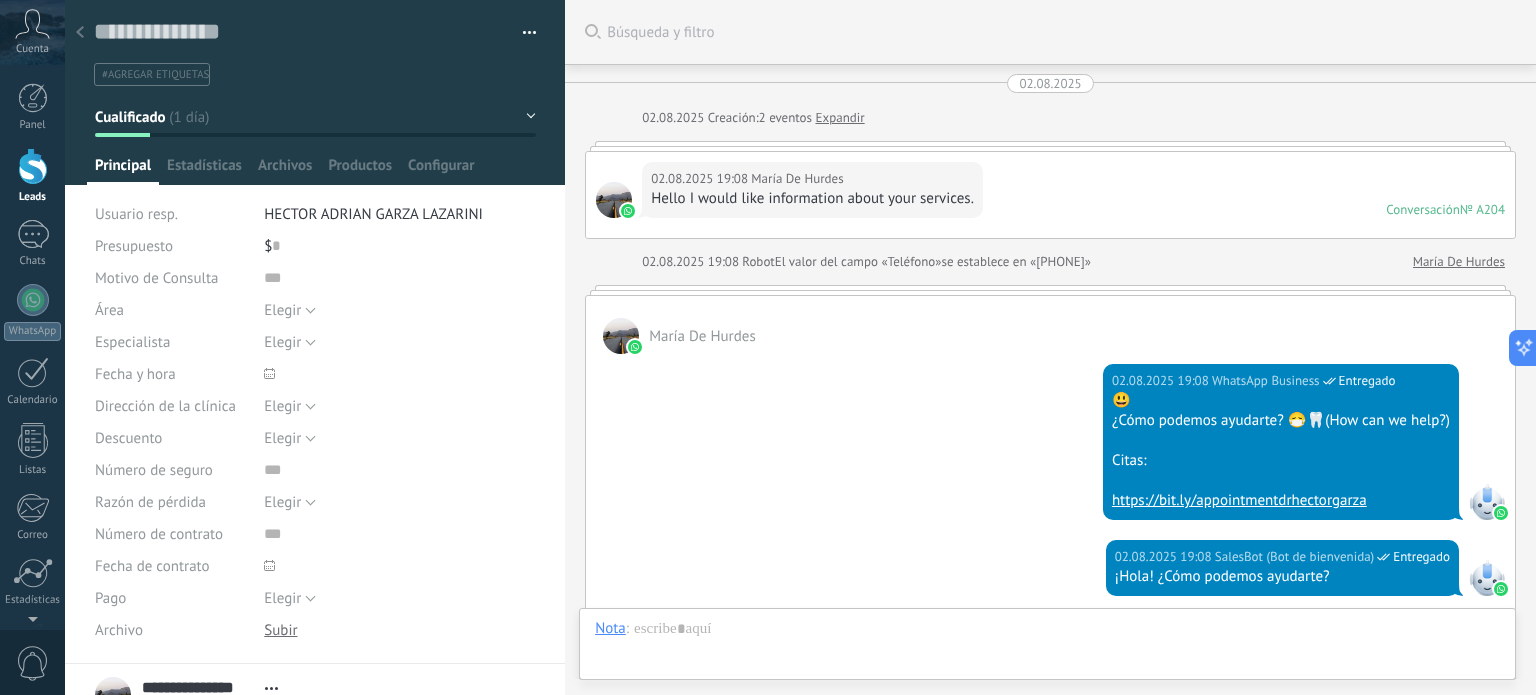 scroll, scrollTop: 1735, scrollLeft: 0, axis: vertical 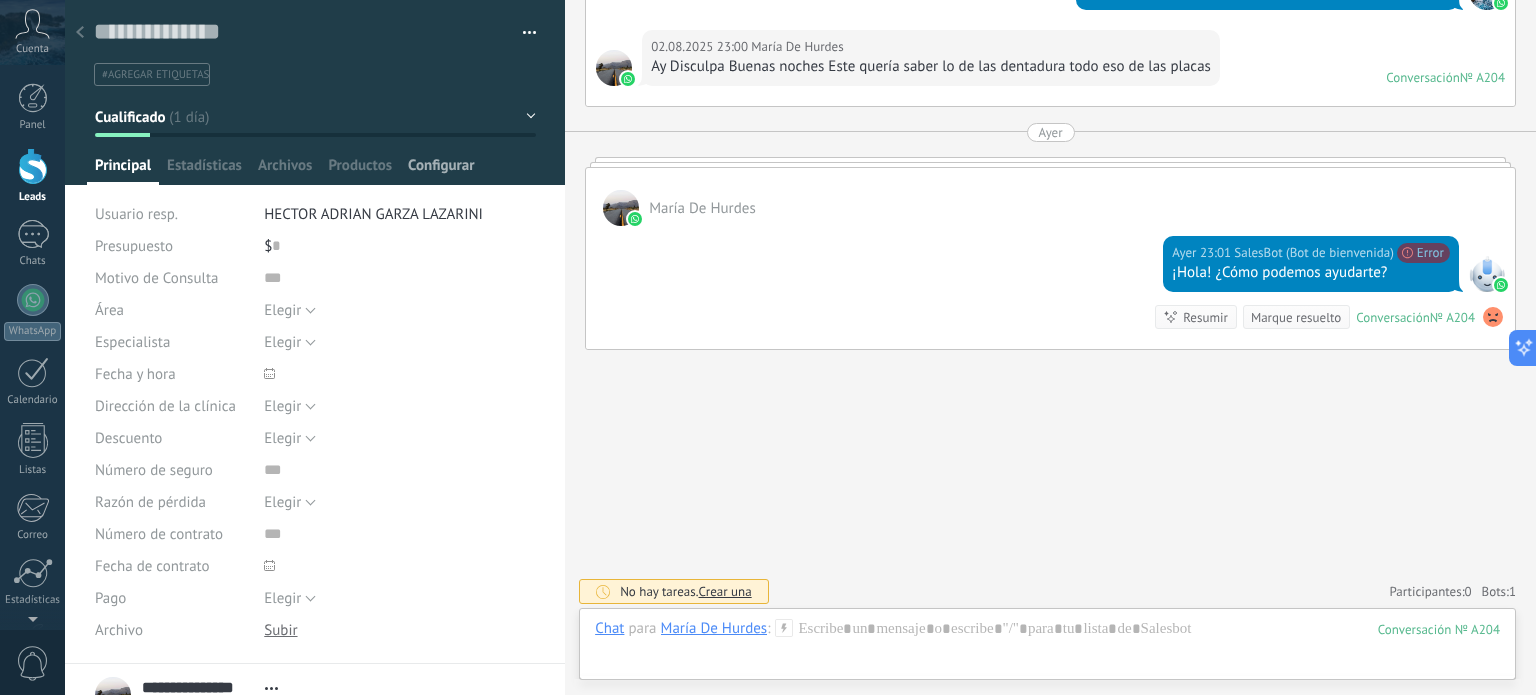 click on "Configurar" at bounding box center (441, 170) 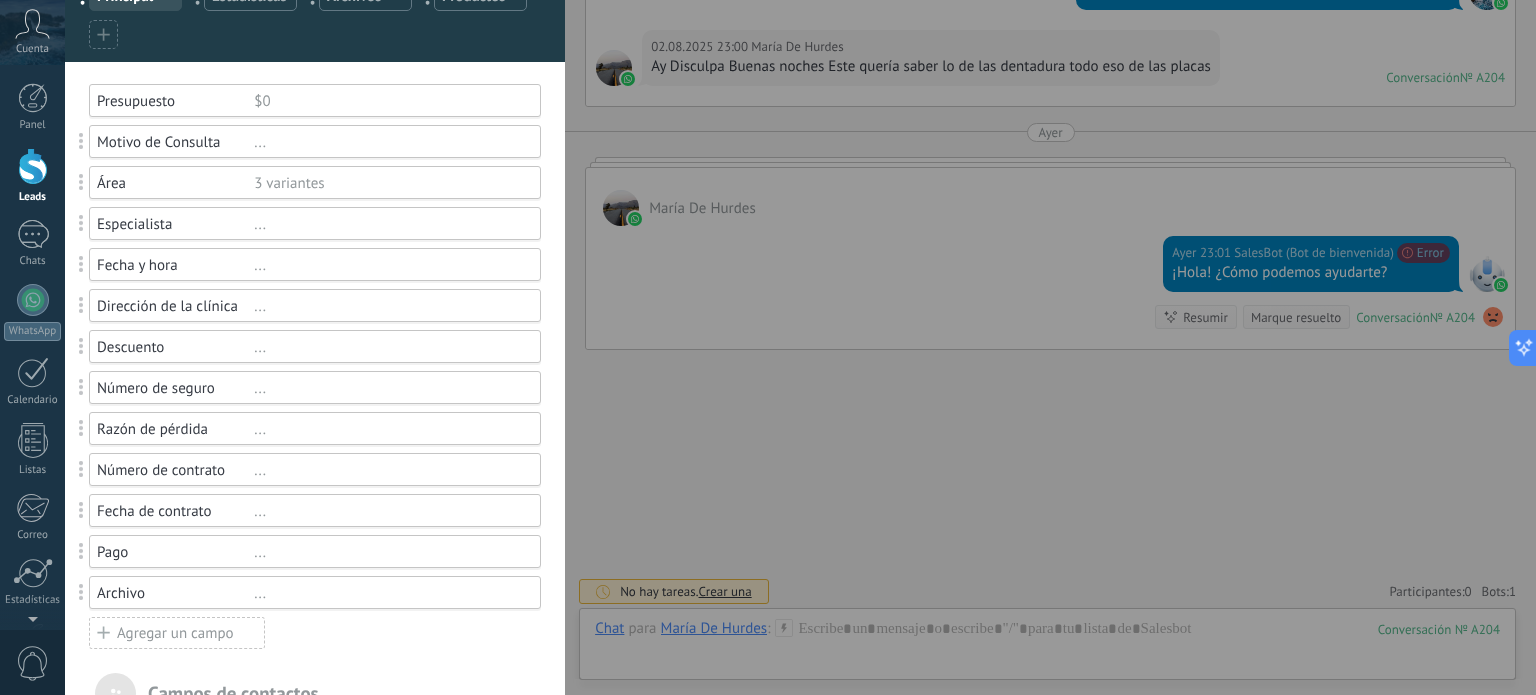 scroll, scrollTop: 134, scrollLeft: 0, axis: vertical 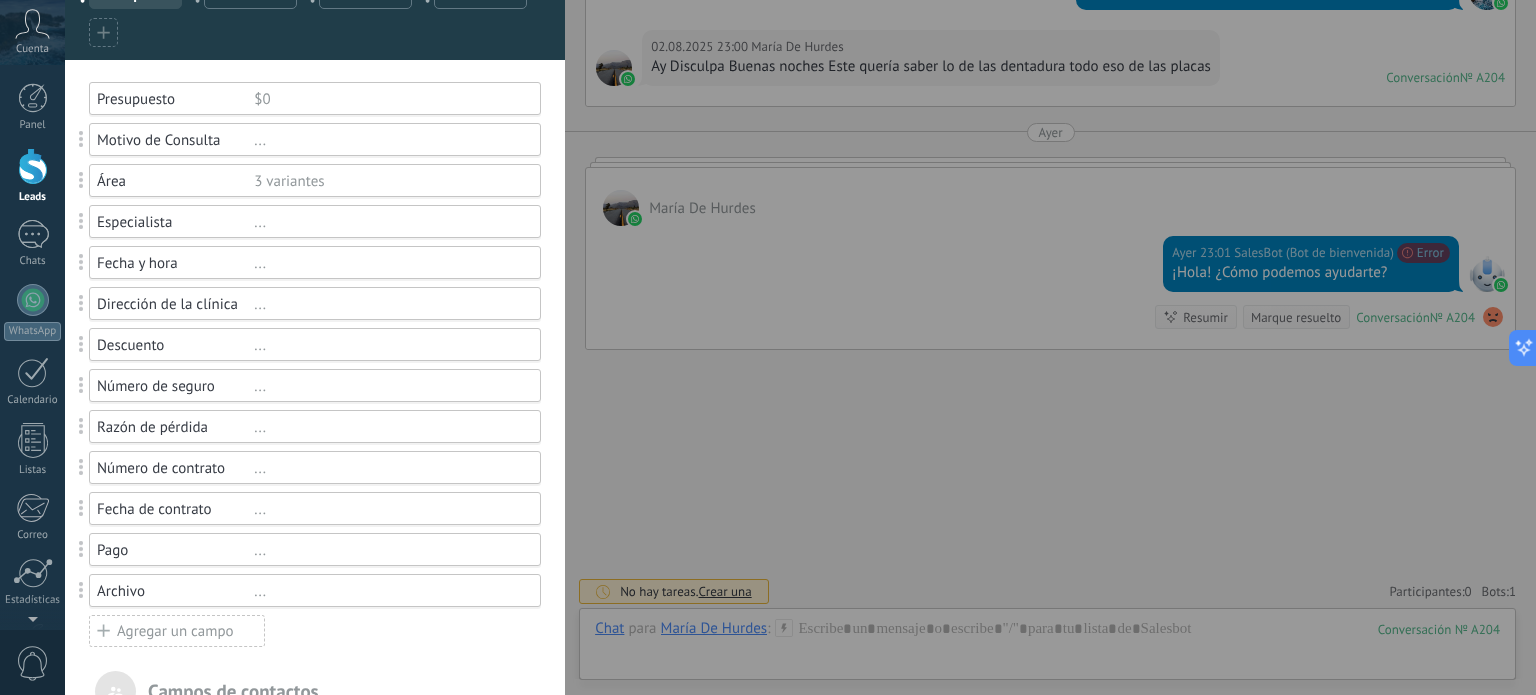 click on "..." at bounding box center [388, 509] 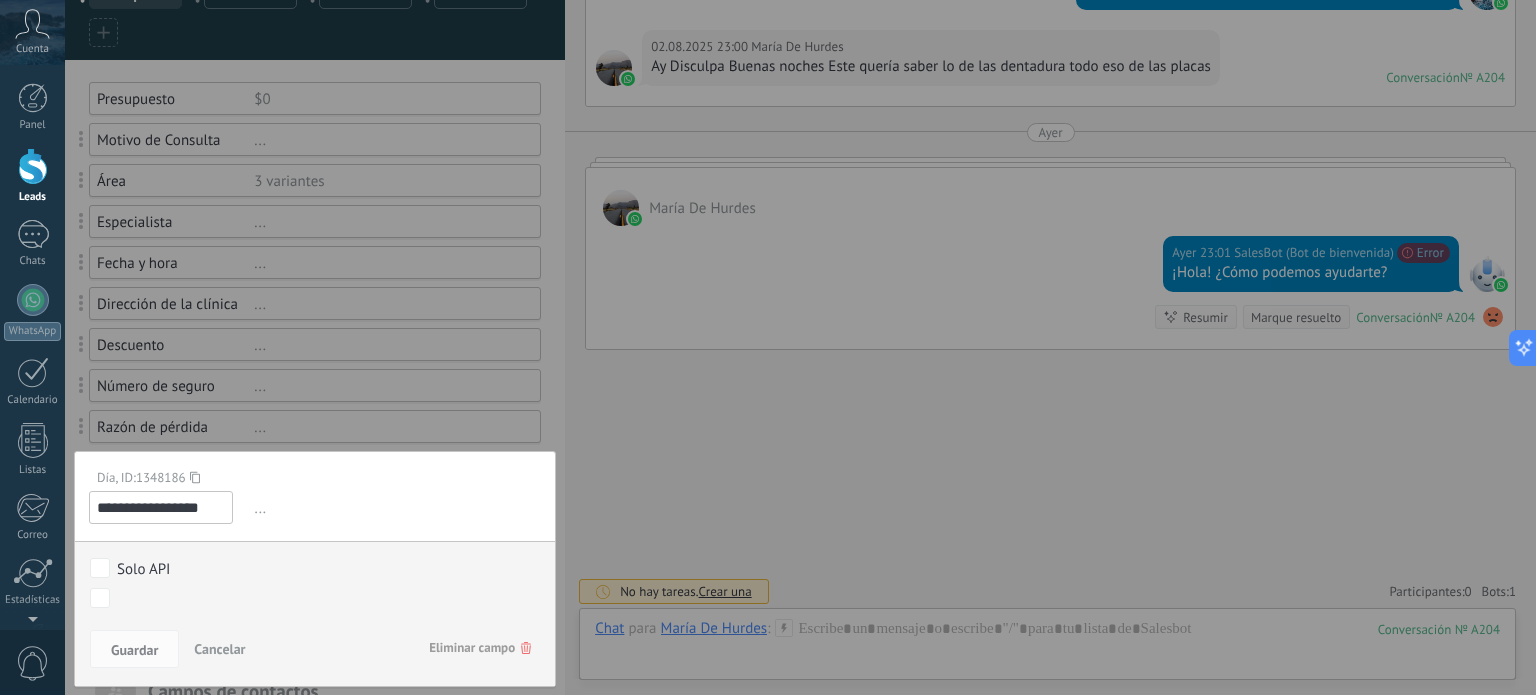 click on "Eliminar campo" at bounding box center (480, 648) 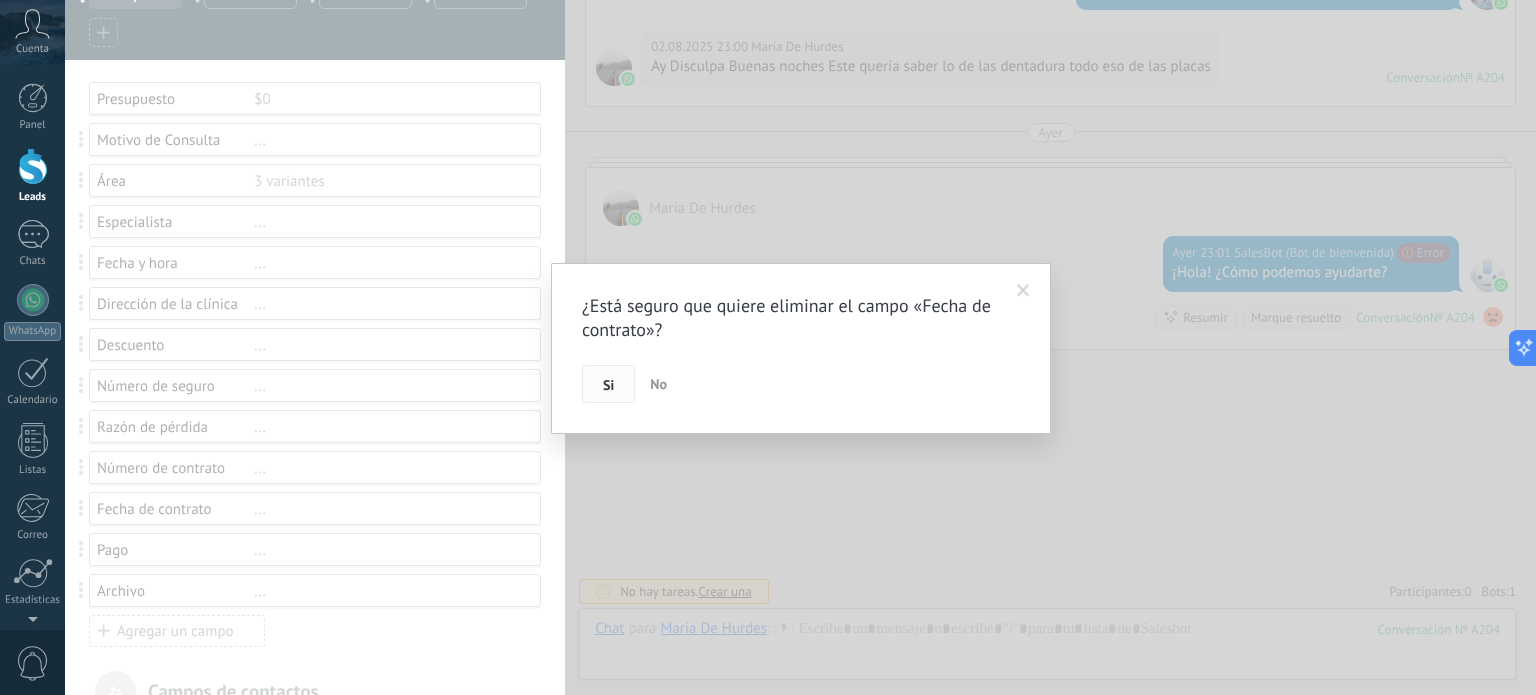 click on "Si" at bounding box center (608, 384) 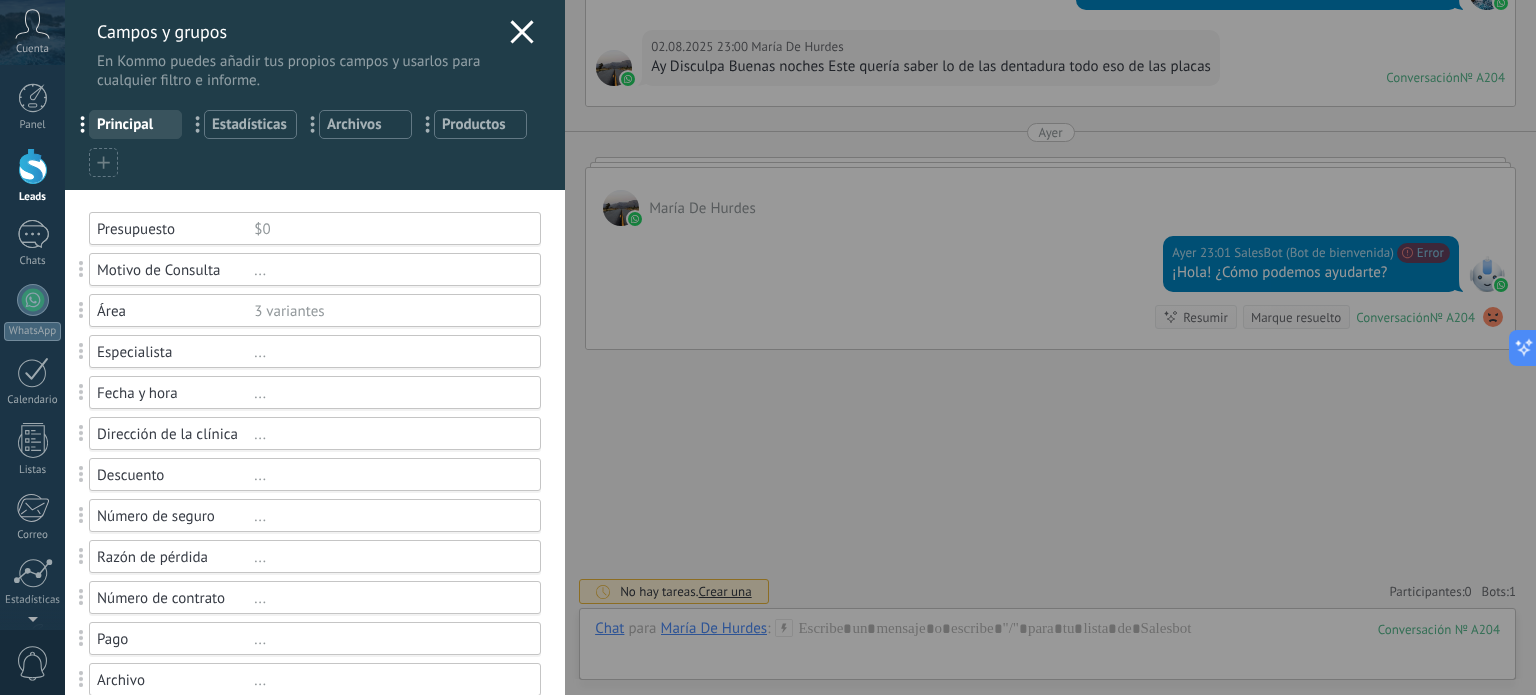 scroll, scrollTop: 0, scrollLeft: 0, axis: both 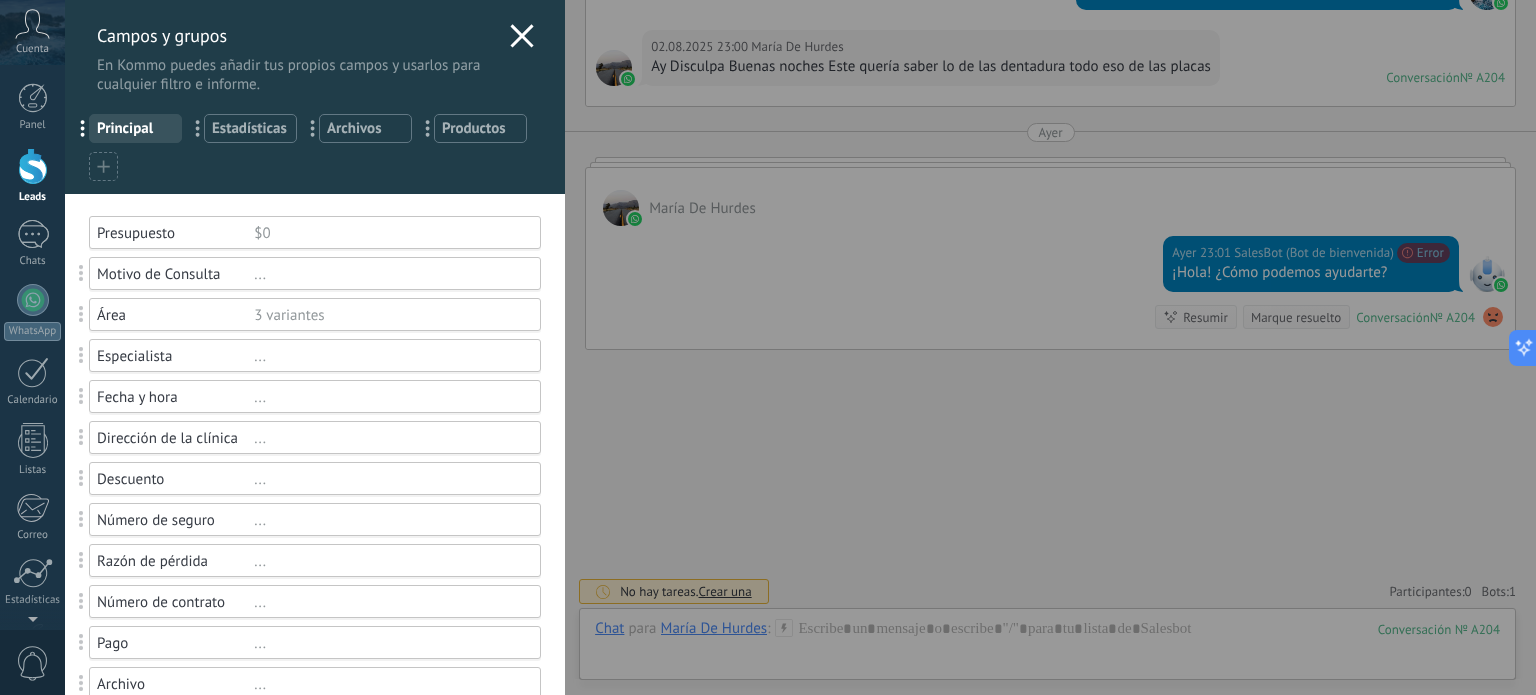 click 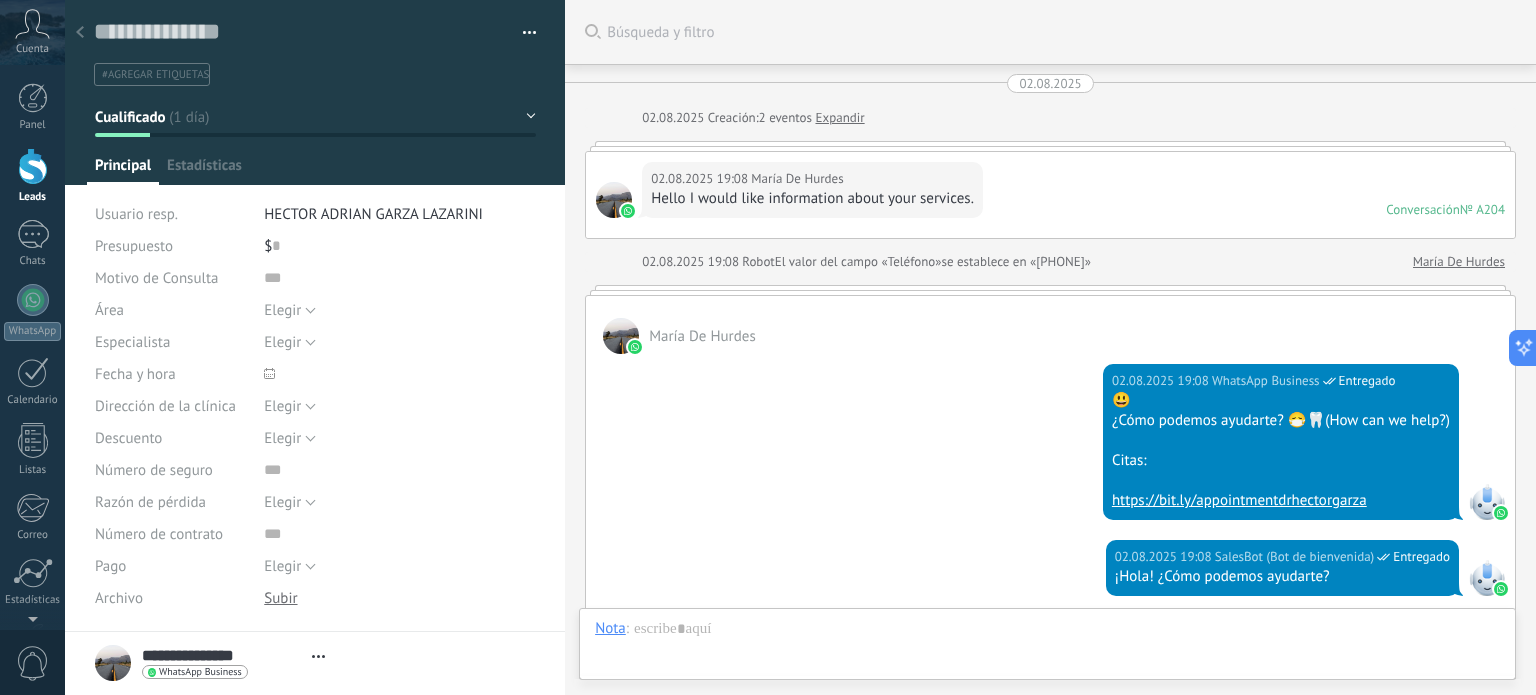 type on "**********" 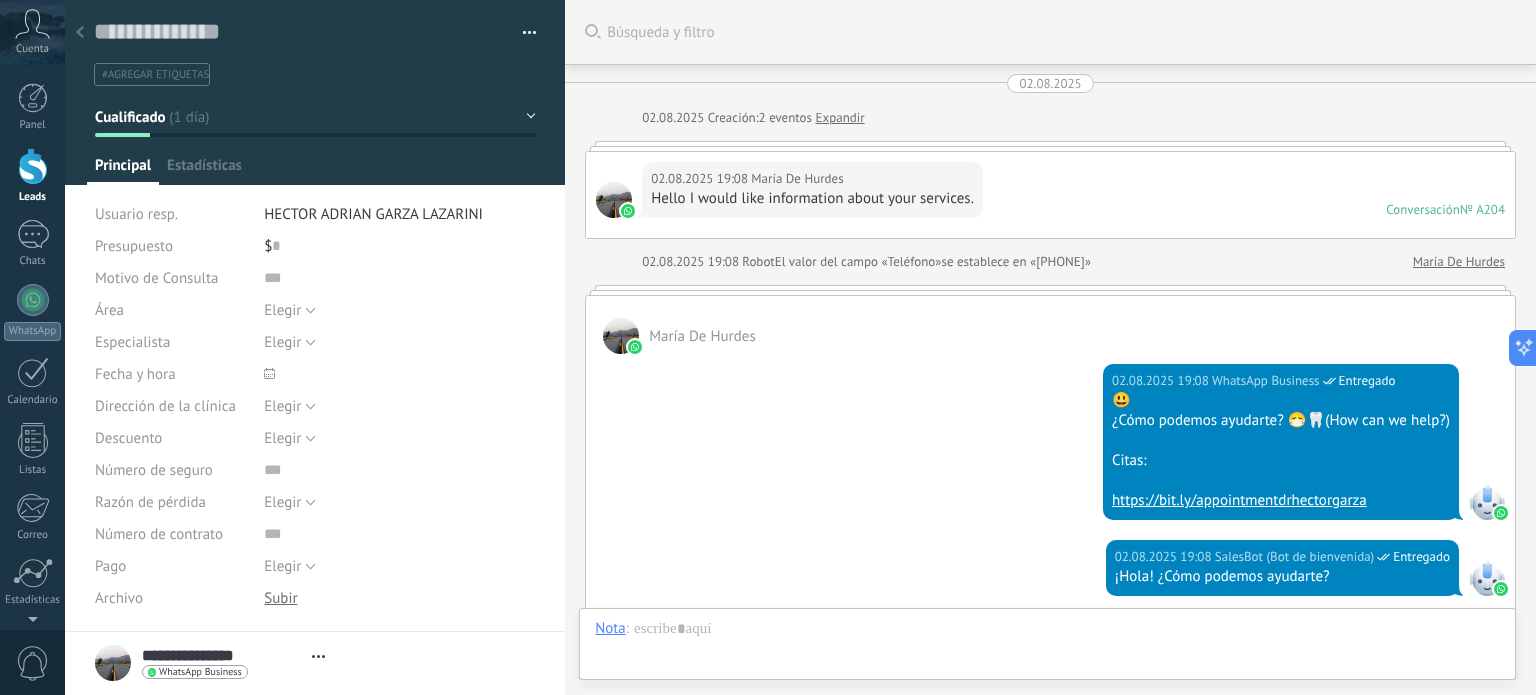 scroll, scrollTop: 1735, scrollLeft: 0, axis: vertical 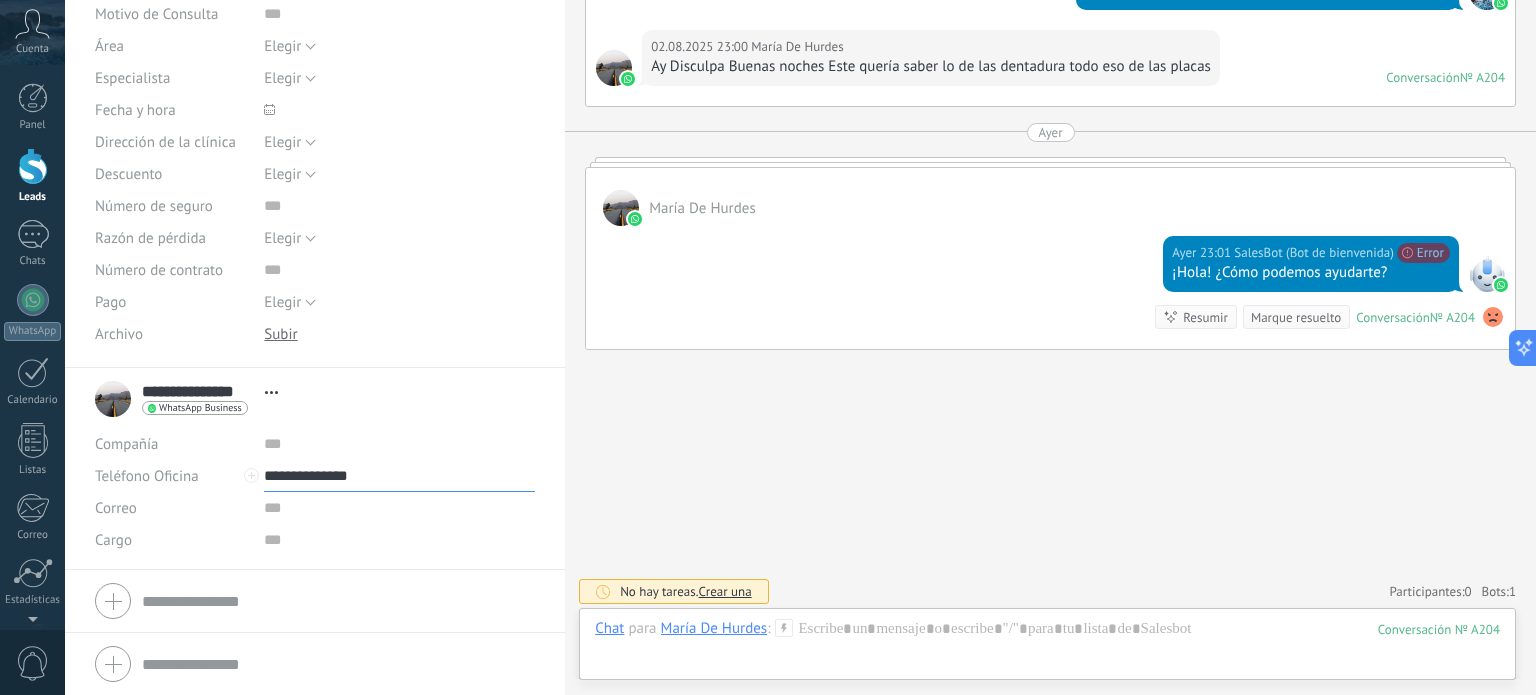 click on "**********" at bounding box center [399, 476] 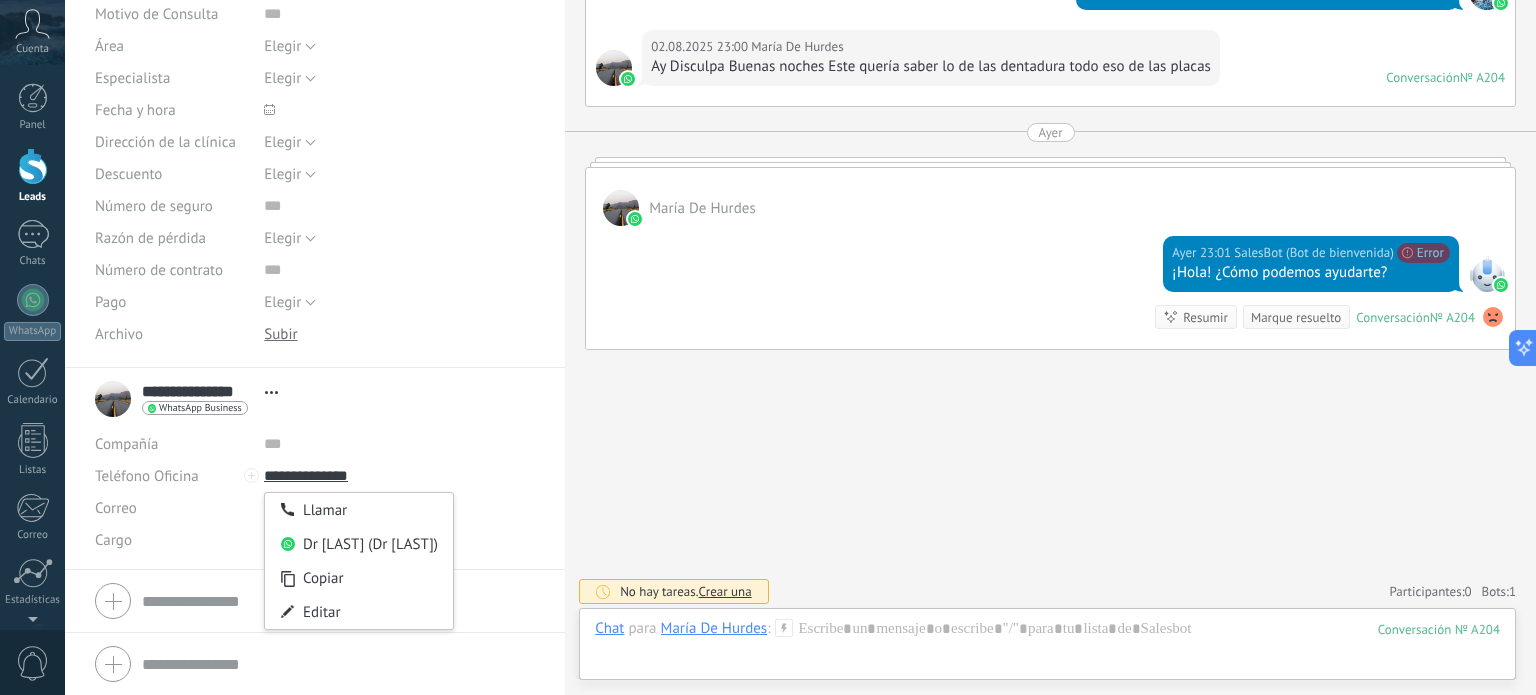 click on "Buscar Búsqueda y filtro Carga más 02.08.2025 02.08.2025 Creación: 2 eventos Expandir 02.08.2025 19:08 [FIRST] [LAST] Hello I would like information about your services. Conversación № A204 Conversación № A204 02.08.2025 19:08 Robot El valor del campo «Teléfono» se establece en «[PHONE]» [FIRST] [LAST] [FIRST] [LAST] 02.08.2025 19:08 WhatsApp Business Entregado 😃 ¿Cómo podemos ayudarte? 😷🦷(How can we help?) Citas: https://bit.ly/appointmentdr[LAST] 02.08.2025 19:08 SalesBot (Bot de bienvenida) Entregado ¡Hola! ¿Cómo podemos ayudarte? 02.08.2025 19:08 [FIRST] [LAST] Lo que pasa que a mí se me pusieron Mis dientes y este y pues yo soy una persona de la tercera edad y vida no trabajo ni nada ¿Qué quiso decir el cliente? Emergencia Programar una cita Cita en linea 02.08.2025 19:09 [FIRST] [LAST] 02.08.2025 19:08 SalesBot ¡Hola! ¿Cómo podemos ayudarte? Emergencia 02.08.2025 19:24 [FIRST] [LAST] [LAST] Entregado [FIRST] 02.08.2025 19:24 Entregado № A204" at bounding box center [1050, -518] 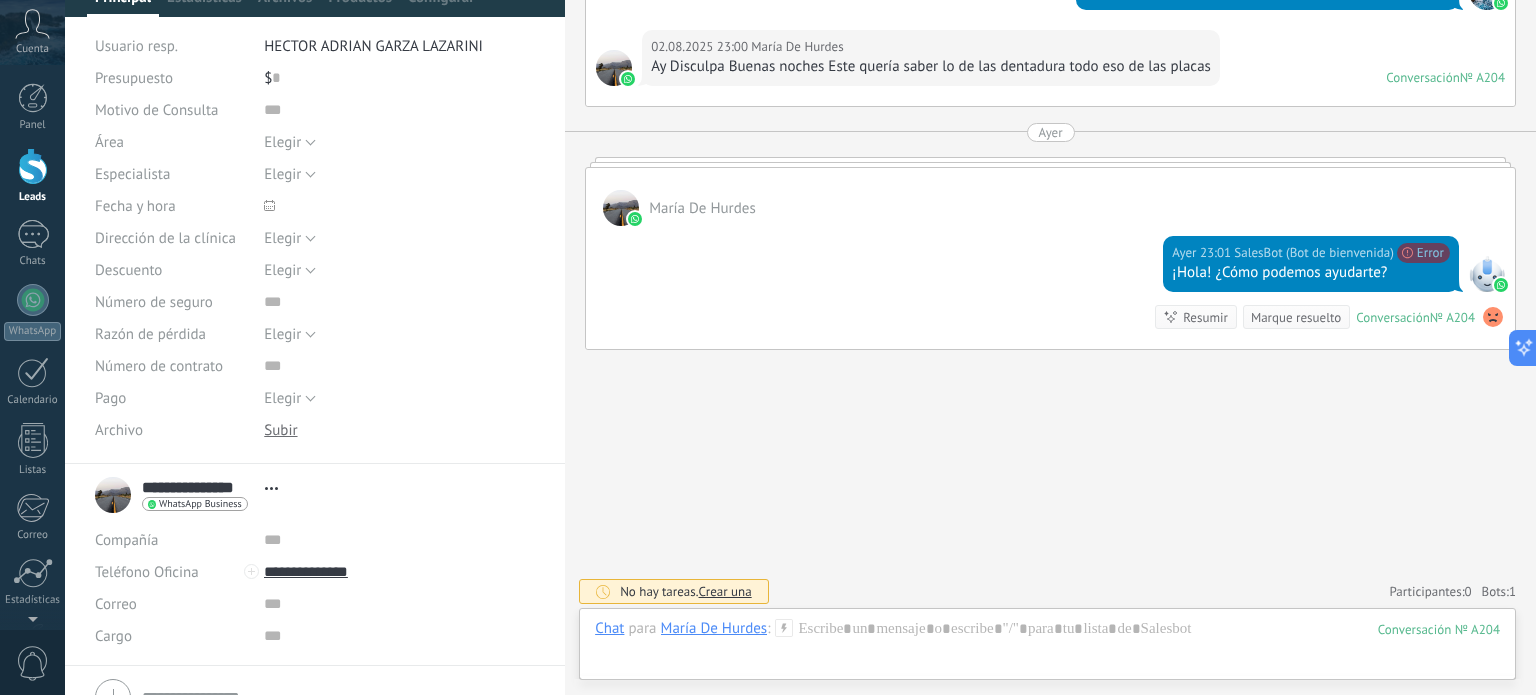 scroll, scrollTop: 0, scrollLeft: 0, axis: both 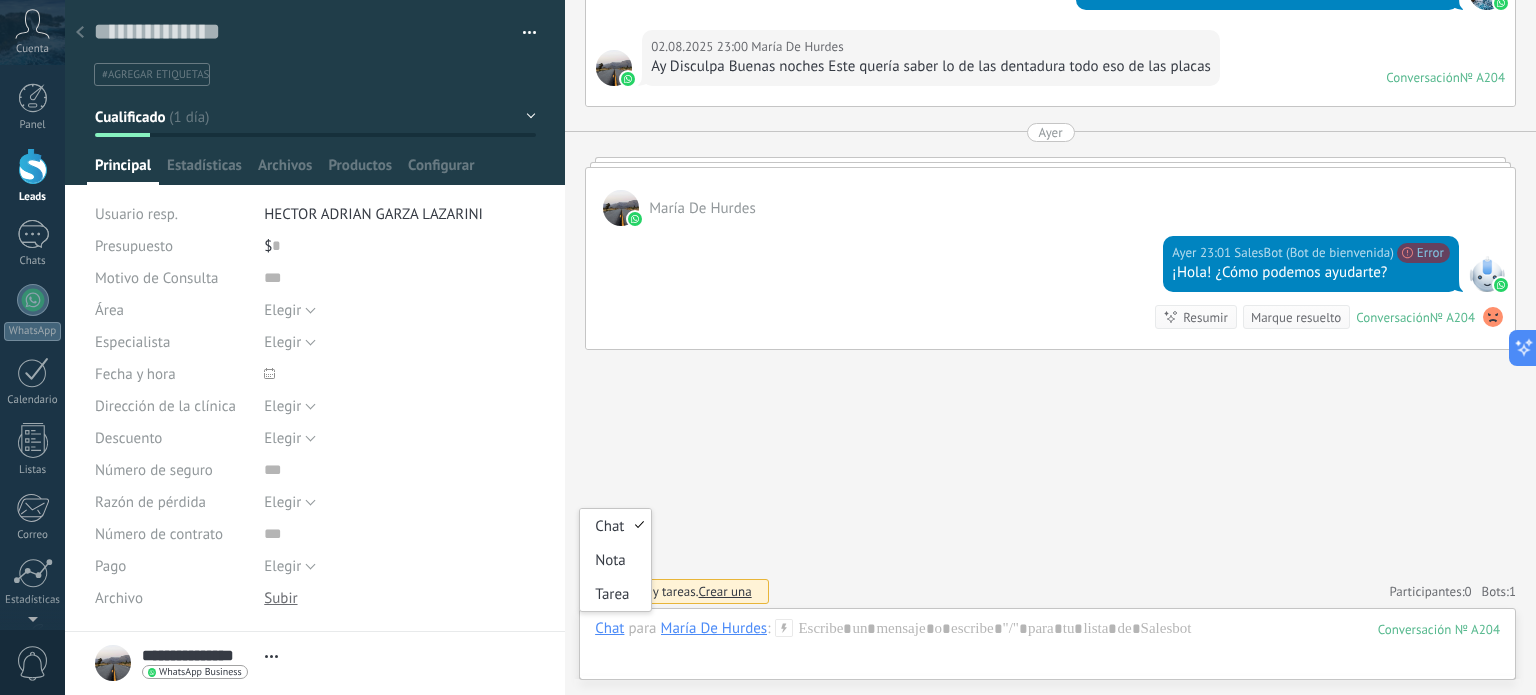 click on "Chat" at bounding box center (609, 628) 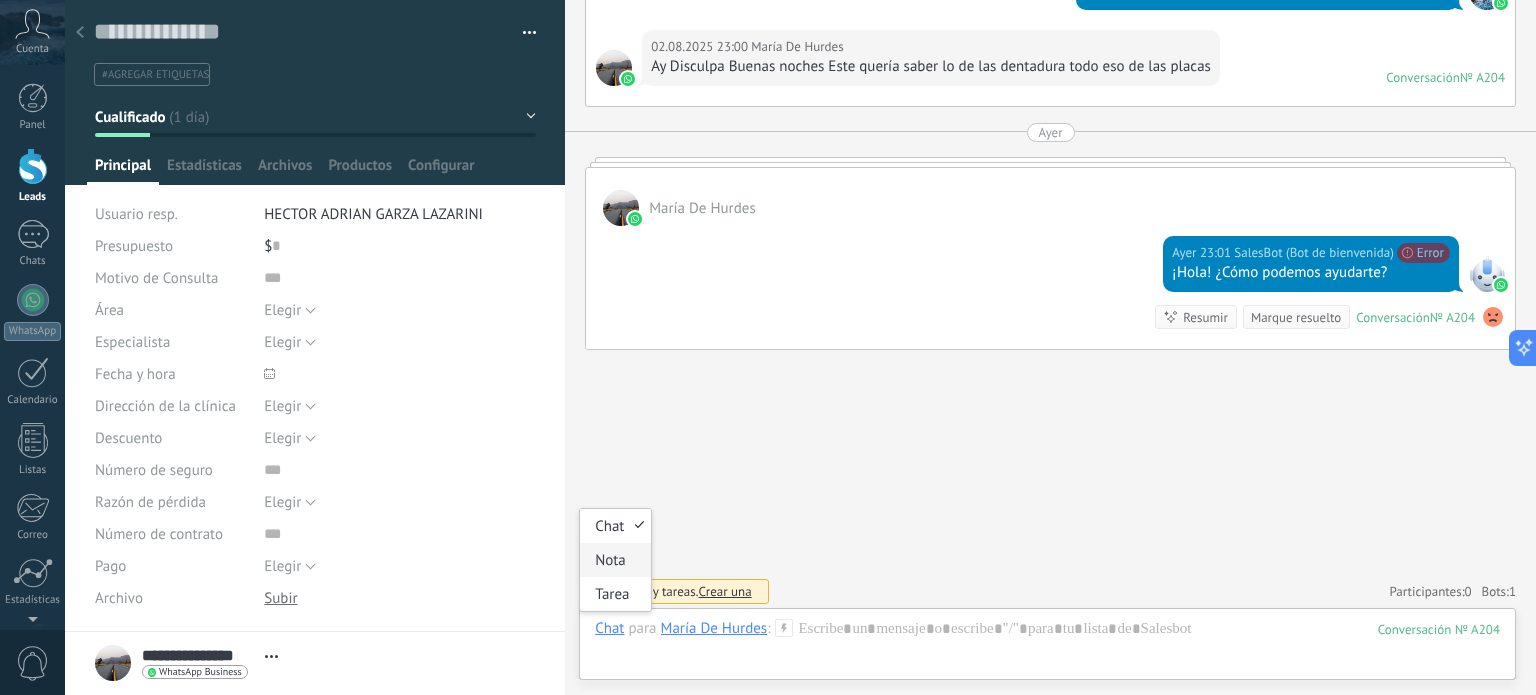 click on "Nota" at bounding box center (615, 560) 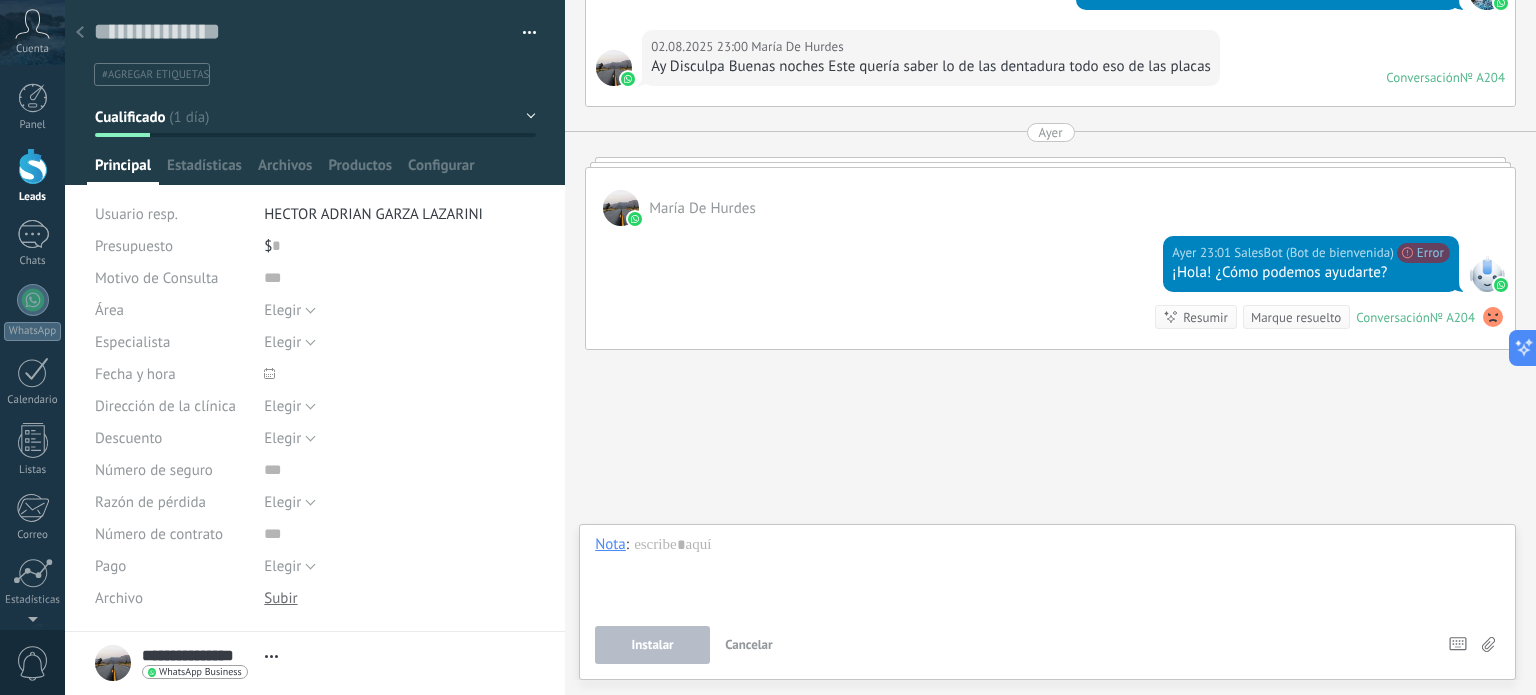 type 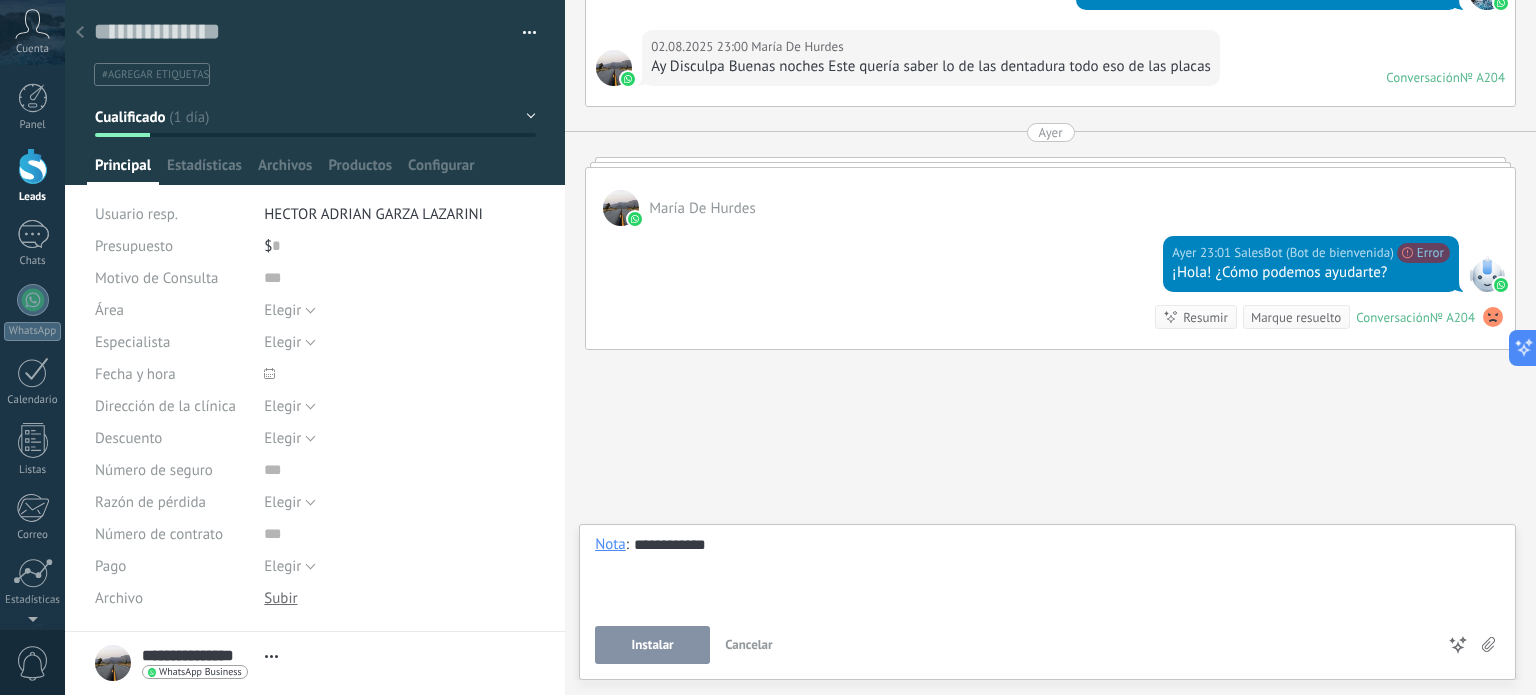 click on "Instalar" at bounding box center [653, 645] 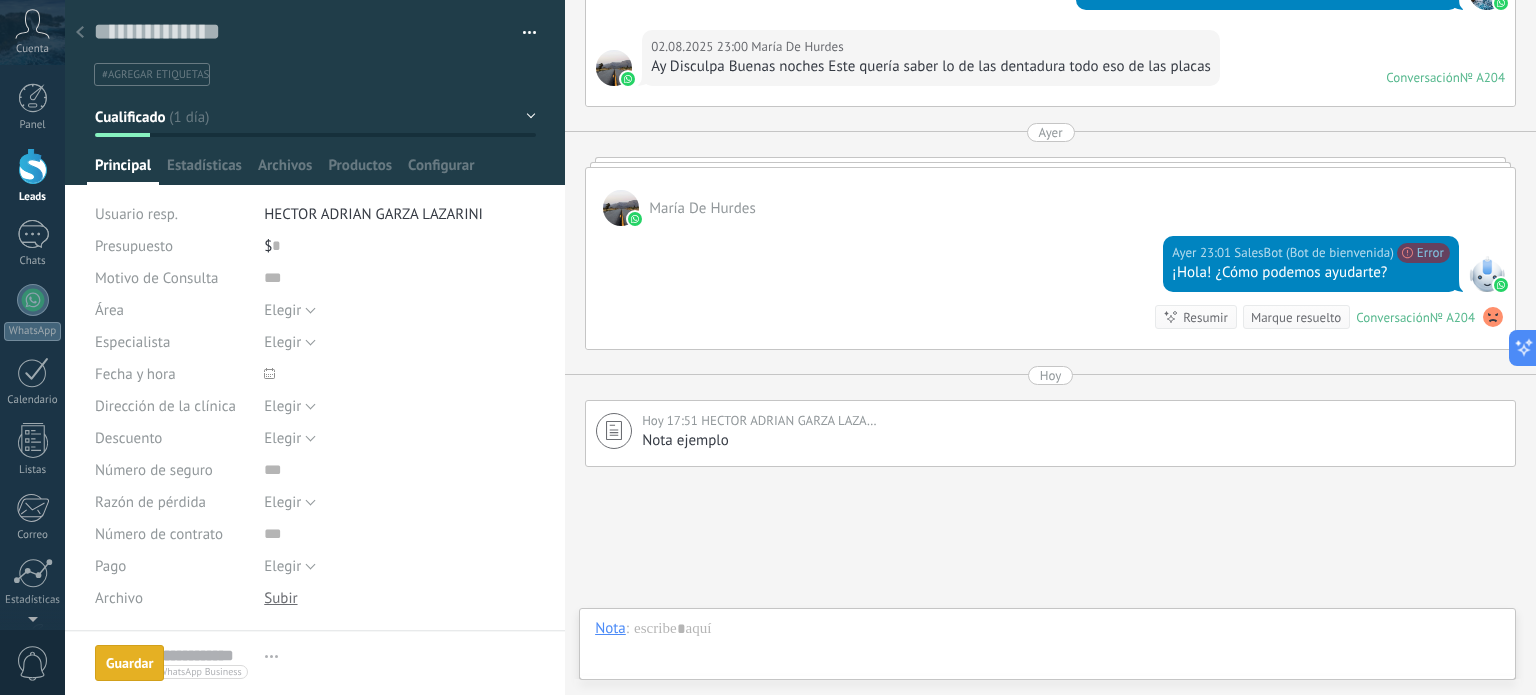 scroll, scrollTop: 1852, scrollLeft: 0, axis: vertical 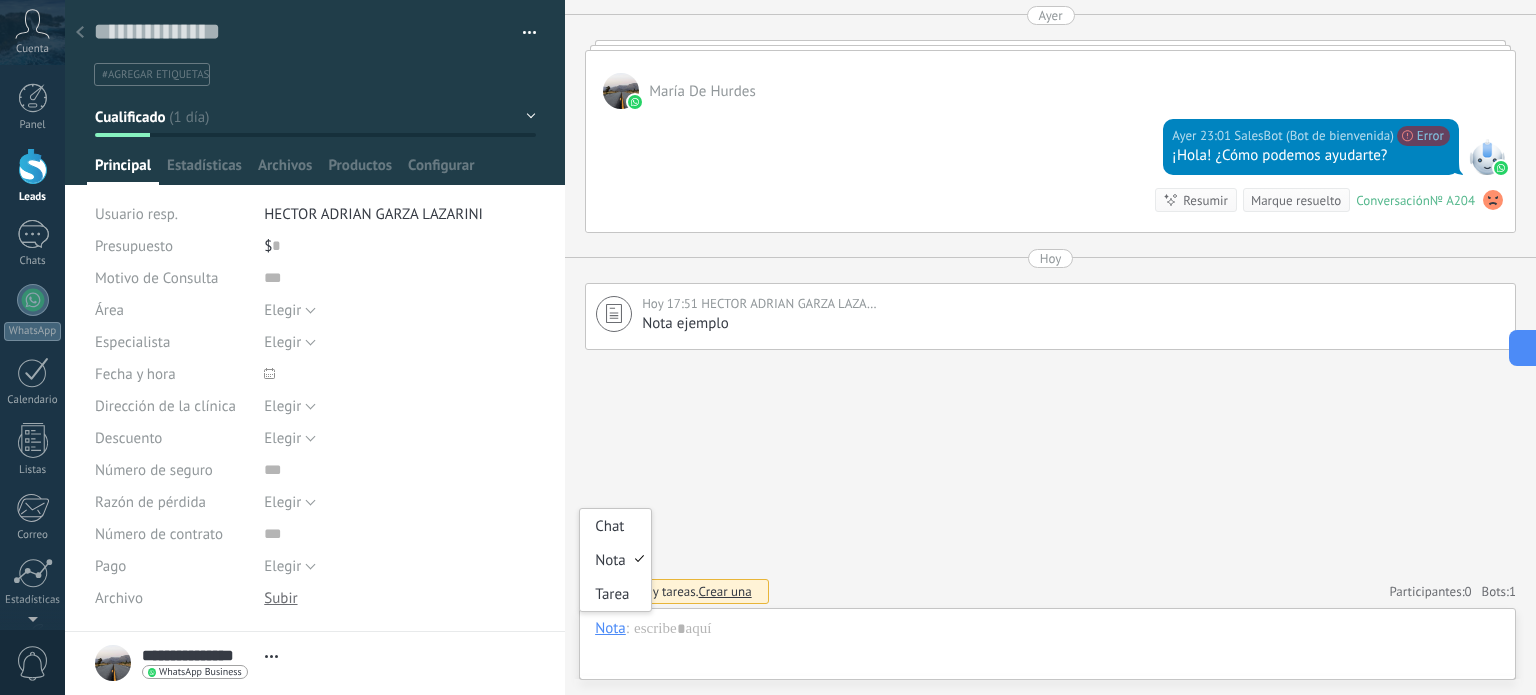 click on "Nota" at bounding box center (610, 628) 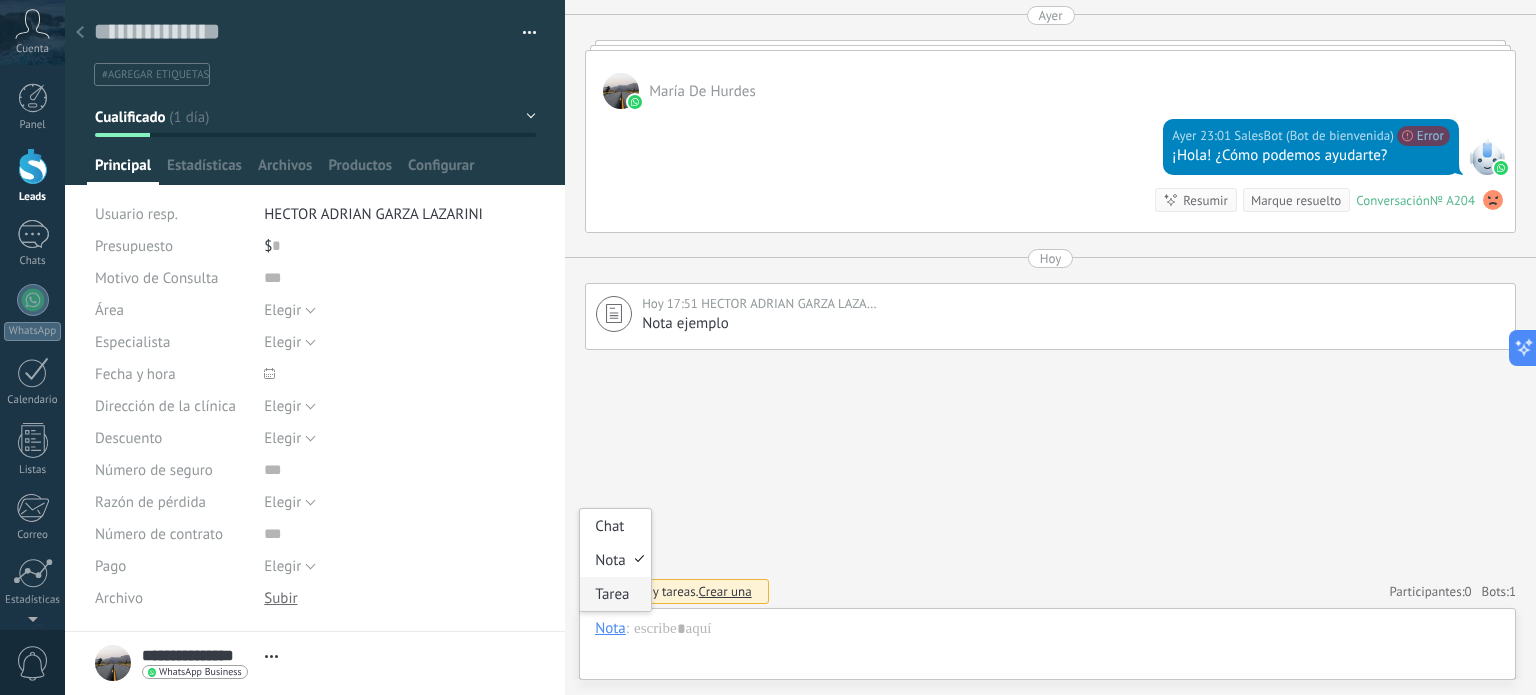 click on "Tarea" at bounding box center (615, 594) 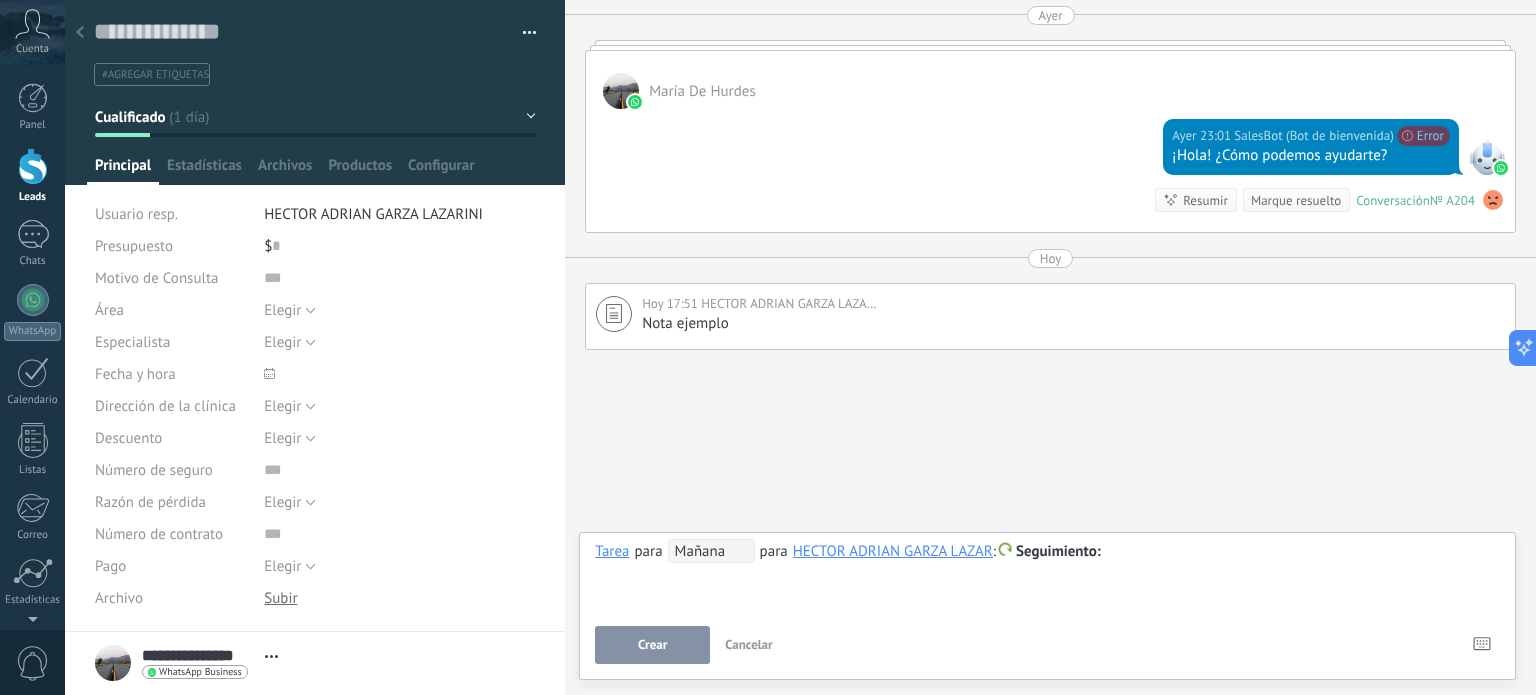 click on "Mañana" at bounding box center [711, 551] 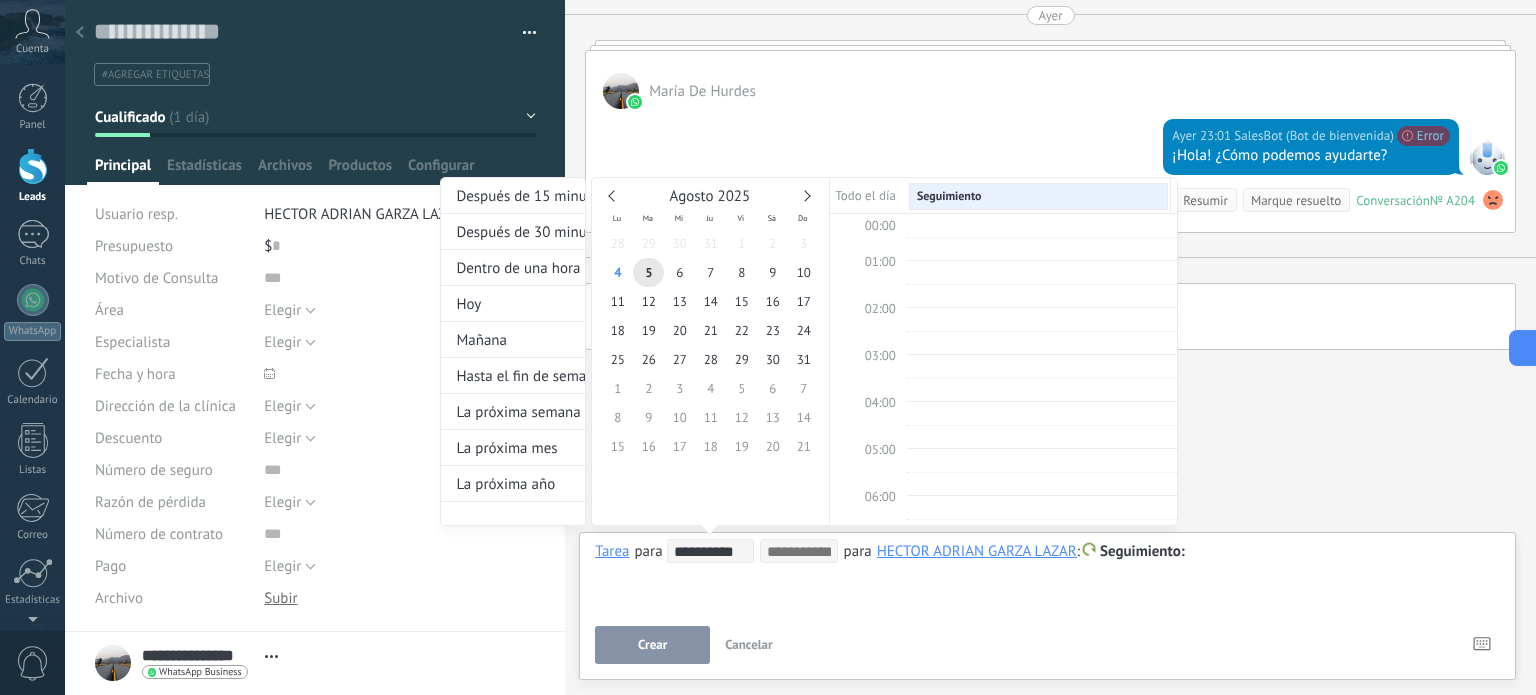 scroll, scrollTop: 374, scrollLeft: 0, axis: vertical 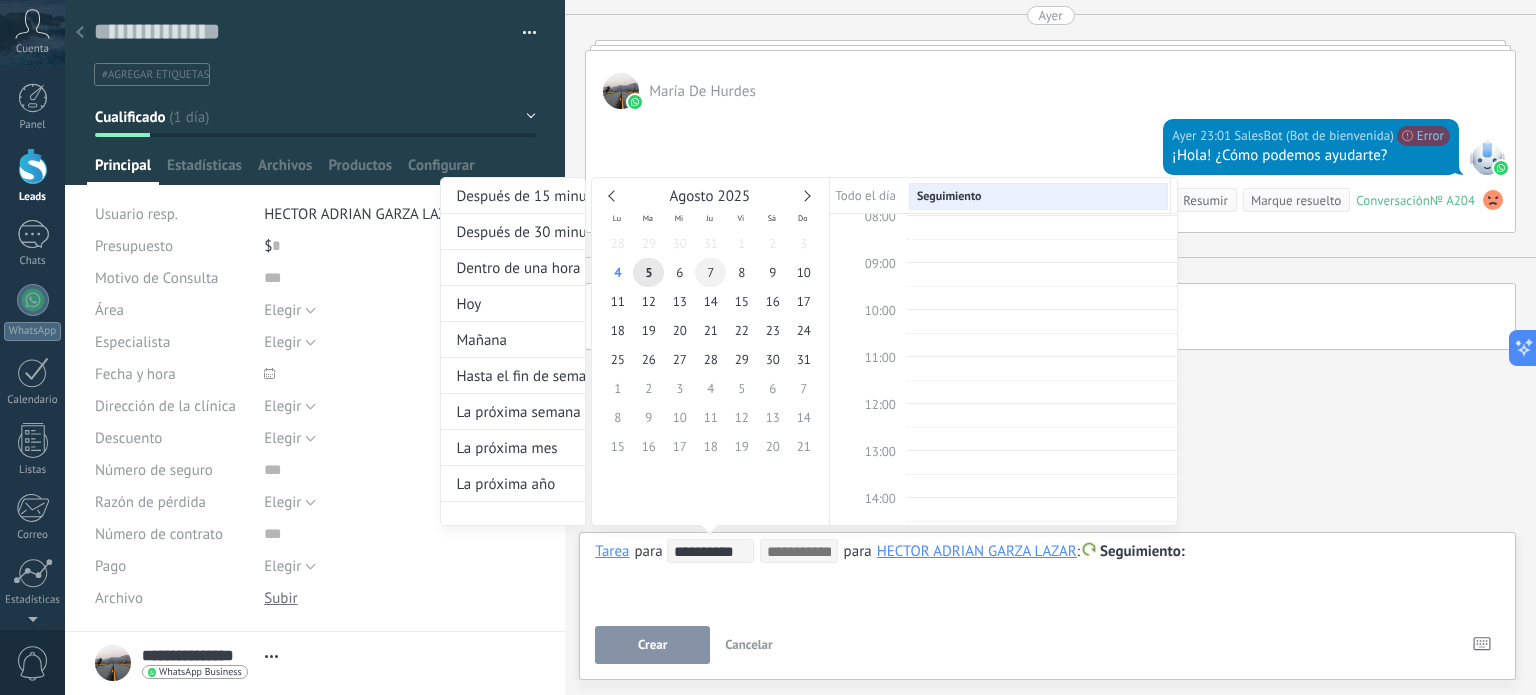 click on "7" at bounding box center (710, 272) 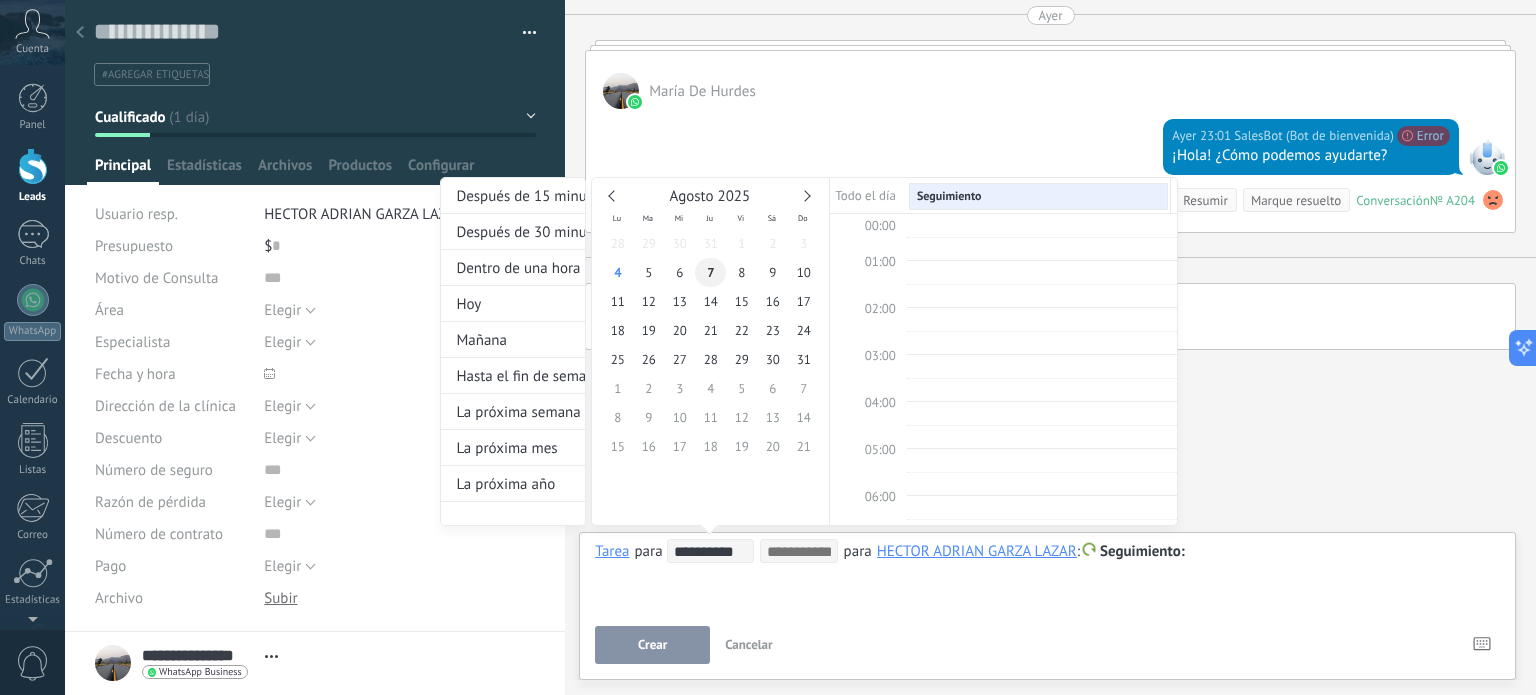 scroll, scrollTop: 374, scrollLeft: 0, axis: vertical 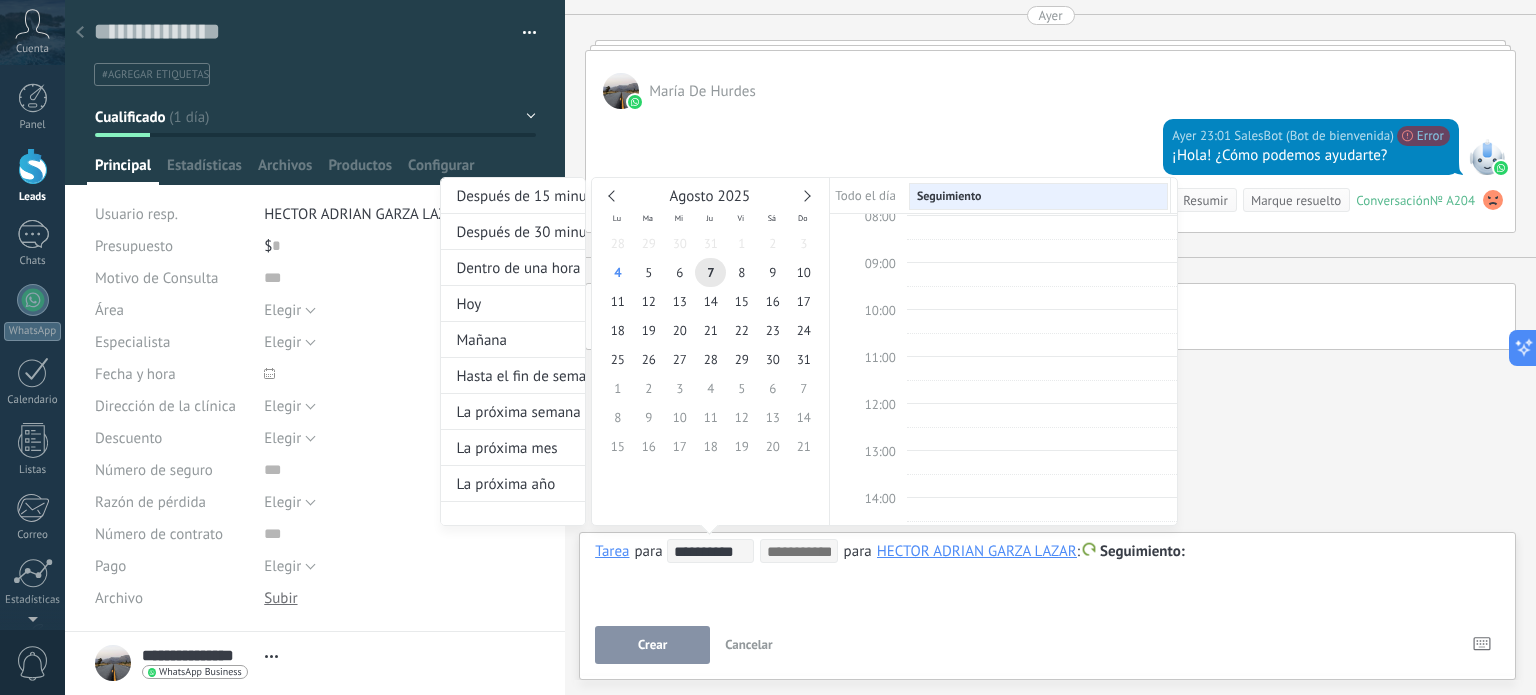 type on "**********" 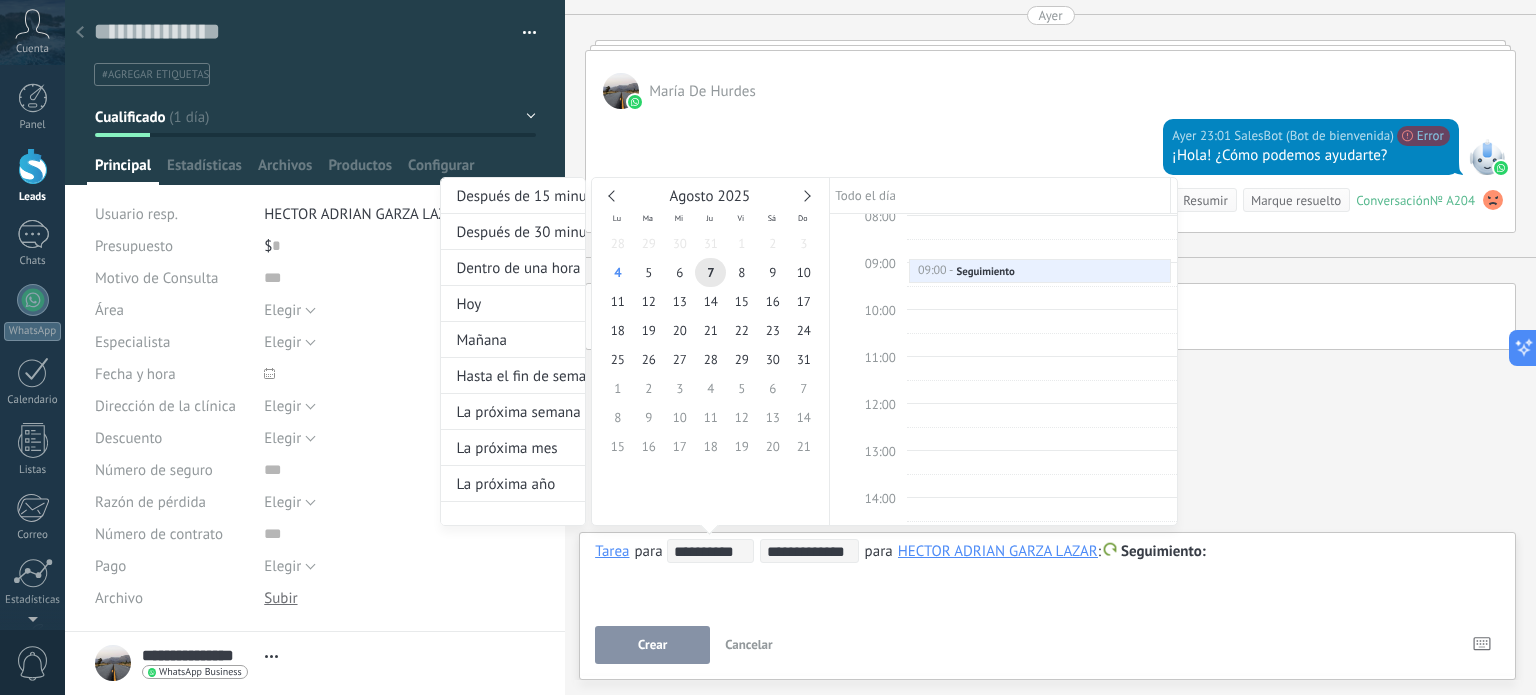click at bounding box center (768, 347) 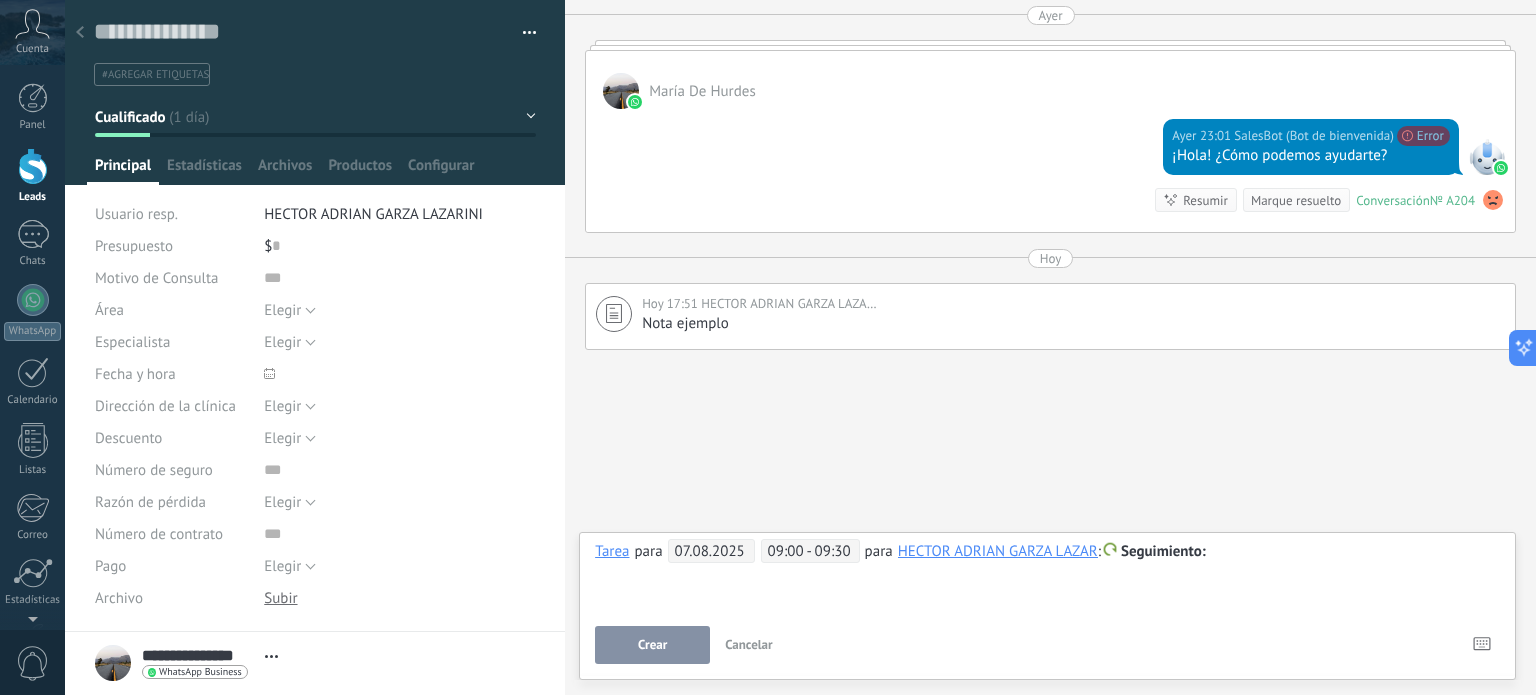 click at bounding box center (1047, 552) 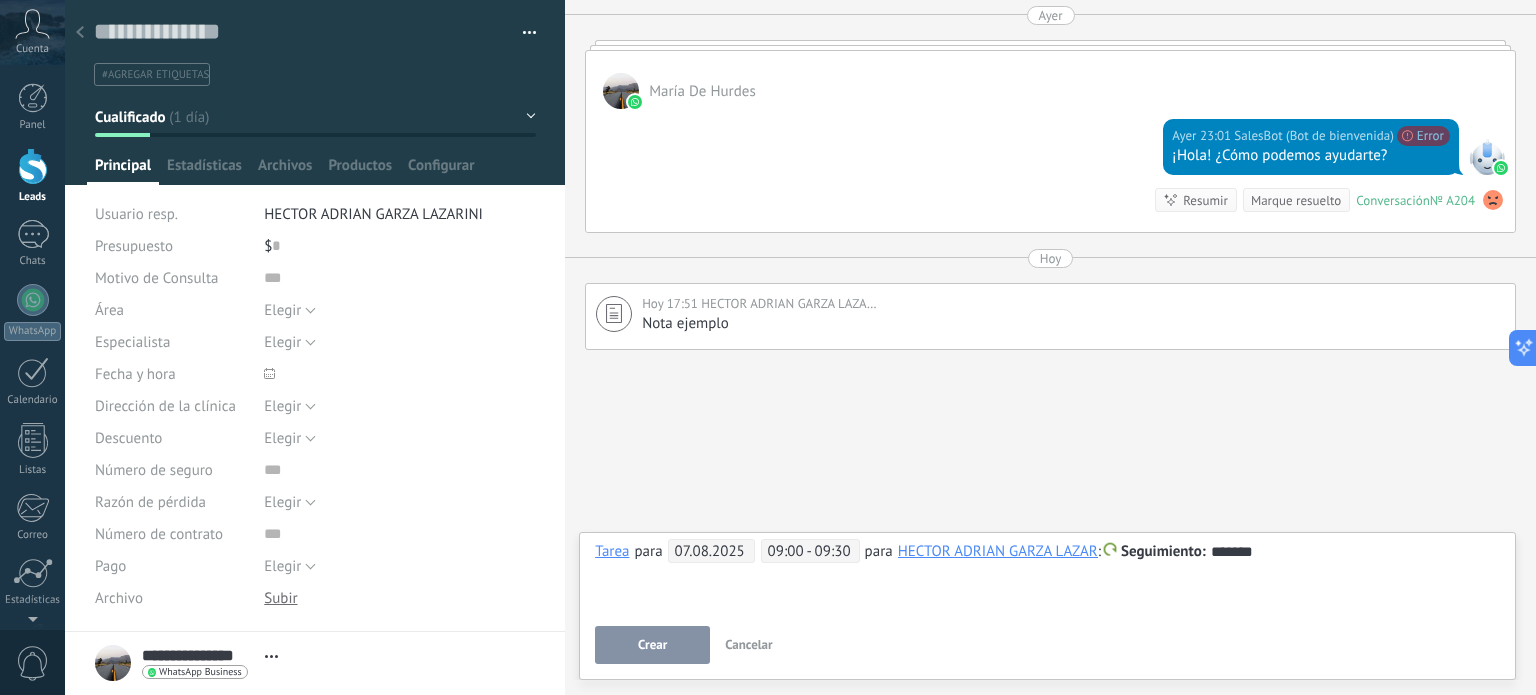 click on "Crear" at bounding box center (652, 645) 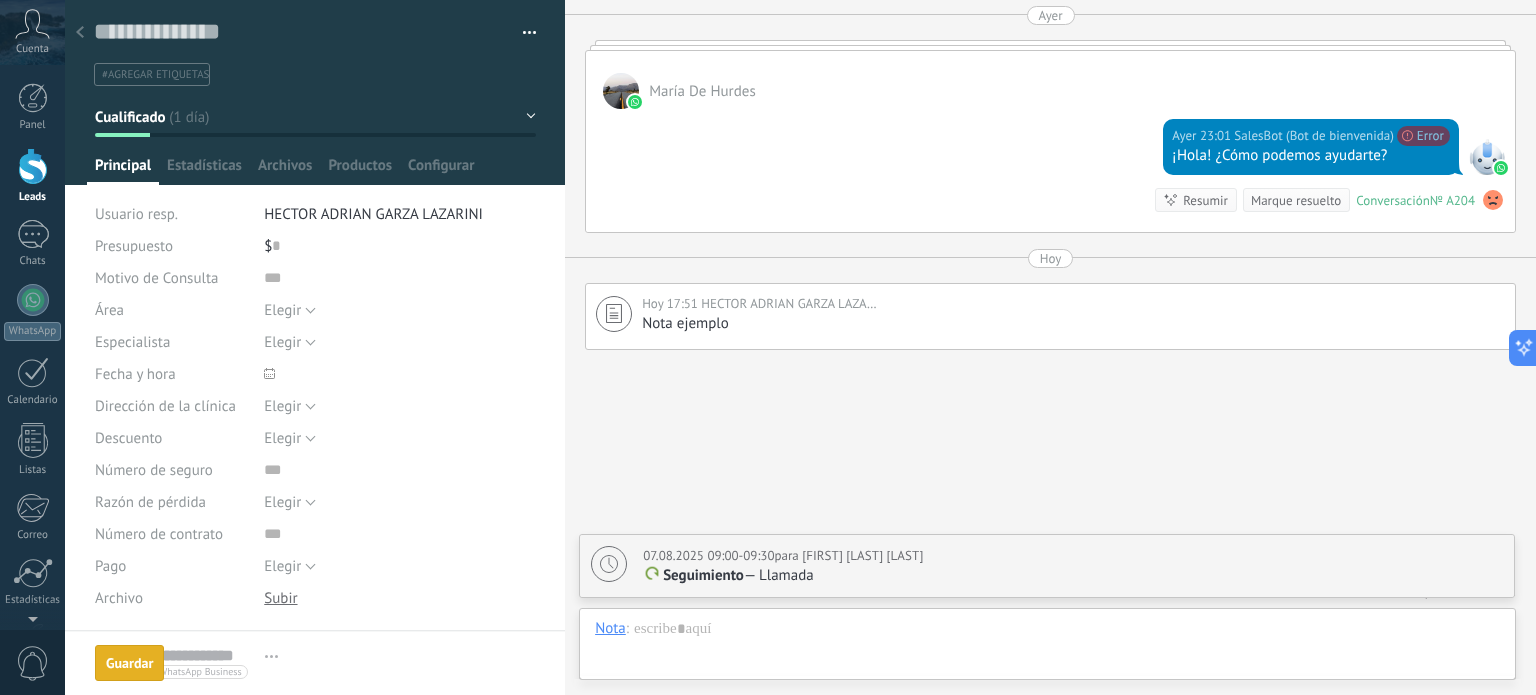 scroll, scrollTop: 1920, scrollLeft: 0, axis: vertical 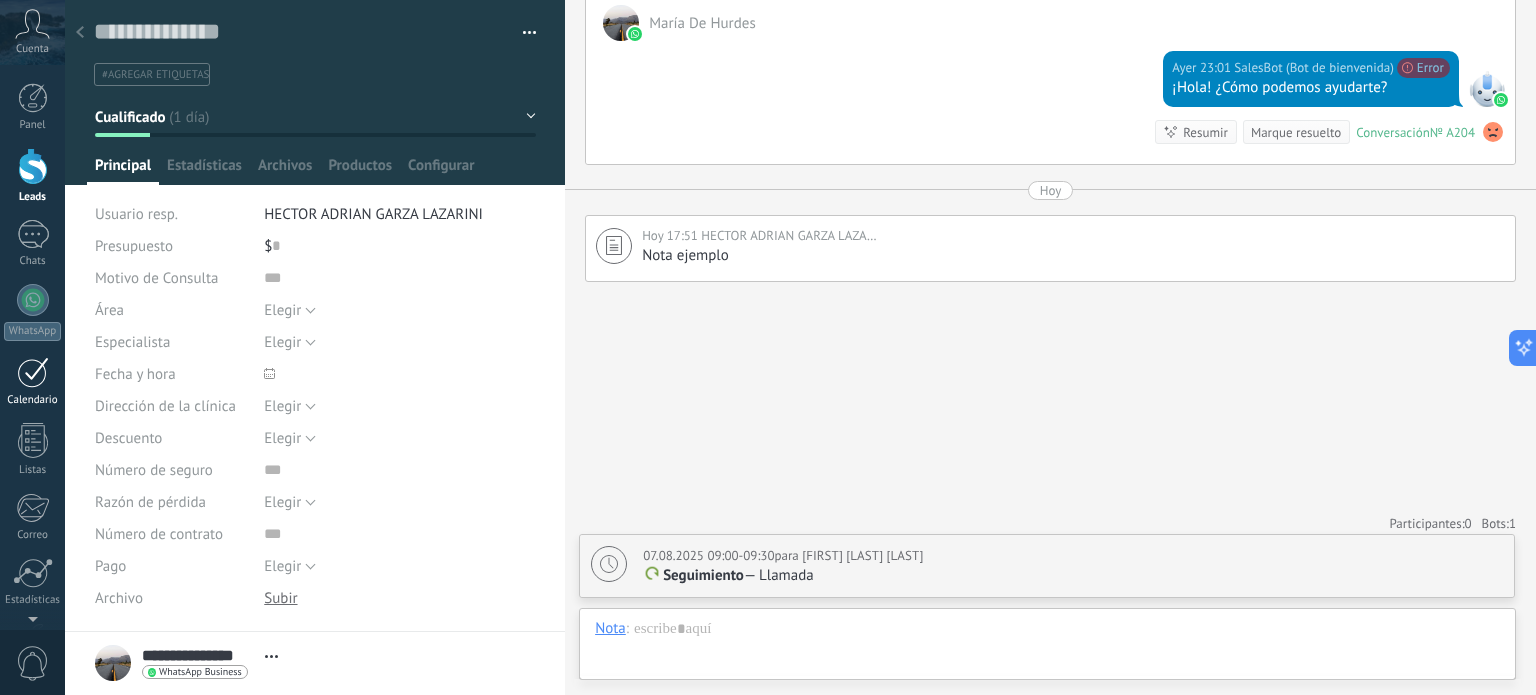 click at bounding box center (33, 372) 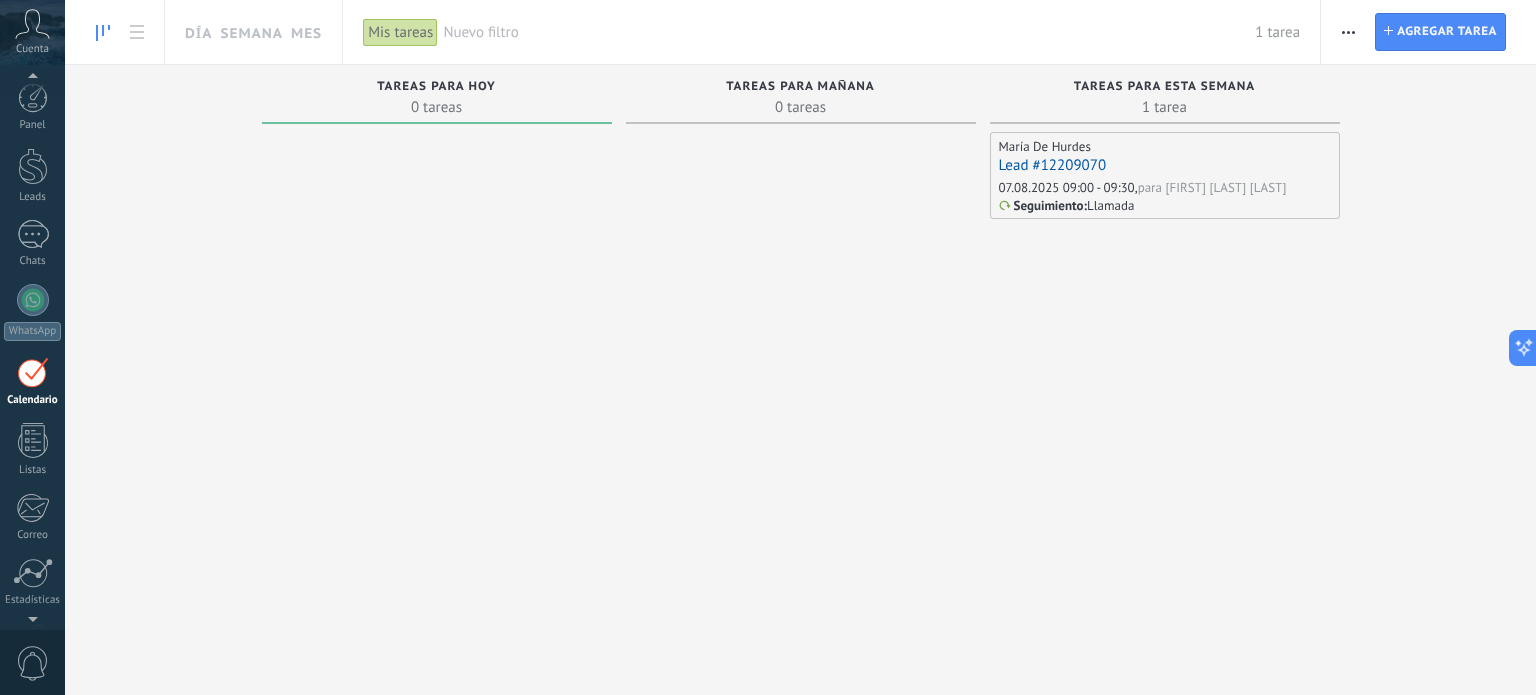 scroll, scrollTop: 56, scrollLeft: 0, axis: vertical 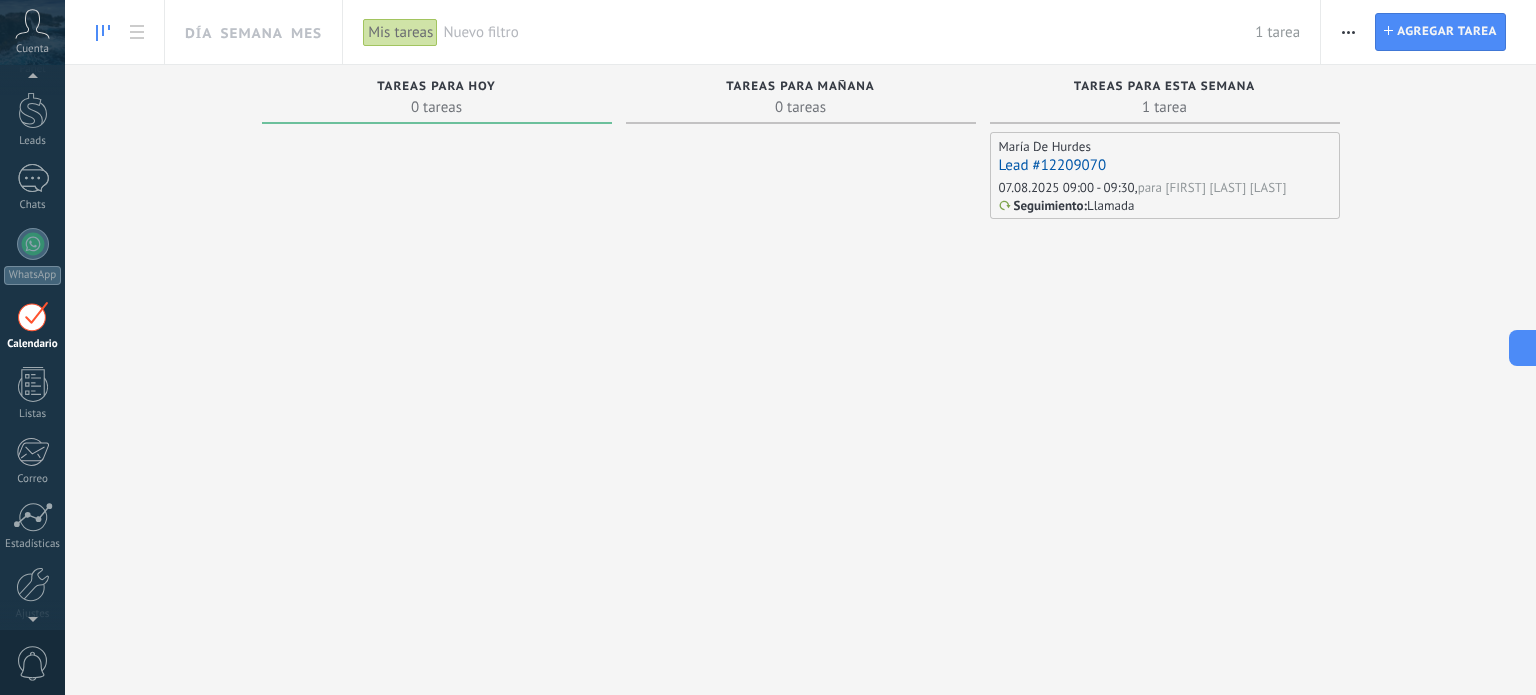 click on "Lead #12209070" at bounding box center [1053, 165] 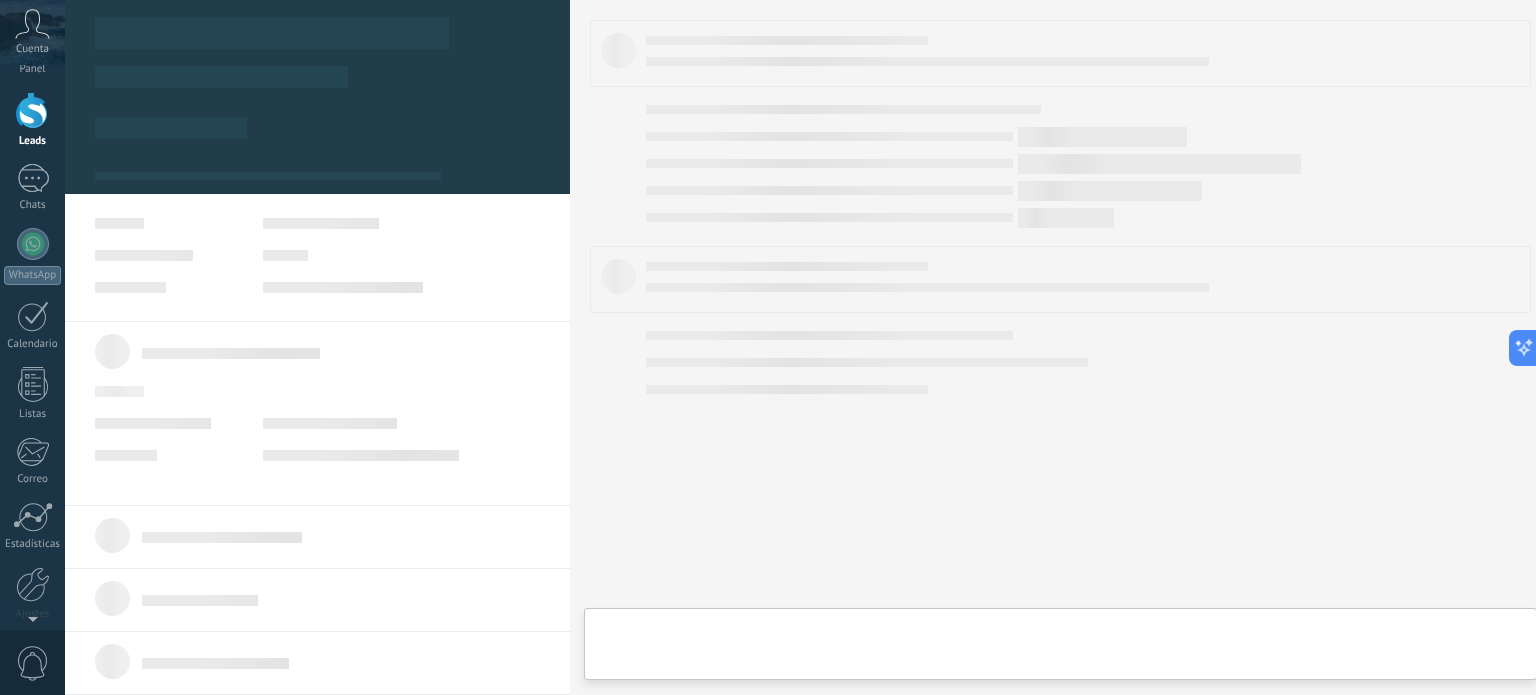 scroll, scrollTop: 0, scrollLeft: 0, axis: both 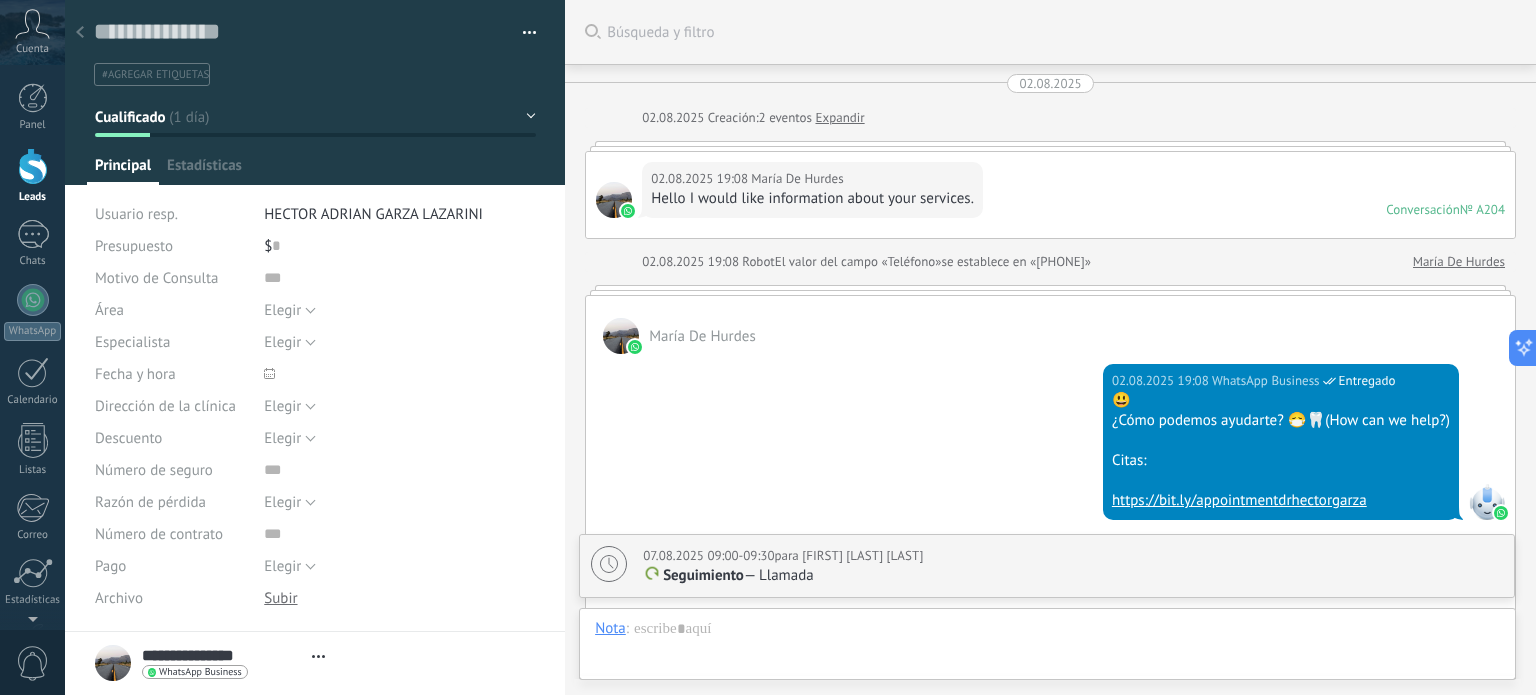 type on "**********" 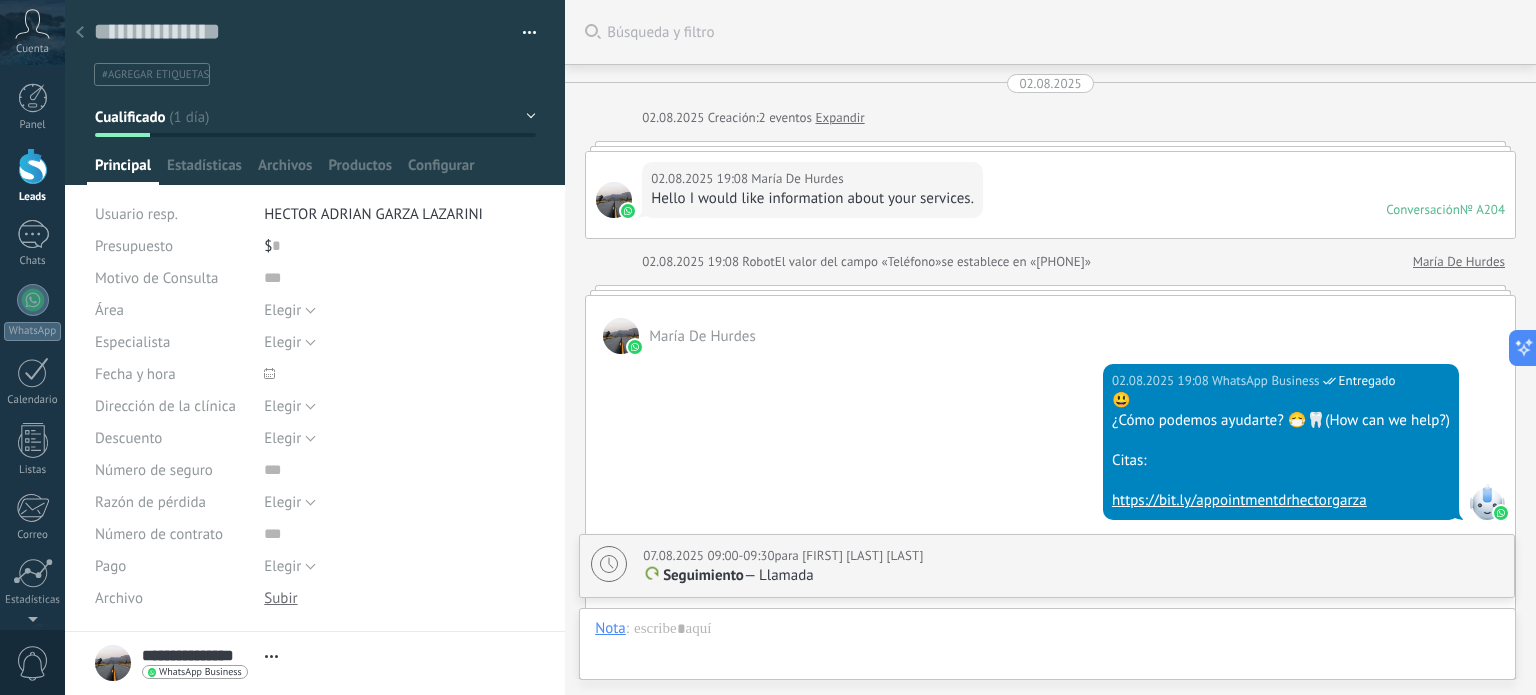 scroll, scrollTop: 1920, scrollLeft: 0, axis: vertical 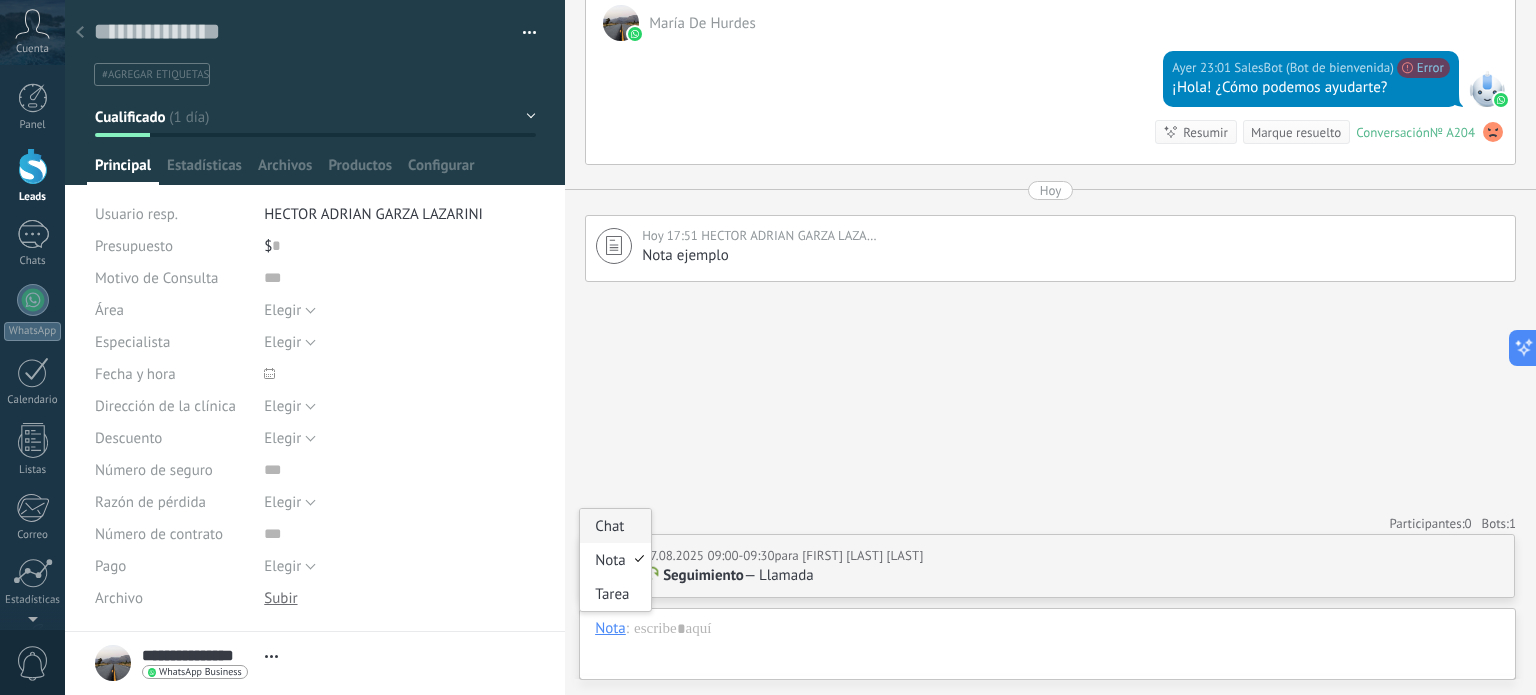 click on "Chat" at bounding box center (615, 526) 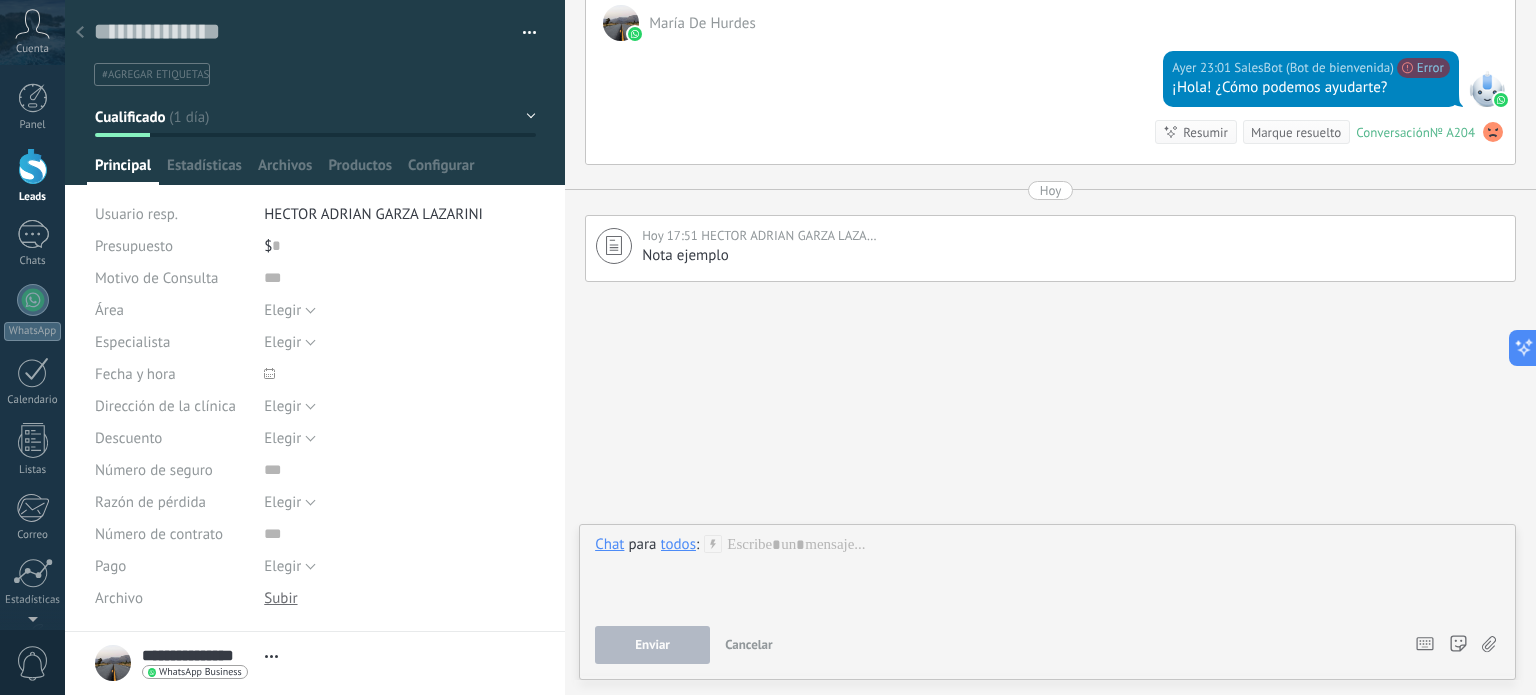 click at bounding box center [1047, 573] 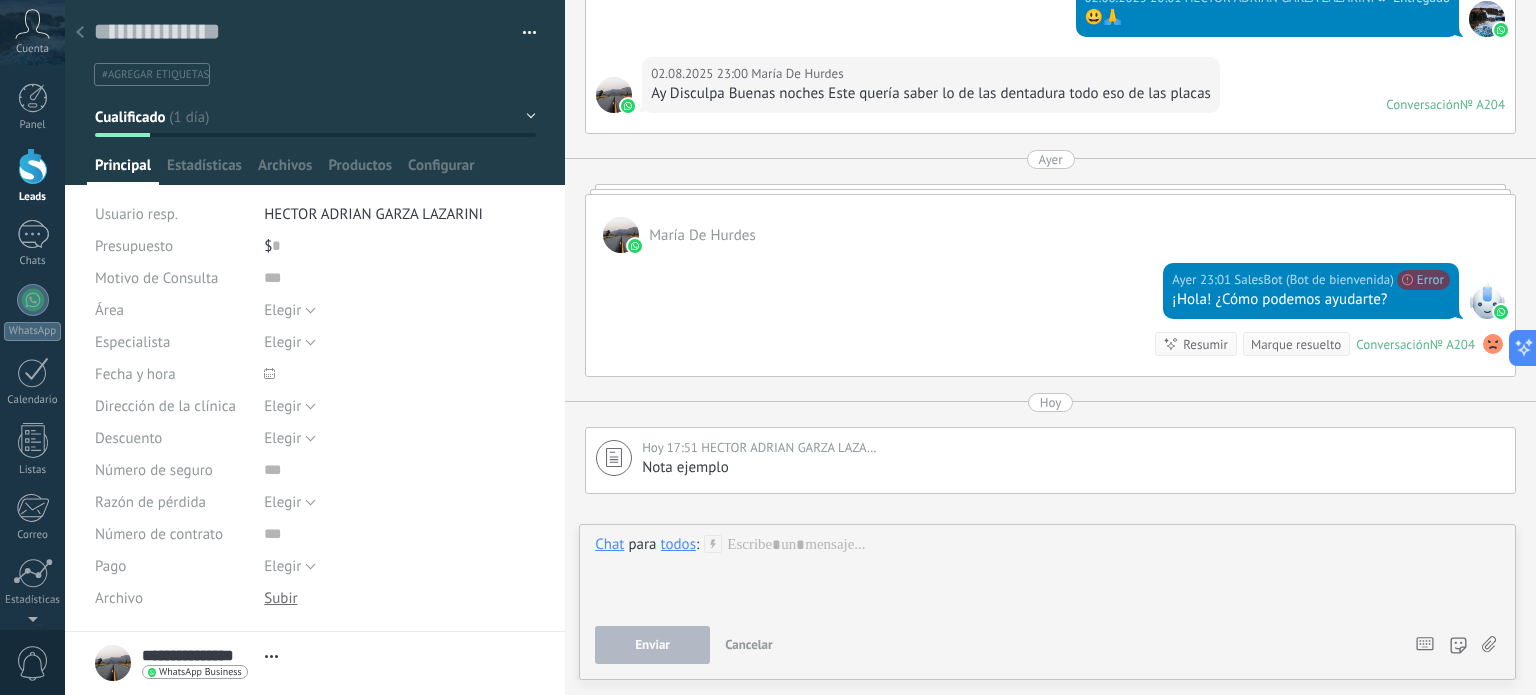 scroll, scrollTop: 1706, scrollLeft: 0, axis: vertical 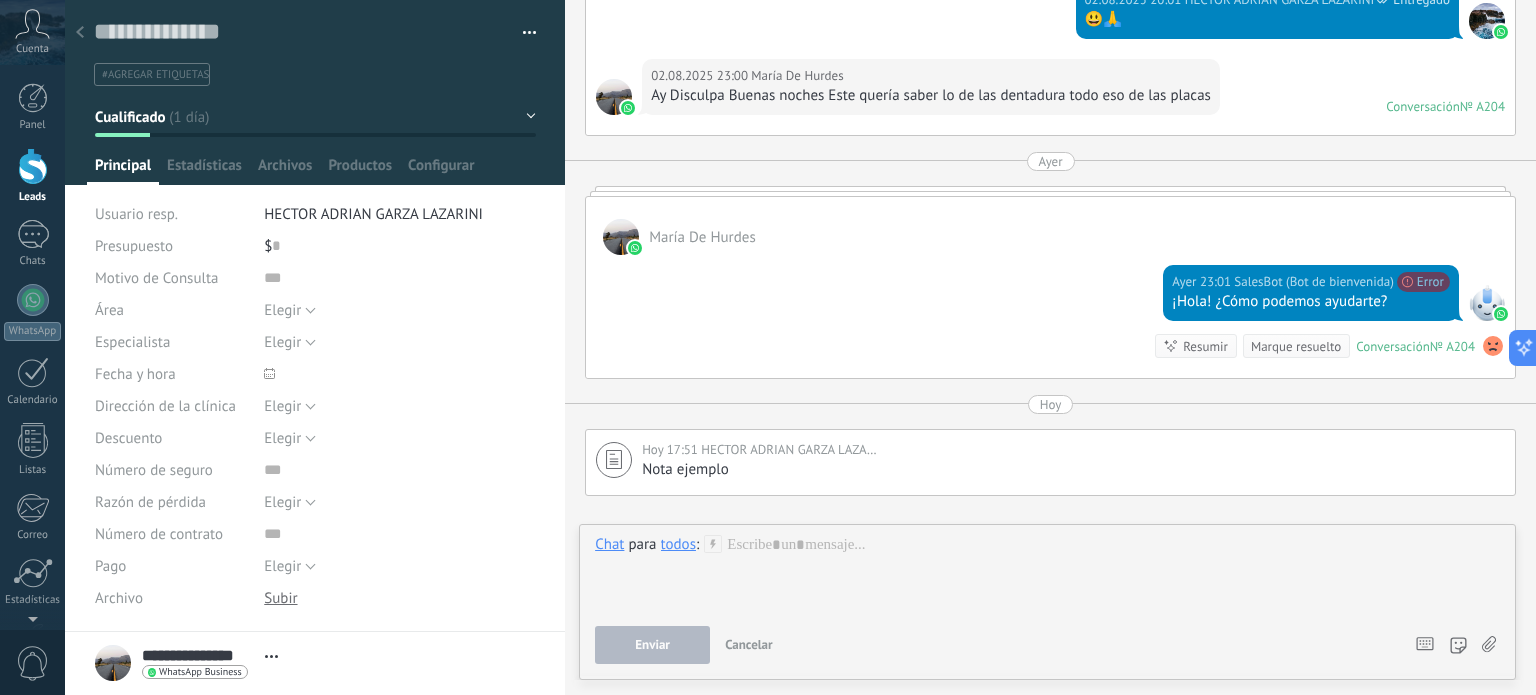 click on "todos" at bounding box center [678, 544] 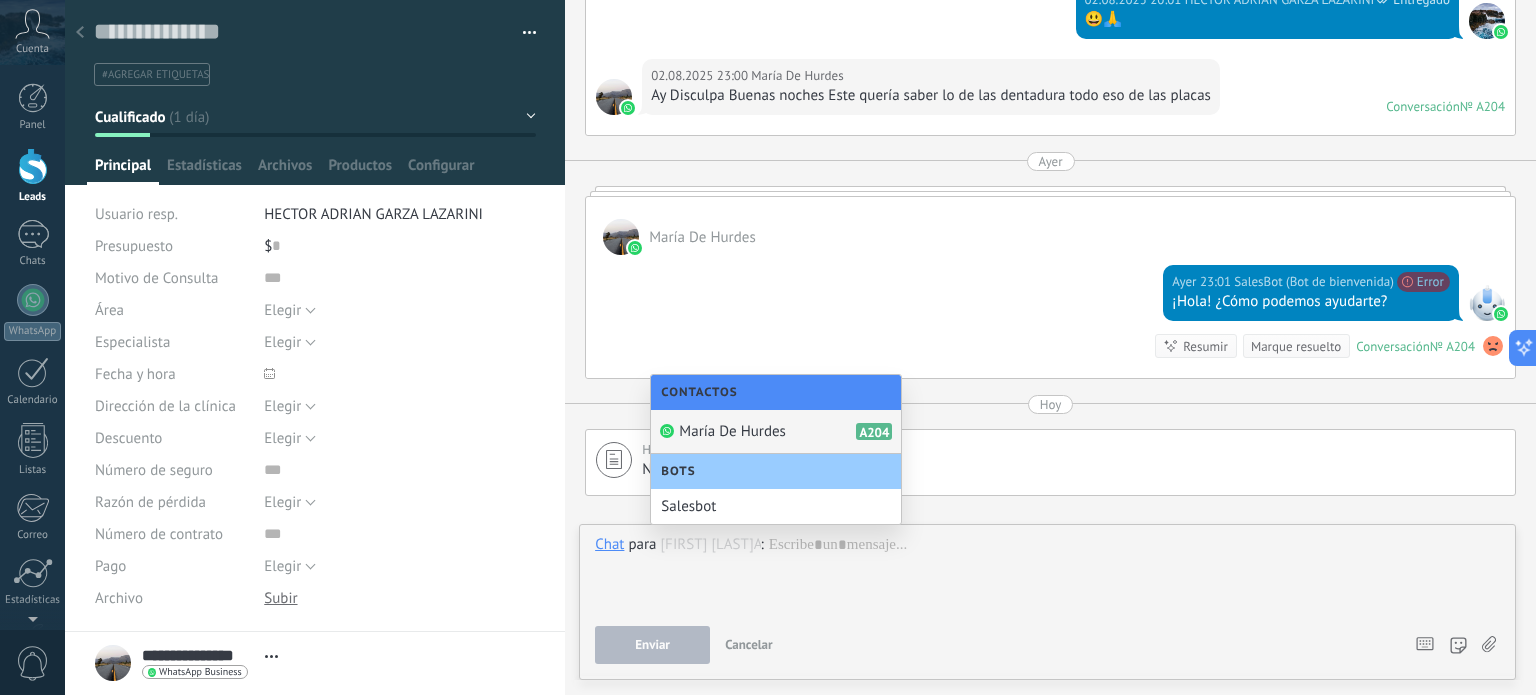click on "María De Hurdes" at bounding box center [732, 431] 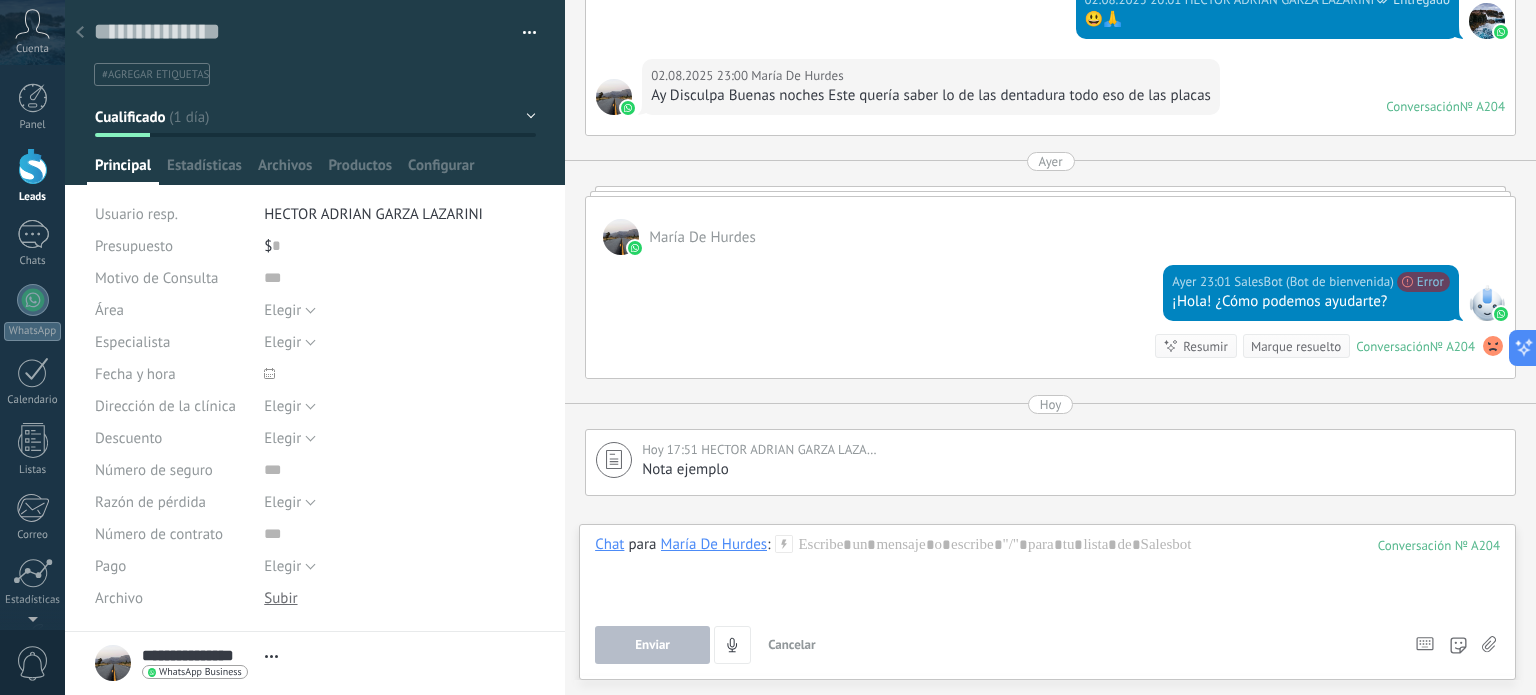 click at bounding box center (33, 166) 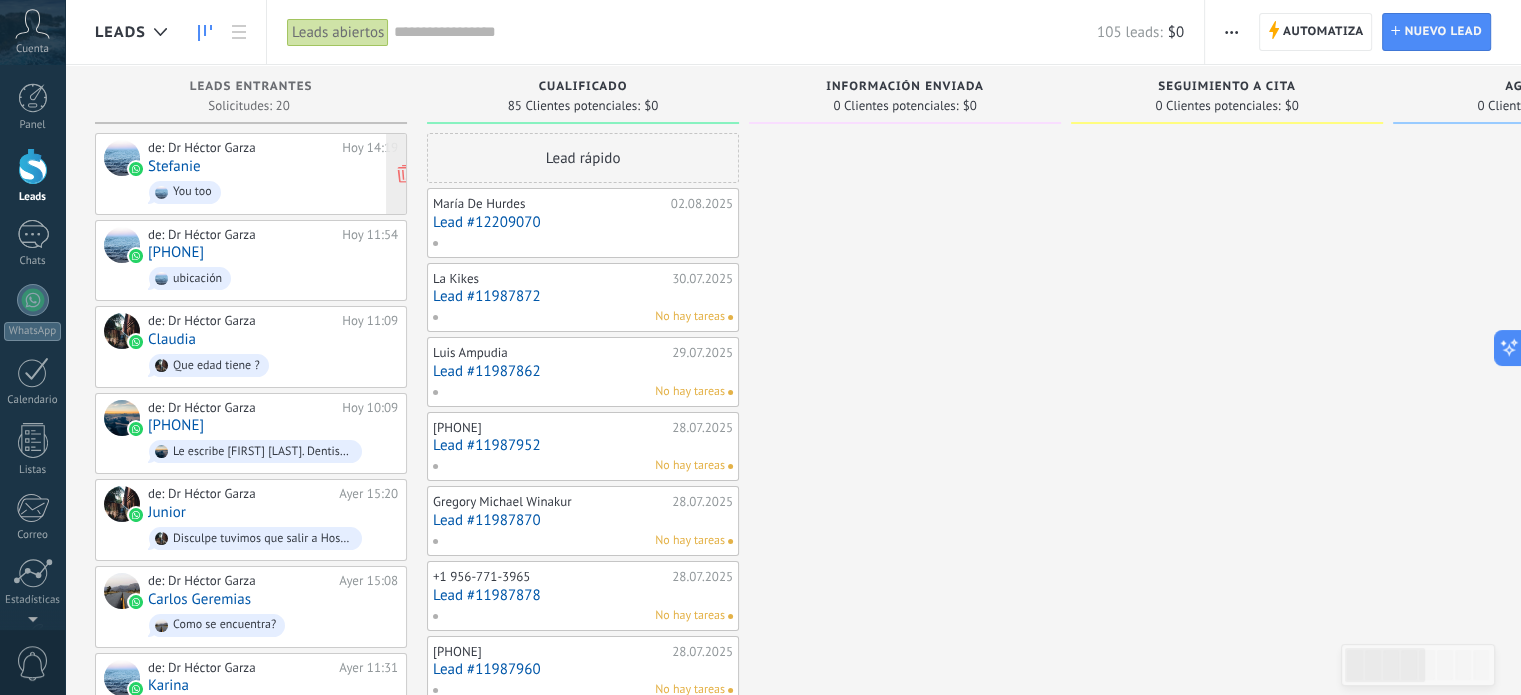click on "Stefanie" at bounding box center (174, 166) 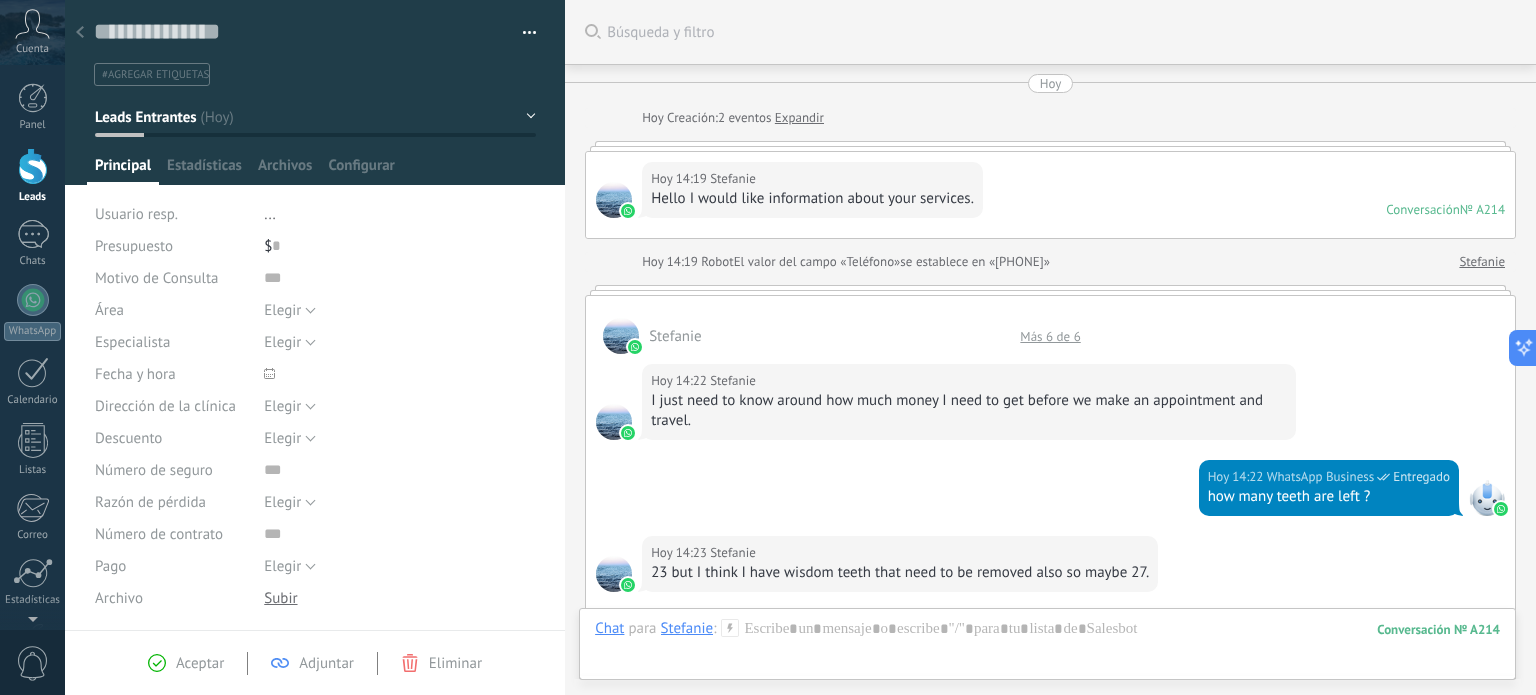 scroll, scrollTop: 29, scrollLeft: 0, axis: vertical 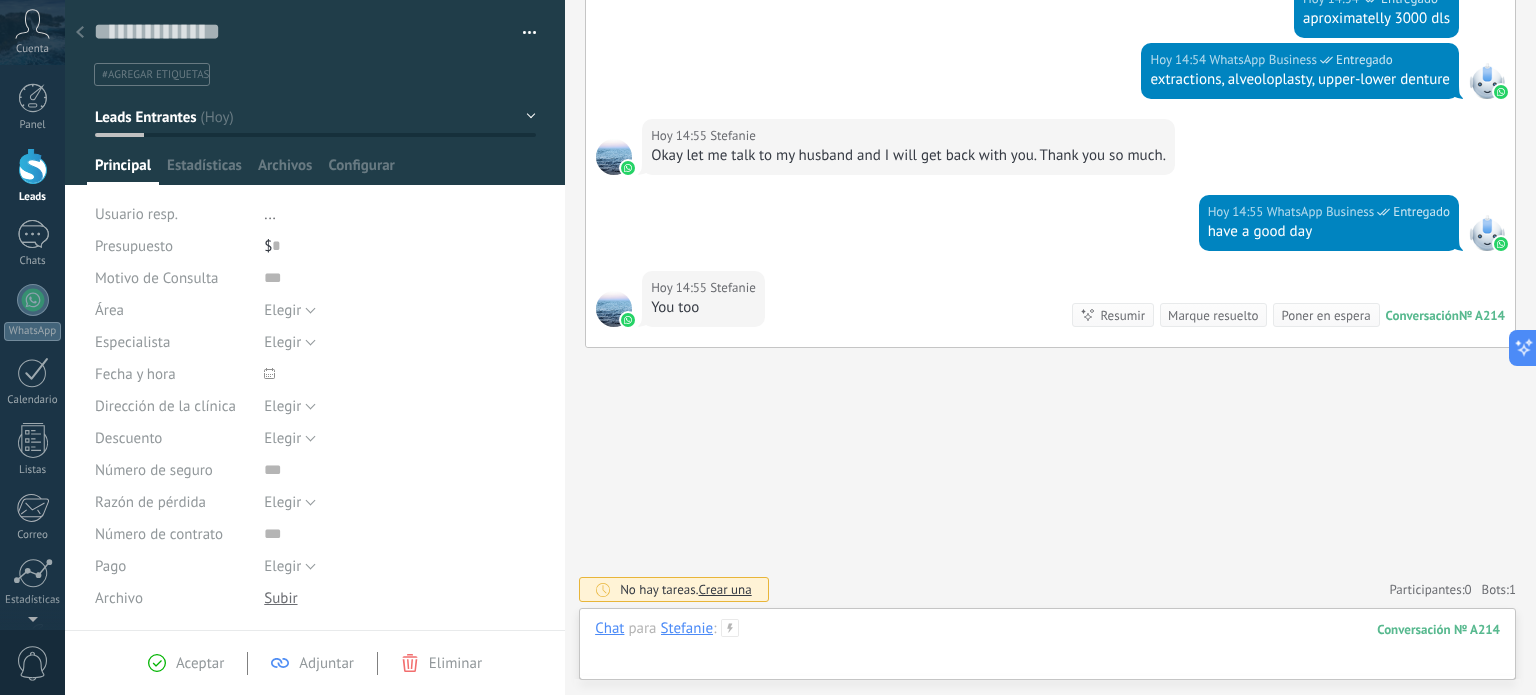 click at bounding box center (1047, 649) 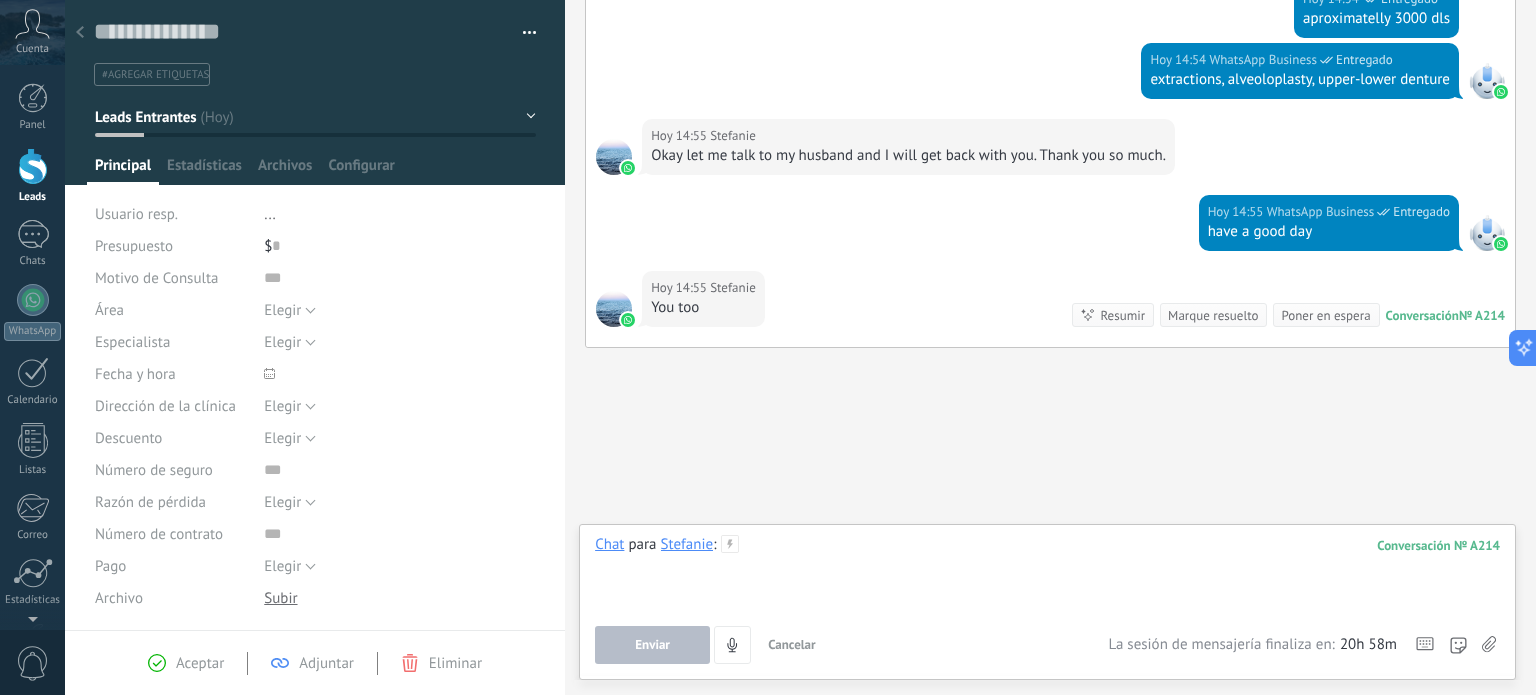 click at bounding box center [1047, 573] 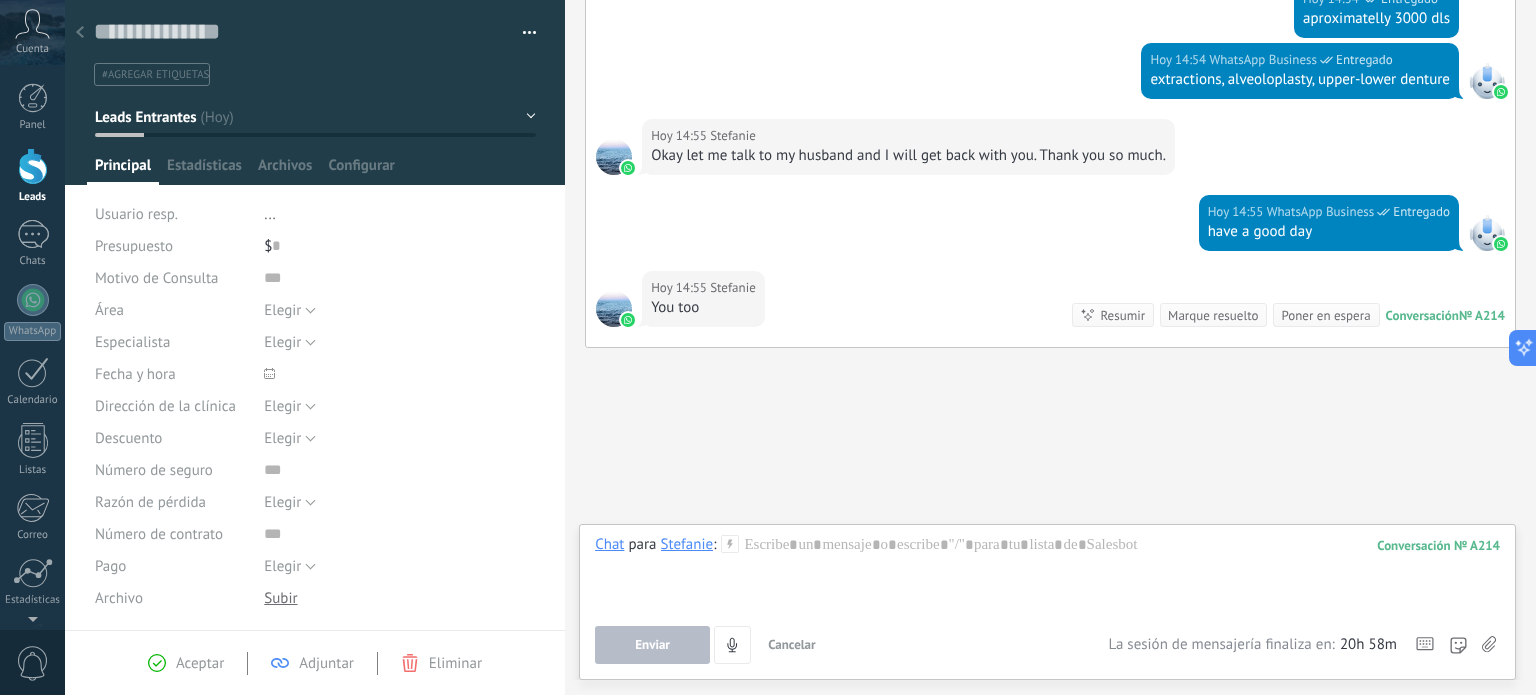 click at bounding box center (33, 166) 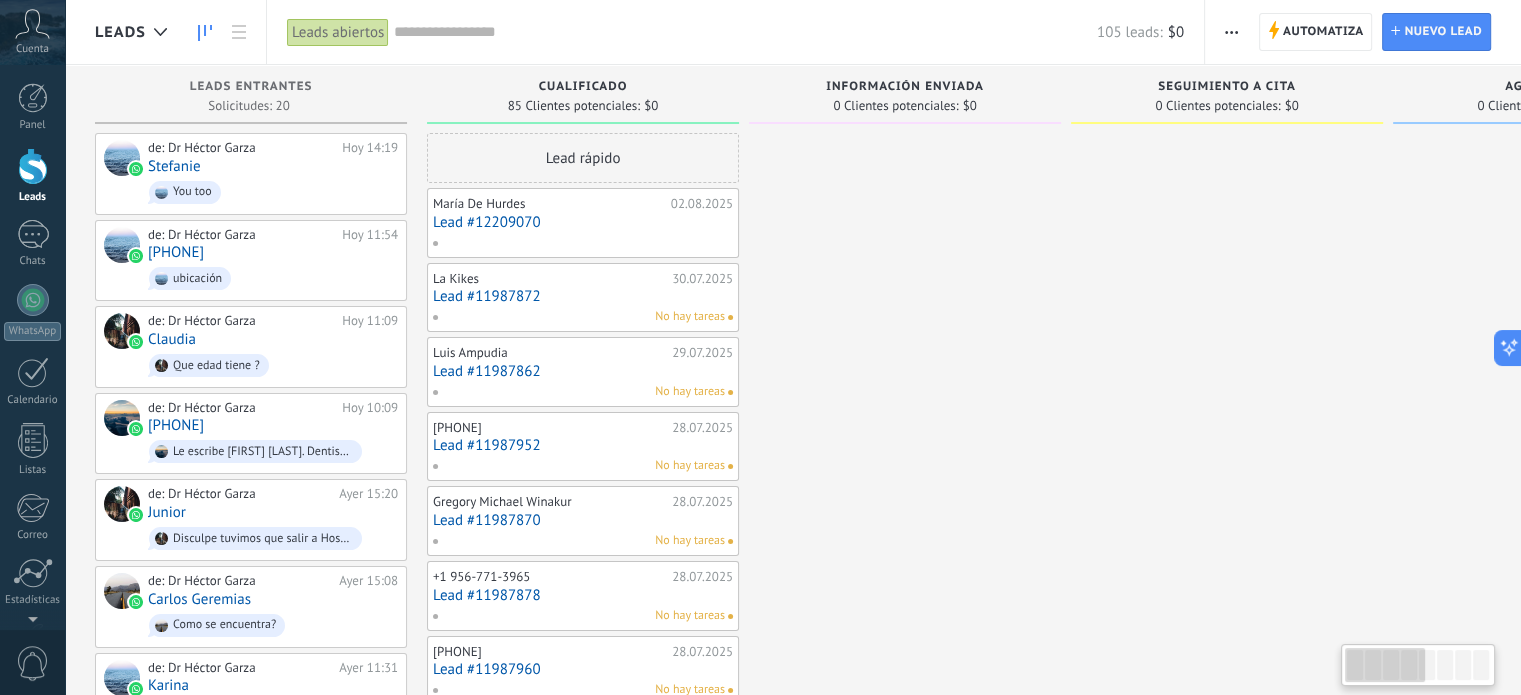click at bounding box center (905, 996) 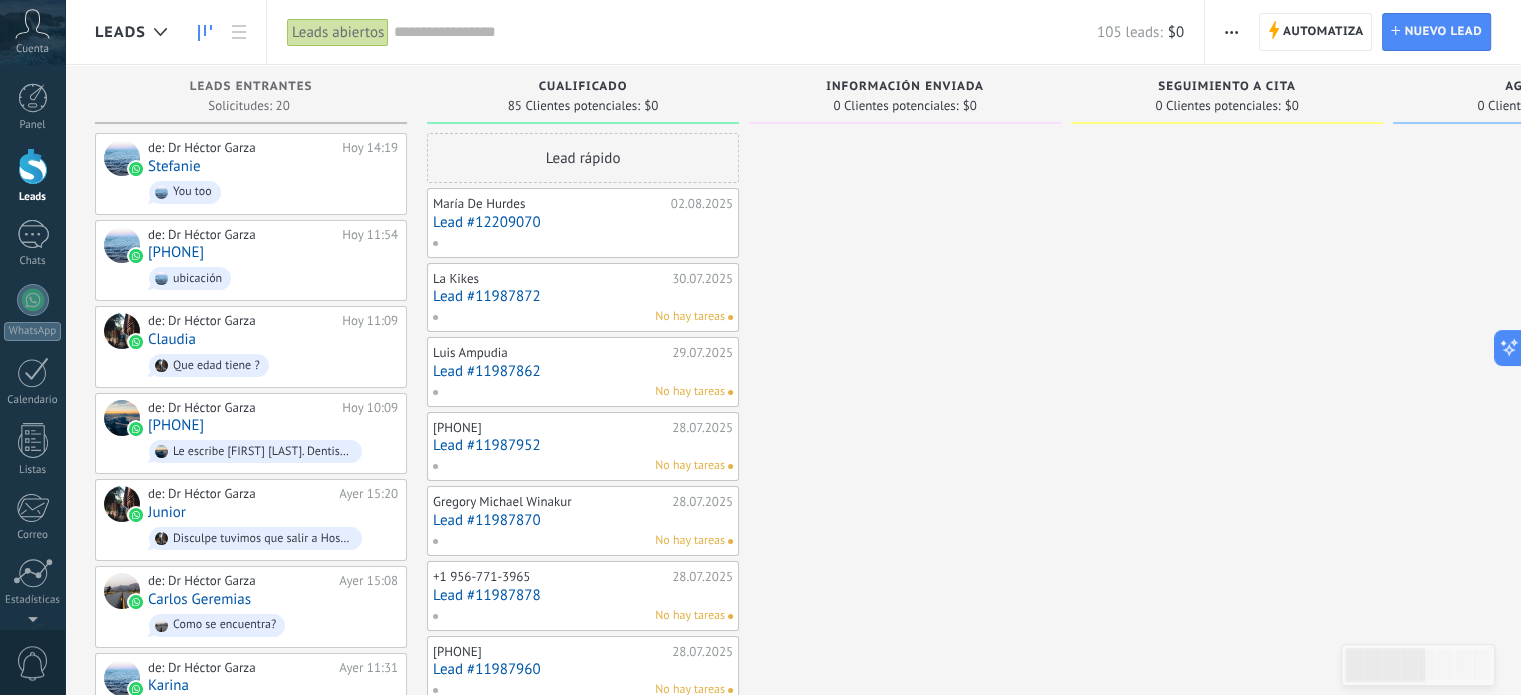 click on "Lead #12209070" at bounding box center (583, 222) 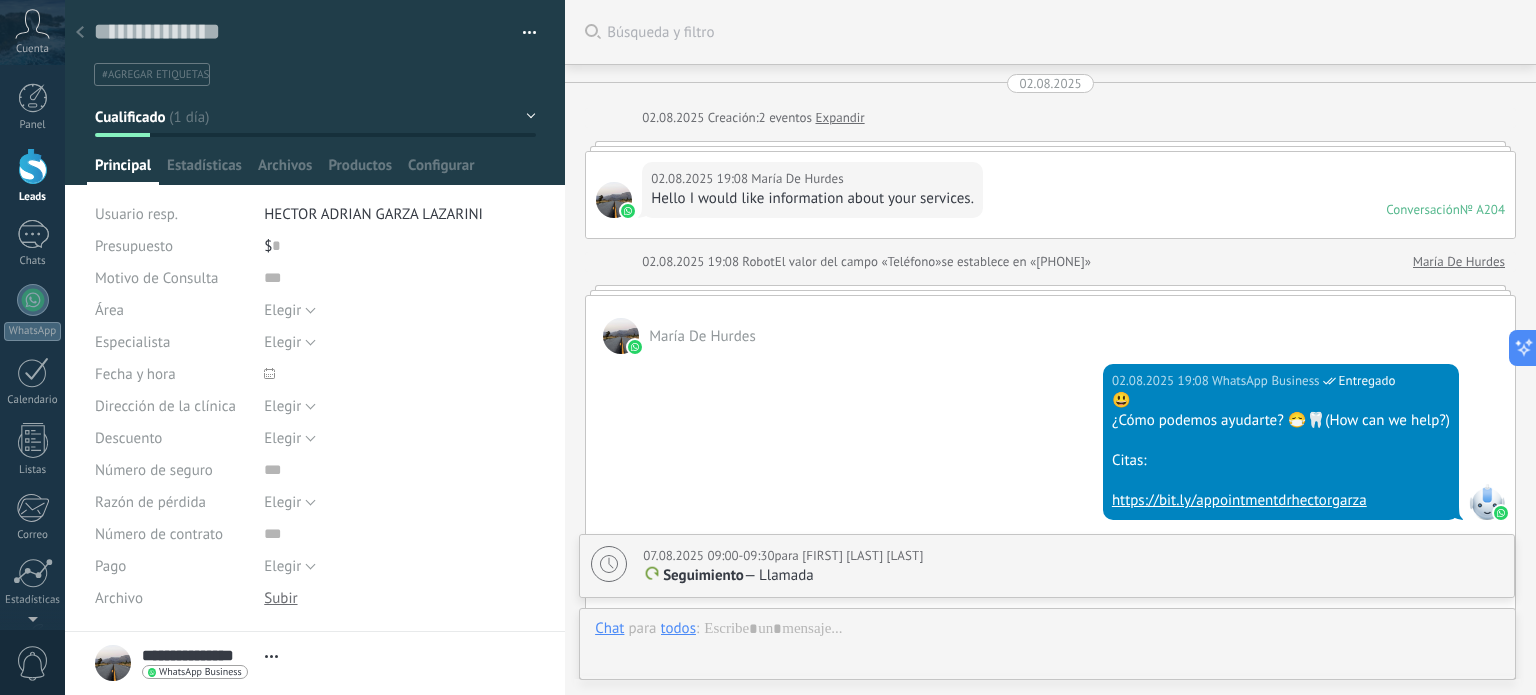 scroll, scrollTop: 29, scrollLeft: 0, axis: vertical 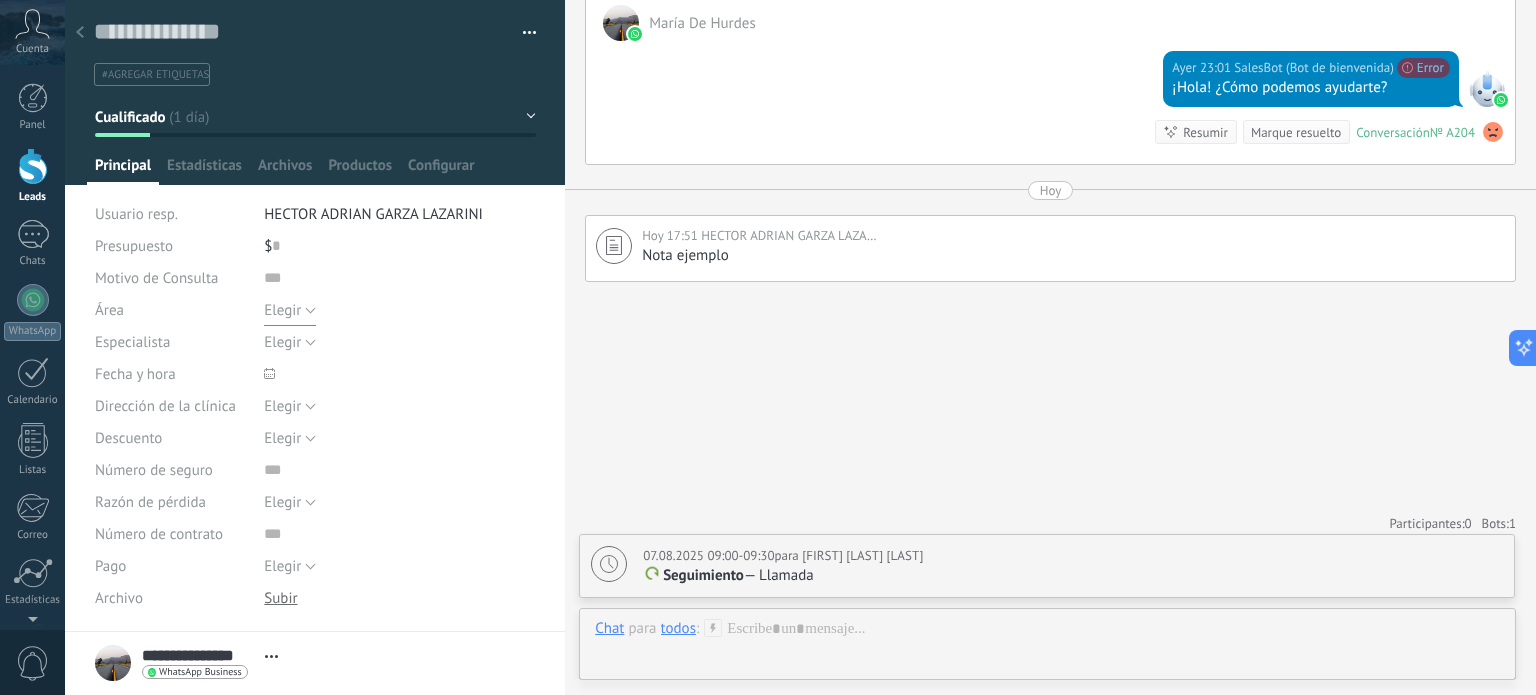click on "Elegir" at bounding box center (290, 310) 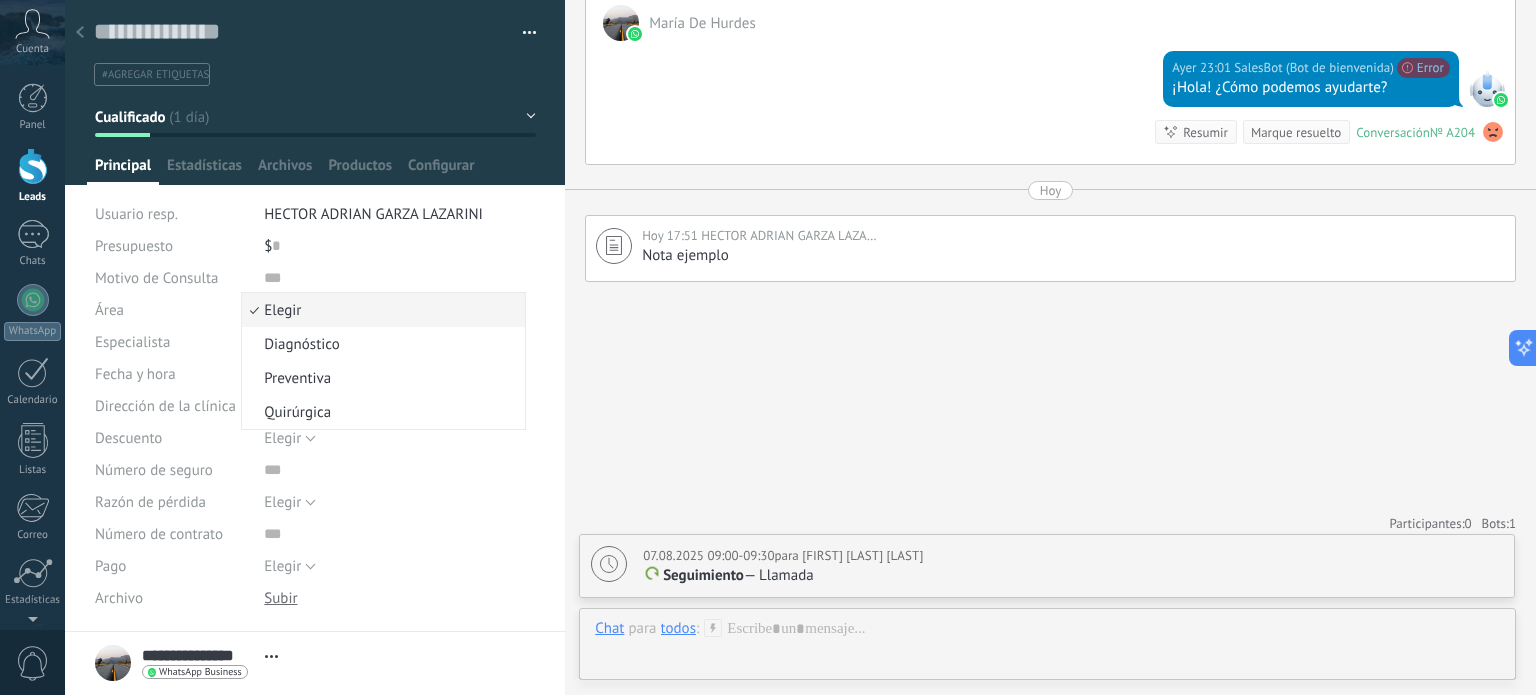 click at bounding box center (80, 33) 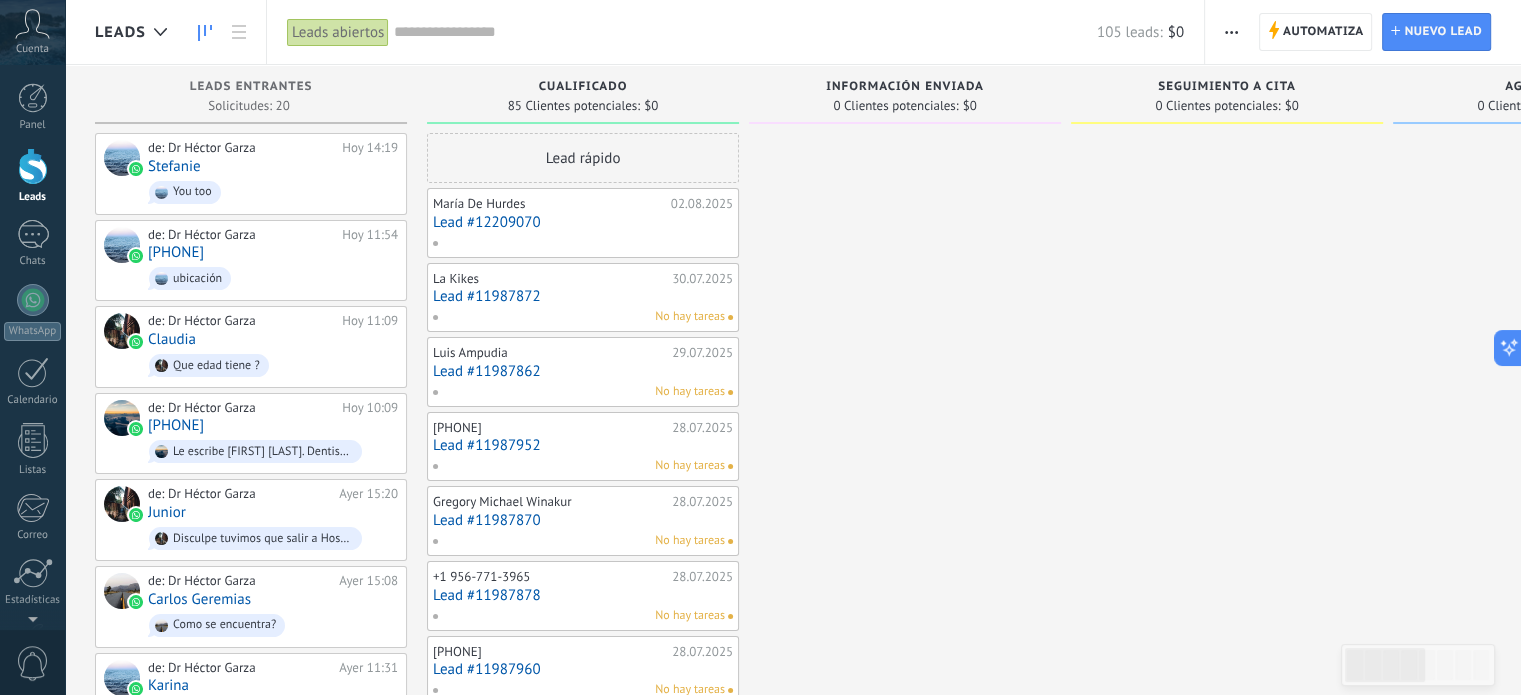 click on "María De Hurdes" at bounding box center (549, 204) 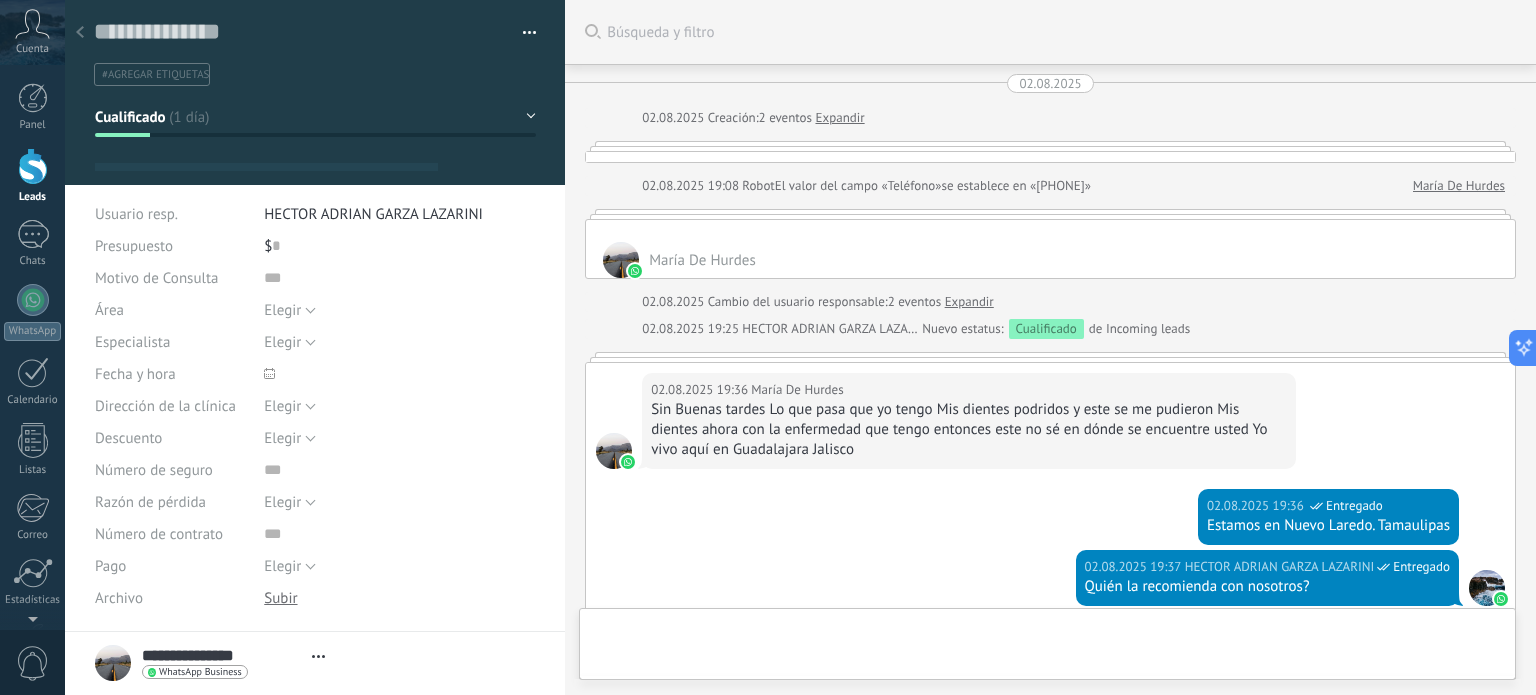 scroll, scrollTop: 1920, scrollLeft: 0, axis: vertical 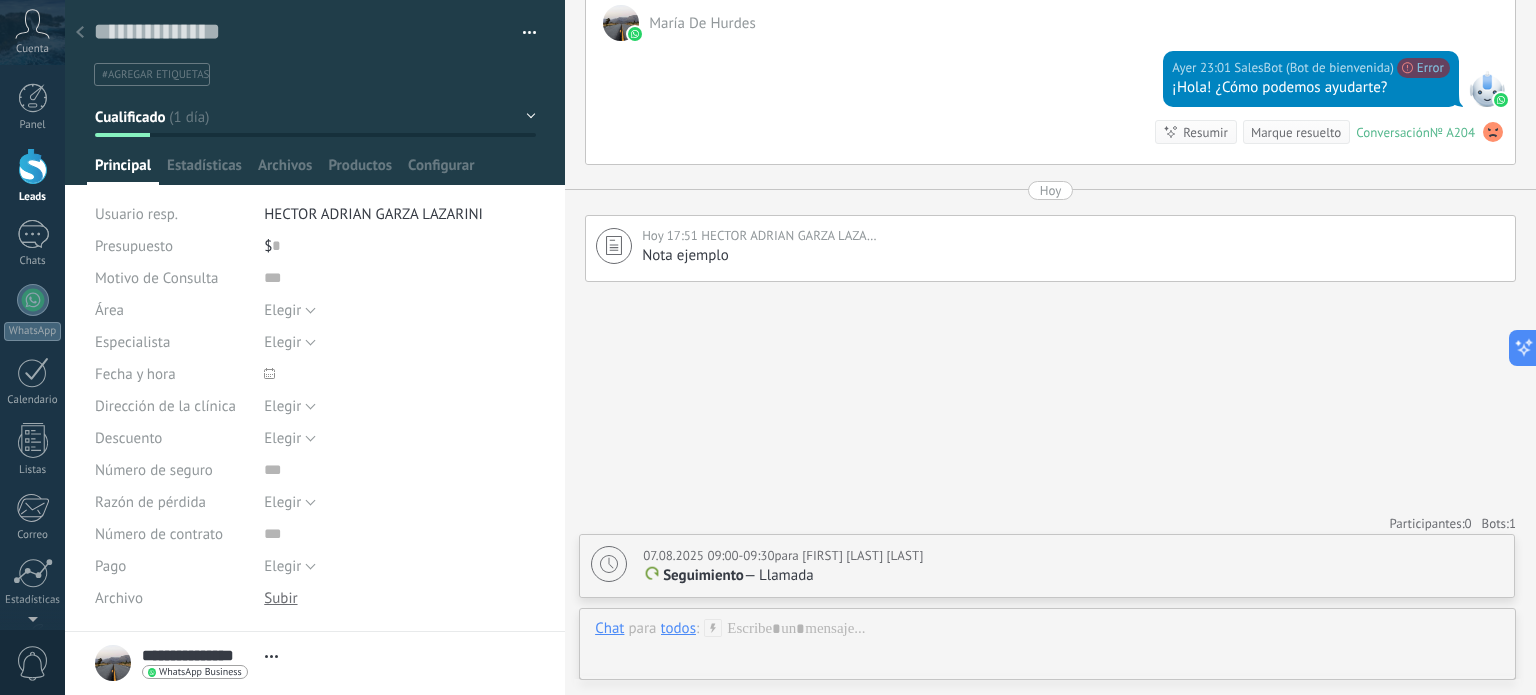 click 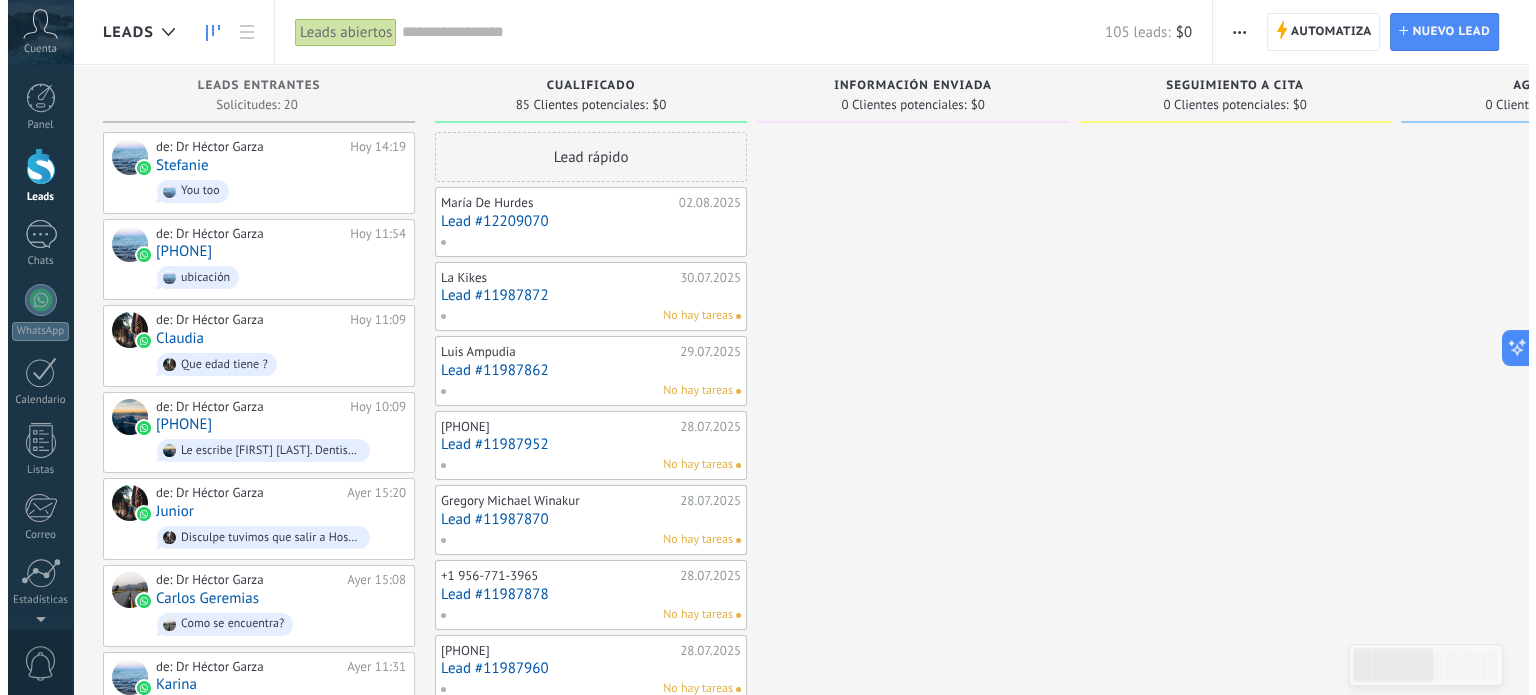 scroll, scrollTop: 0, scrollLeft: 0, axis: both 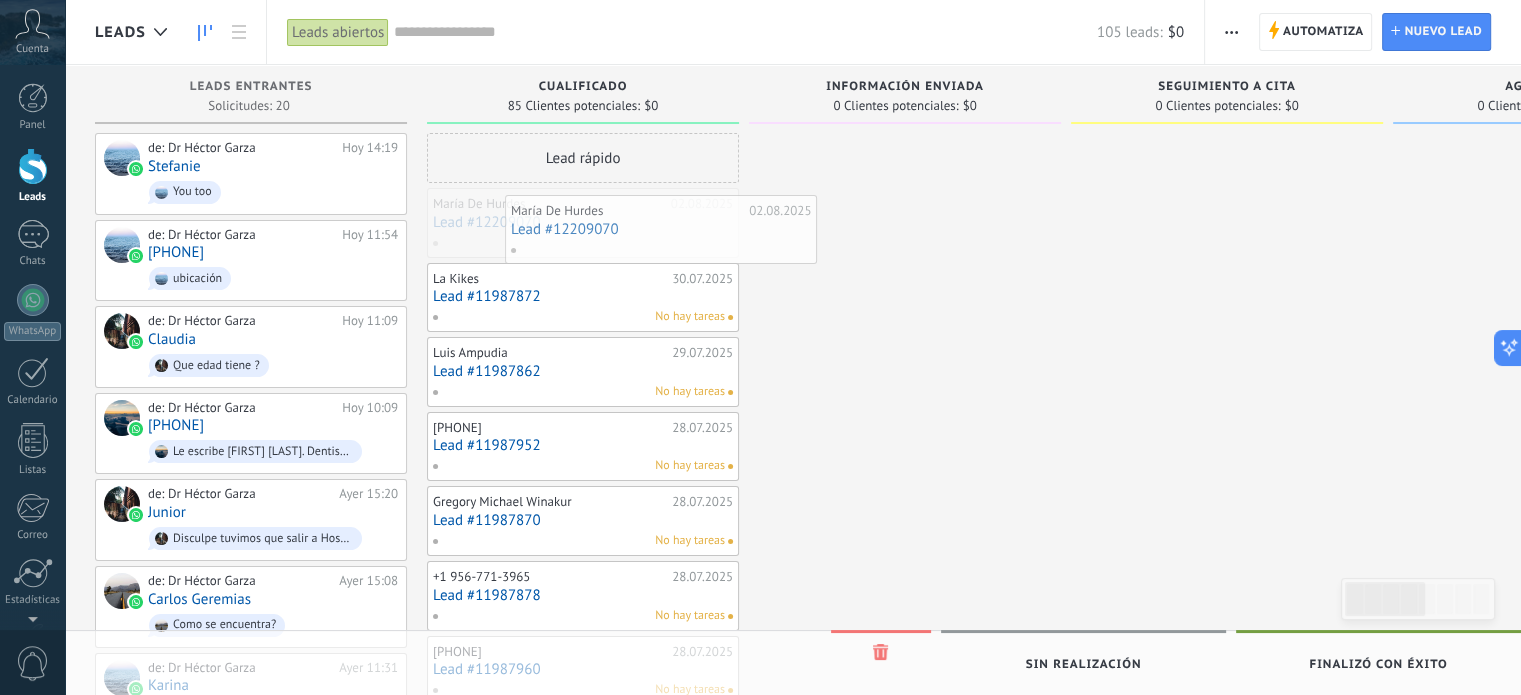 drag, startPoint x: 508, startPoint y: 216, endPoint x: 586, endPoint y: 223, distance: 78.31347 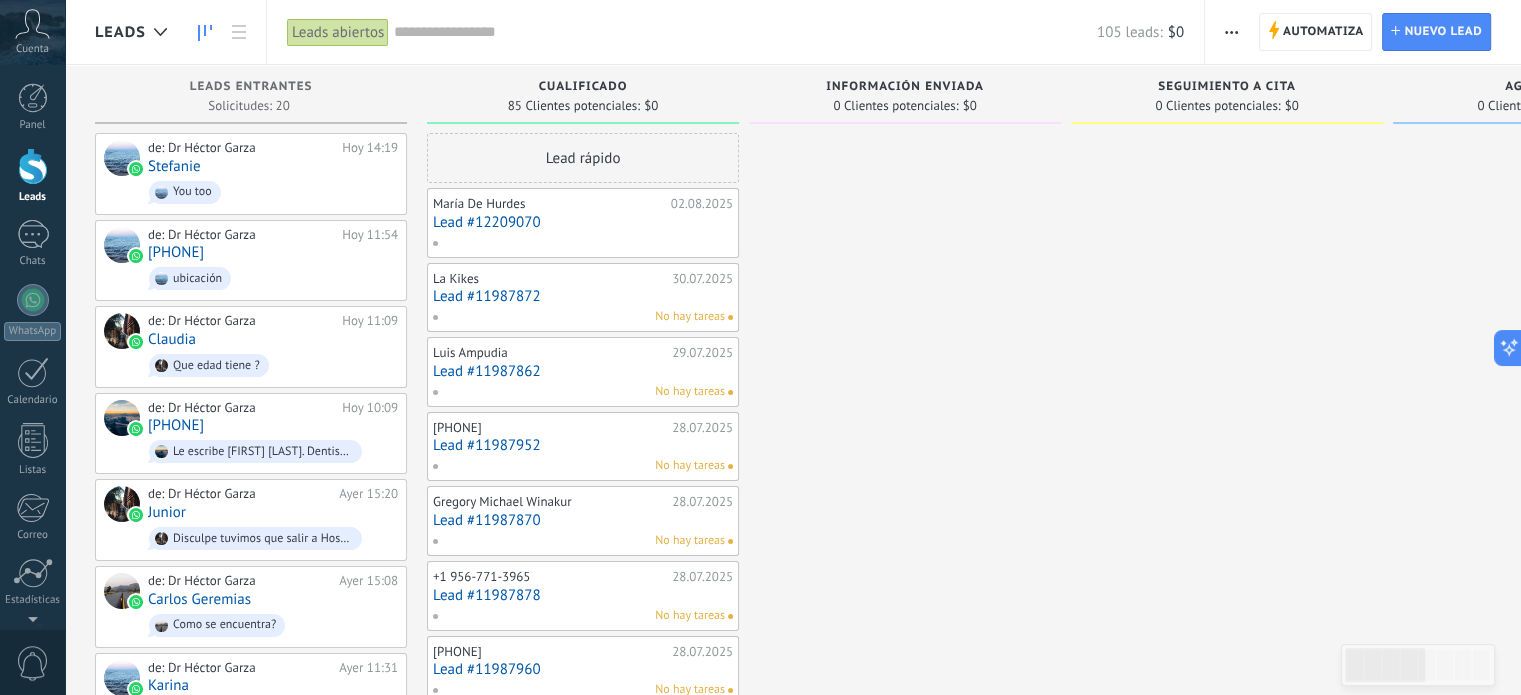 click on "Lead #12209070" at bounding box center [583, 222] 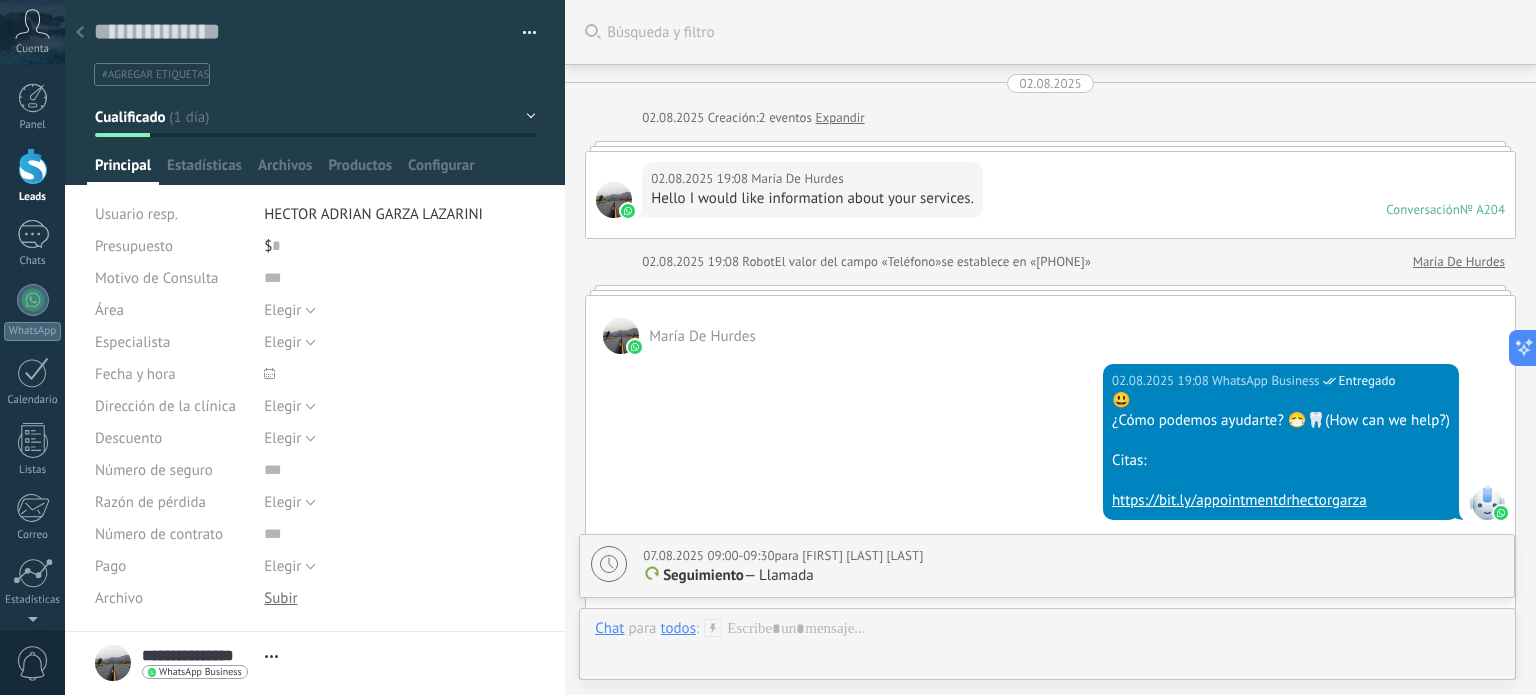 scroll, scrollTop: 1920, scrollLeft: 0, axis: vertical 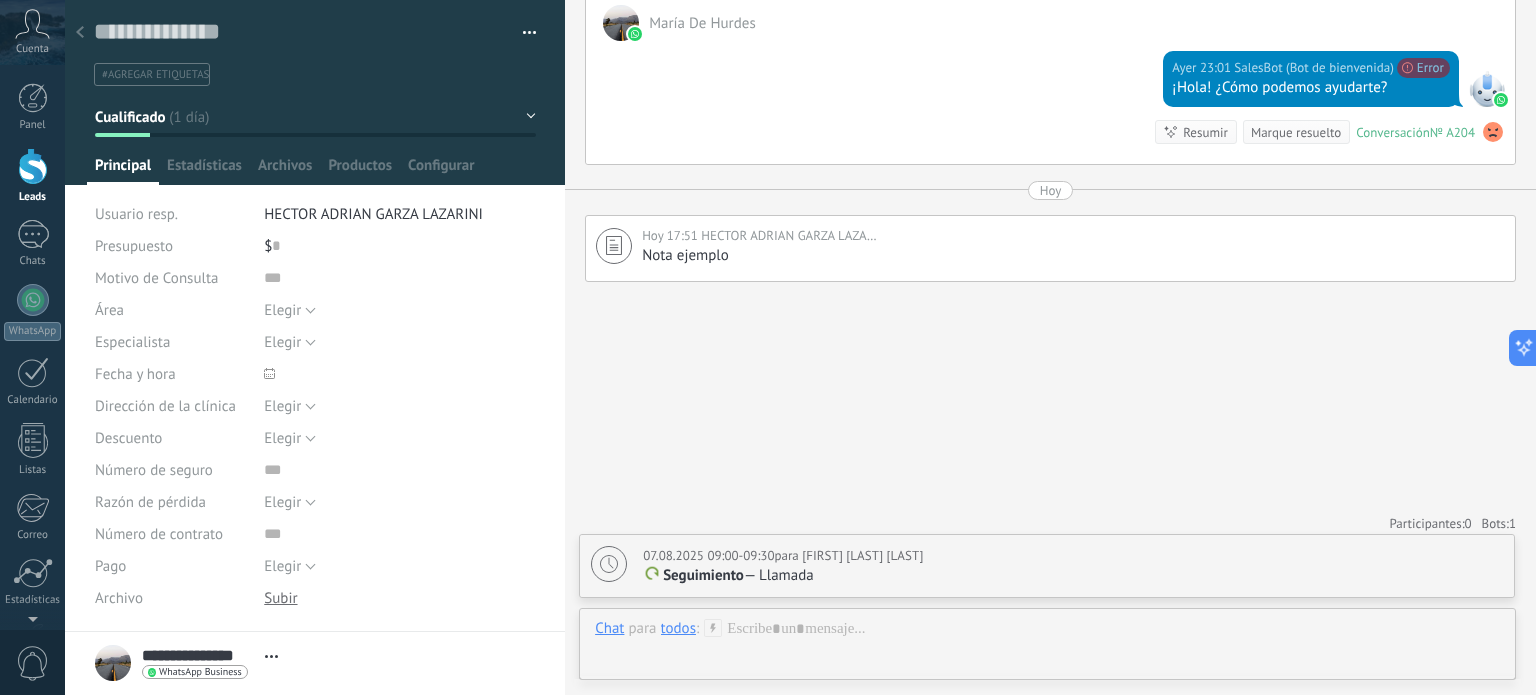 click on "Cualificado" at bounding box center [315, 117] 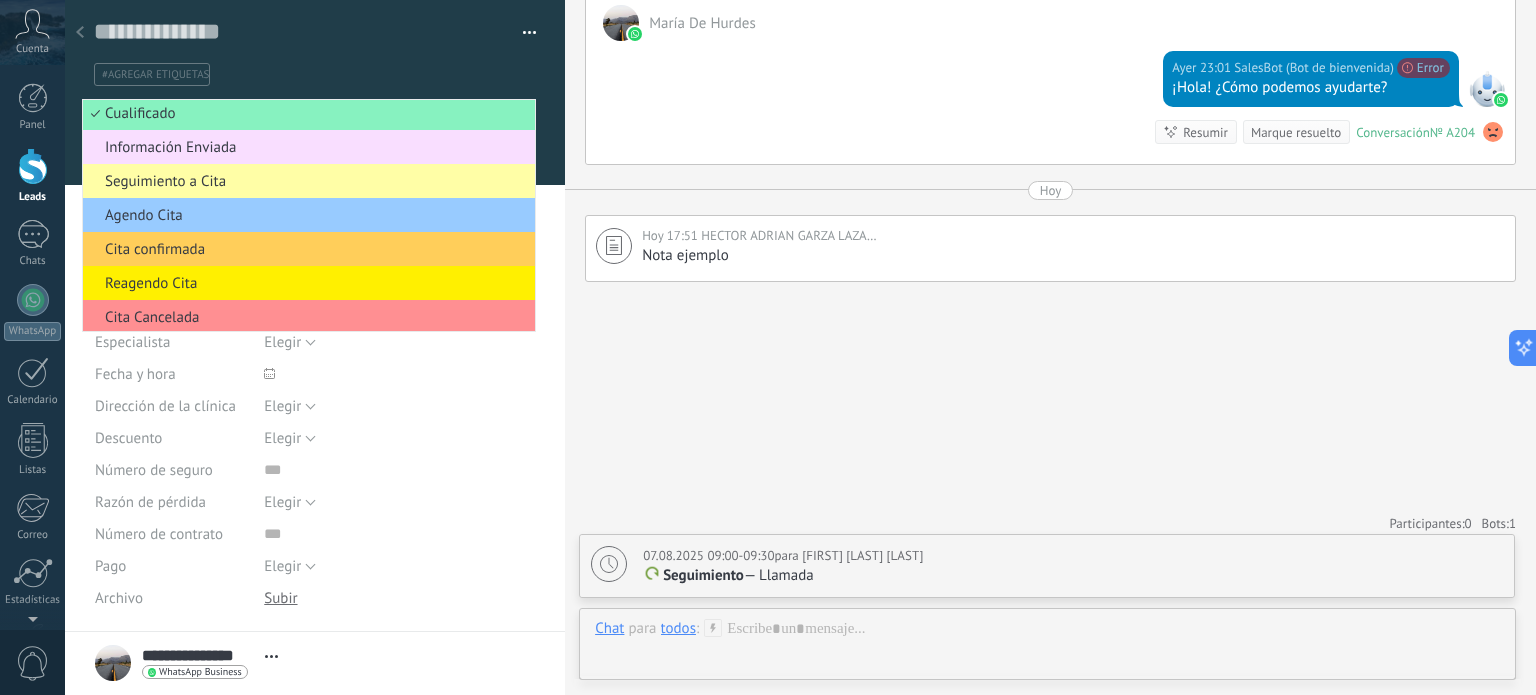 scroll, scrollTop: 0, scrollLeft: 0, axis: both 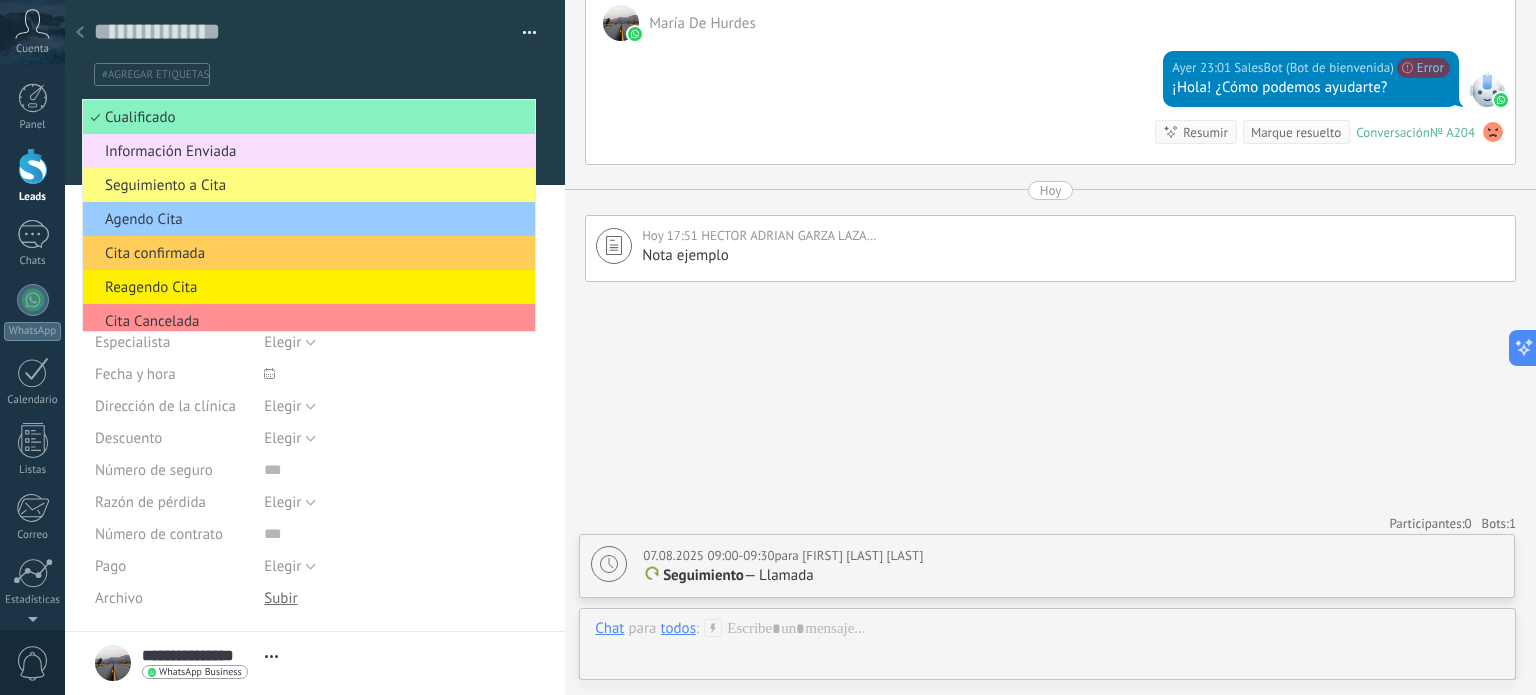 click on "Buscar Búsqueda y filtro Carga más 02.08.2025 02.08.2025 Creación: 2 eventos Expandir 02.08.2025 19:08 [FIRST] [LAST] Hello I would like information about your services. Conversación № A204 Conversación № A204 02.08.2025 19:08 Robot El valor del campo «Teléfono» se establece en «[PHONE]» [FIRST] [LAST] [FIRST] [LAST] 02.08.2025 19:08 WhatsApp Business Entregado 😃 ¿Cómo podemos ayudarte? 😷🦷(How can we help?) Citas: https://bit.ly/appointmentdr[LAST] 02.08.2025 19:08 SalesBot (Bot de bienvenida) Entregado ¡Hola! ¿Cómo podemos ayudarte? 02.08.2025 19:08 [FIRST] [LAST] Lo que pasa que a mí se me pusieron Mis dientes y este y pues yo soy una persona de la tercera edad y vida no trabajo ni nada ¿Qué quiso decir el cliente? Emergencia Programar una cita Cita en linea 02.08.2025 19:09 [FIRST] [LAST] 02.08.2025 19:08 SalesBot ¡Hola! ¿Cómo podemos ayudarte? Emergencia 02.08.2025 19:24 [FIRST] [LAST] [LAST] Entregado [FIRST] 02.08.2025 19:24 Entregado № A204" at bounding box center (1050, -610) 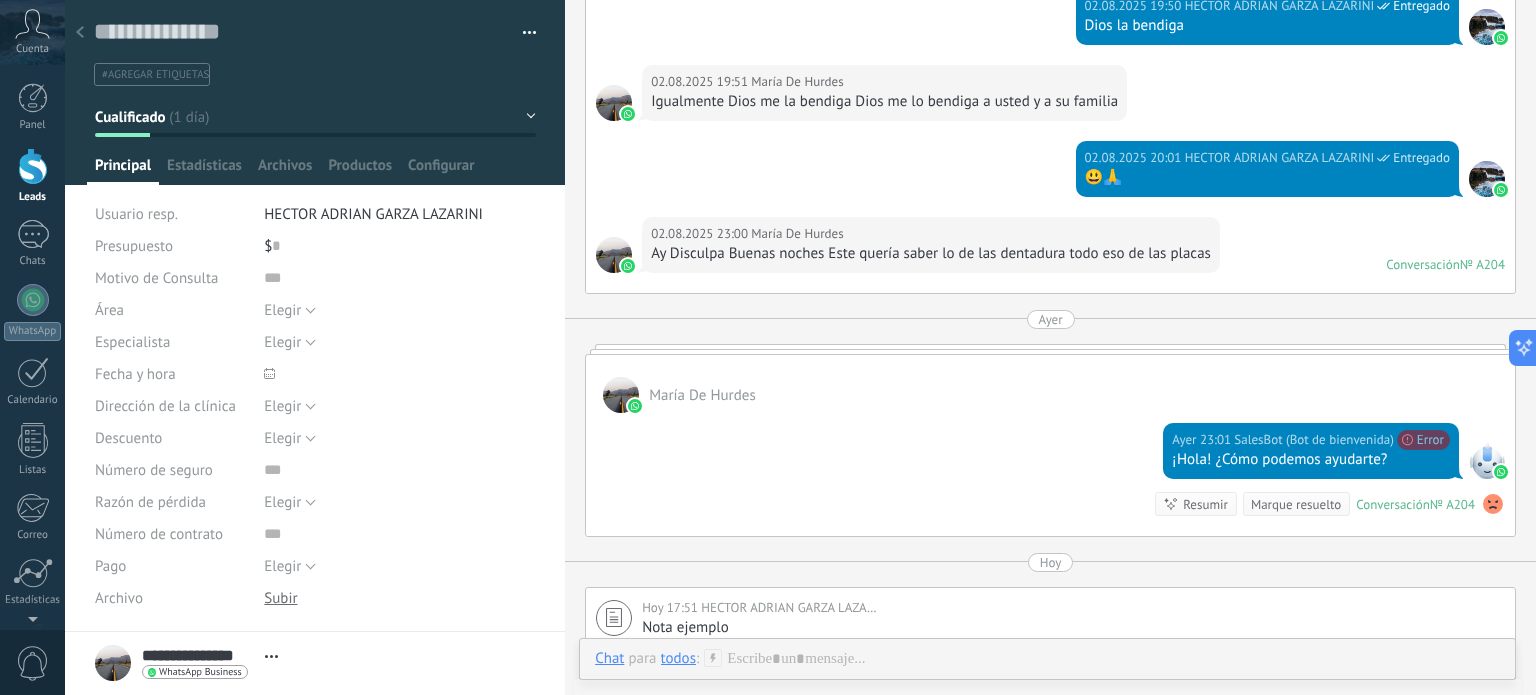 scroll, scrollTop: 1520, scrollLeft: 0, axis: vertical 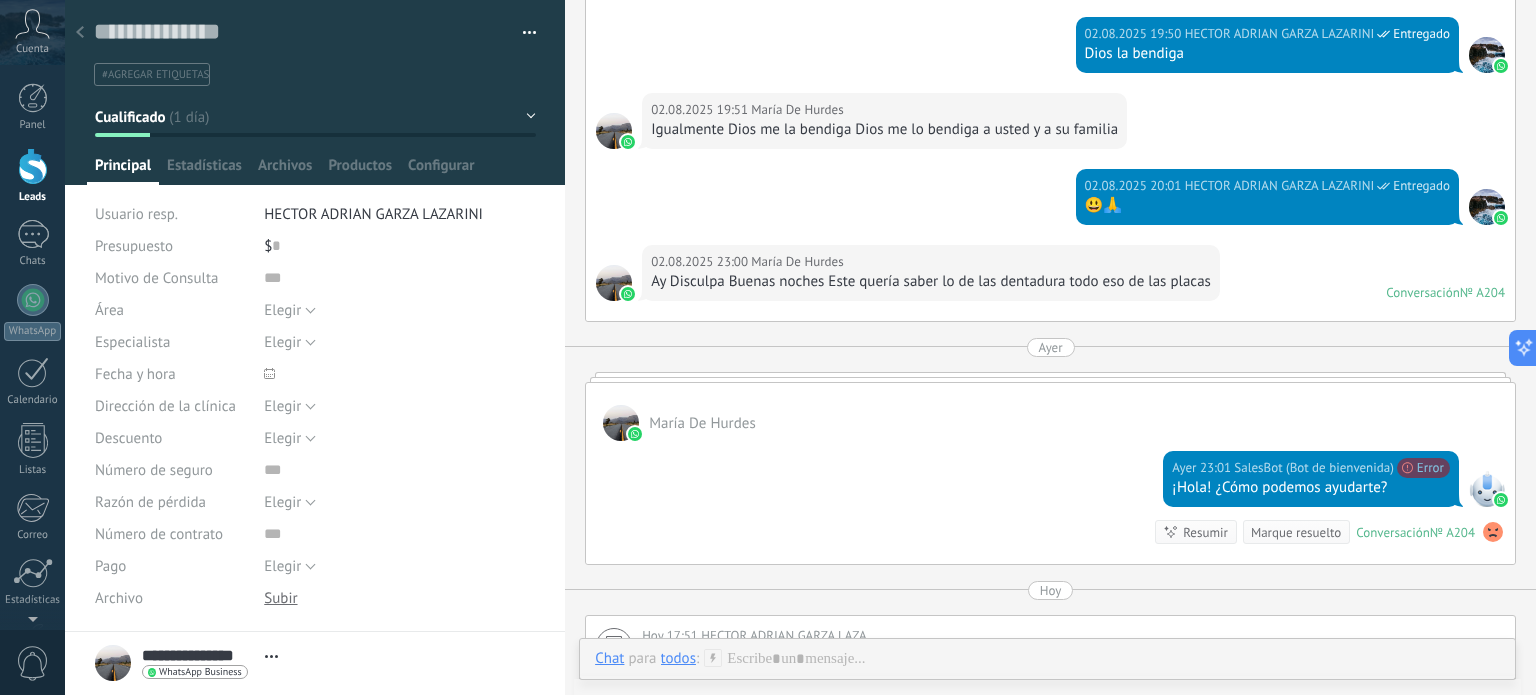 click on "Cualificado" at bounding box center (315, 117) 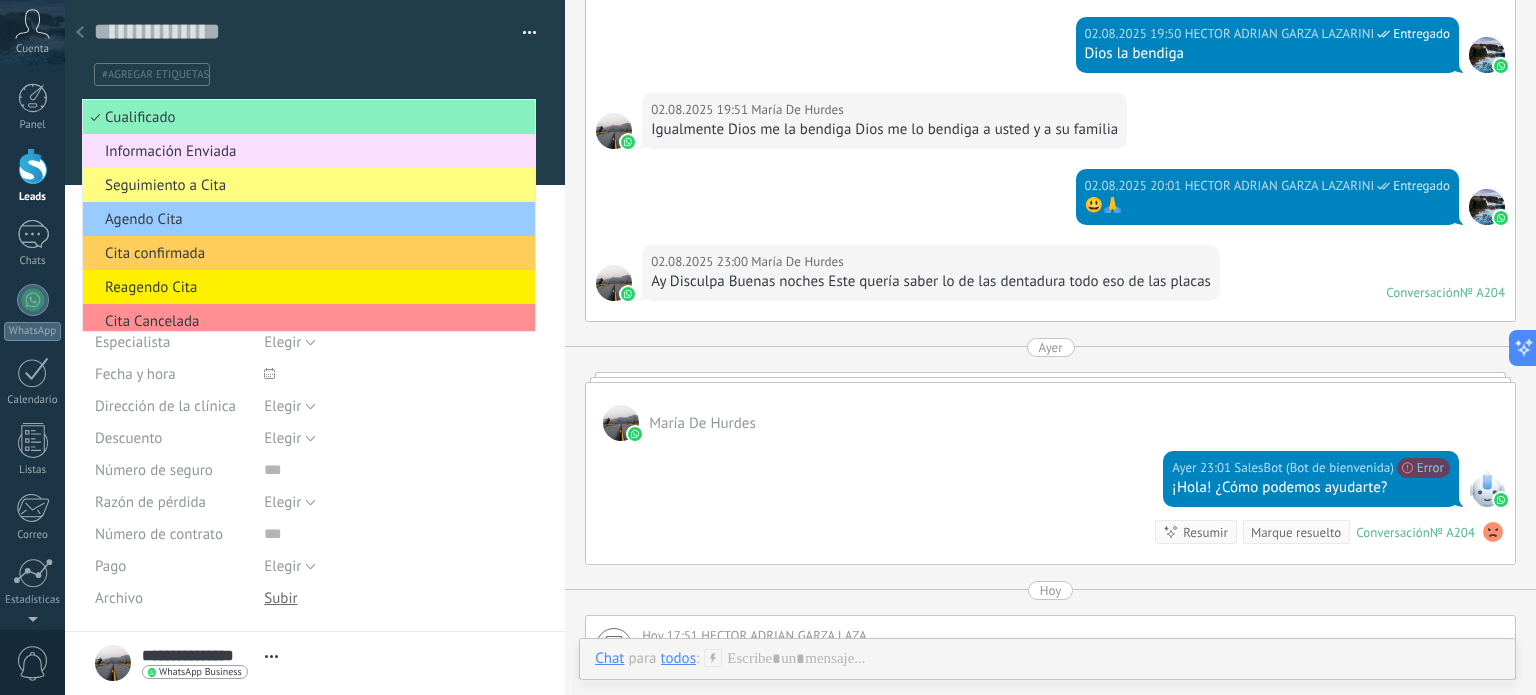 click on "02.08.2025 02.08.2025 Creación: 2 eventos Expandir 02.08.2025 19:08 [FIRST] [LAST] Hello I would like information about your services. Conversación № A204 Conversación № A204 02.08.2025 19:08 Robot El valor del campo «Teléfono» se establece en «[PHONE]» [FIRST] [LAST] [FIRST] [LAST] 02.08.2025 19:08 WhatsApp Business Entregado 😃 ¿Cómo podemos ayudarte? 😷🦷(How can we help?) Citas: https://bit.ly/appointmentdr[LAST] 02.08.2025 19:08 SalesBot (Bot de bienvenida) Entregado ¡Hola! ¿Cómo podemos ayudarte? 02.08.2025 19:08 [FIRST] [LAST] Lo que pasa que a mí se me pusieron Mis dientes y este y pues yo soy una persona de la tercera edad y vida no trabajo ni nada ¿Qué quiso decir el cliente? Emergencia Programar una cita Cita en linea 02.08.2025 19:09 [FIRST] [LAST] 02.08.2025 19:08 SalesBot ¡Hola! ¿Cómo podemos ayudarte? Emergencia 02.08.2025 19:24 [FIRST] [LAST] [LAST] Entregado [FIRST] 02.08.2025 19:24 Entregado № A204" at bounding box center (1050, -382) 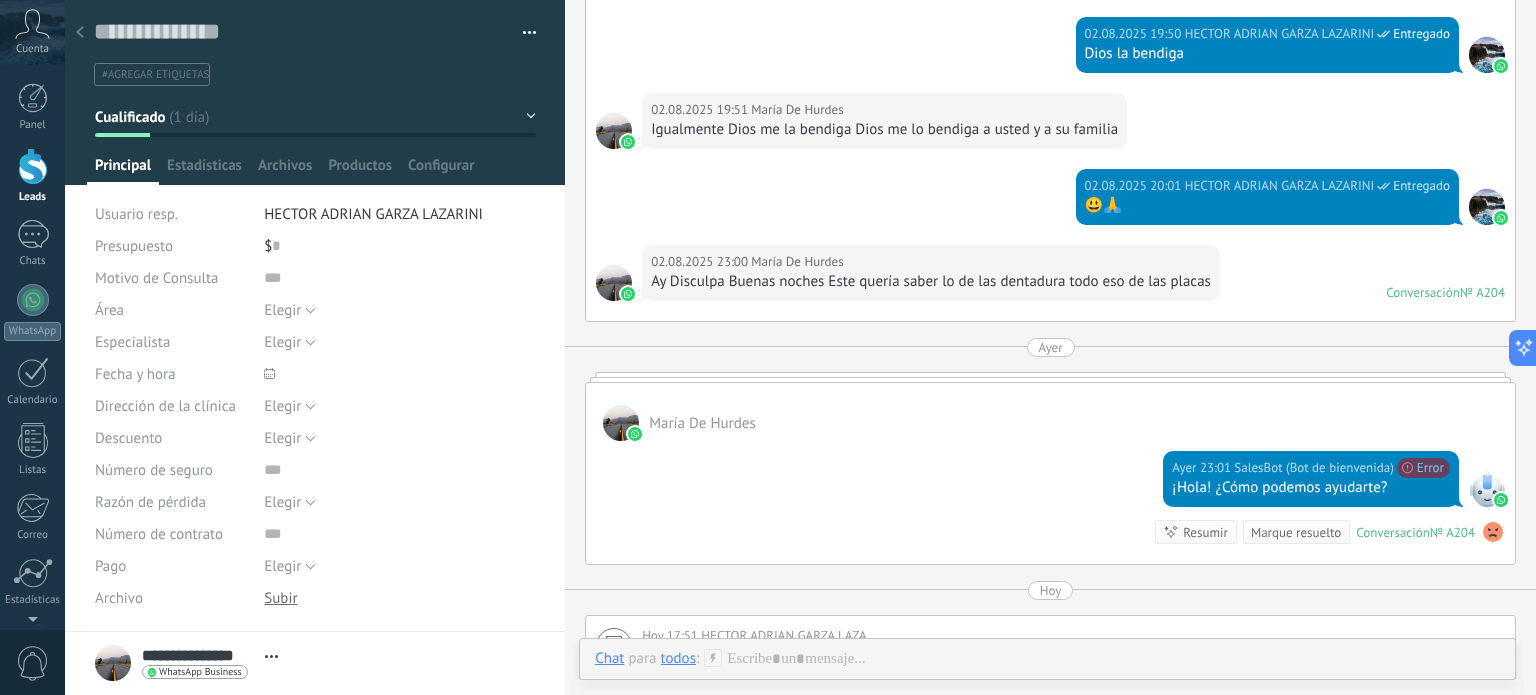 click on "Cualificado" at bounding box center (315, 117) 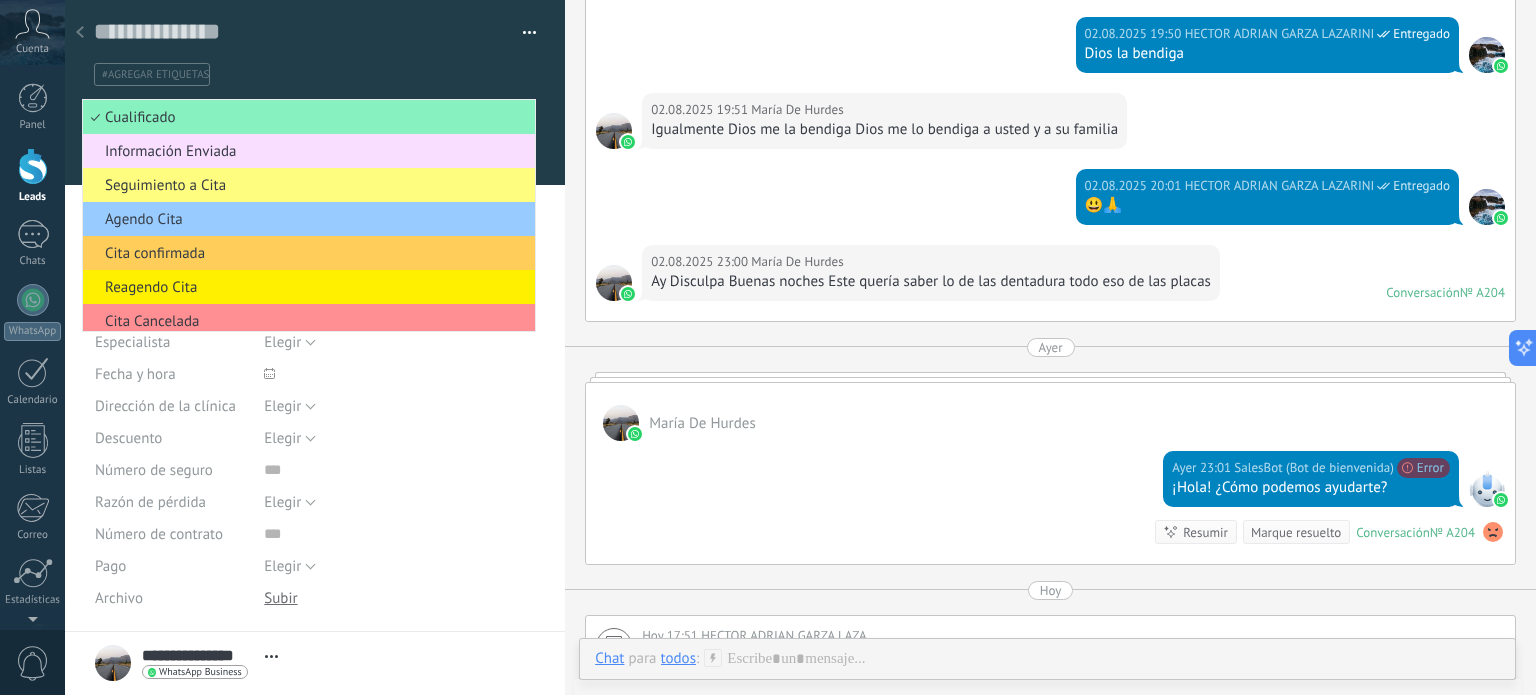 click on "Ayer" at bounding box center [1050, 347] 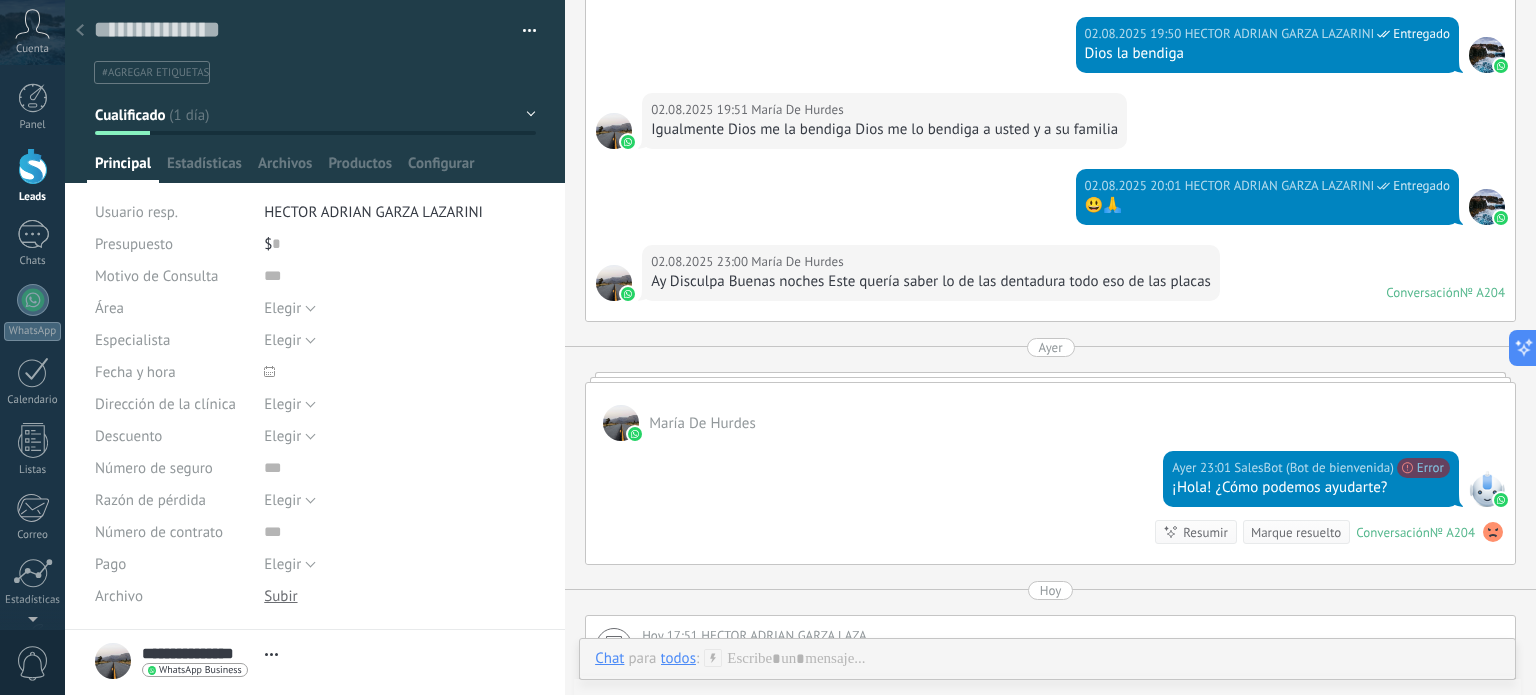 scroll, scrollTop: 0, scrollLeft: 0, axis: both 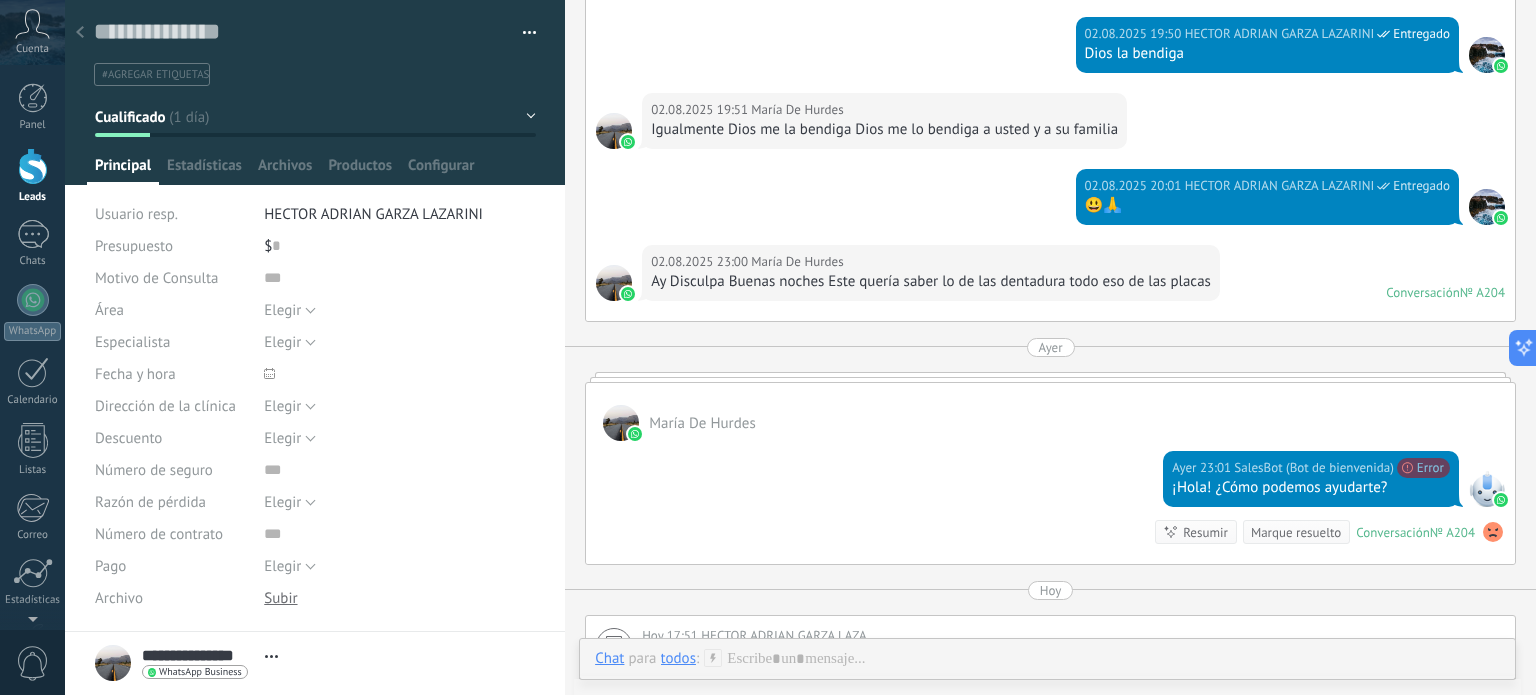 click 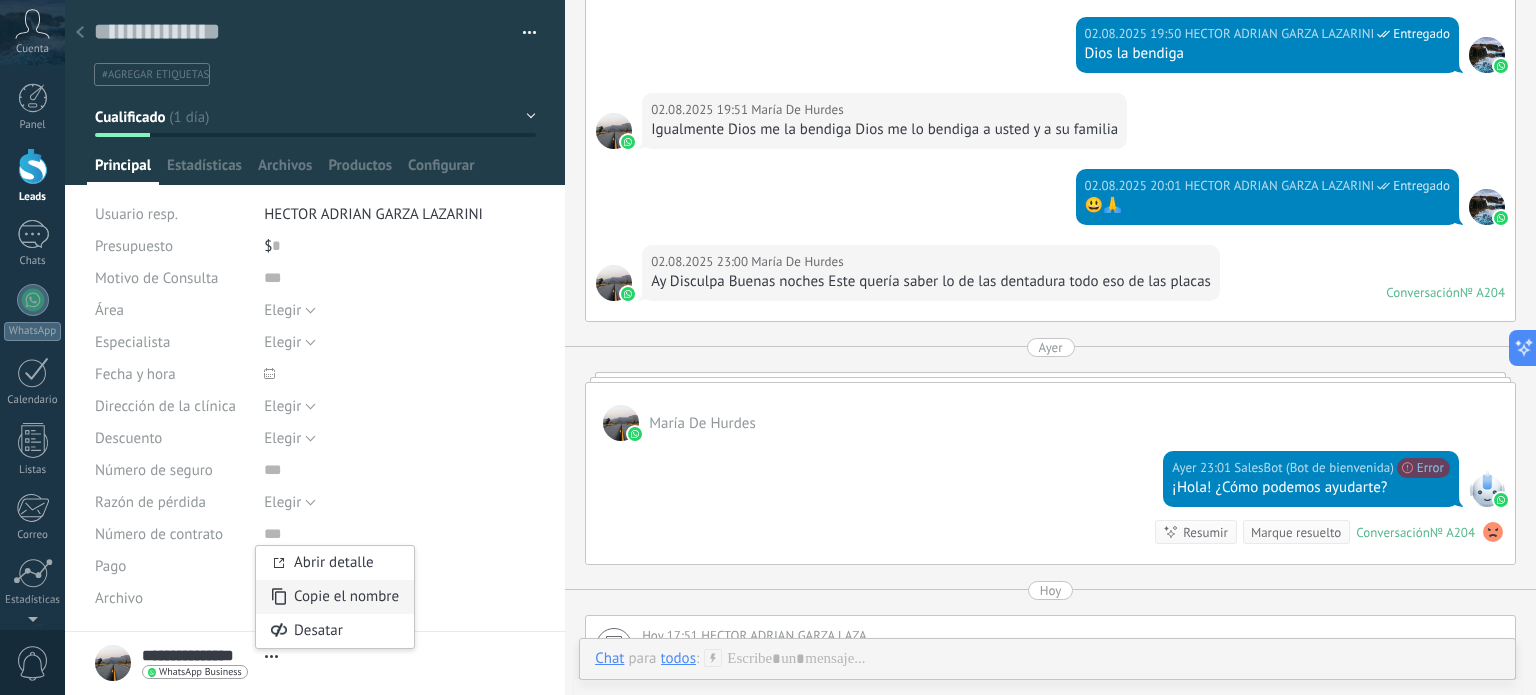 click on "Copie el nombre" at bounding box center (346, 596) 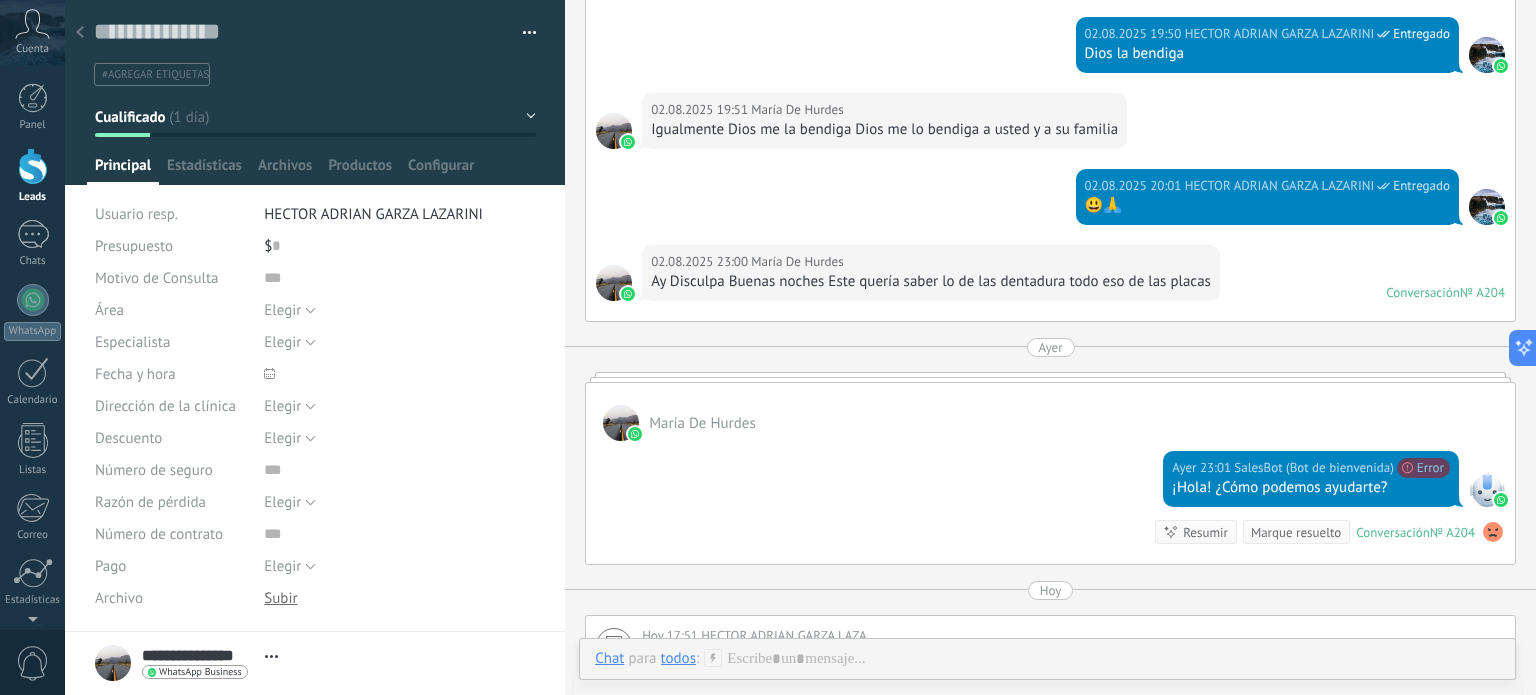 click on "Guardar y crear
Imprimir
Administrar etiquetas
Exportar a excel" at bounding box center [315, 43] 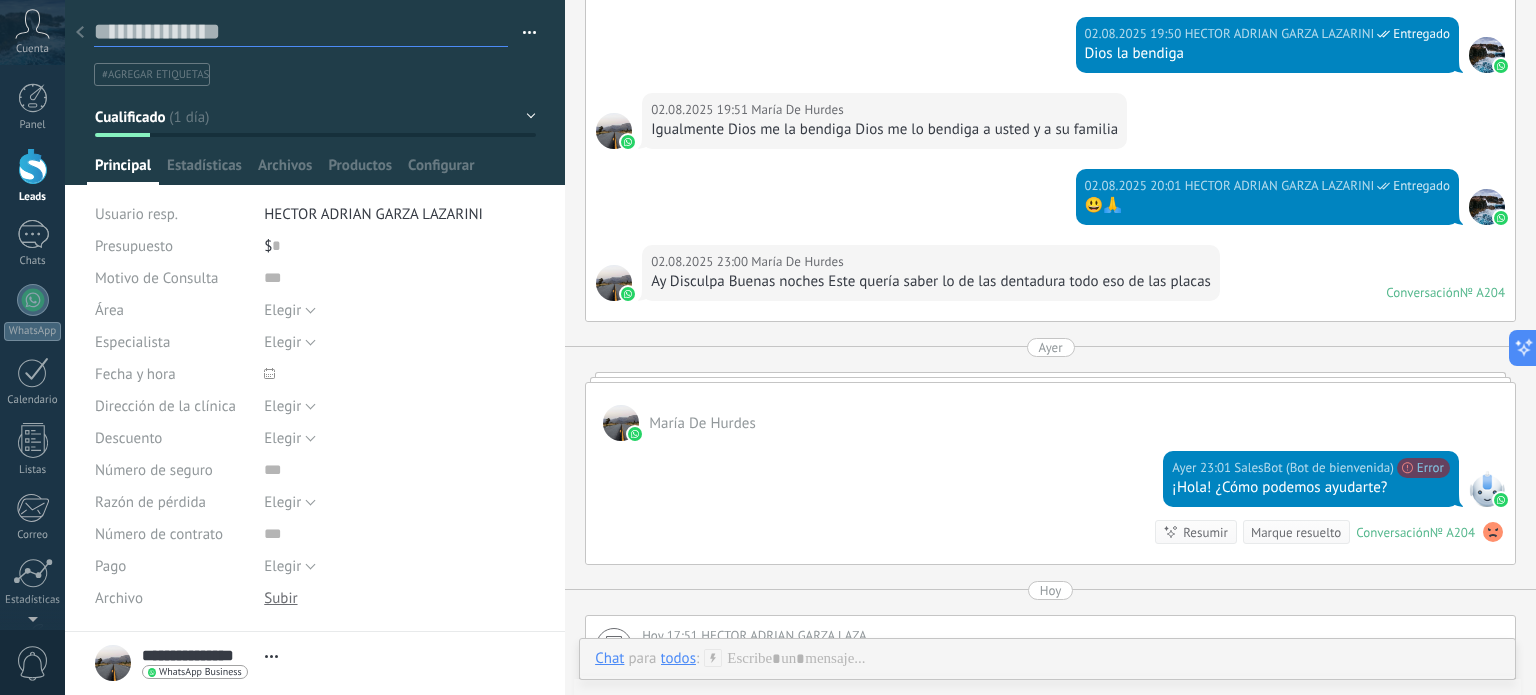 click at bounding box center (301, 32) 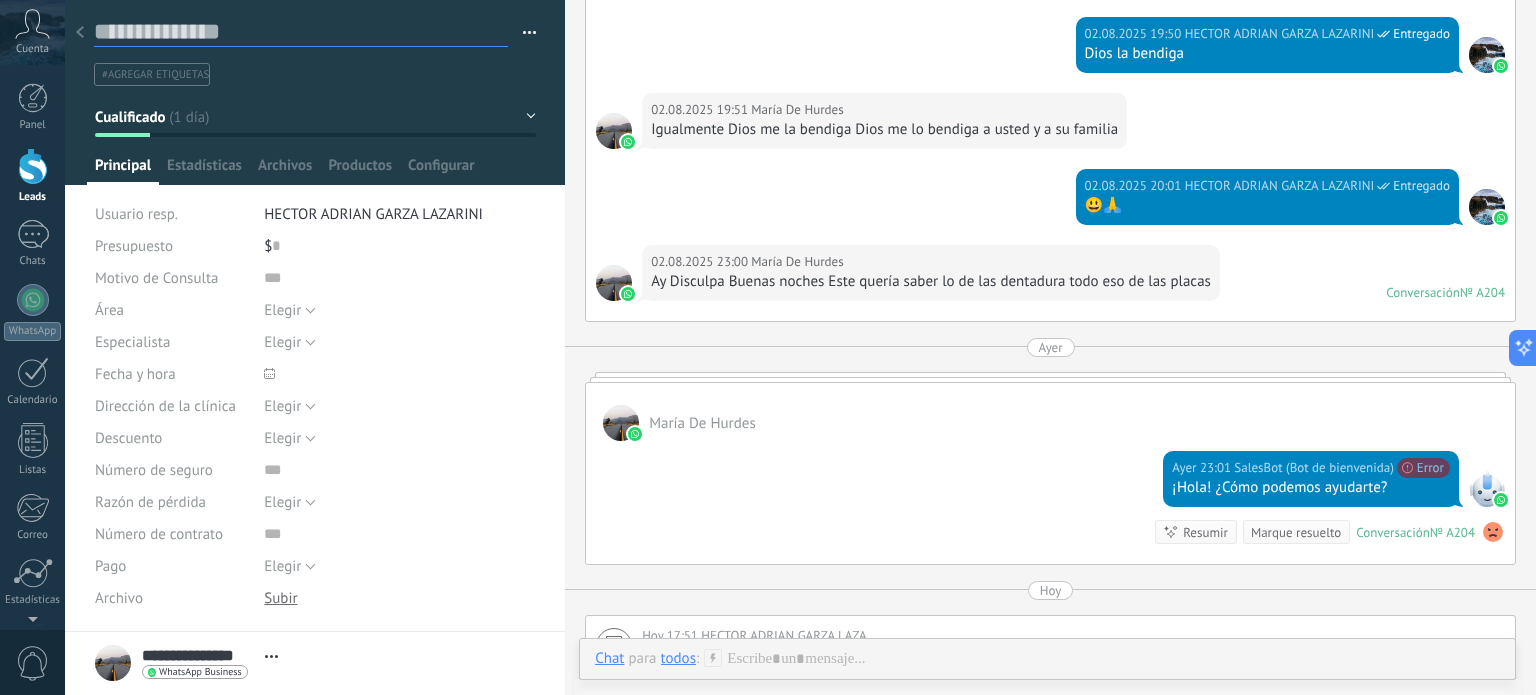 paste on "**********" 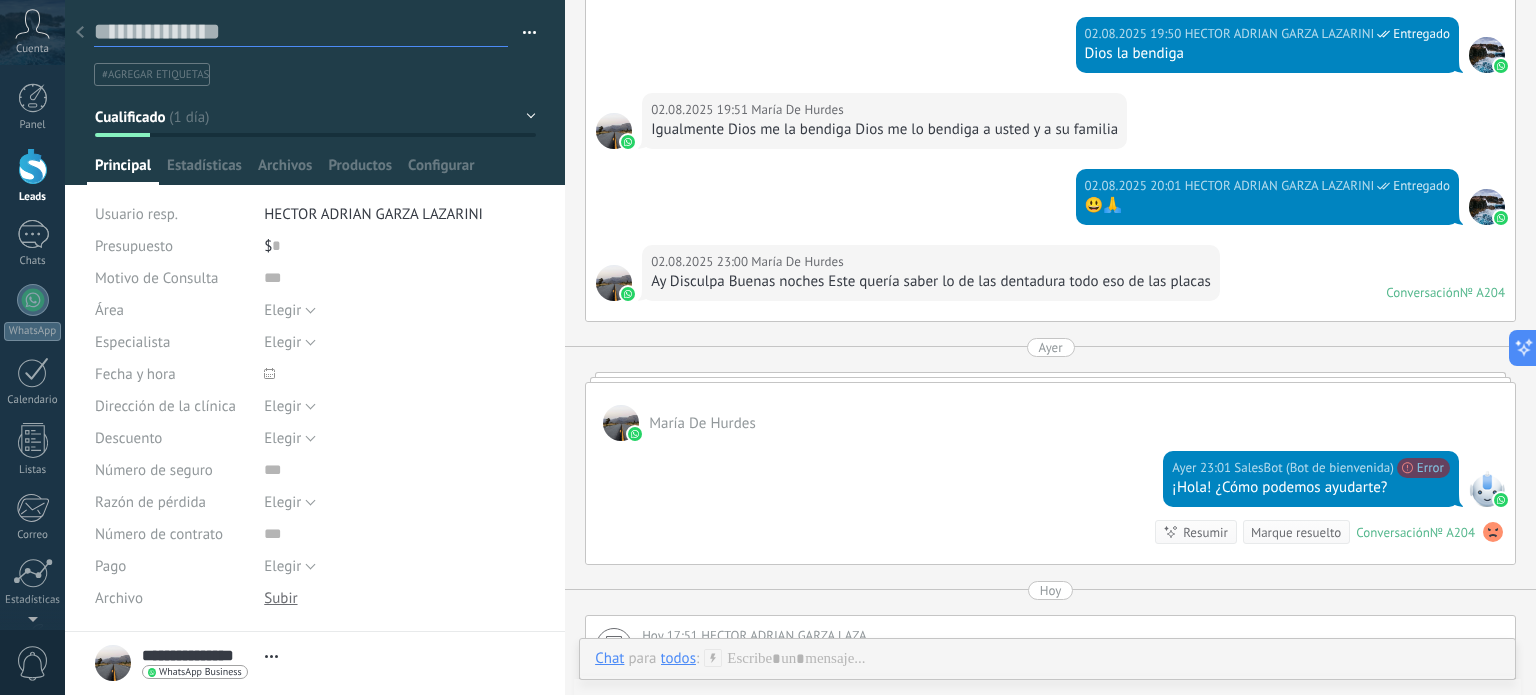 type on "**********" 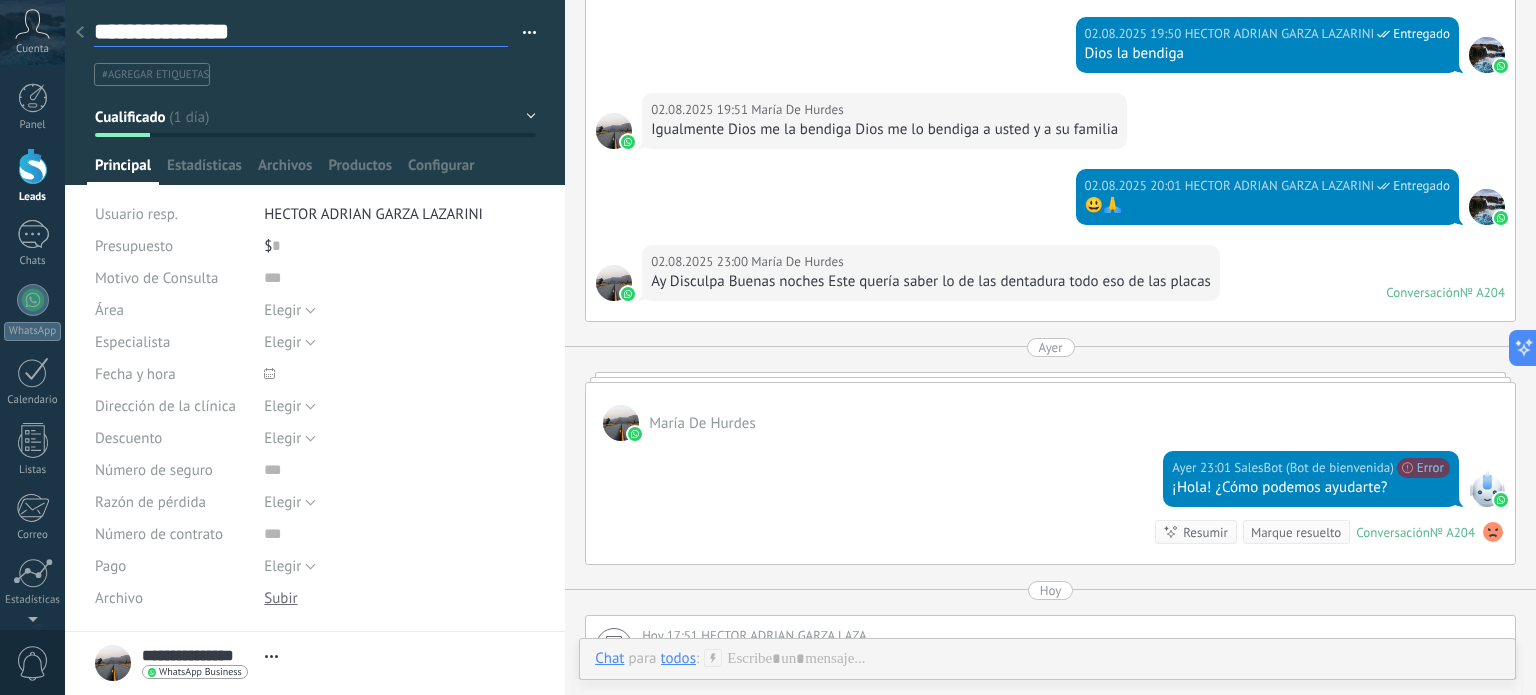 scroll, scrollTop: 29, scrollLeft: 0, axis: vertical 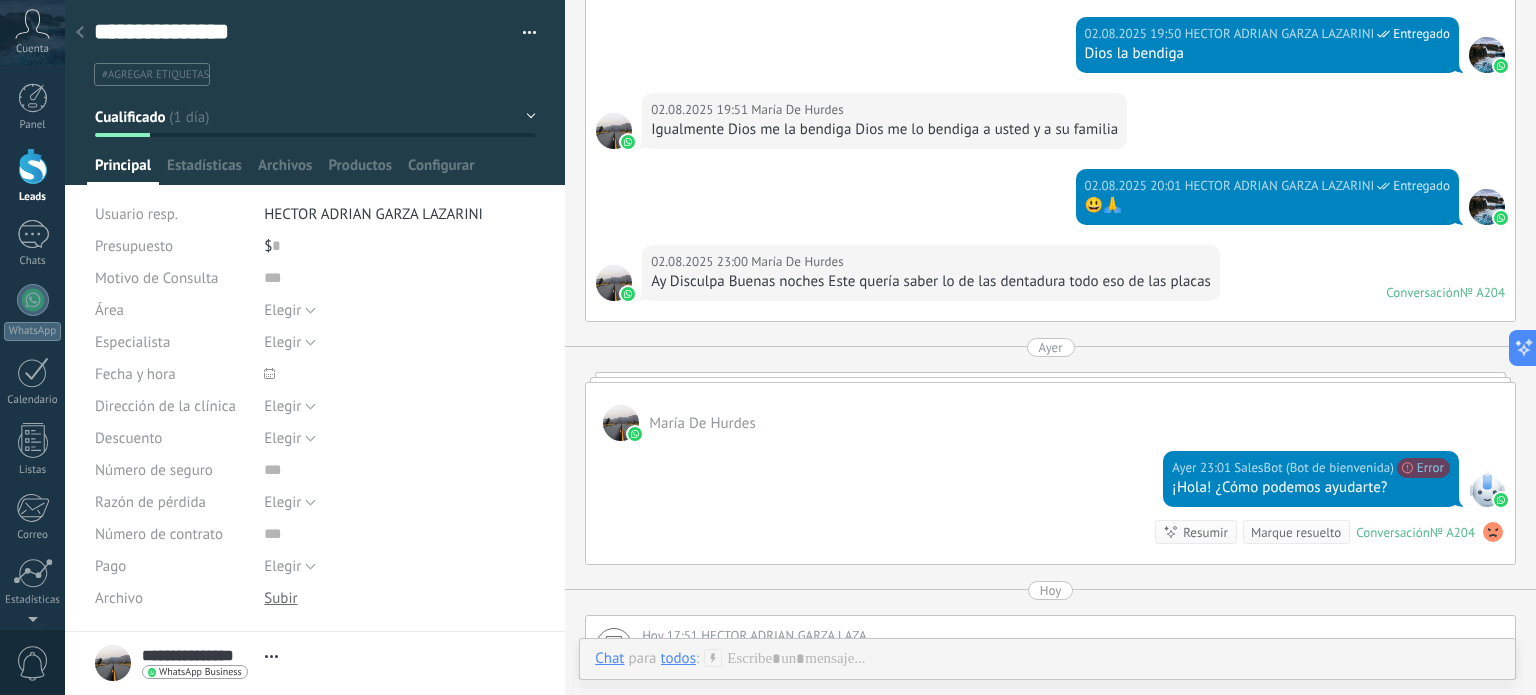 click on "#agregar etiquetas" at bounding box center [311, 74] 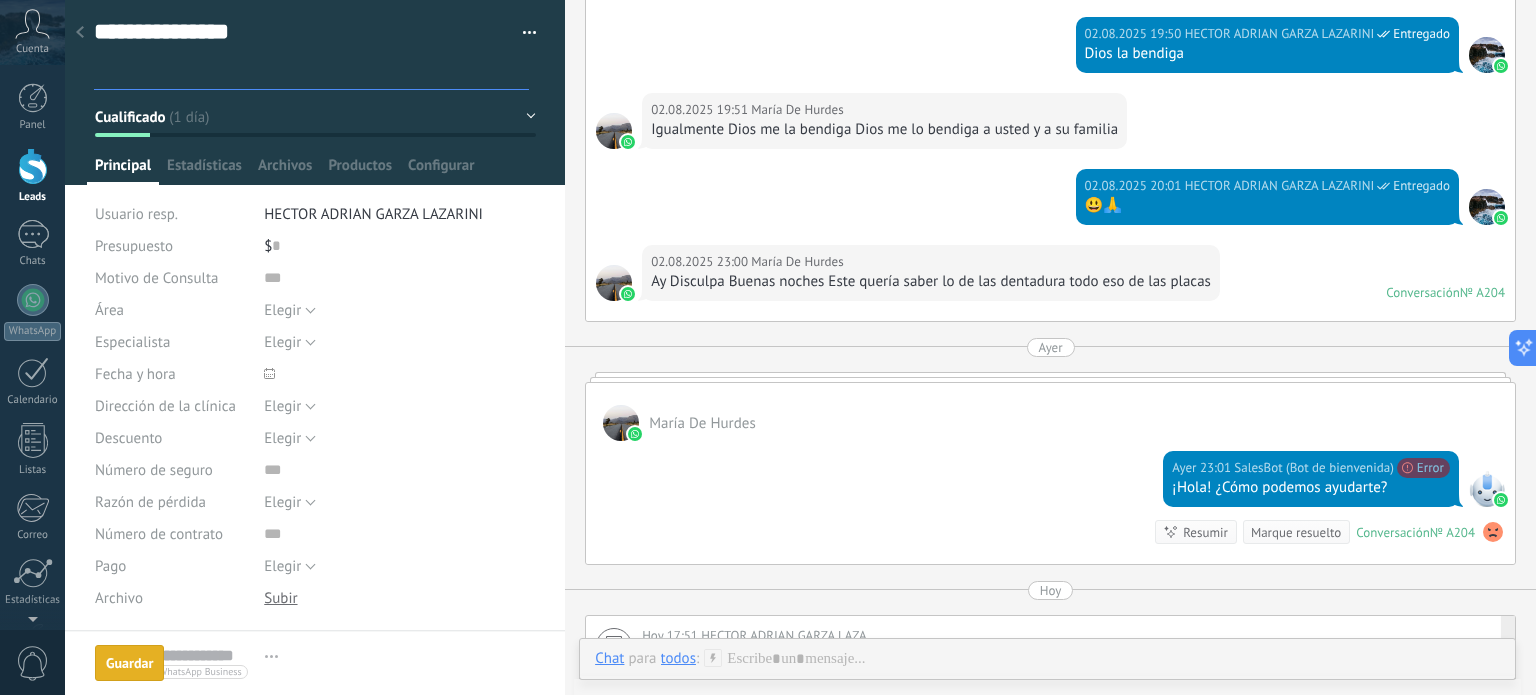scroll, scrollTop: 1554, scrollLeft: 0, axis: vertical 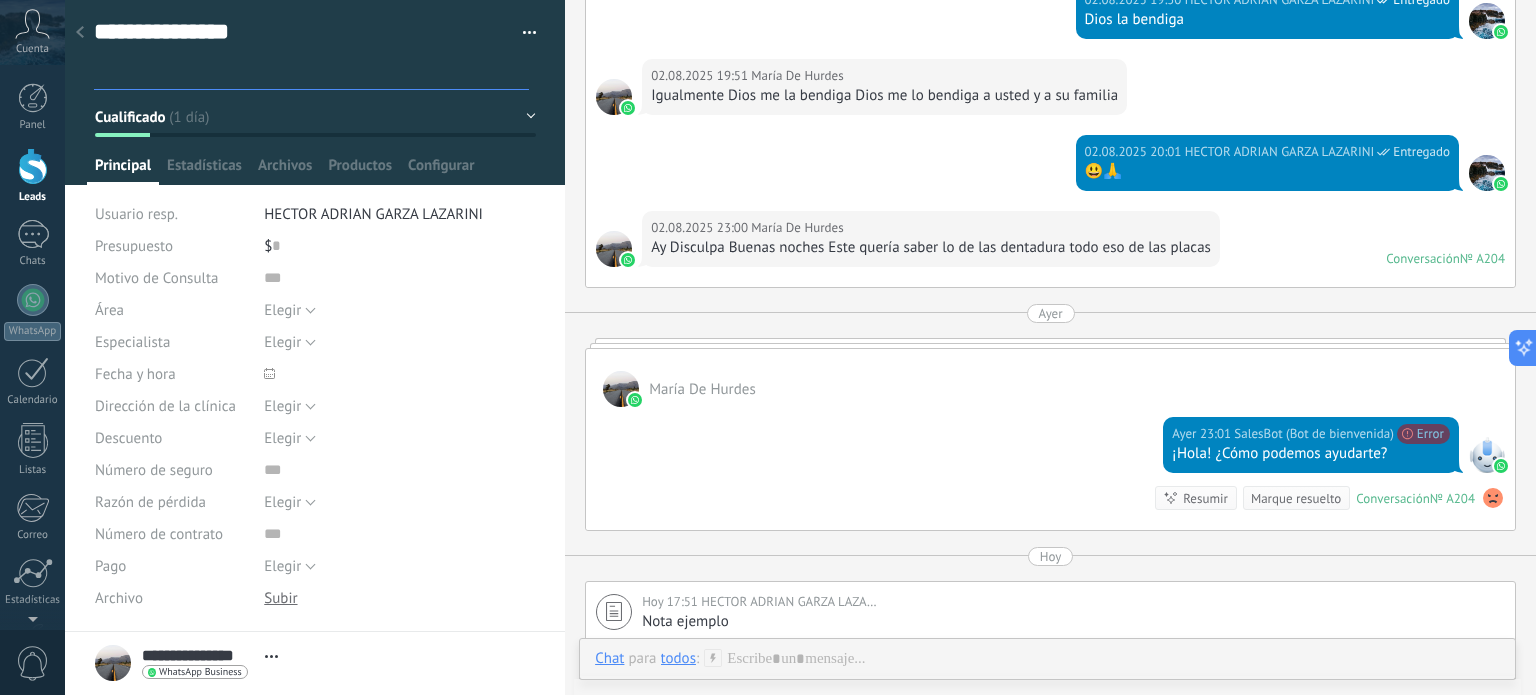 click on "Ayer" at bounding box center [1050, 313] 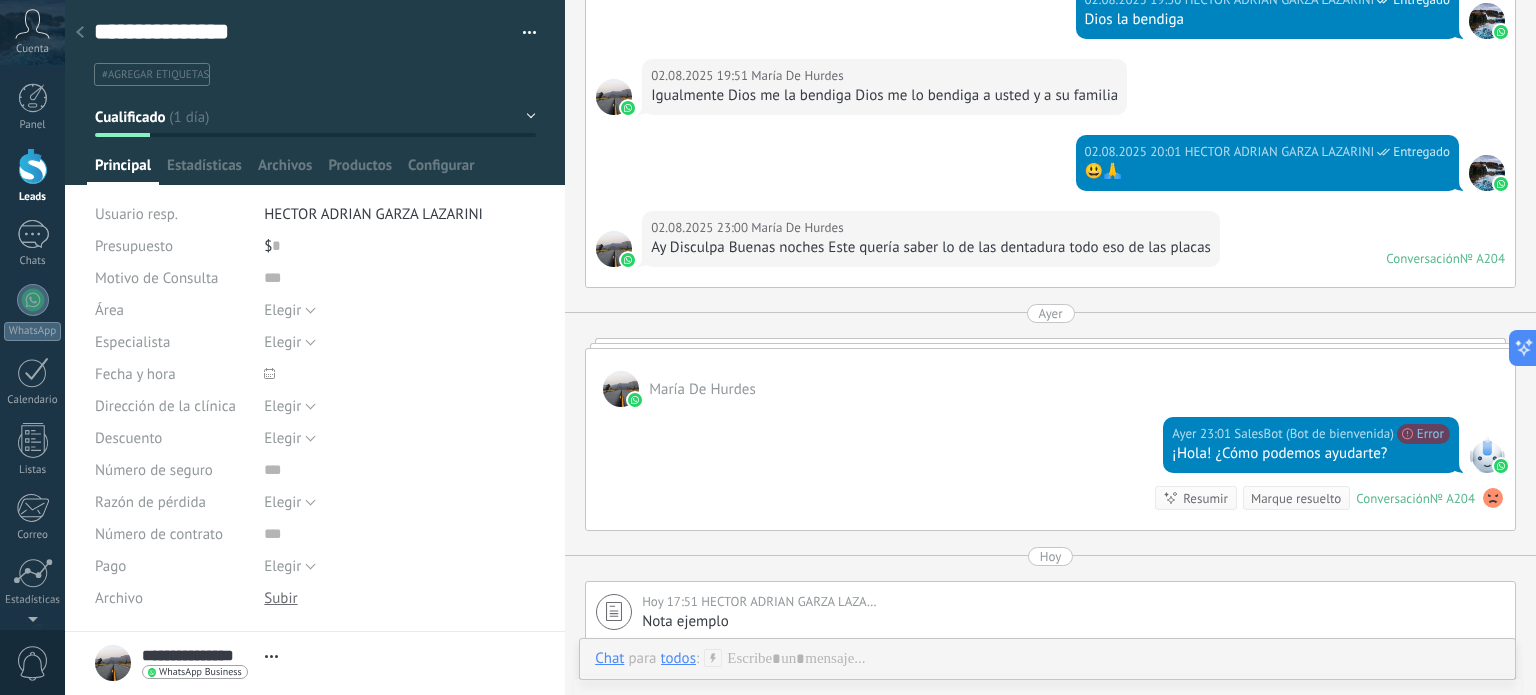 click at bounding box center (522, 33) 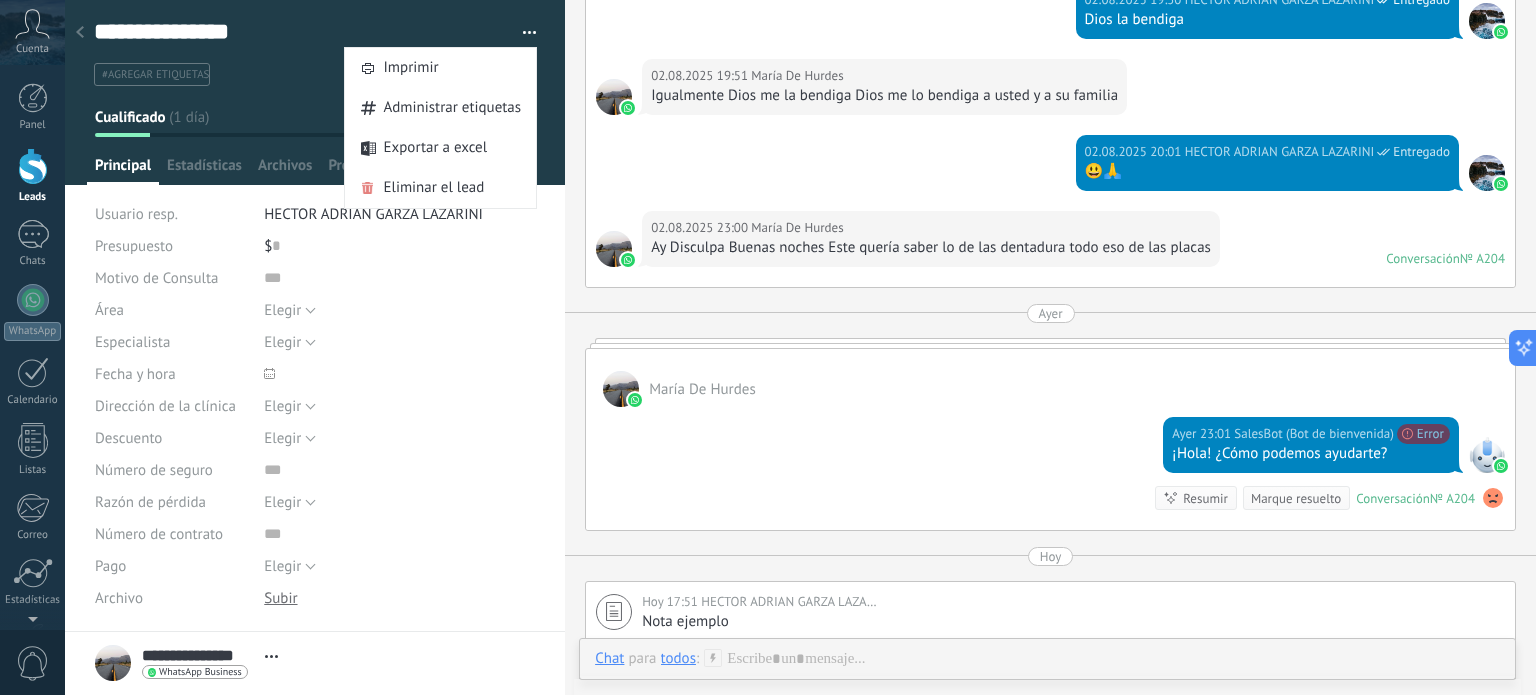 click on "Ayer" at bounding box center [1050, 313] 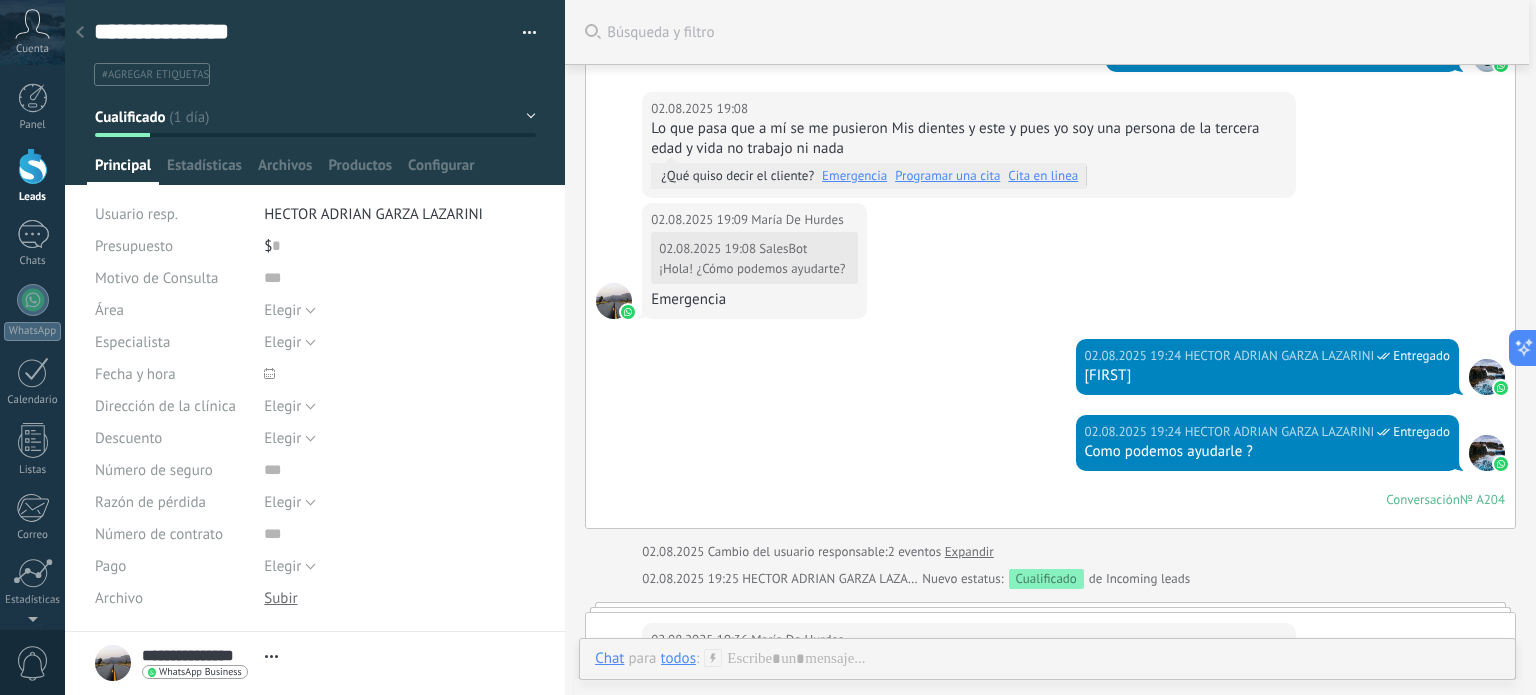 scroll, scrollTop: 0, scrollLeft: 0, axis: both 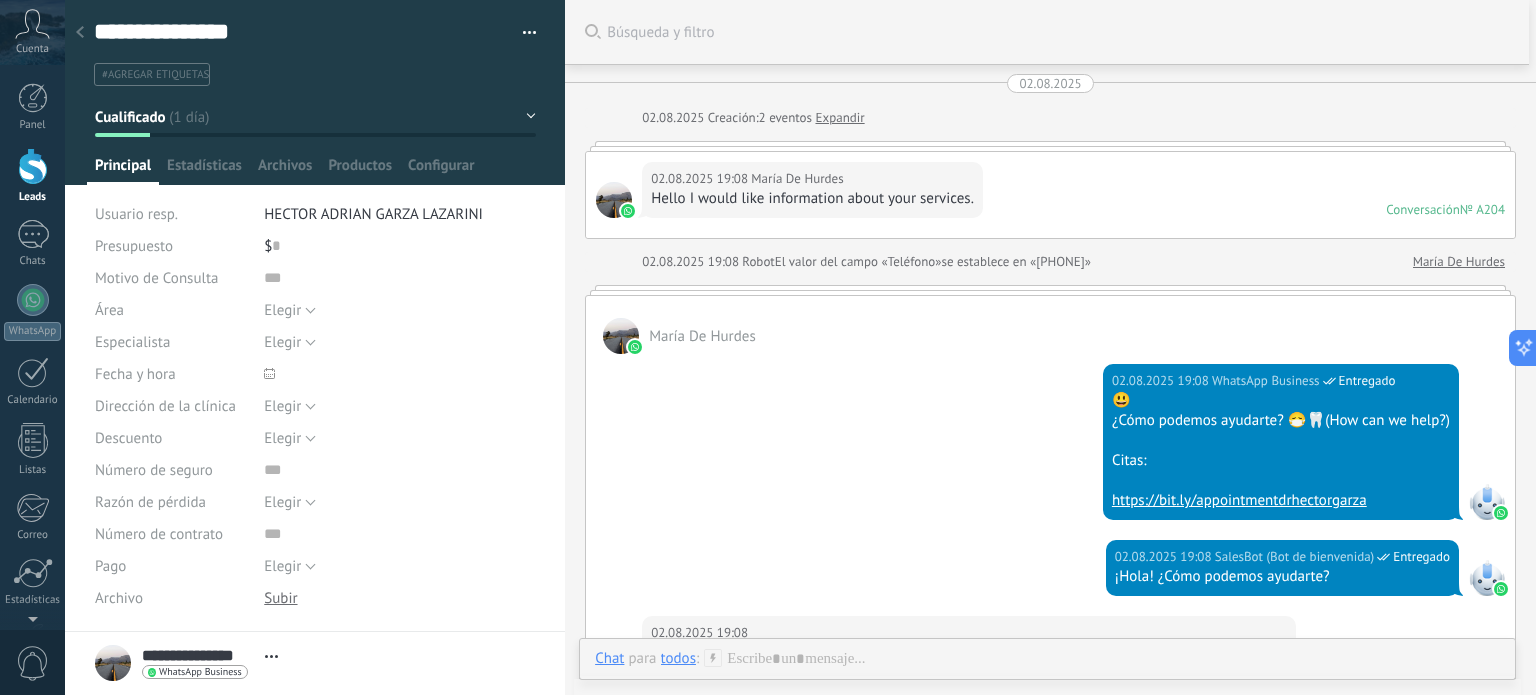 click on "Expandir" at bounding box center [839, 118] 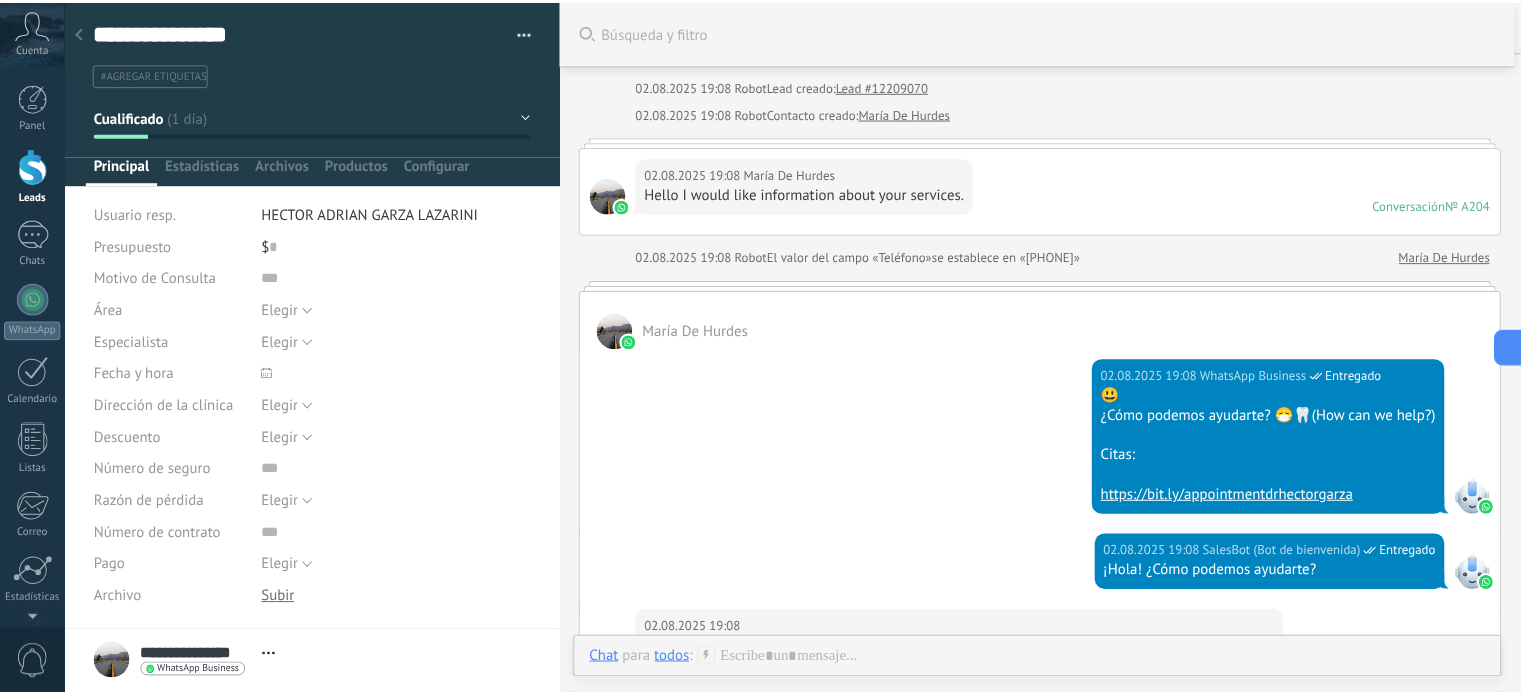 scroll, scrollTop: 0, scrollLeft: 0, axis: both 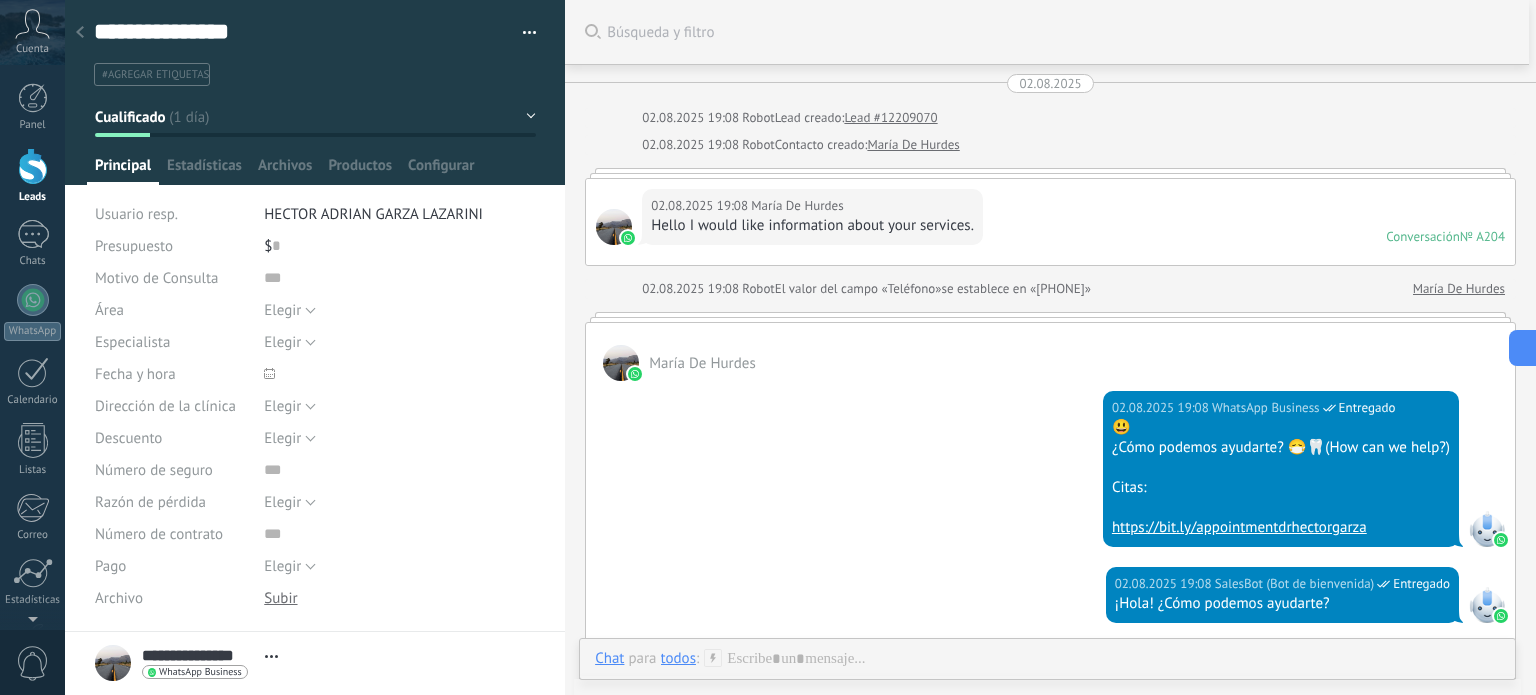 click 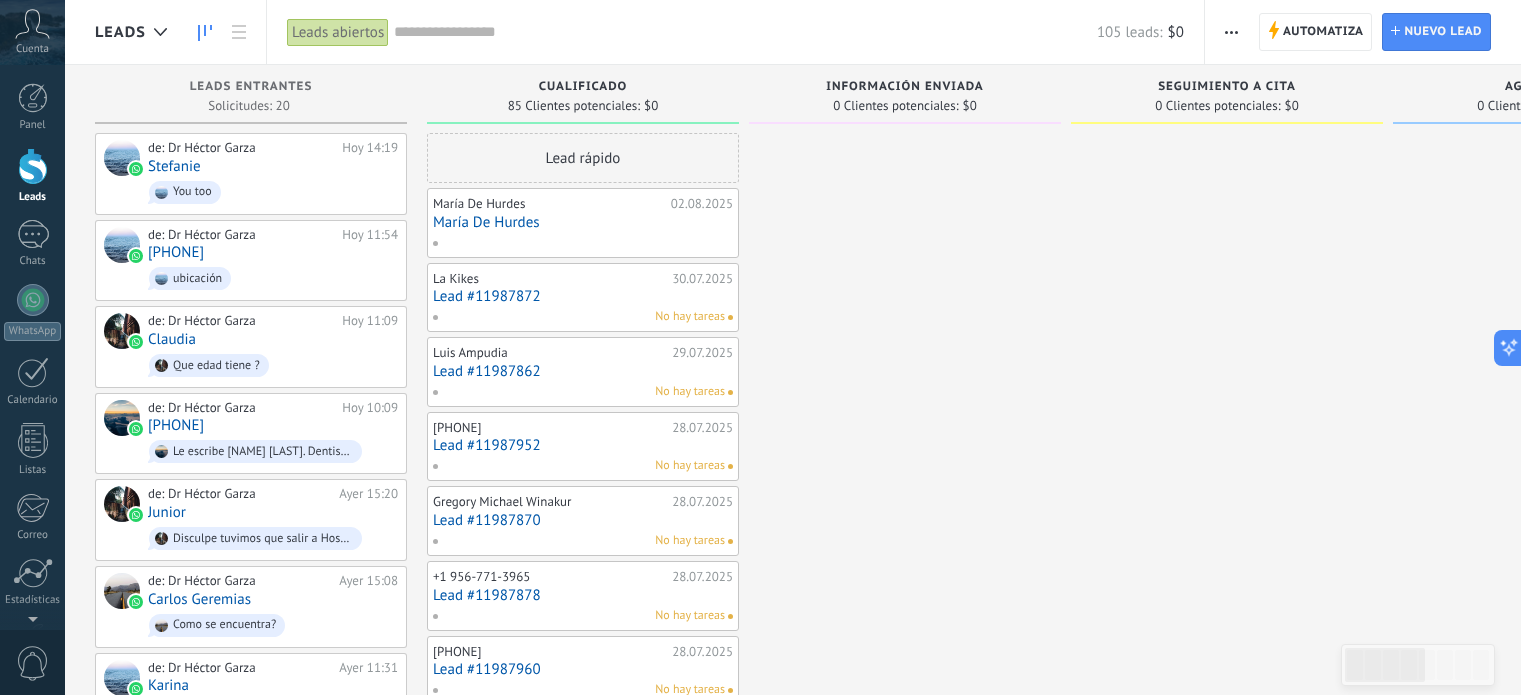 scroll, scrollTop: 0, scrollLeft: 0, axis: both 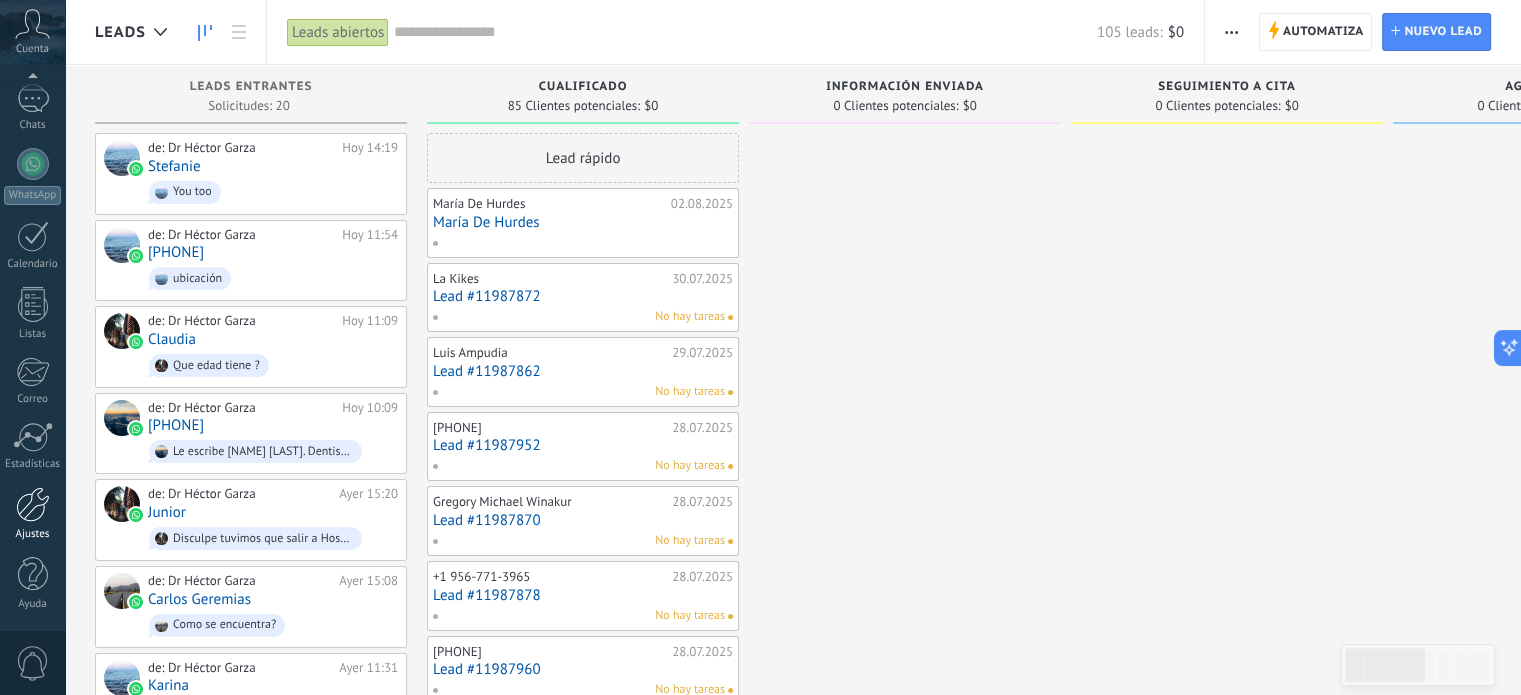 click at bounding box center (33, 504) 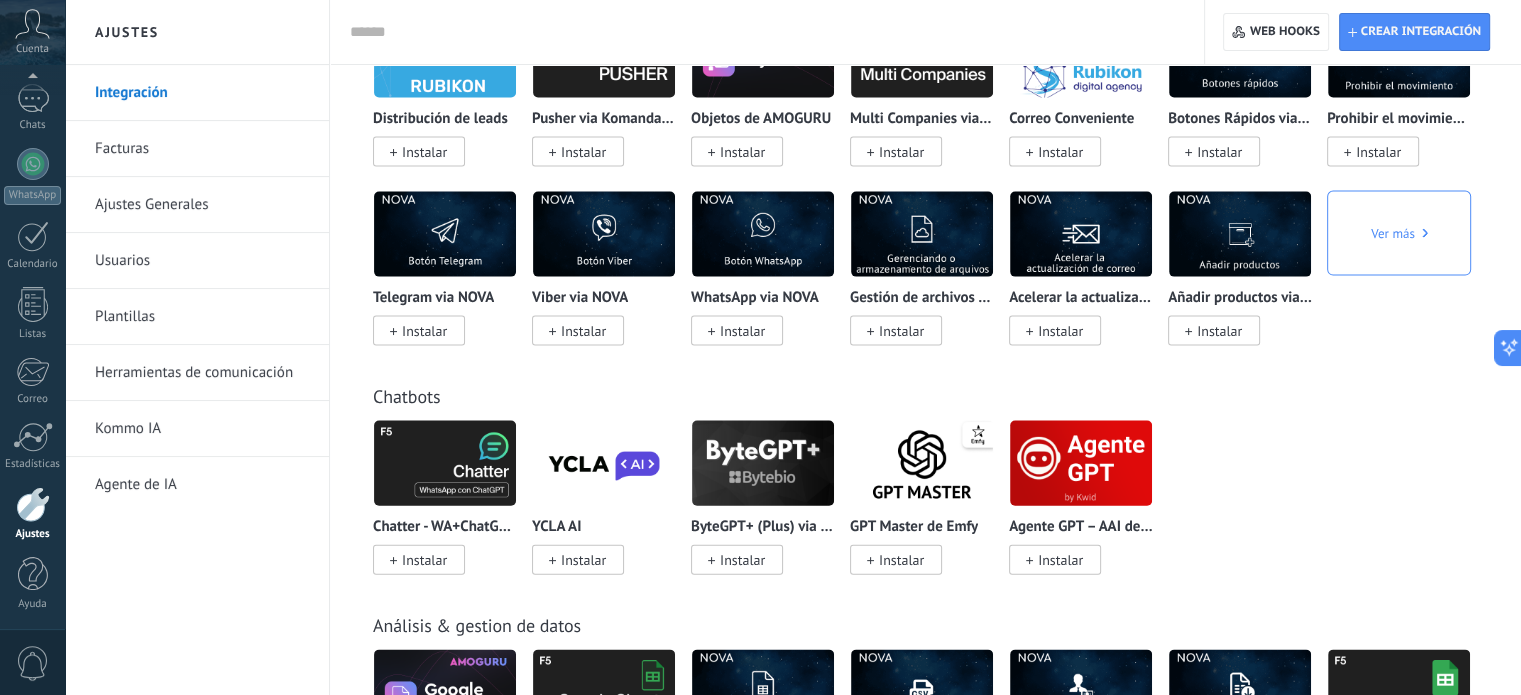 scroll, scrollTop: 4472, scrollLeft: 0, axis: vertical 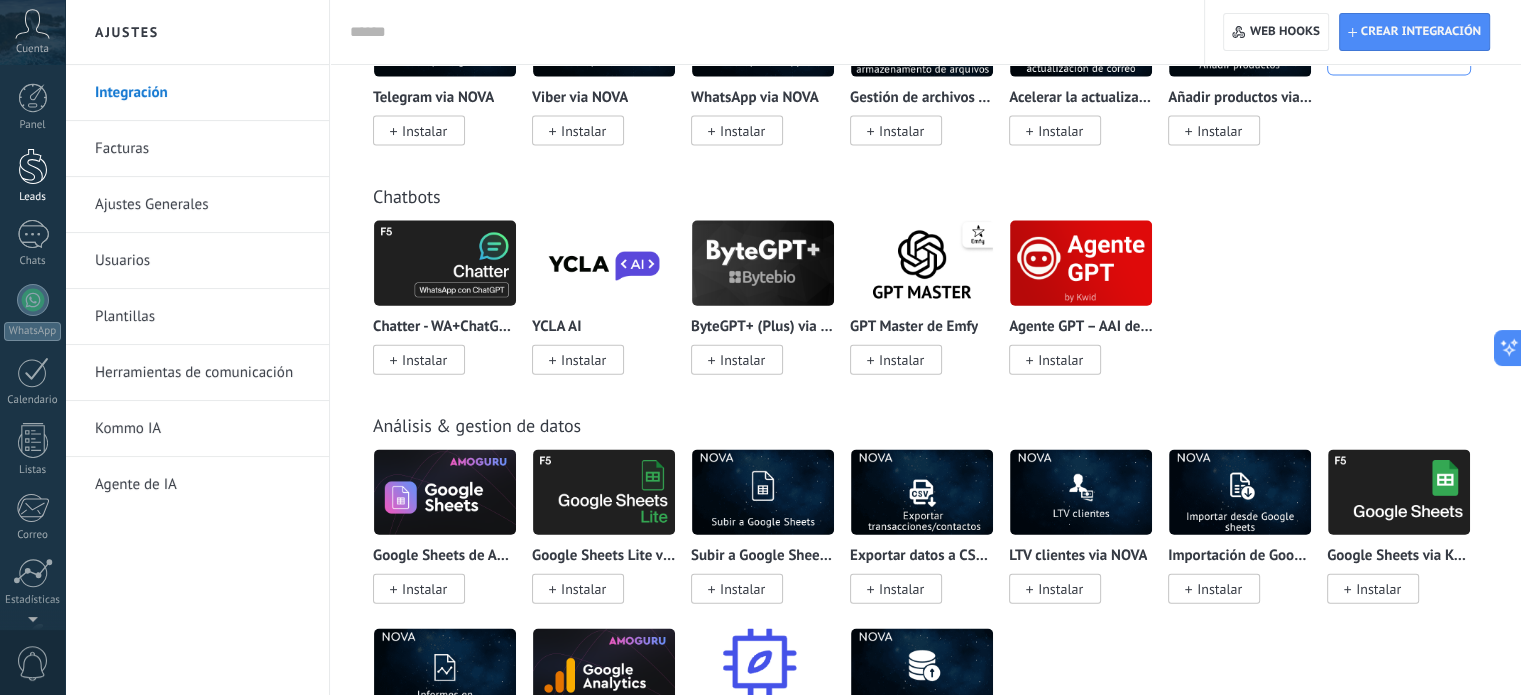 click at bounding box center (33, 166) 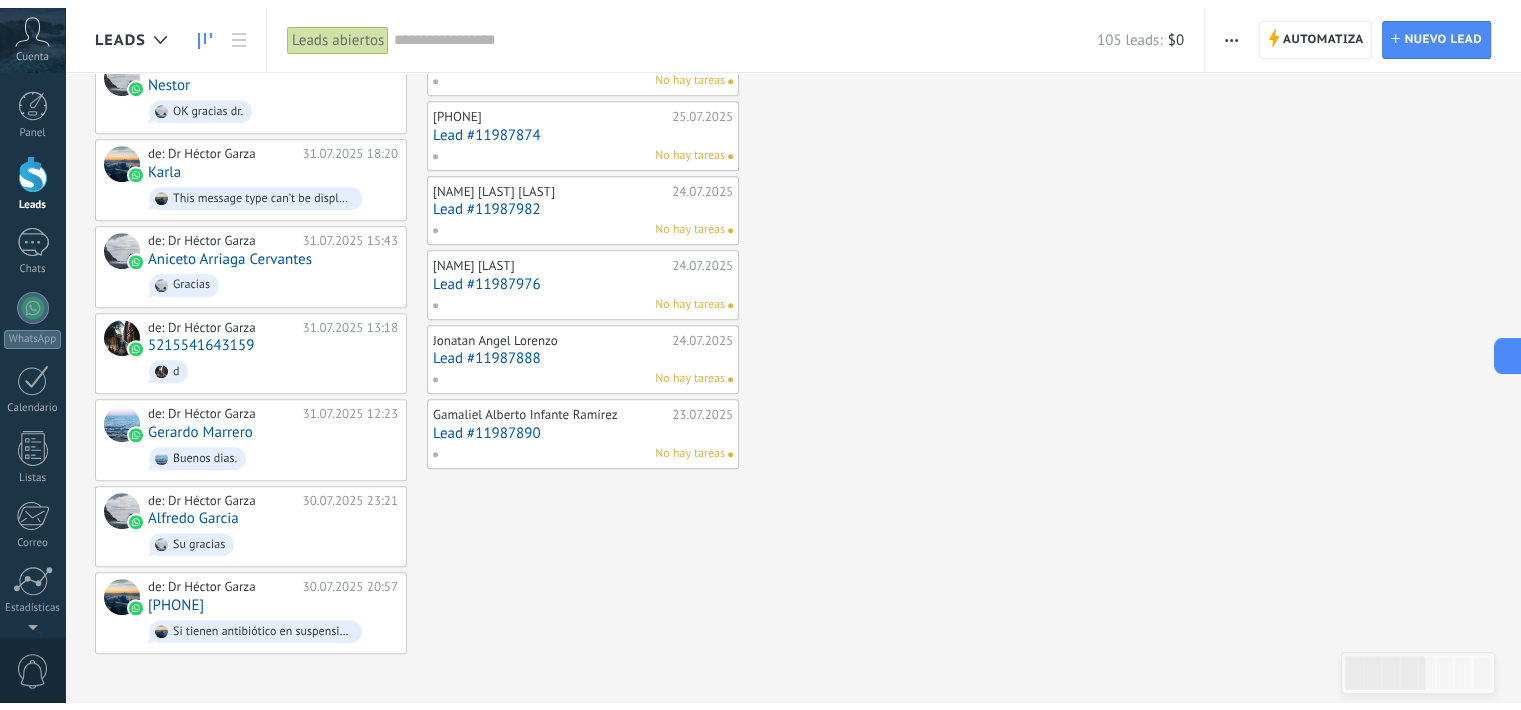 scroll, scrollTop: 0, scrollLeft: 0, axis: both 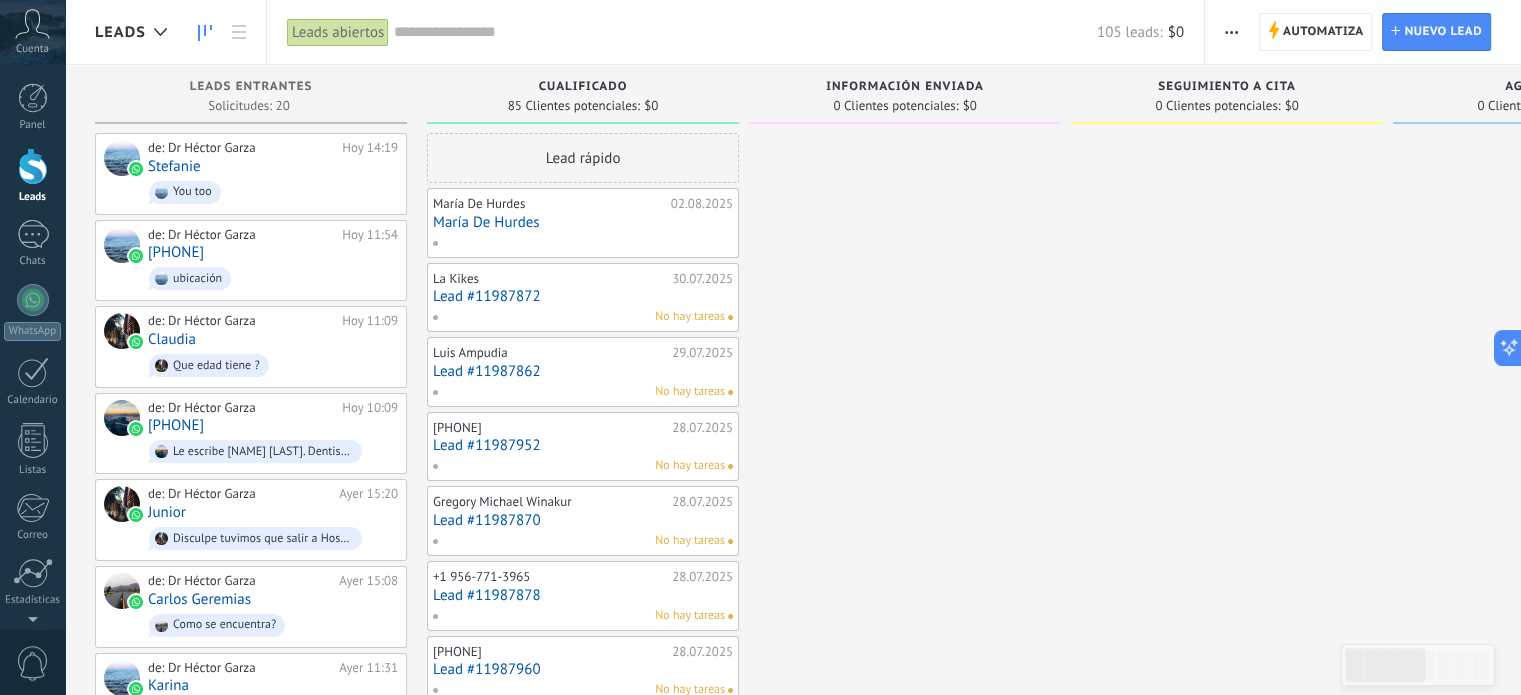click at bounding box center (905, 996) 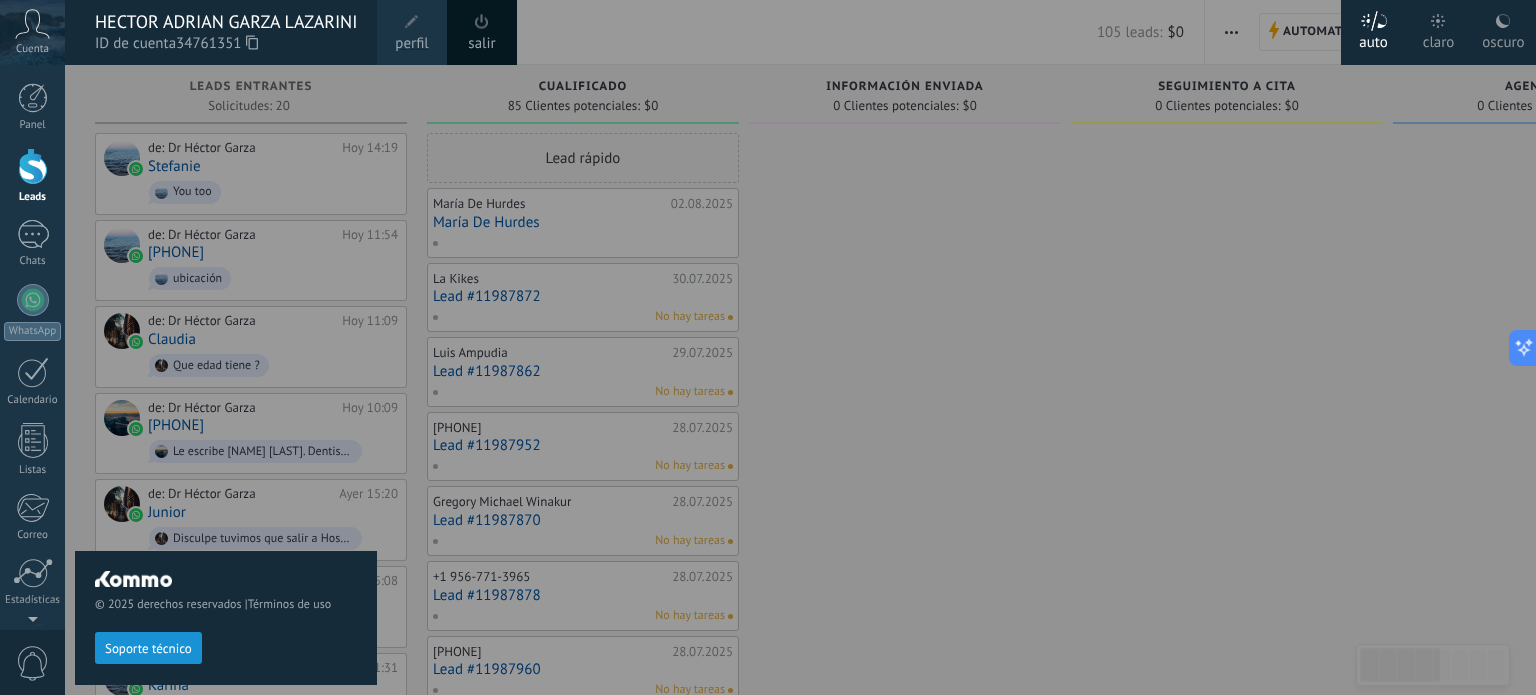 click 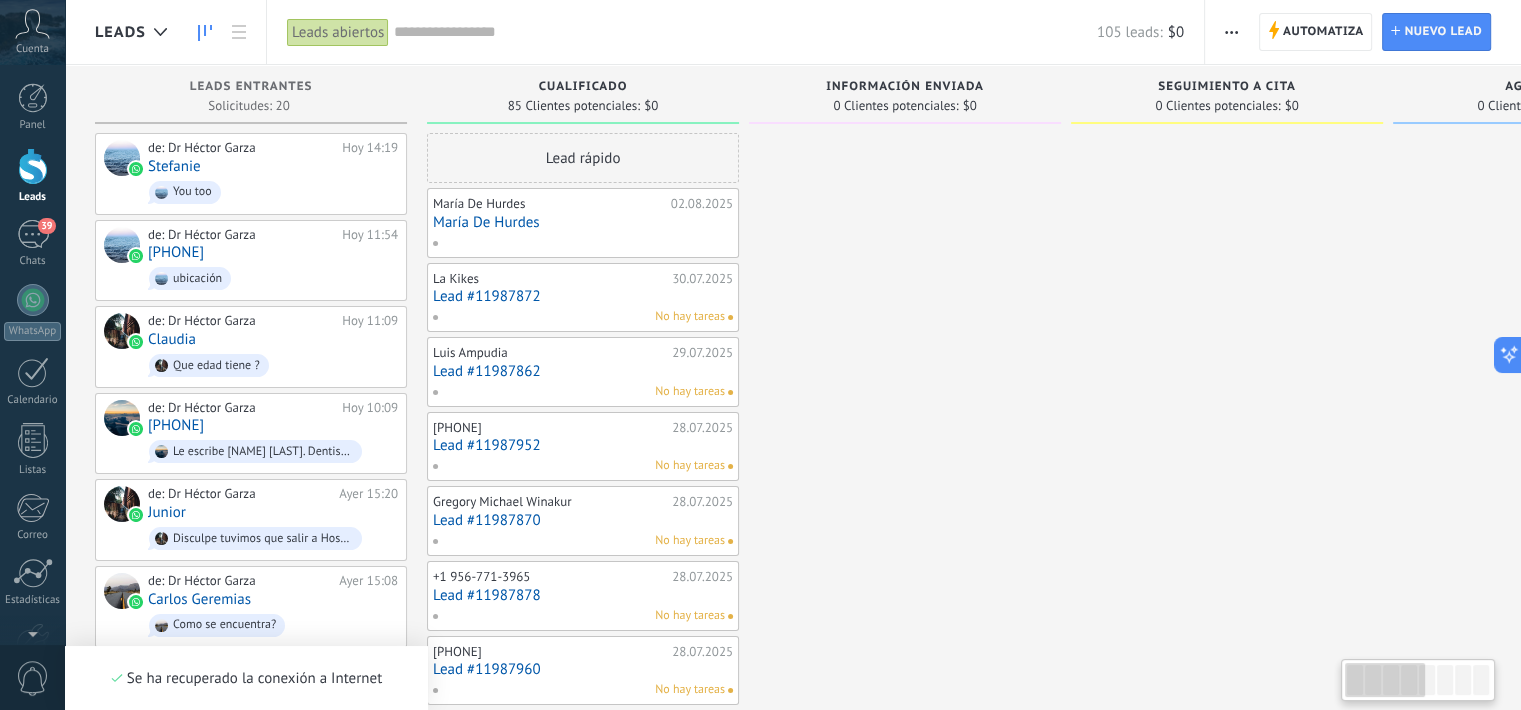 type on "**********" 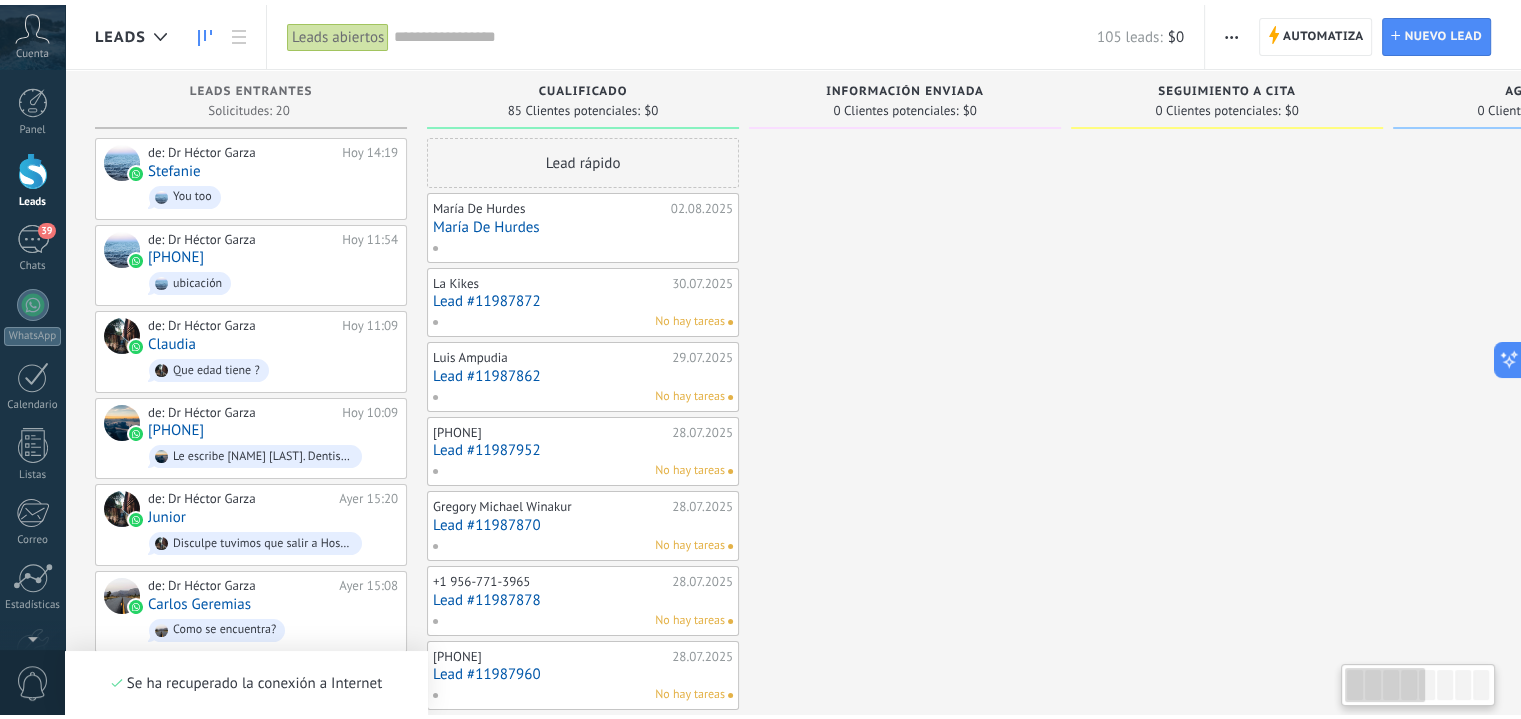 scroll, scrollTop: 19, scrollLeft: 0, axis: vertical 